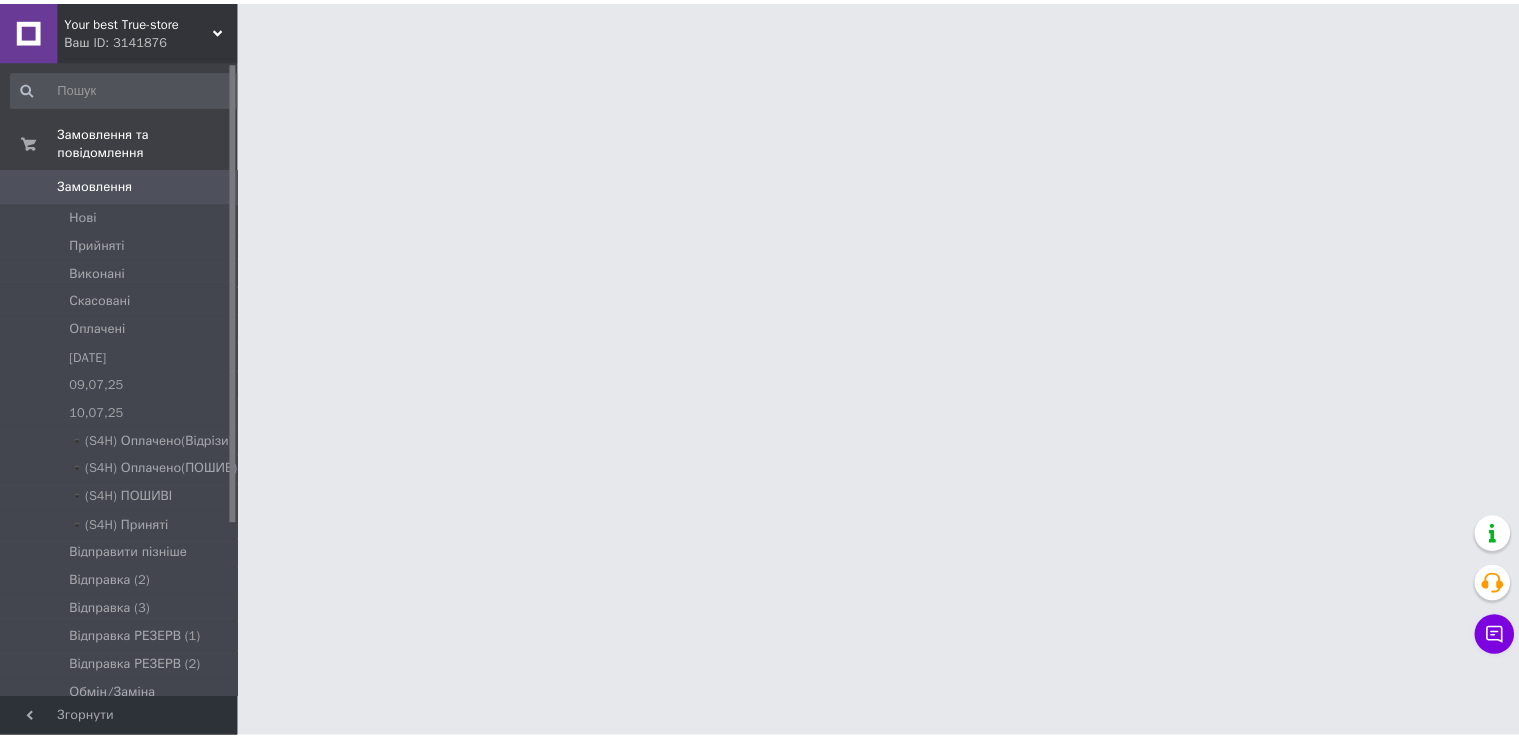 scroll, scrollTop: 0, scrollLeft: 0, axis: both 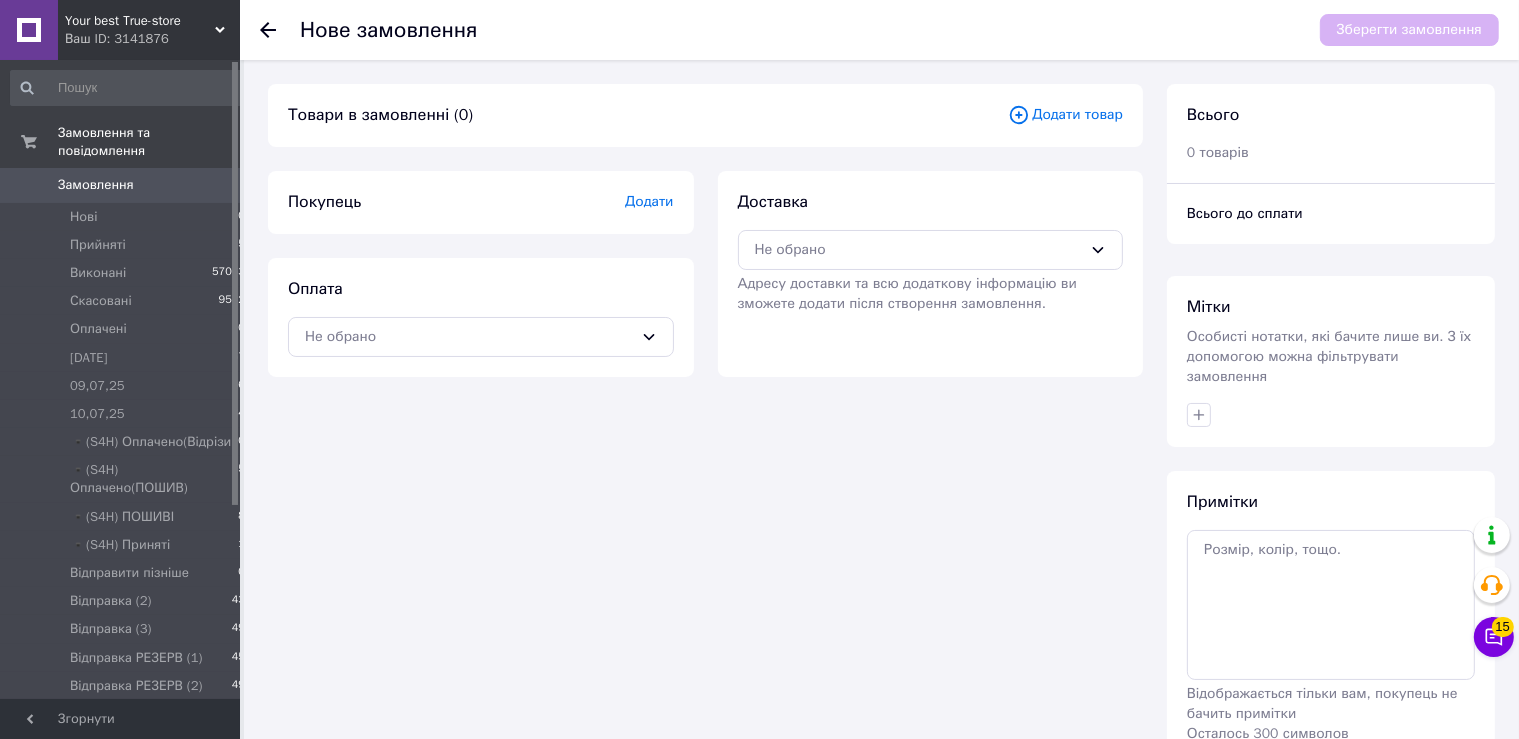 click 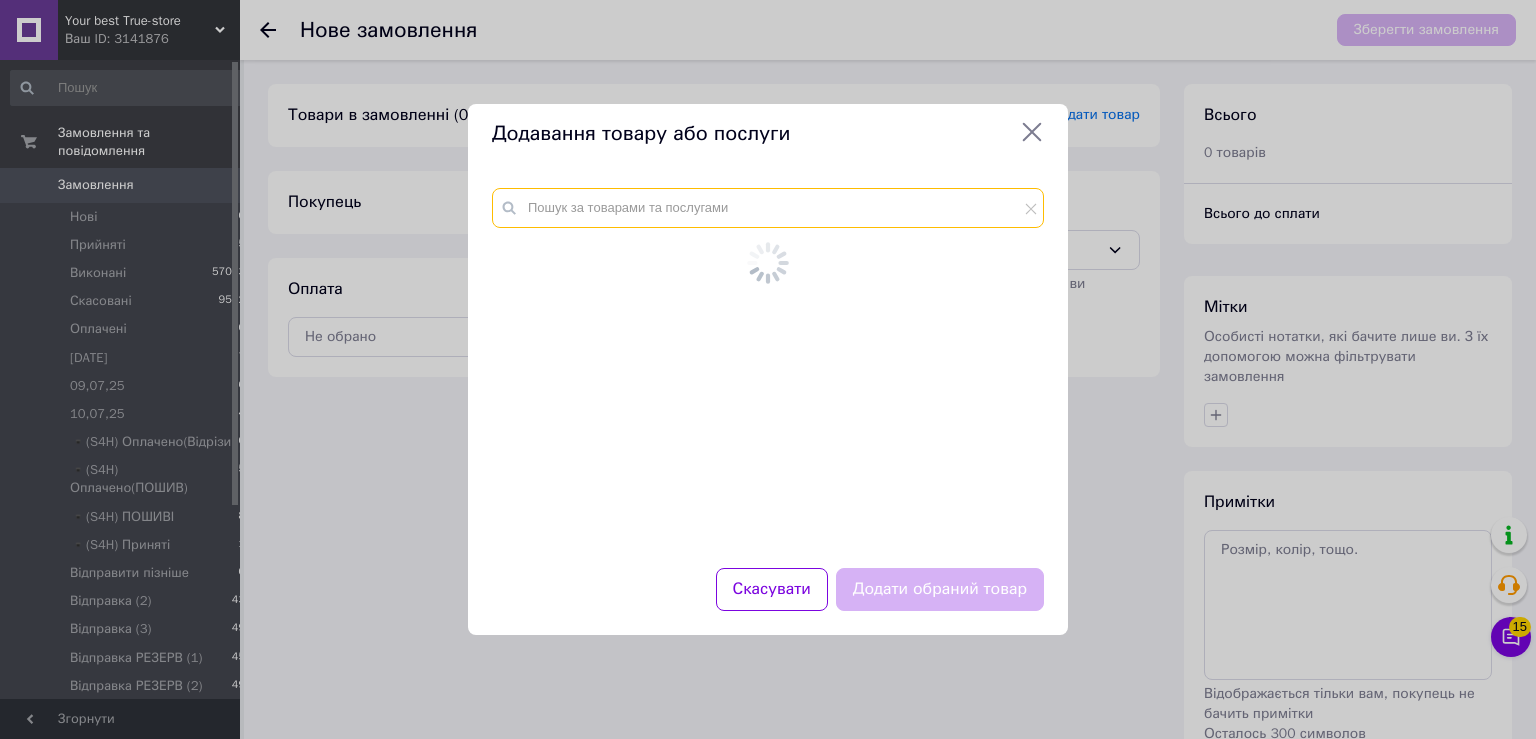 click at bounding box center (768, 208) 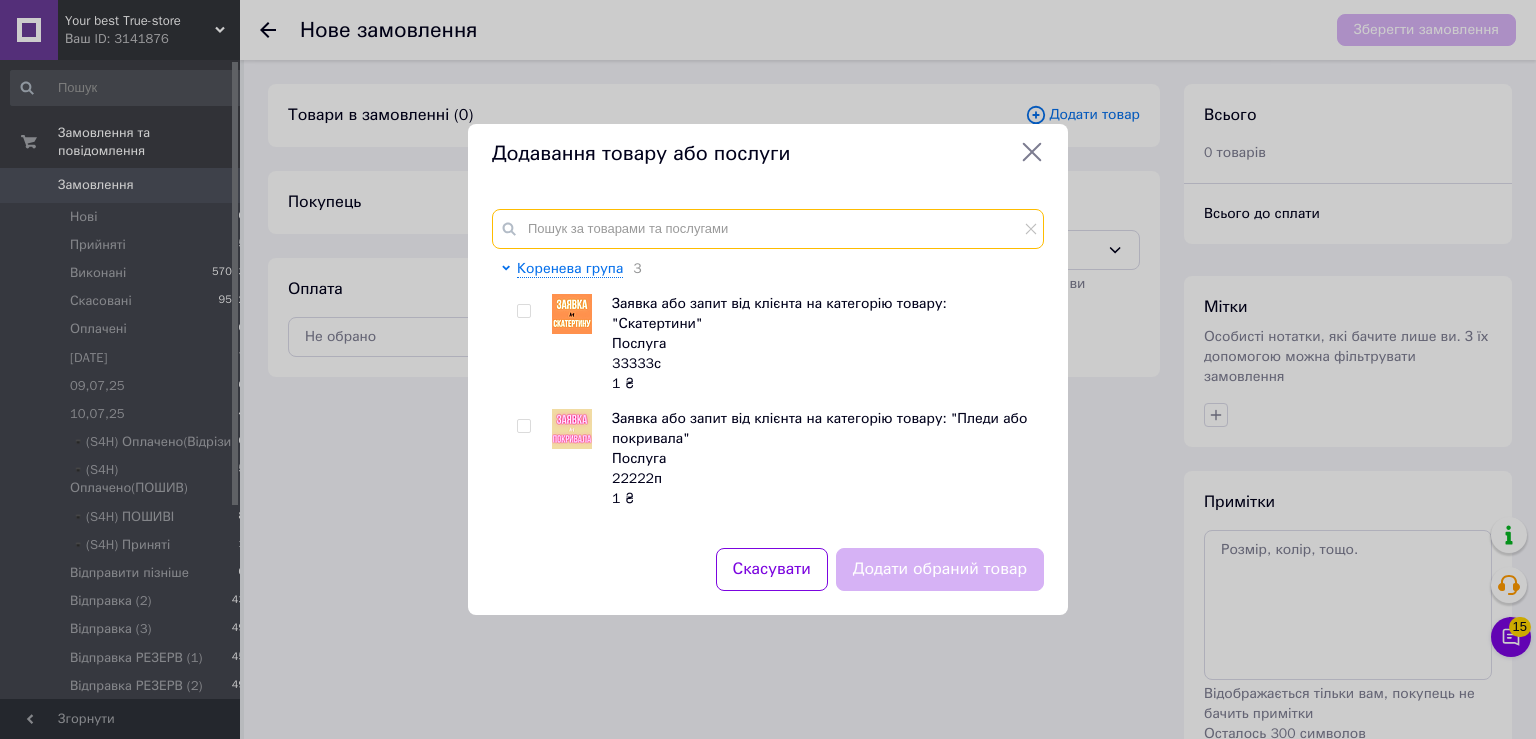 paste on "1001M" 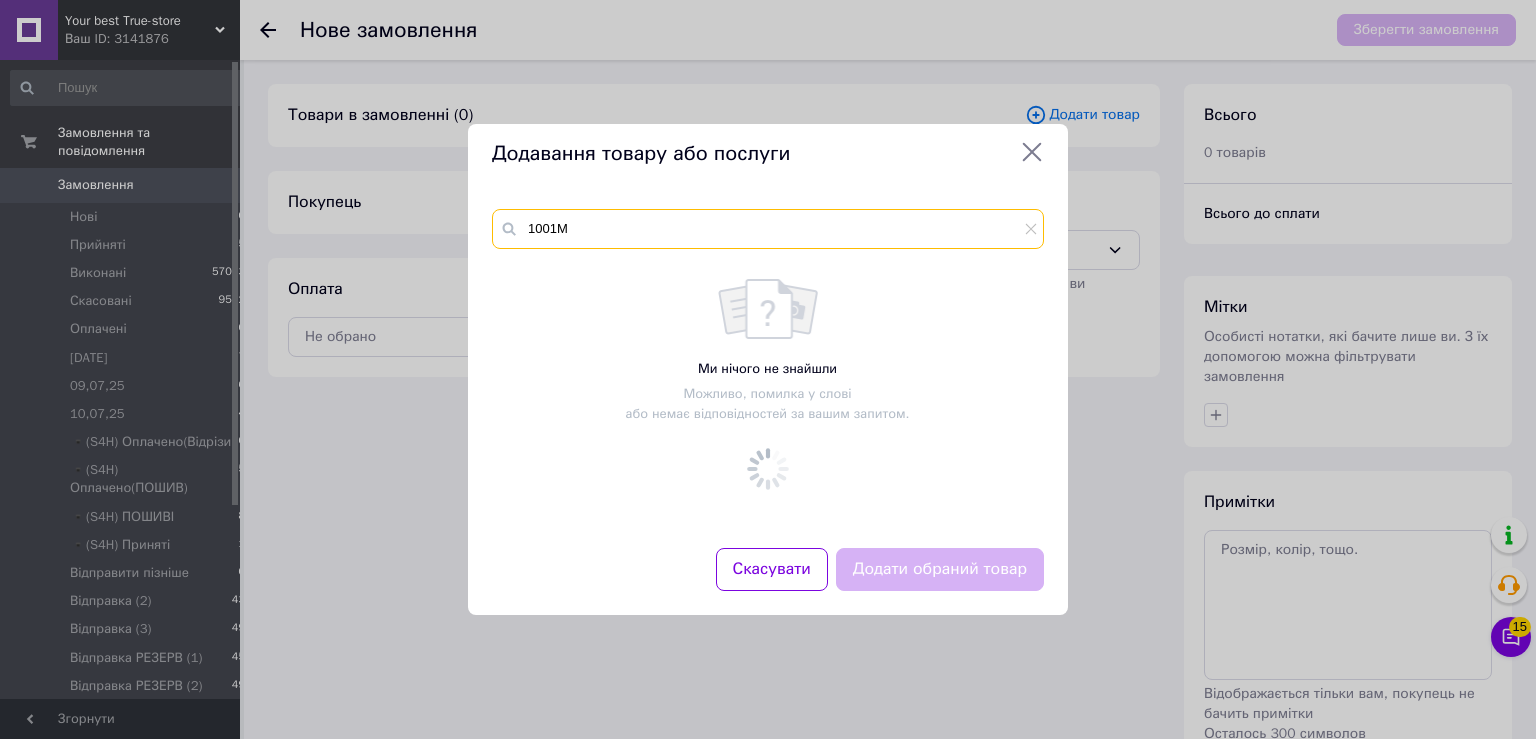 type on "1001M" 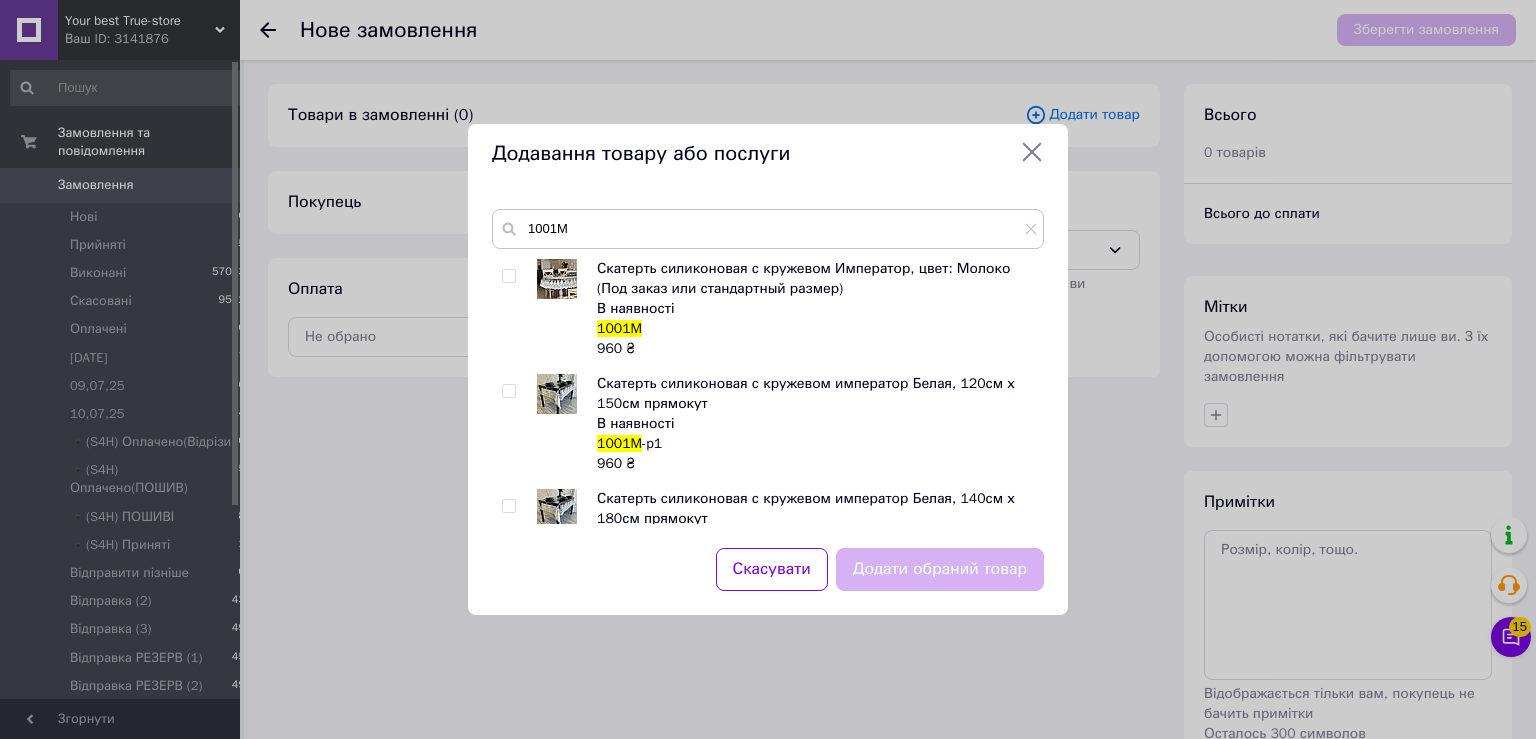 click at bounding box center (508, 276) 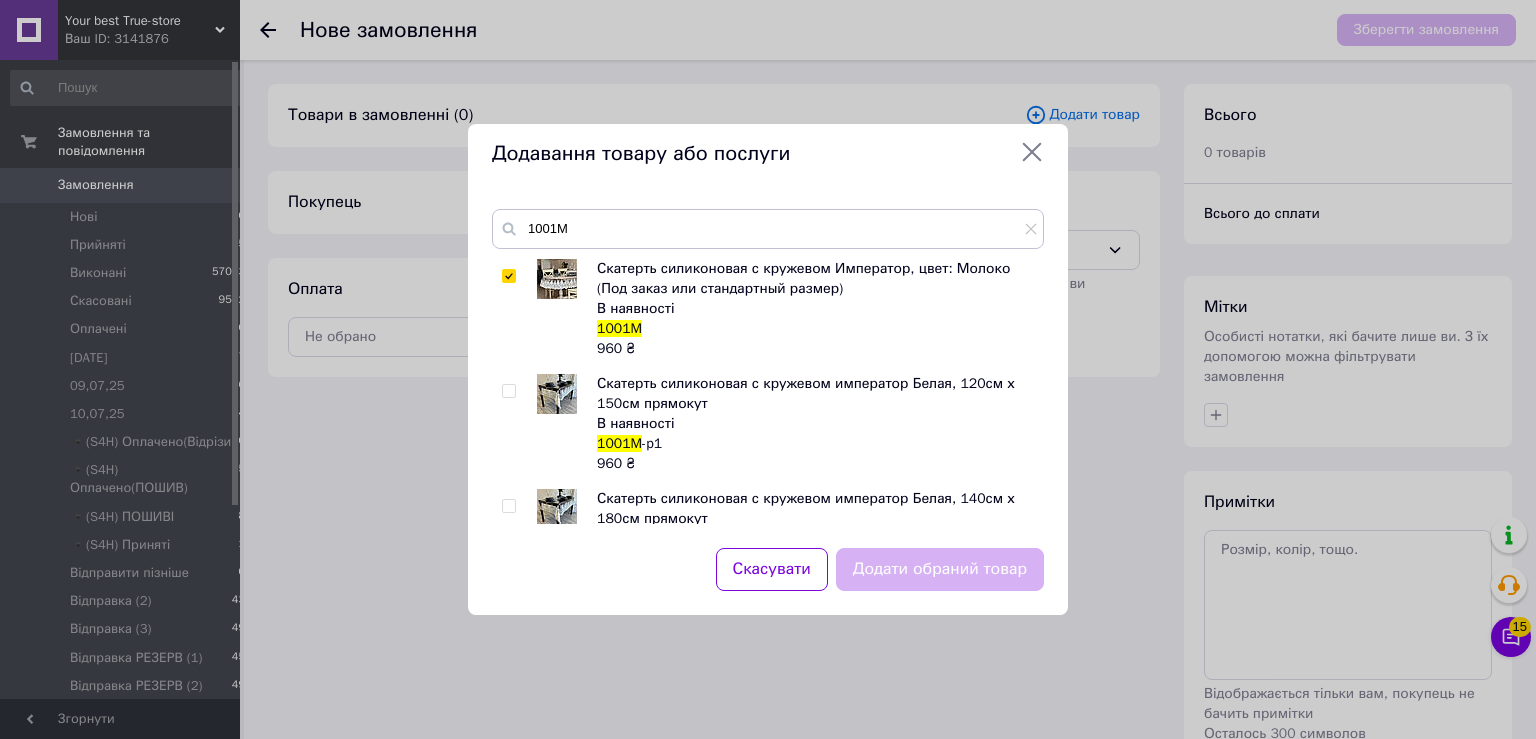 checkbox on "true" 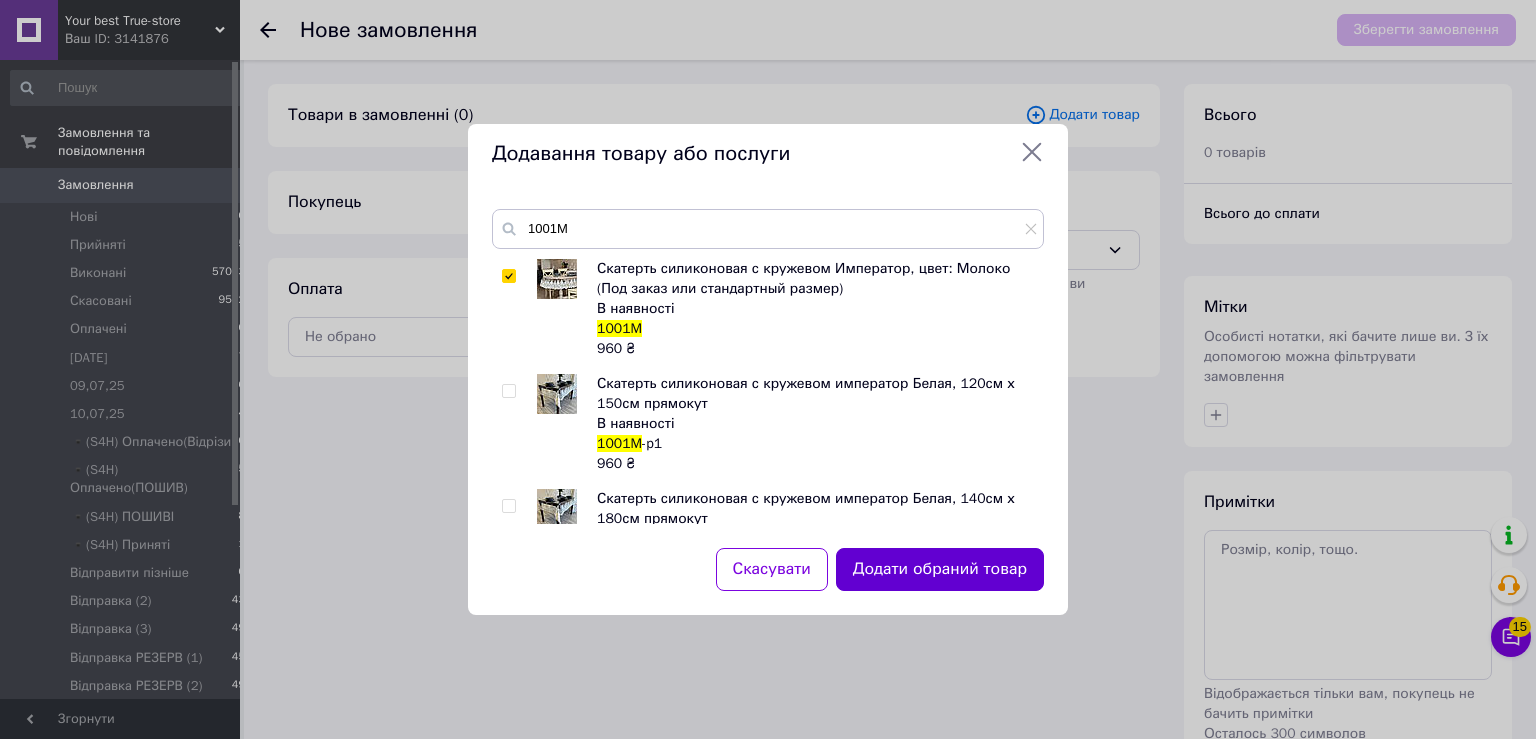 click on "Додати обраний товар" at bounding box center [940, 569] 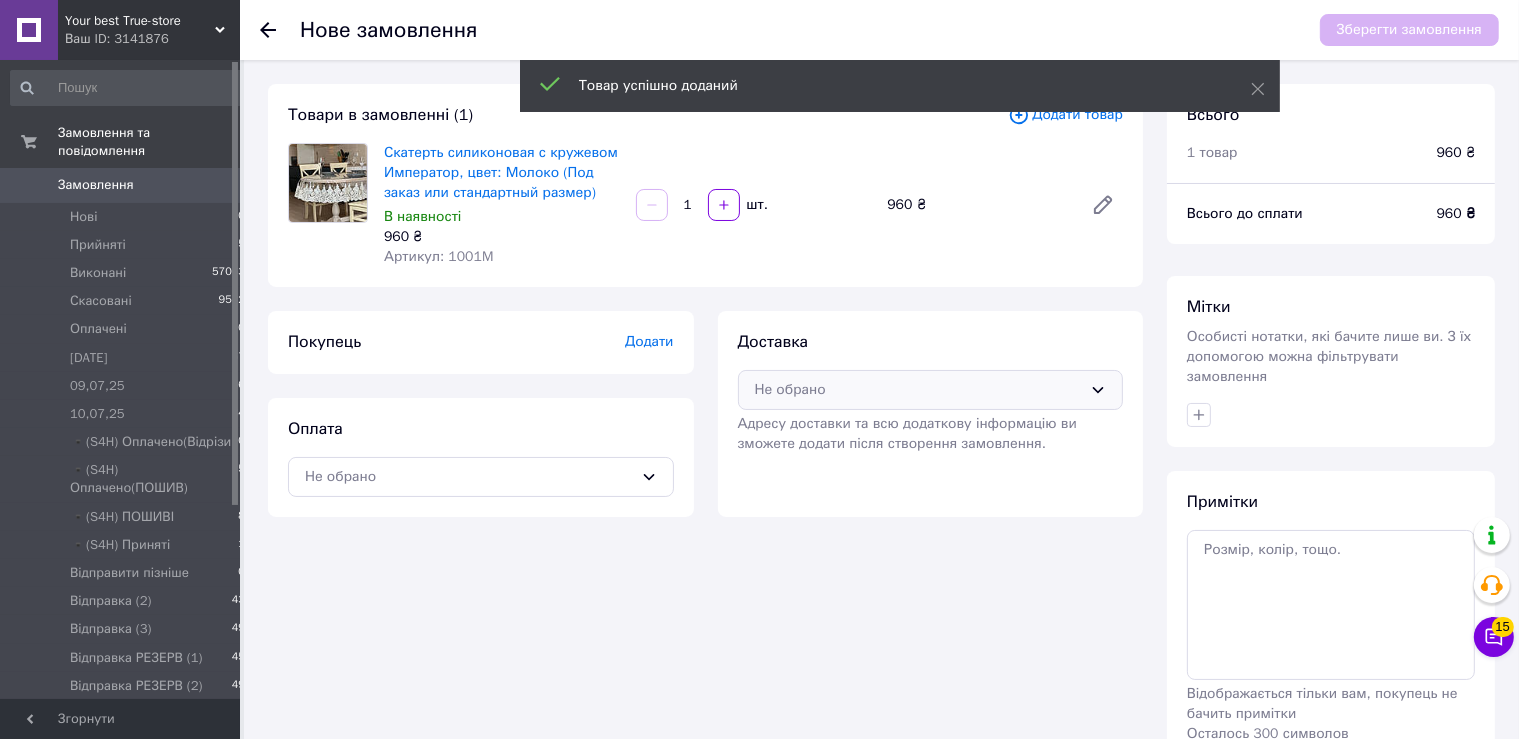 click on "Не обрано" at bounding box center (919, 390) 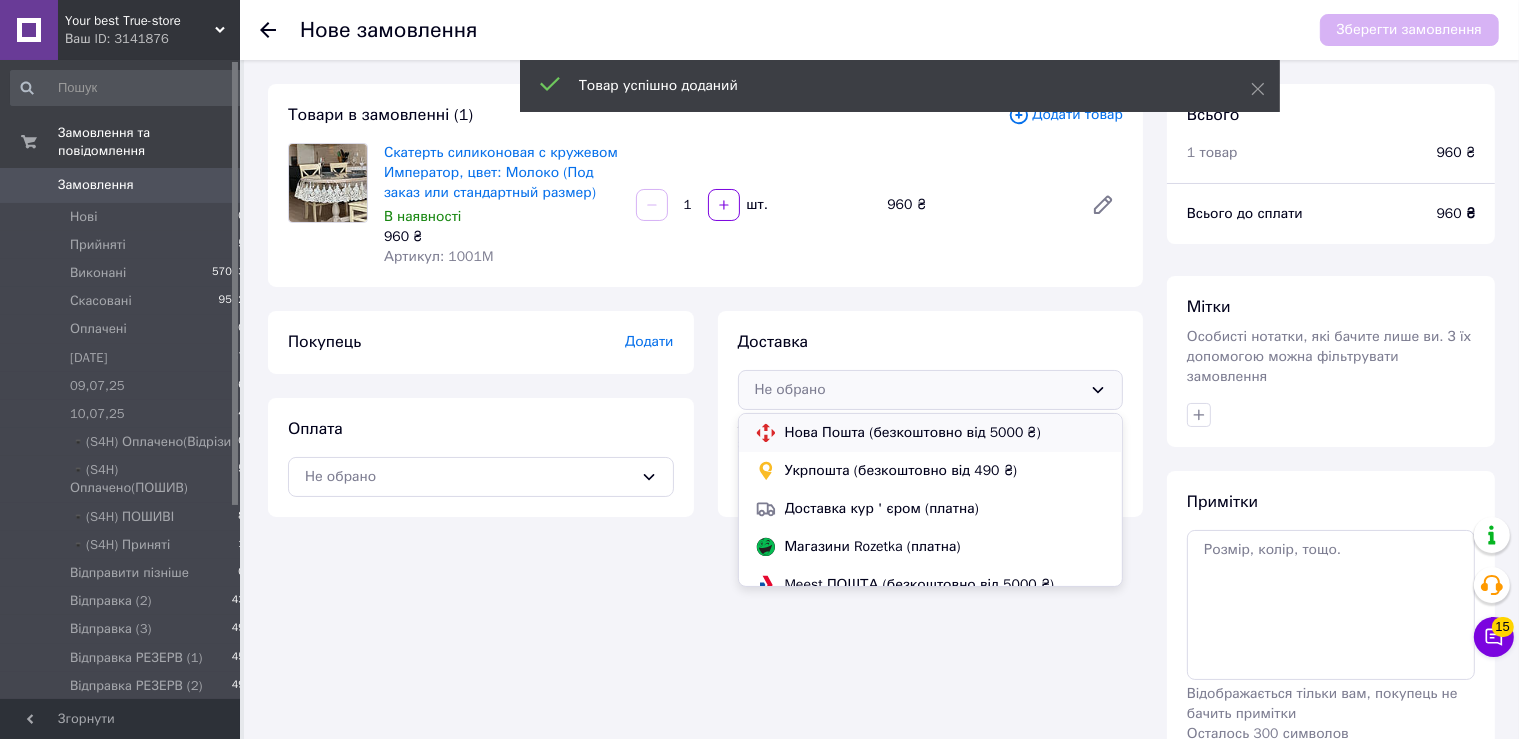 click on "Нова Пошта (безкоштовно від 5000 ₴)" at bounding box center (931, 433) 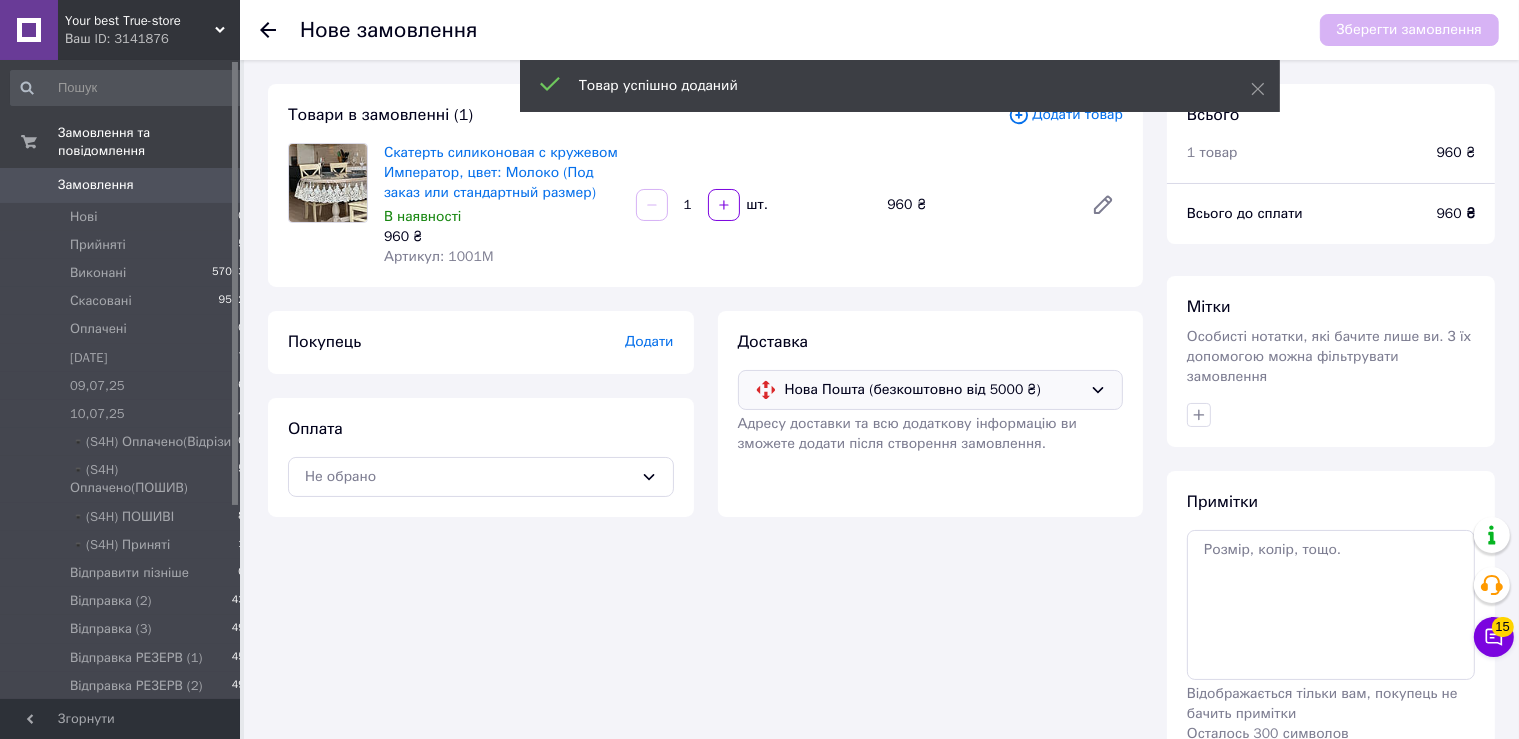 click on "Оплата Не обрано" at bounding box center (481, 457) 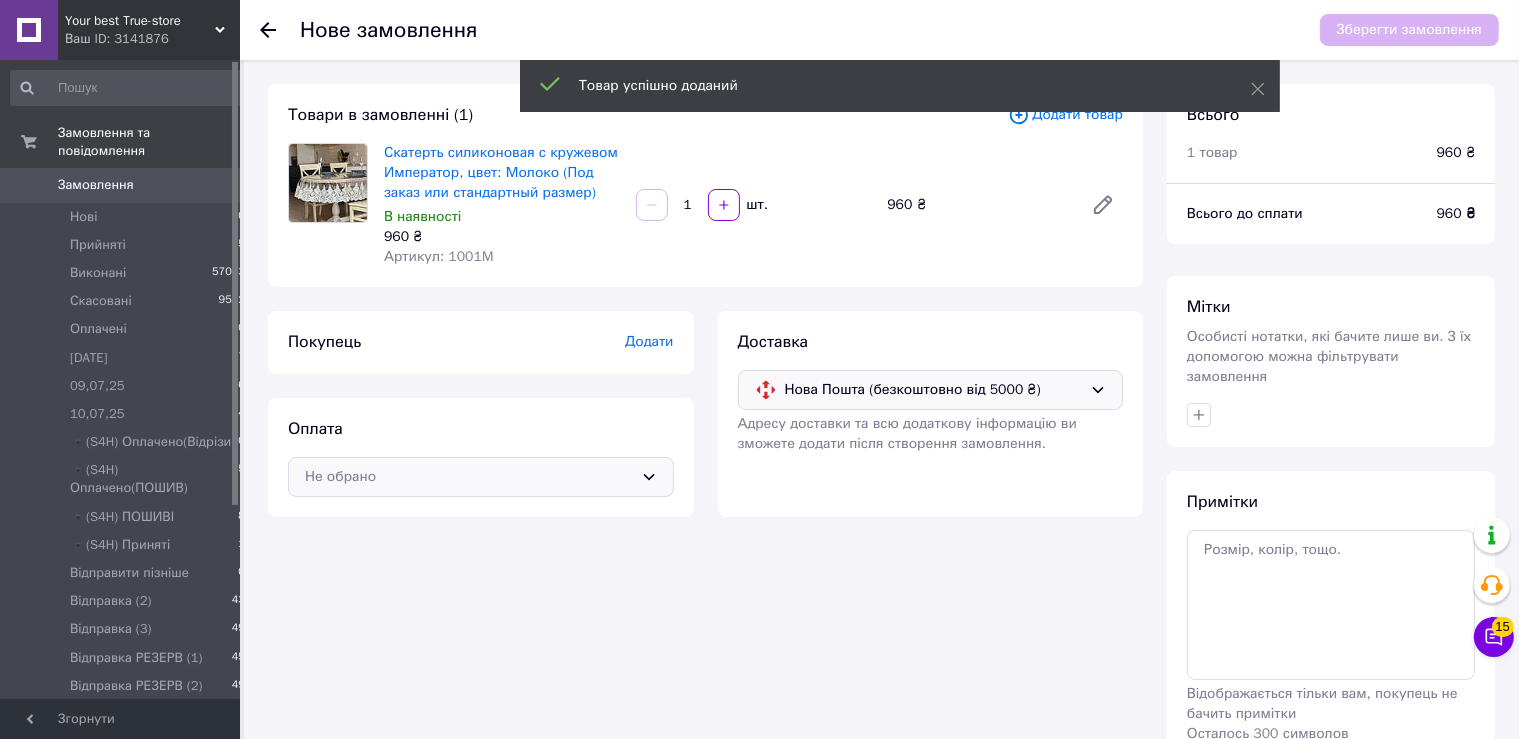 click on "Оплата Не обрано" at bounding box center [481, 457] 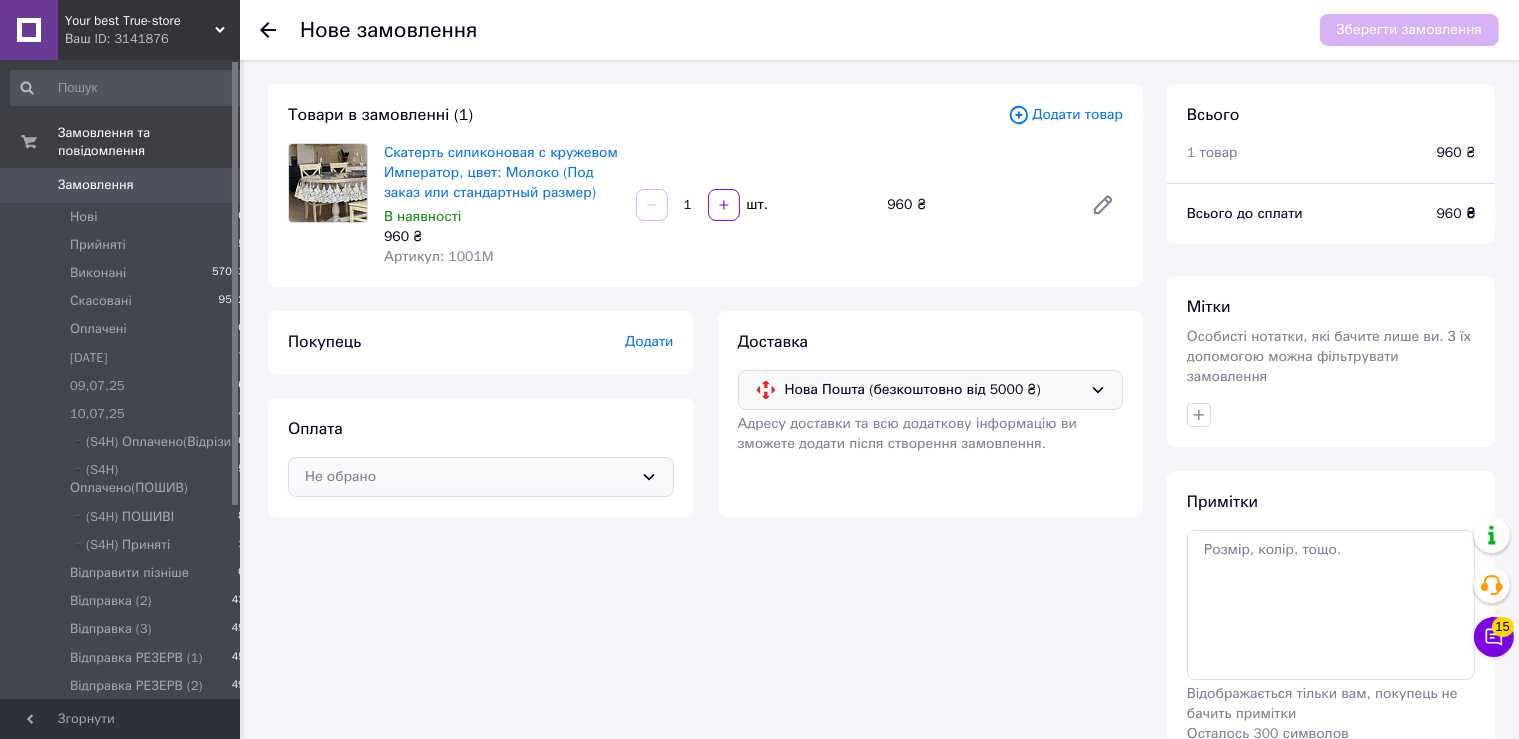 click on "Не обрано" at bounding box center (481, 477) 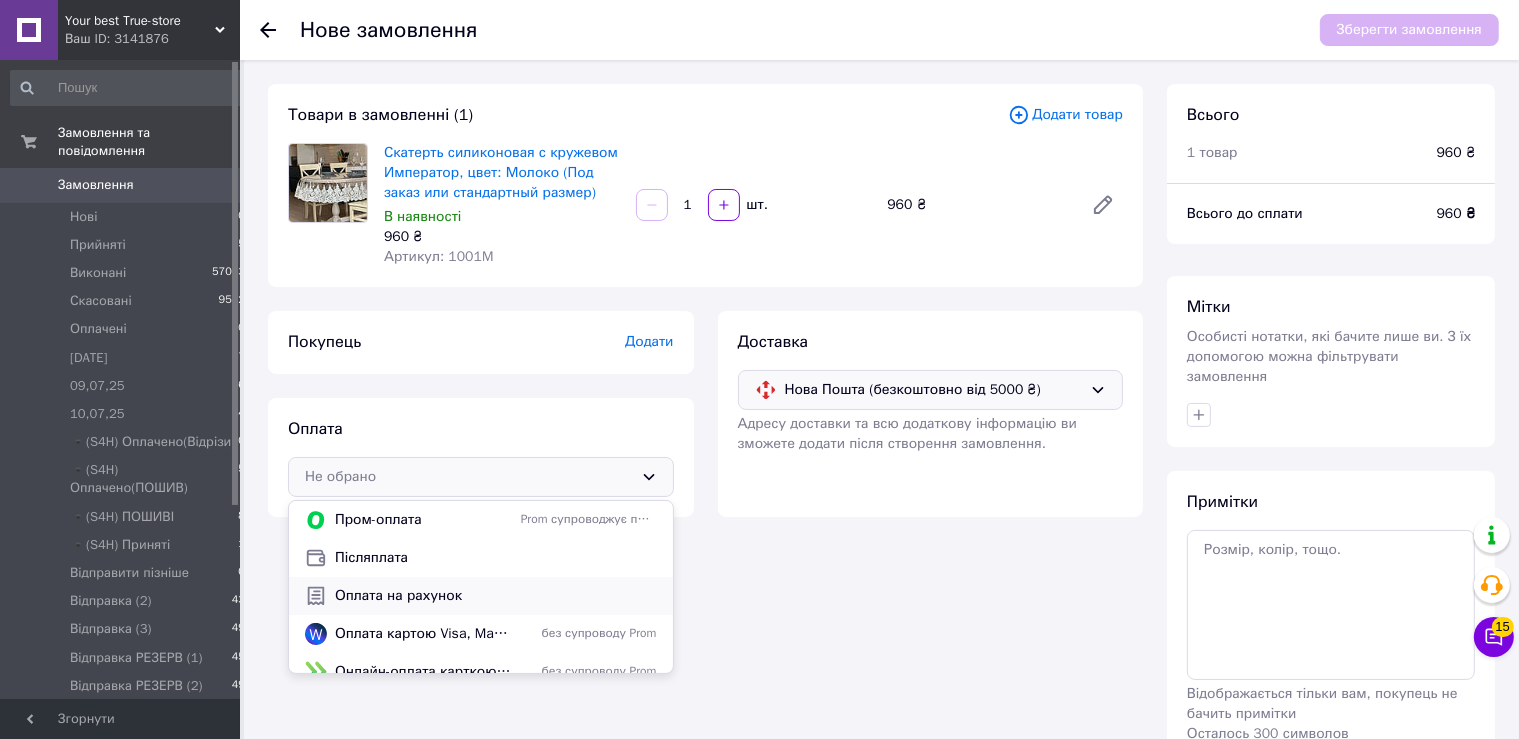 scroll, scrollTop: 54, scrollLeft: 0, axis: vertical 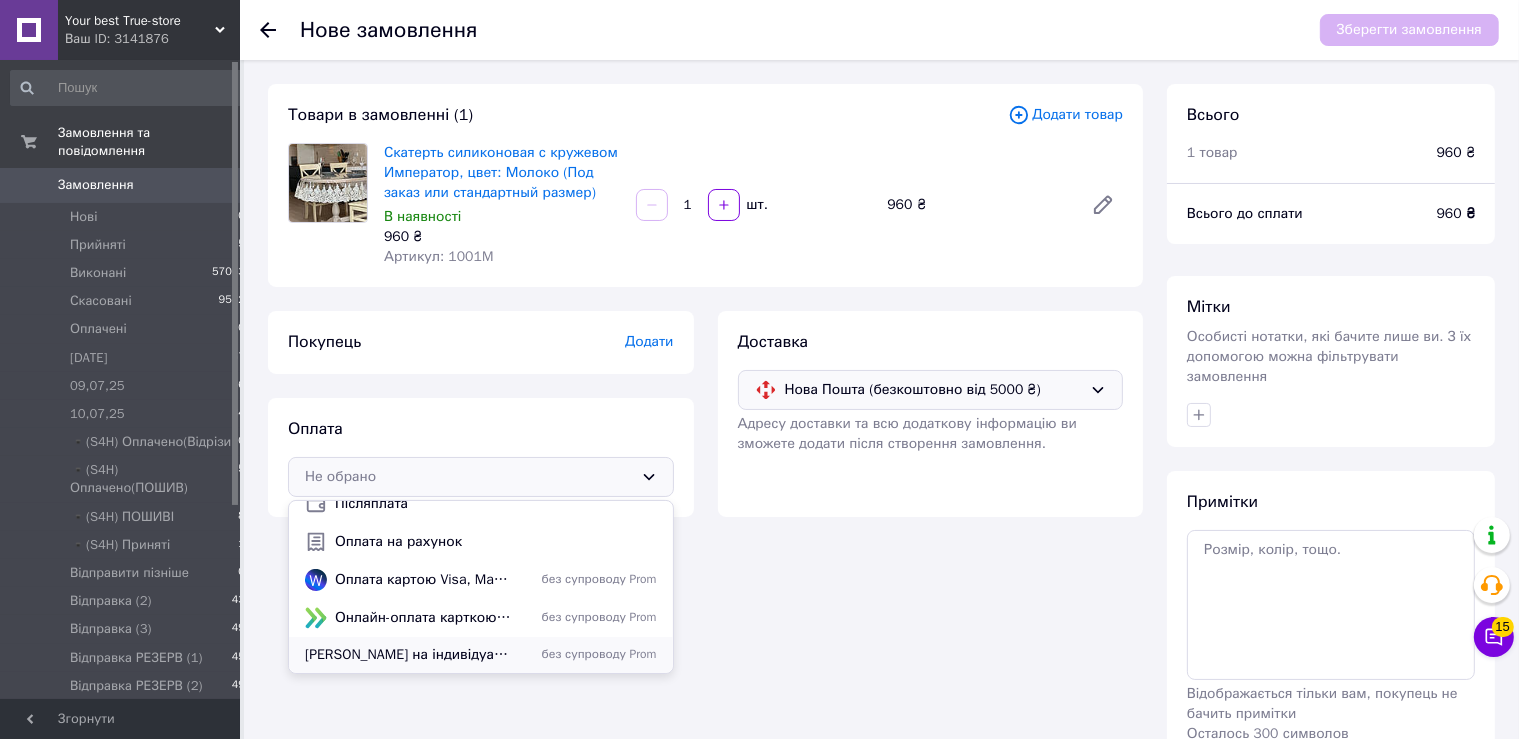 click on "[PERSON_NAME] на індивідуальний розмір виробу 🔴 Нова пошта 🔴" at bounding box center (409, 655) 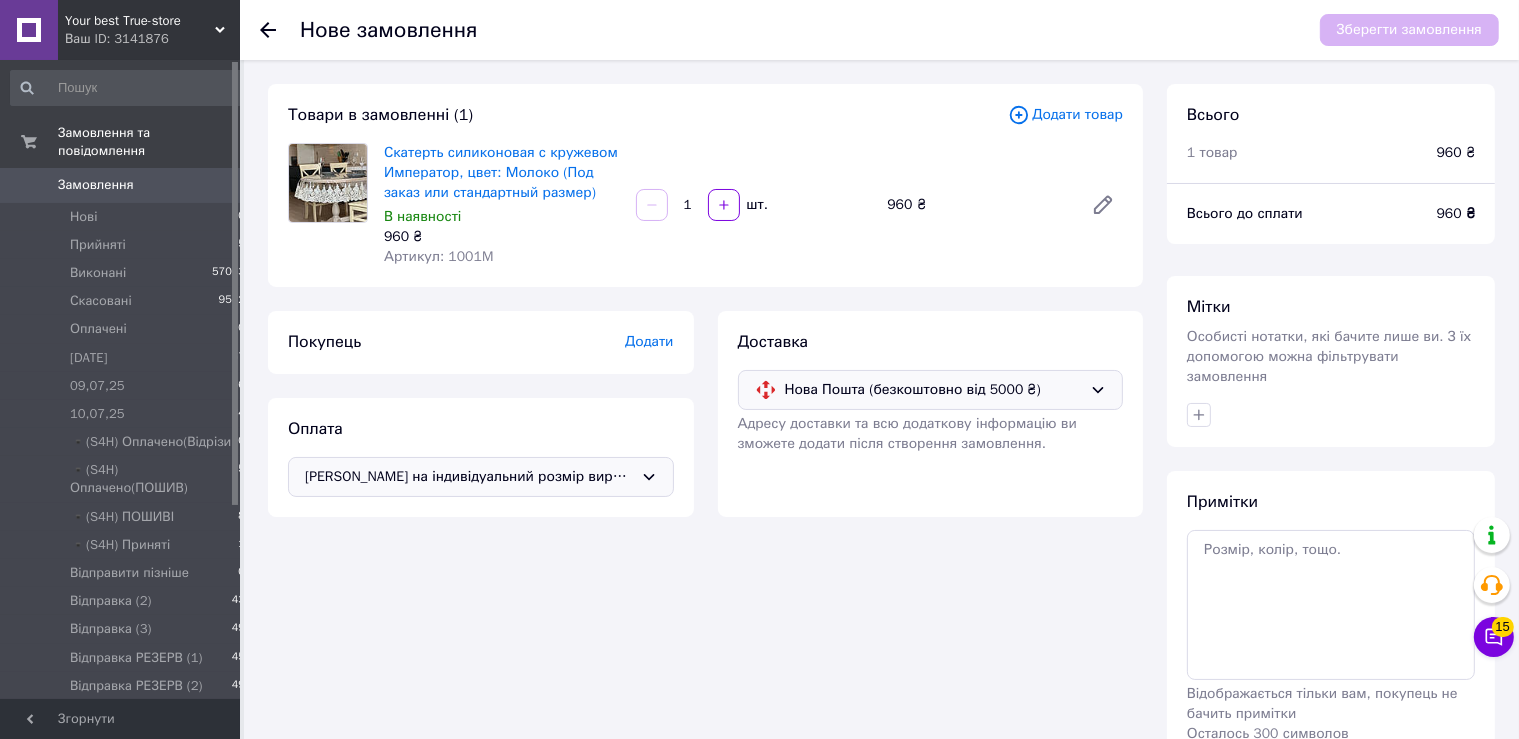 click on "Додати" at bounding box center [649, 341] 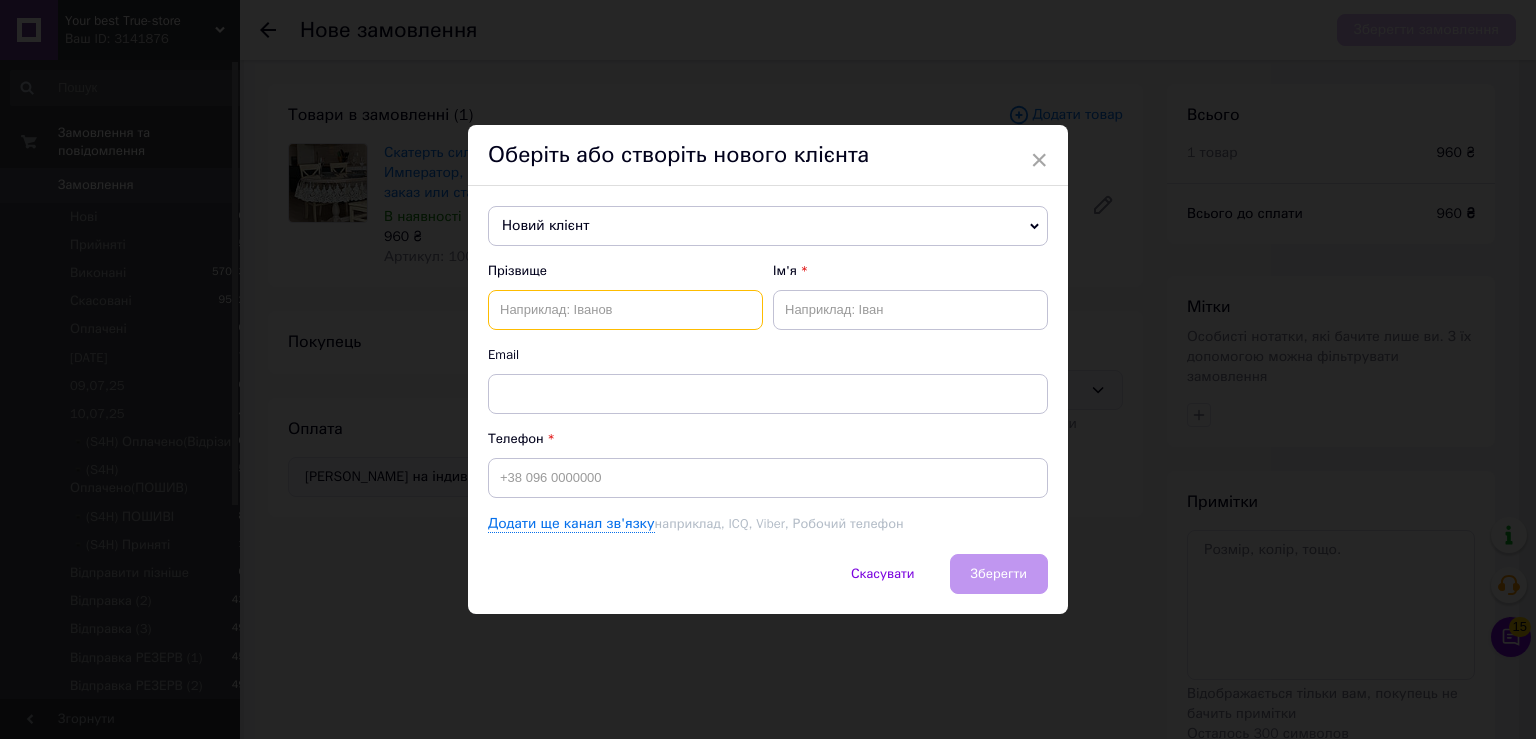click at bounding box center [625, 310] 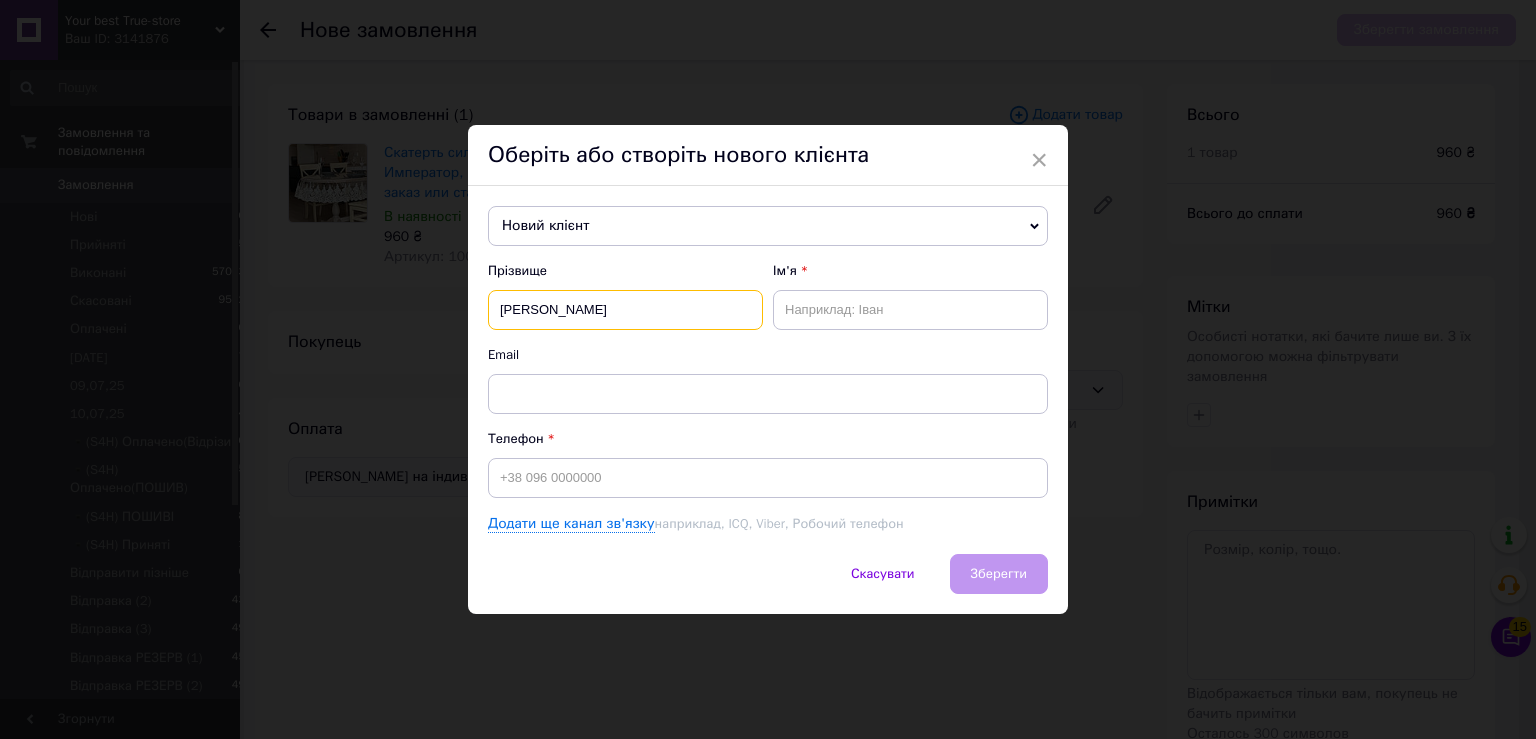 type on "Тесляк" 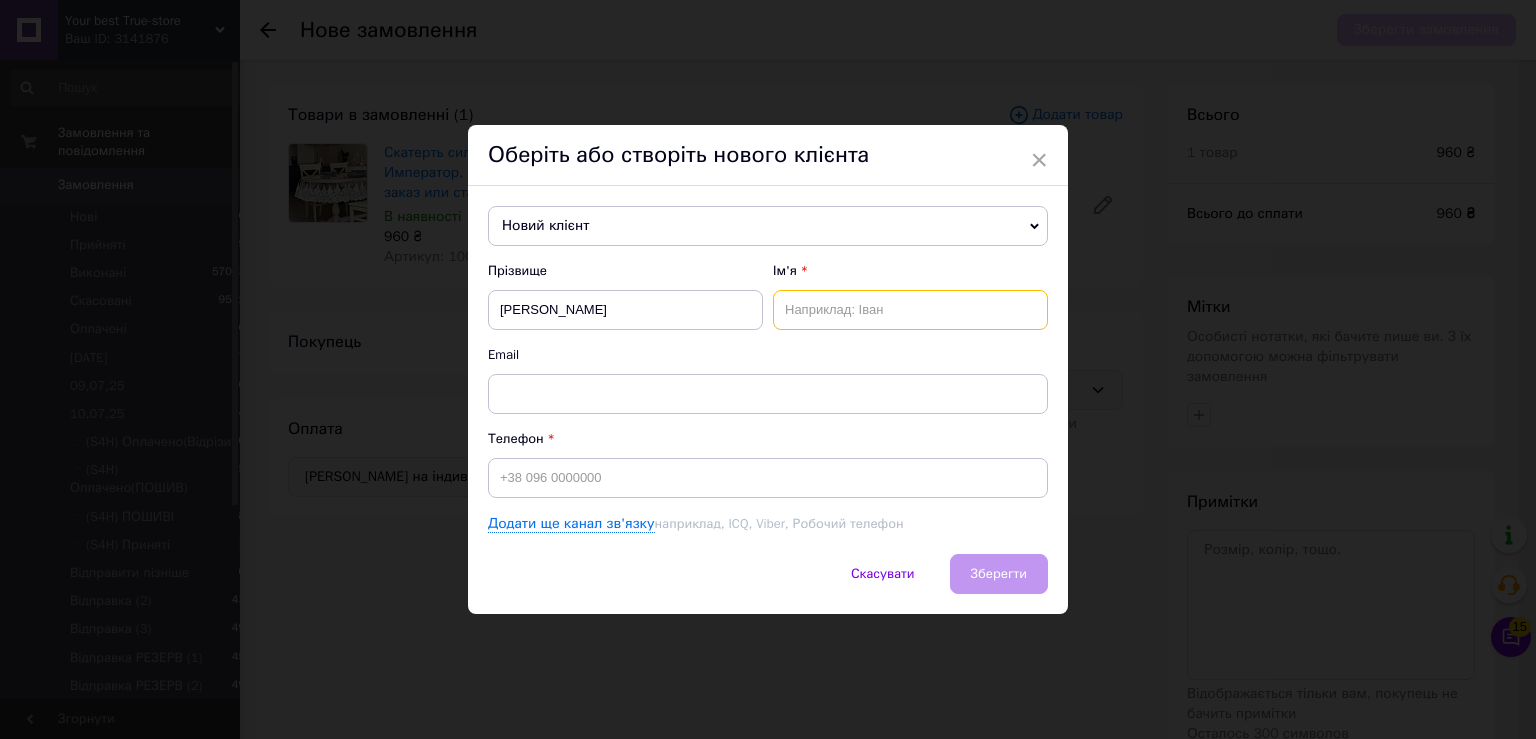 click at bounding box center [910, 310] 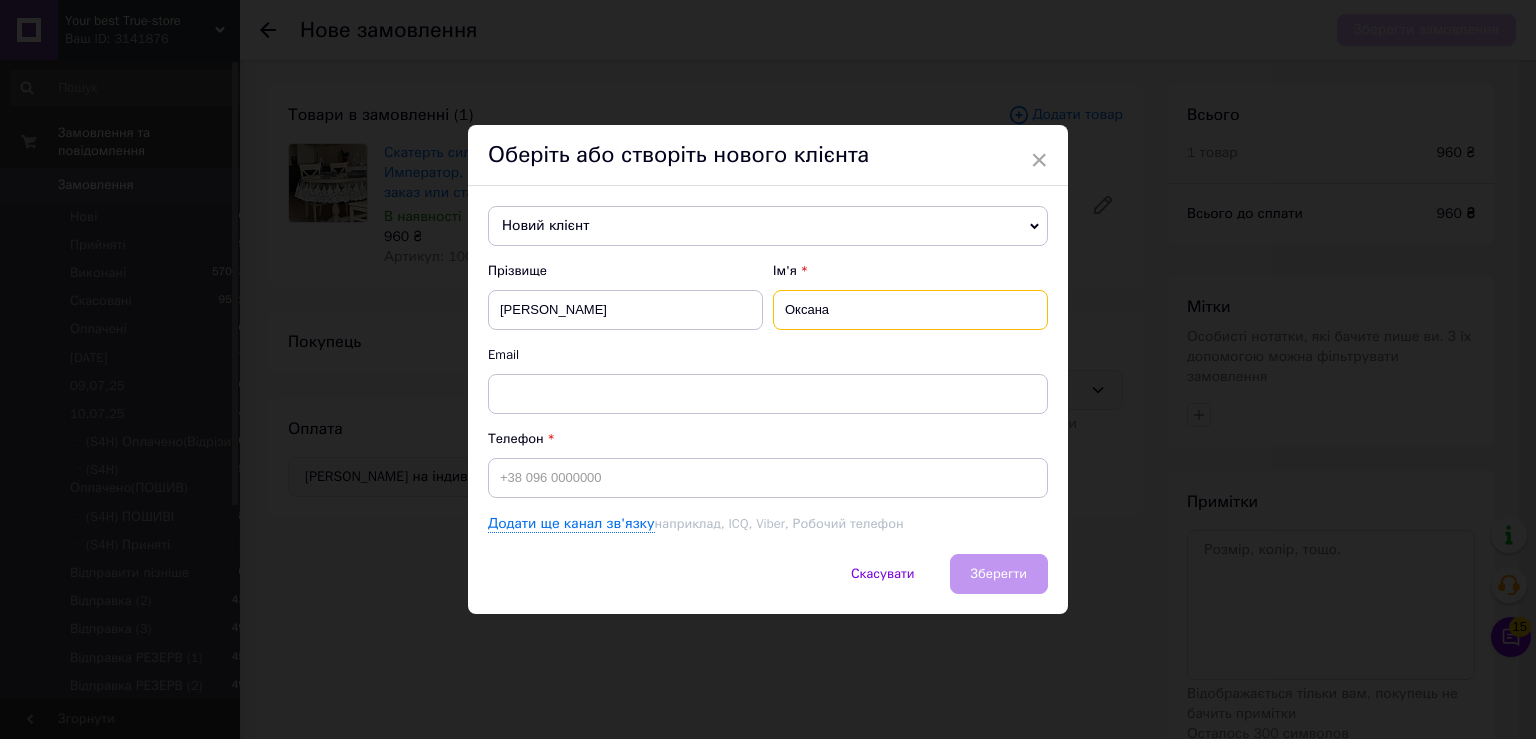 type on "Оксана" 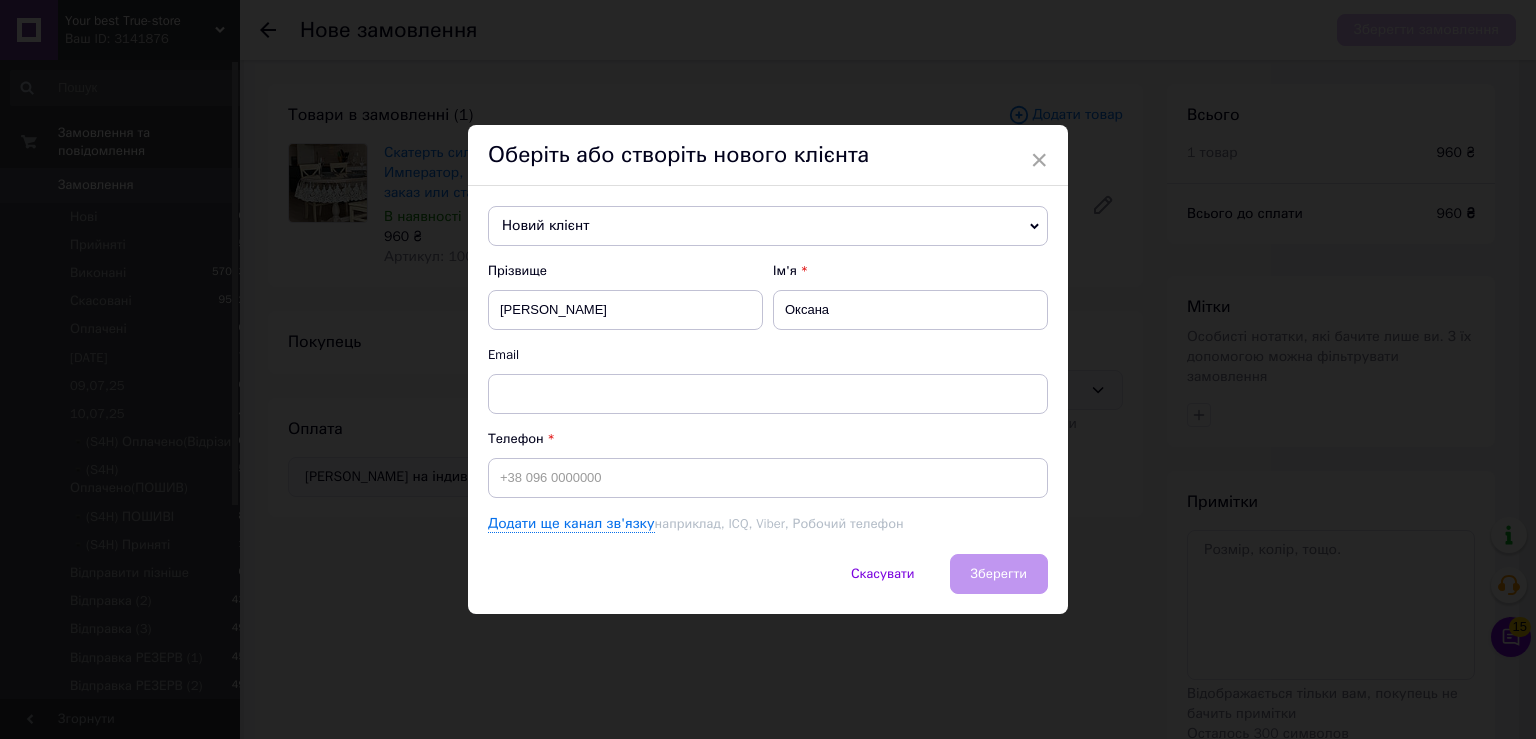 click on "Прізвище Тесляк Ім'я Оксана Email Телефон Додати ще канал зв'язку    наприклад, ICQ, Viber, Робочий телефон" at bounding box center (768, 398) 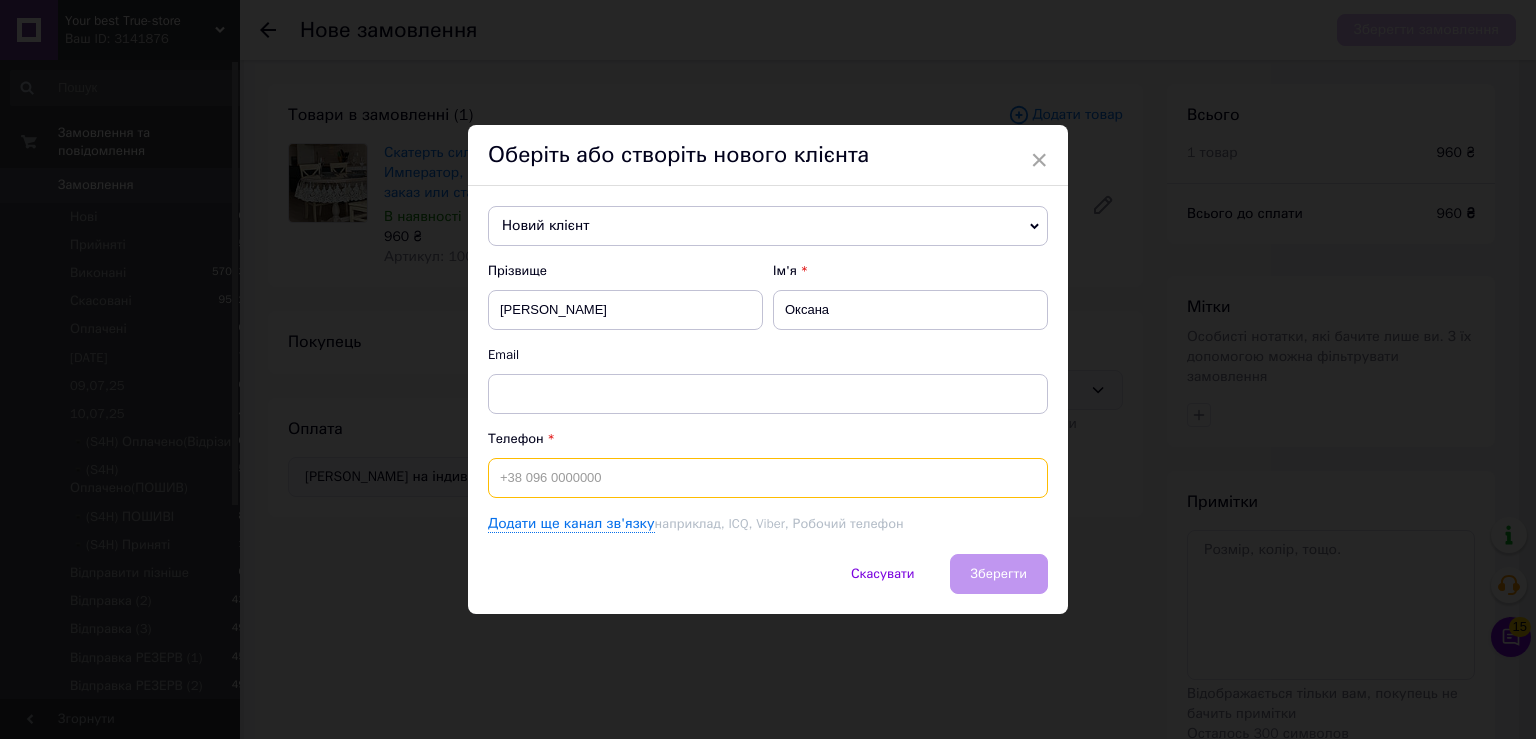 click at bounding box center [768, 478] 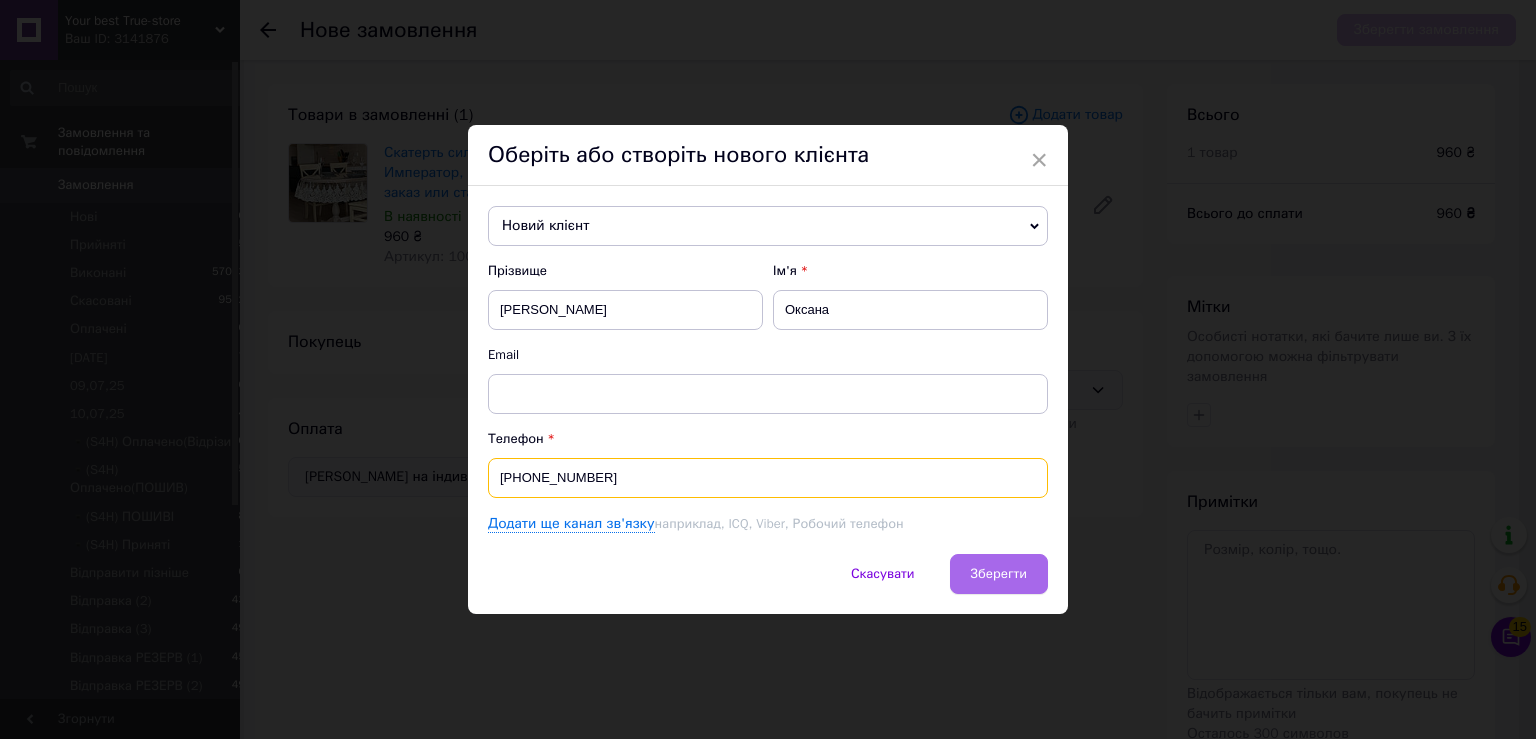 type on "[PHONE_NUMBER]" 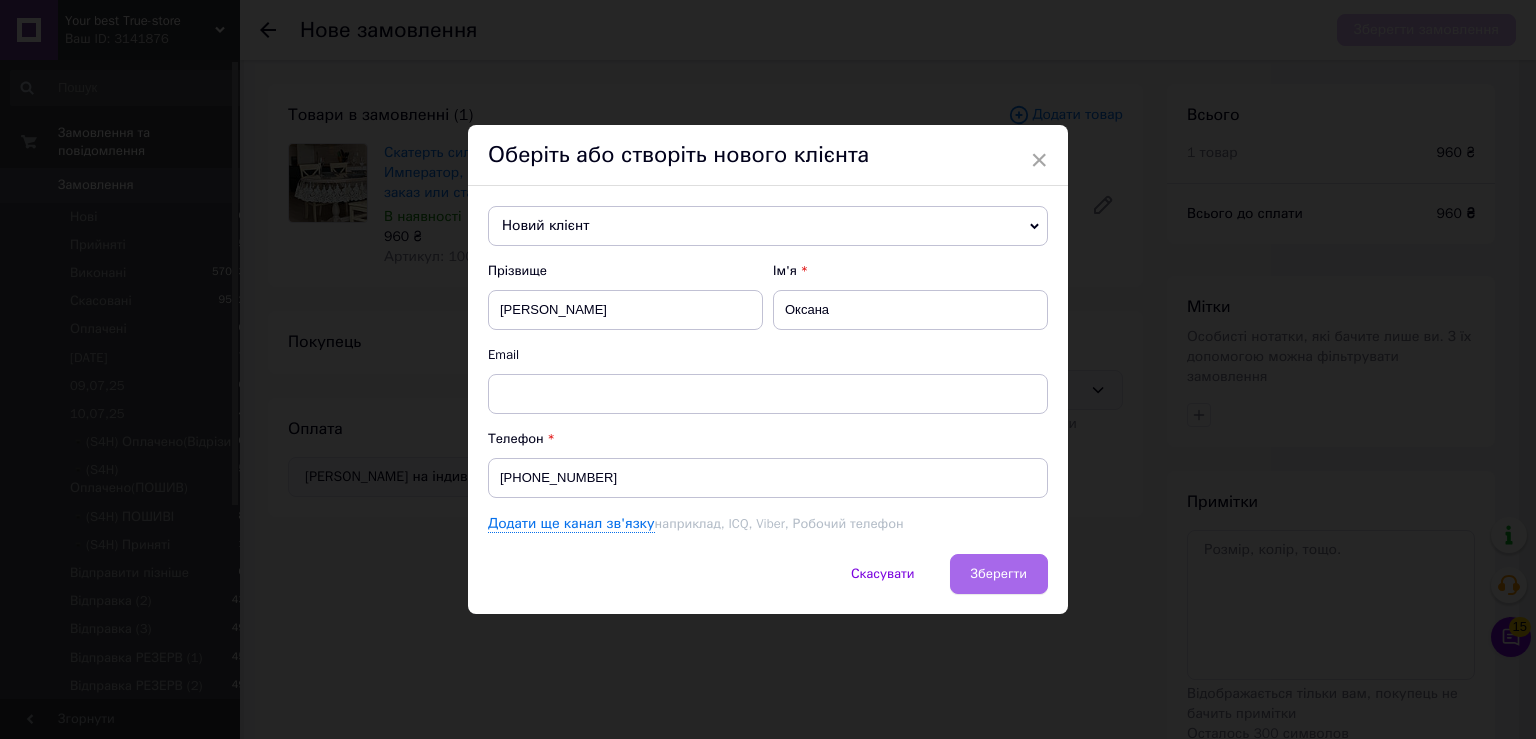 click on "Зберегти" at bounding box center (999, 573) 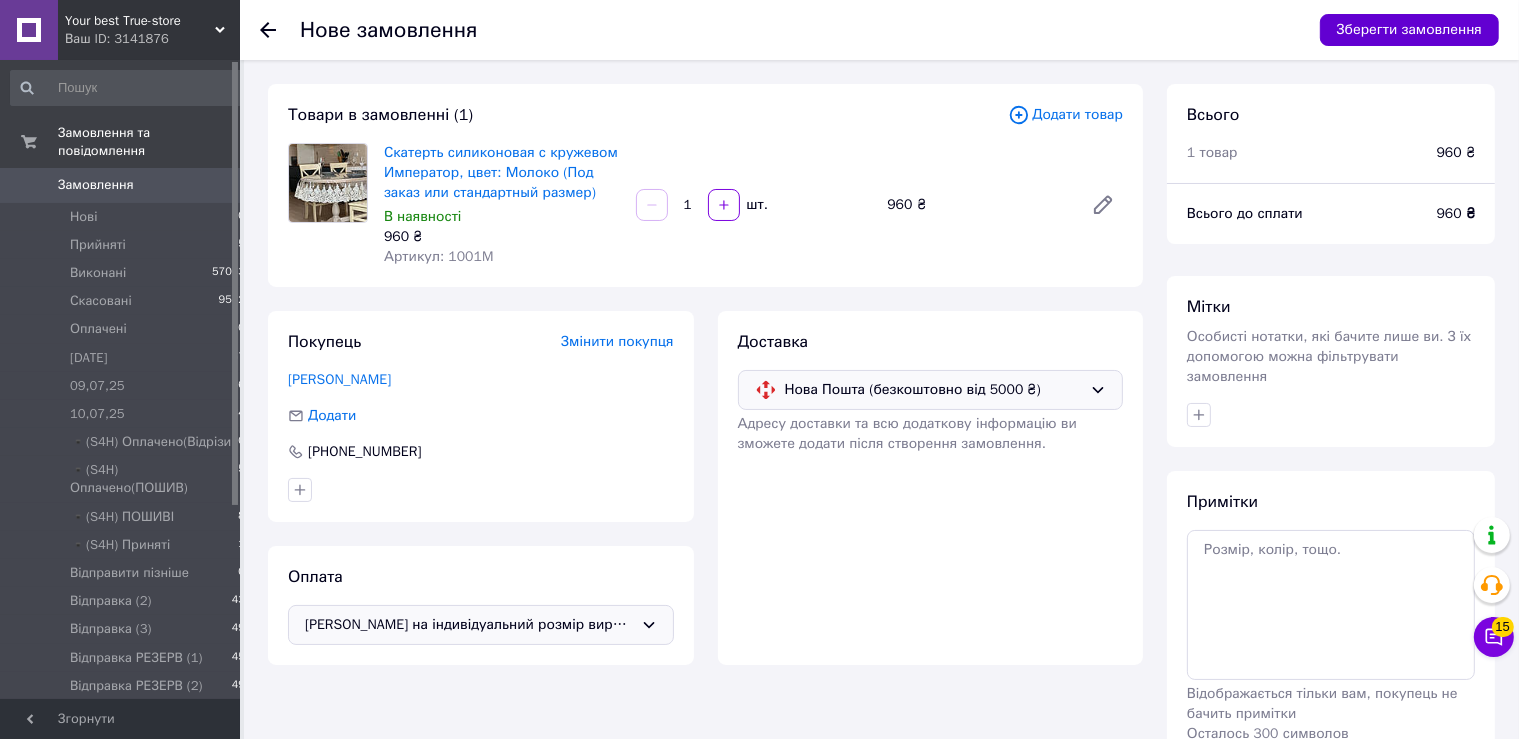 click on "Зберегти замовлення" at bounding box center [1409, 30] 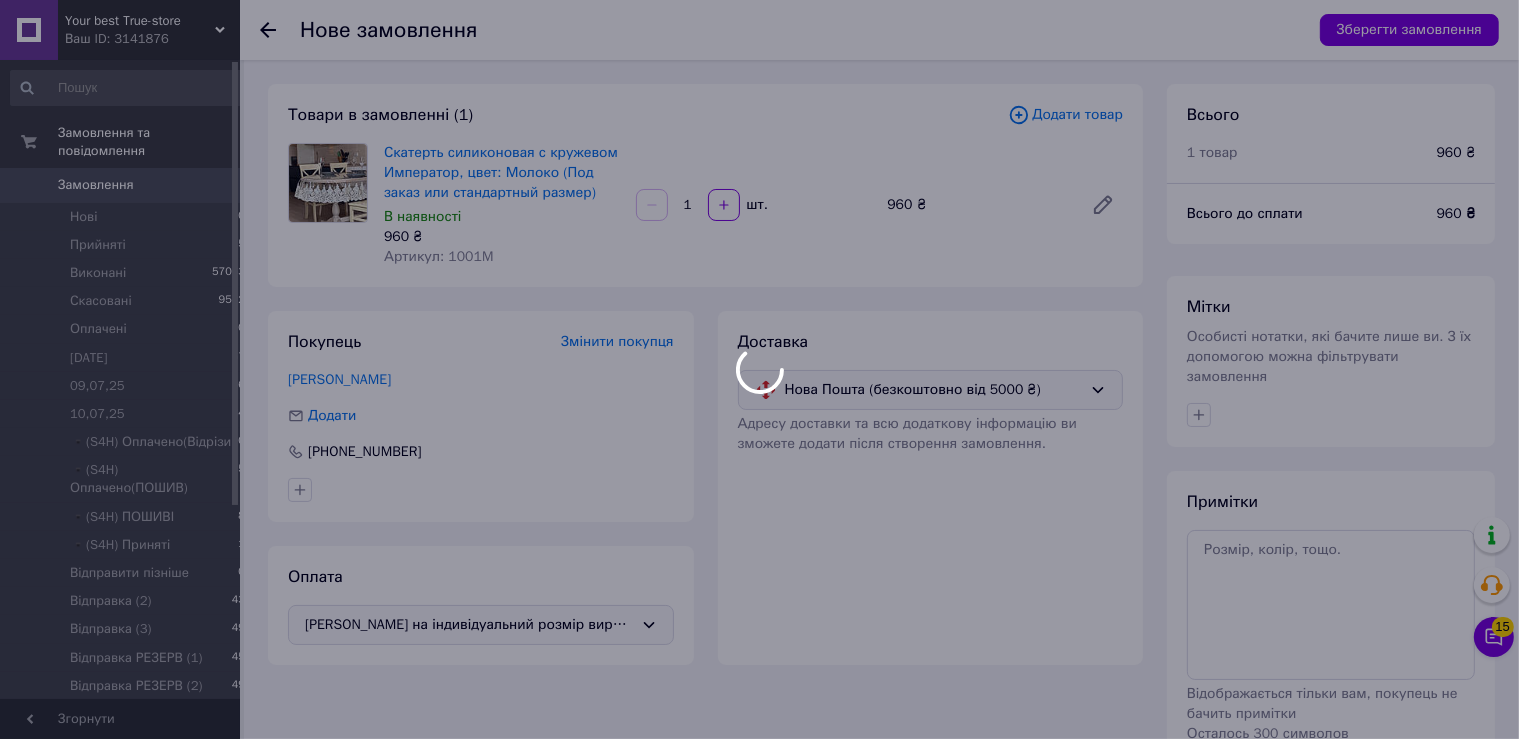 type 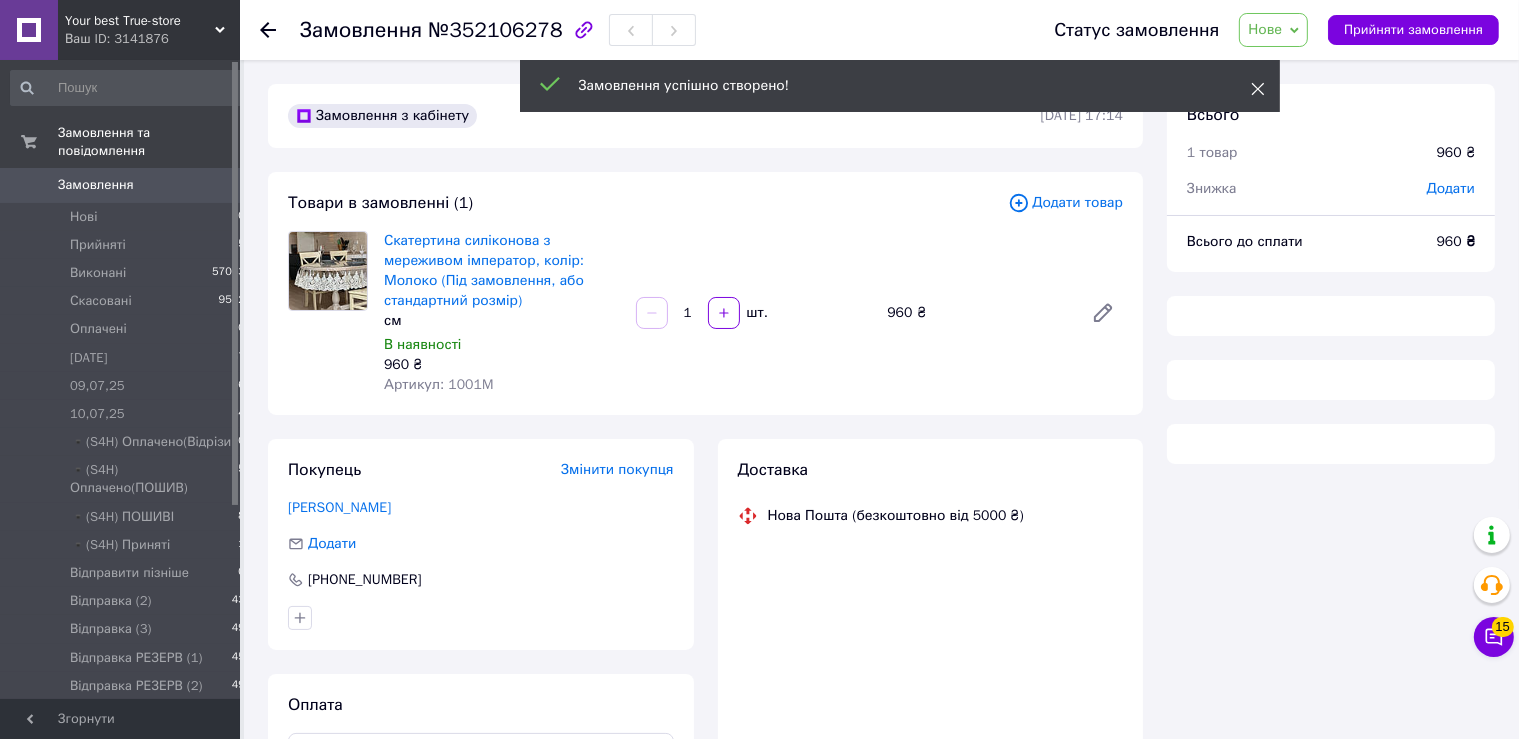 click 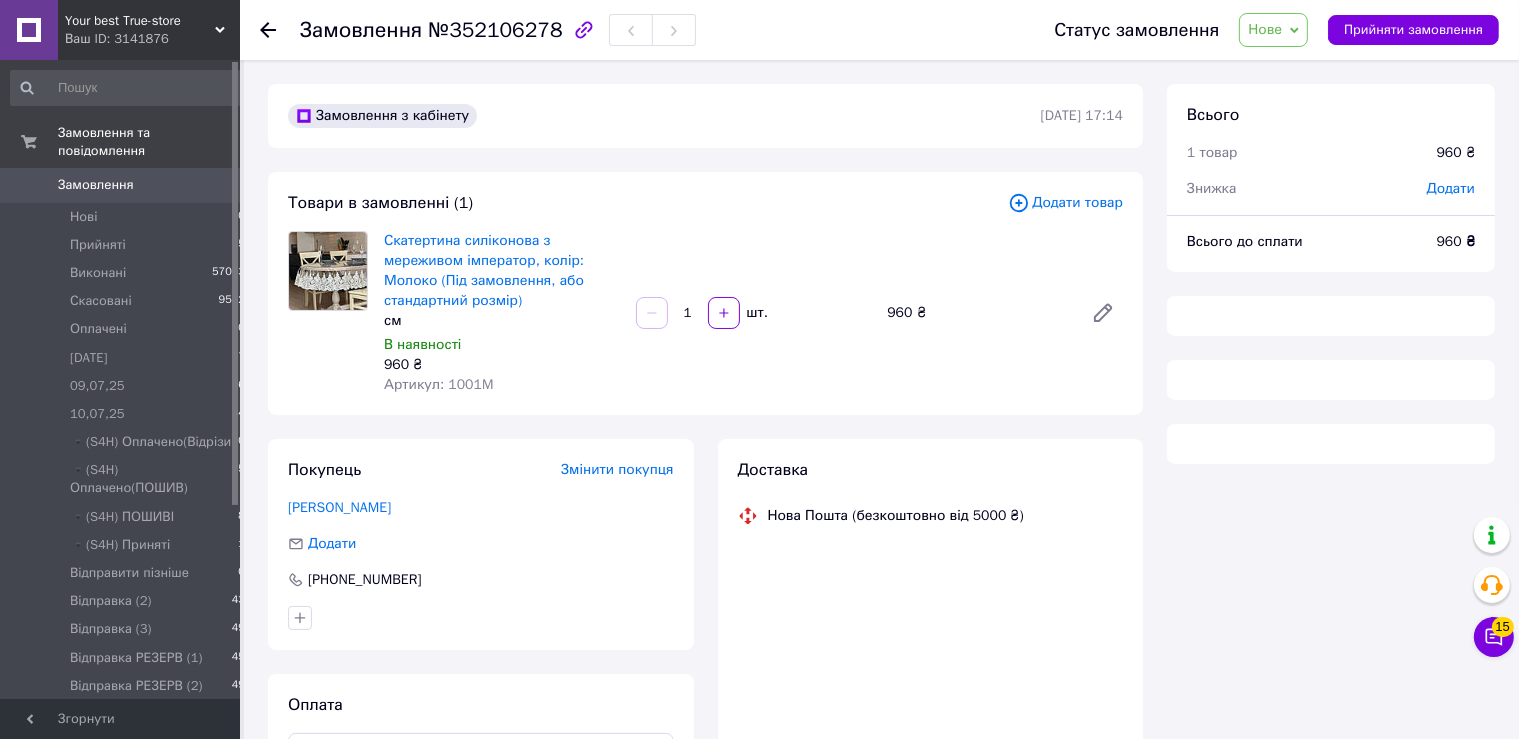 click on "Нове" at bounding box center (1265, 29) 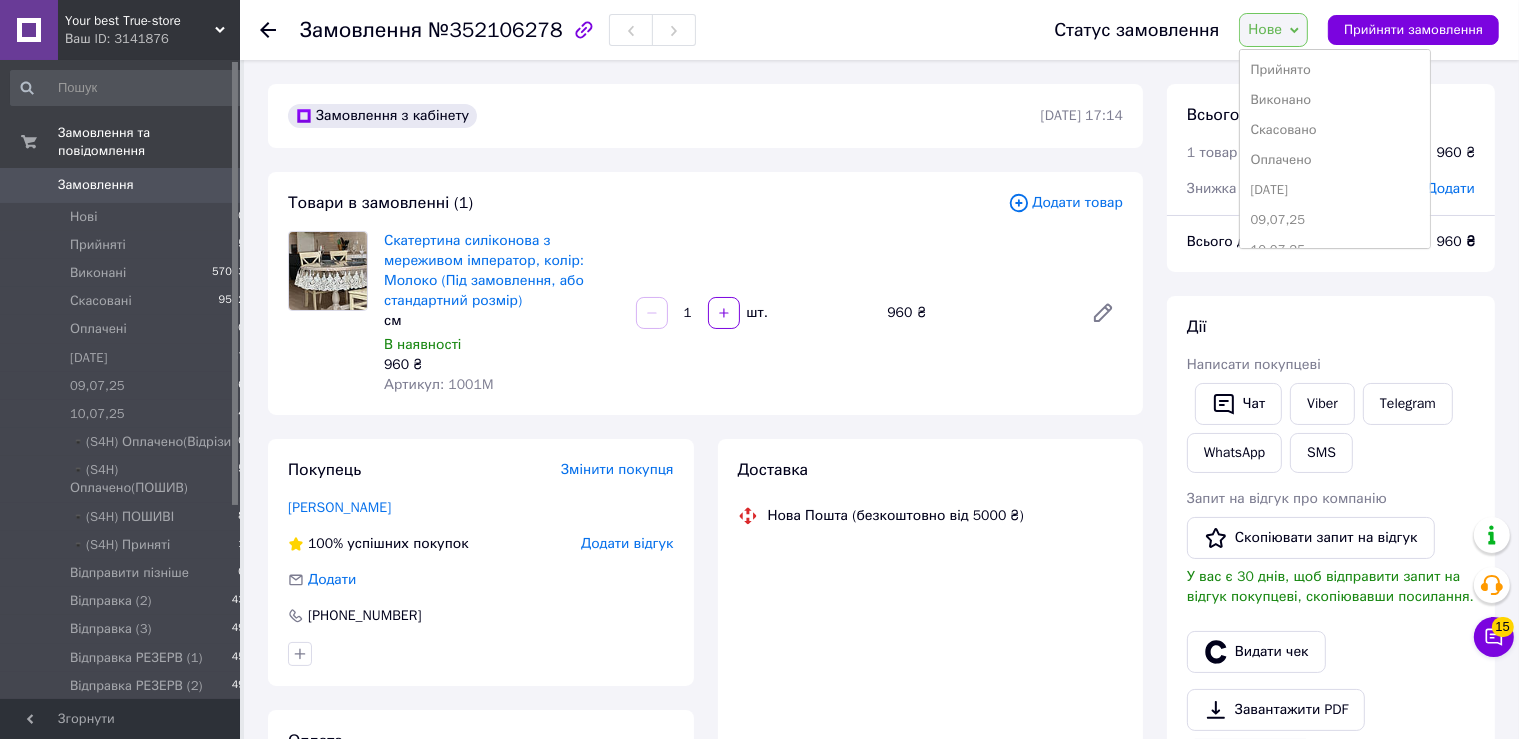 scroll, scrollTop: 518, scrollLeft: 0, axis: vertical 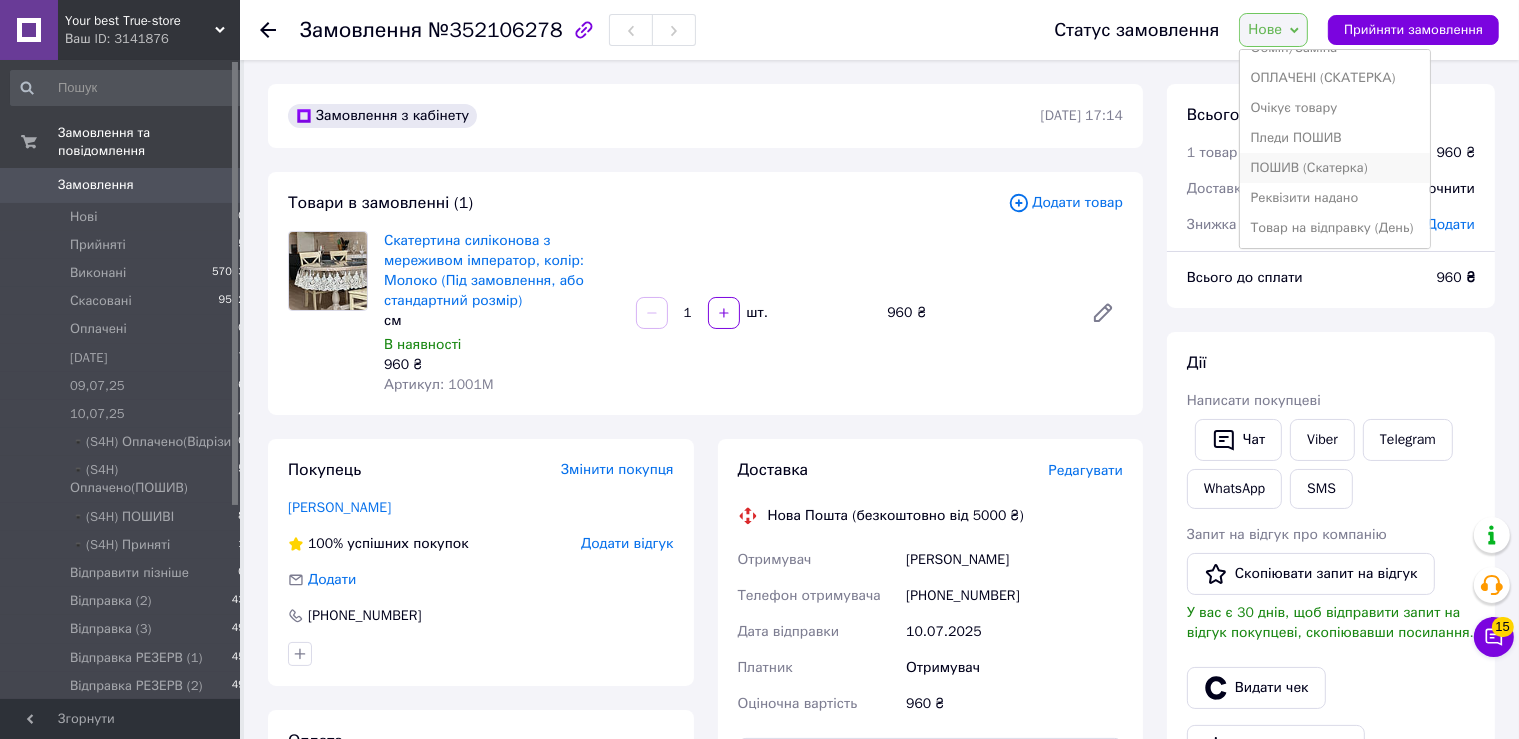 click on "ПОШИВ (Скатерка)" at bounding box center (1335, 168) 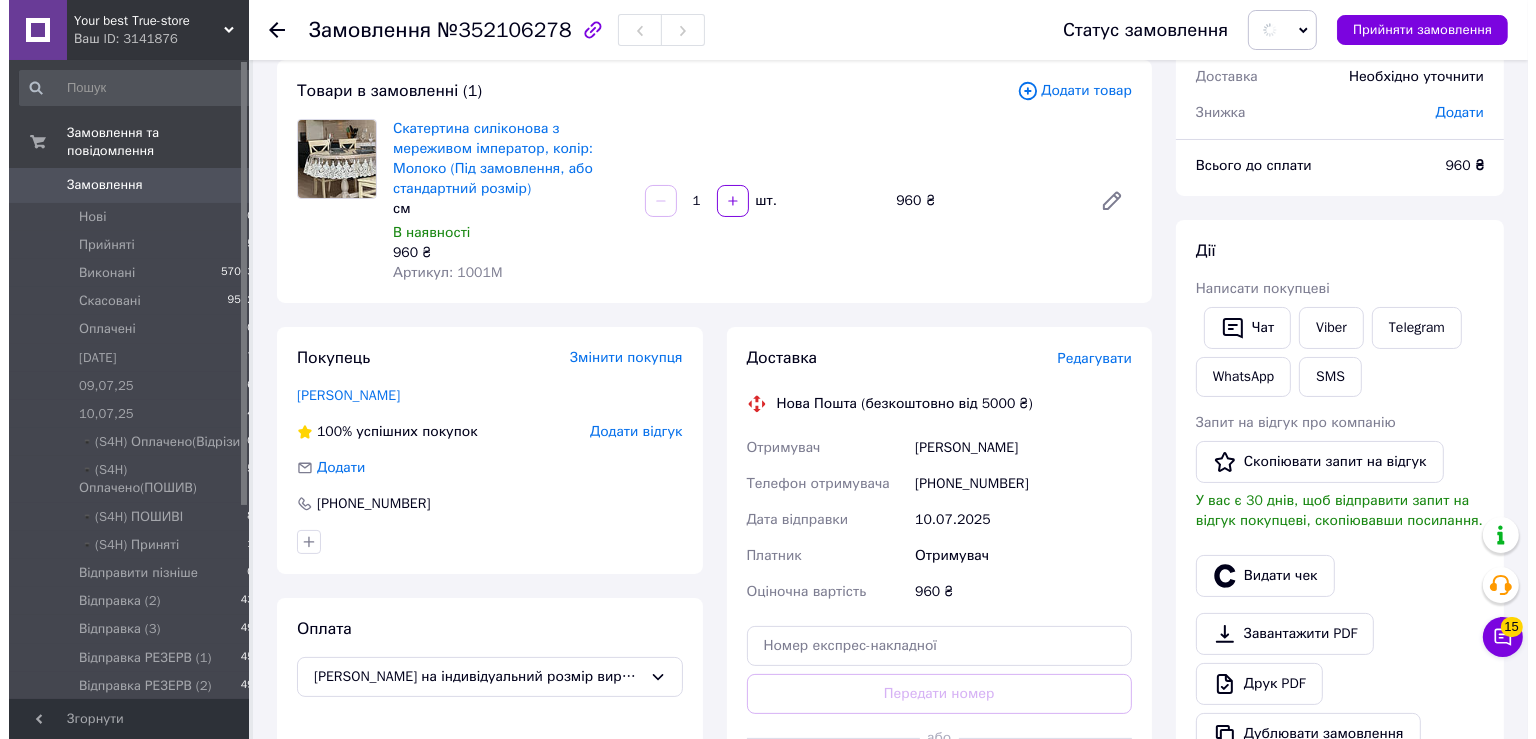 scroll, scrollTop: 211, scrollLeft: 0, axis: vertical 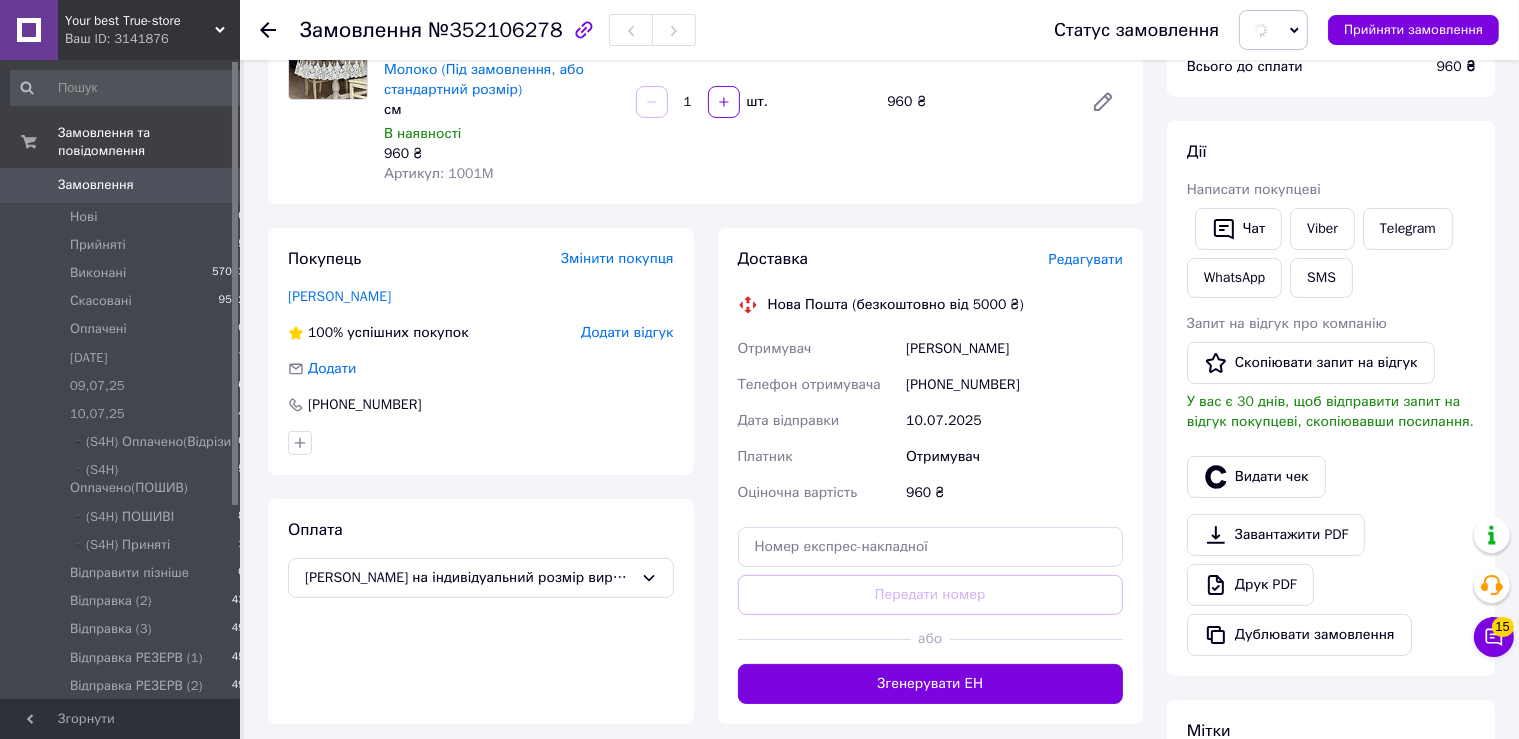 click on "Редагувати" at bounding box center [1086, 259] 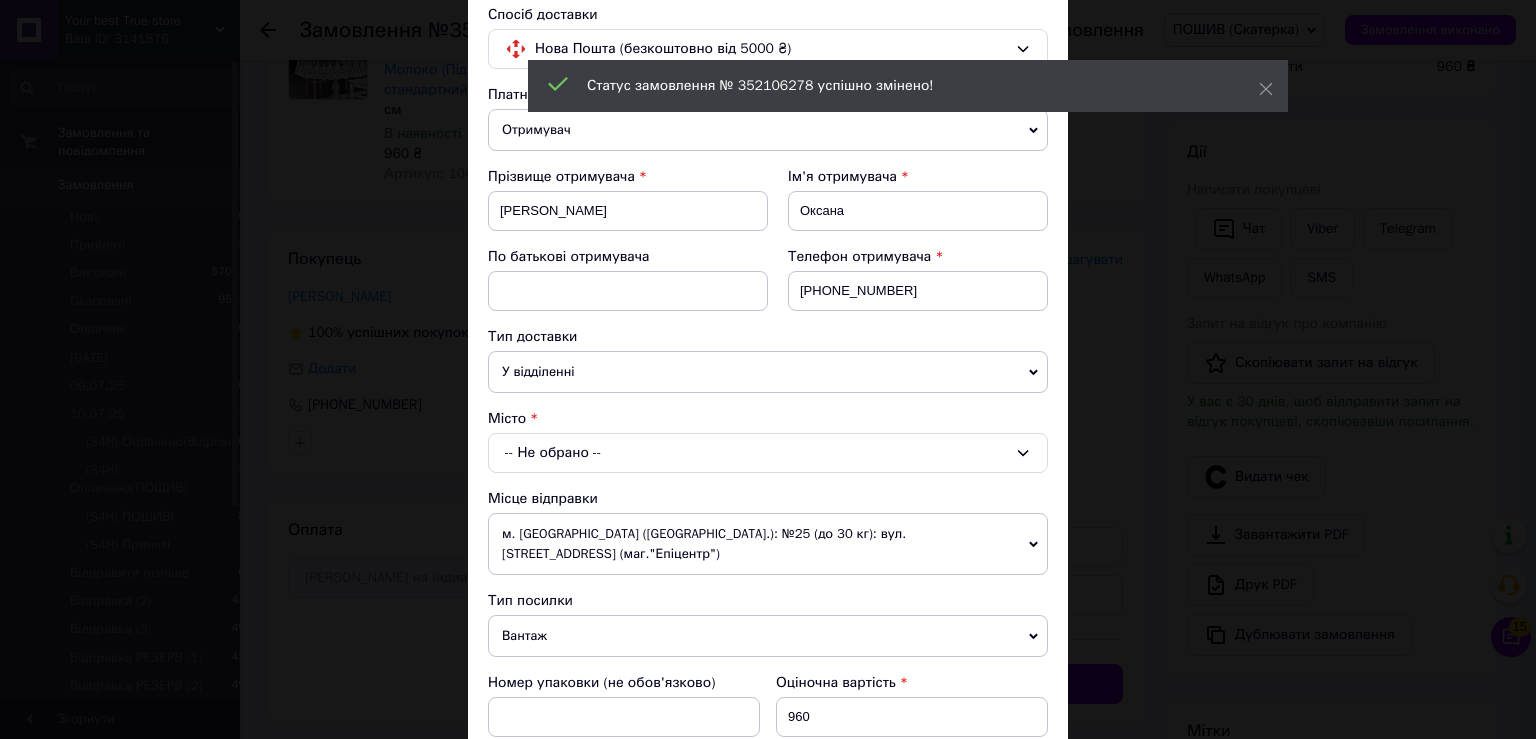 scroll, scrollTop: 221, scrollLeft: 0, axis: vertical 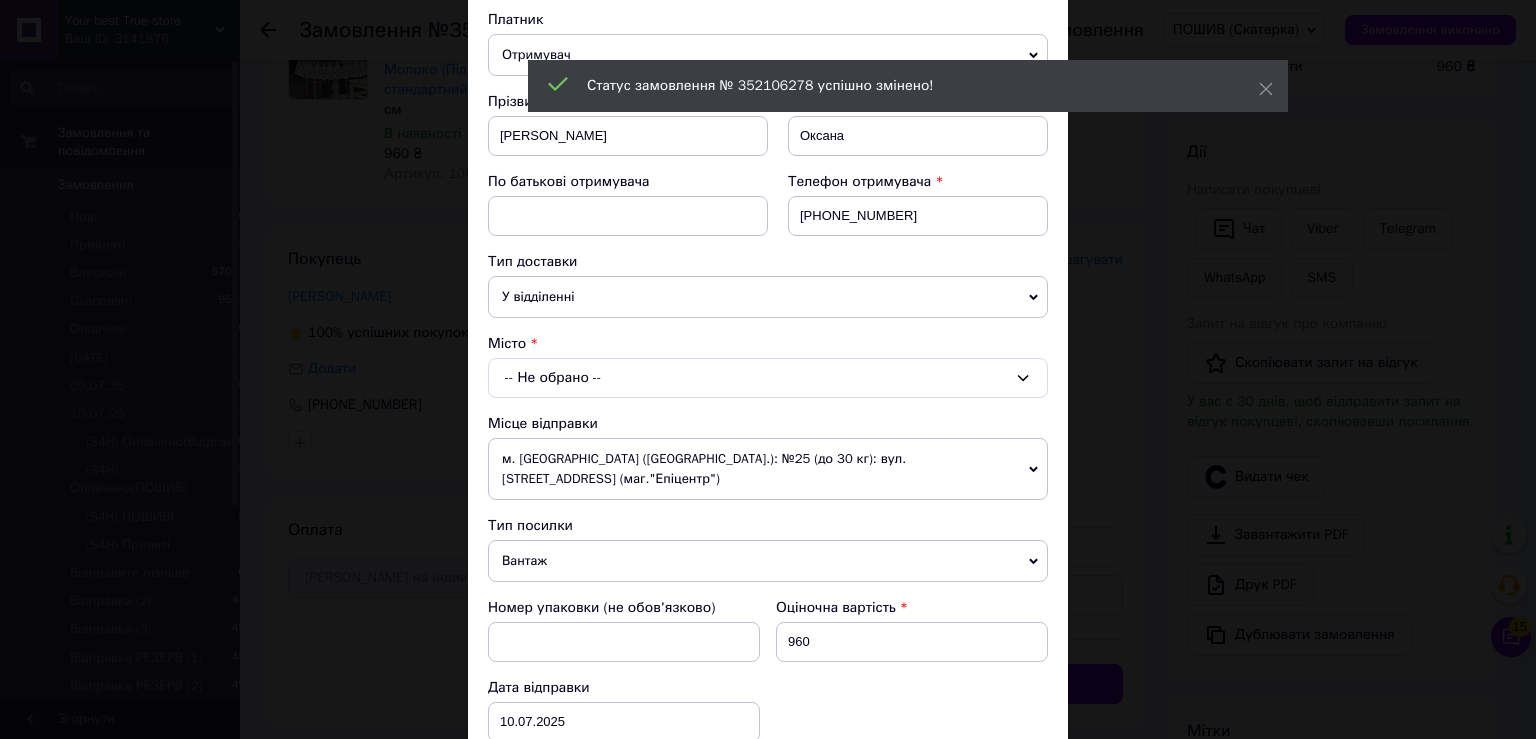 click on "-- Не обрано --" at bounding box center [768, 378] 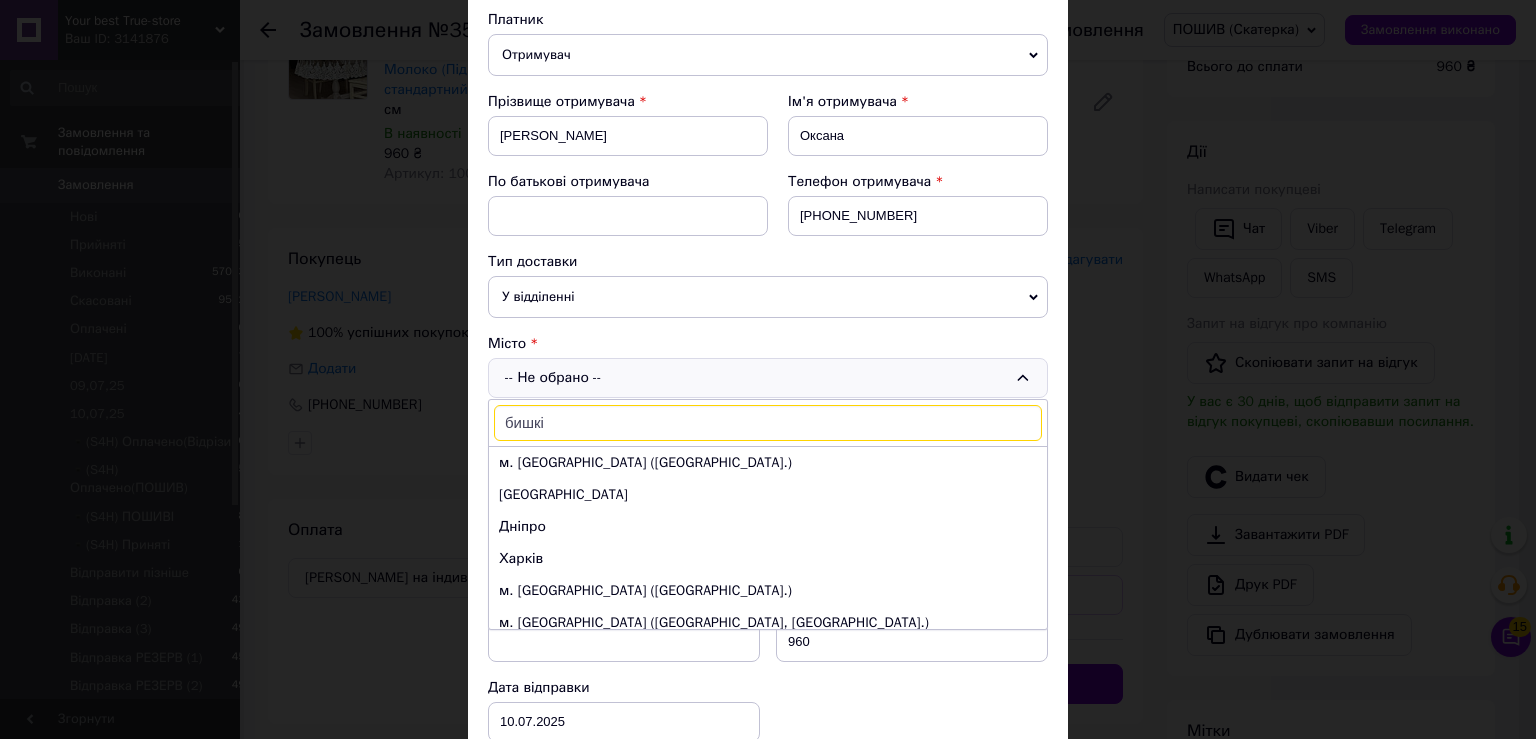 type on "бишків" 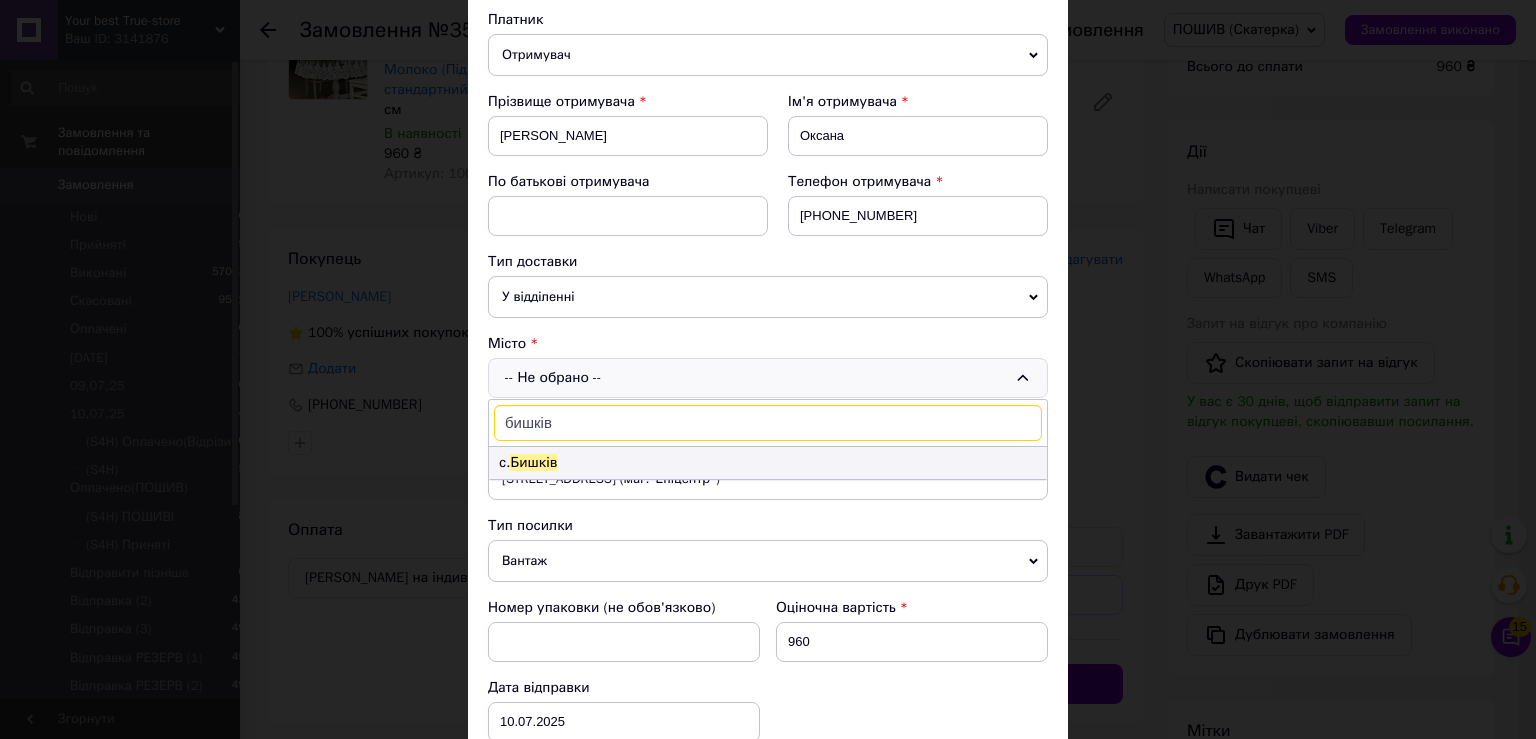 click on "с.  Бишків" at bounding box center (768, 463) 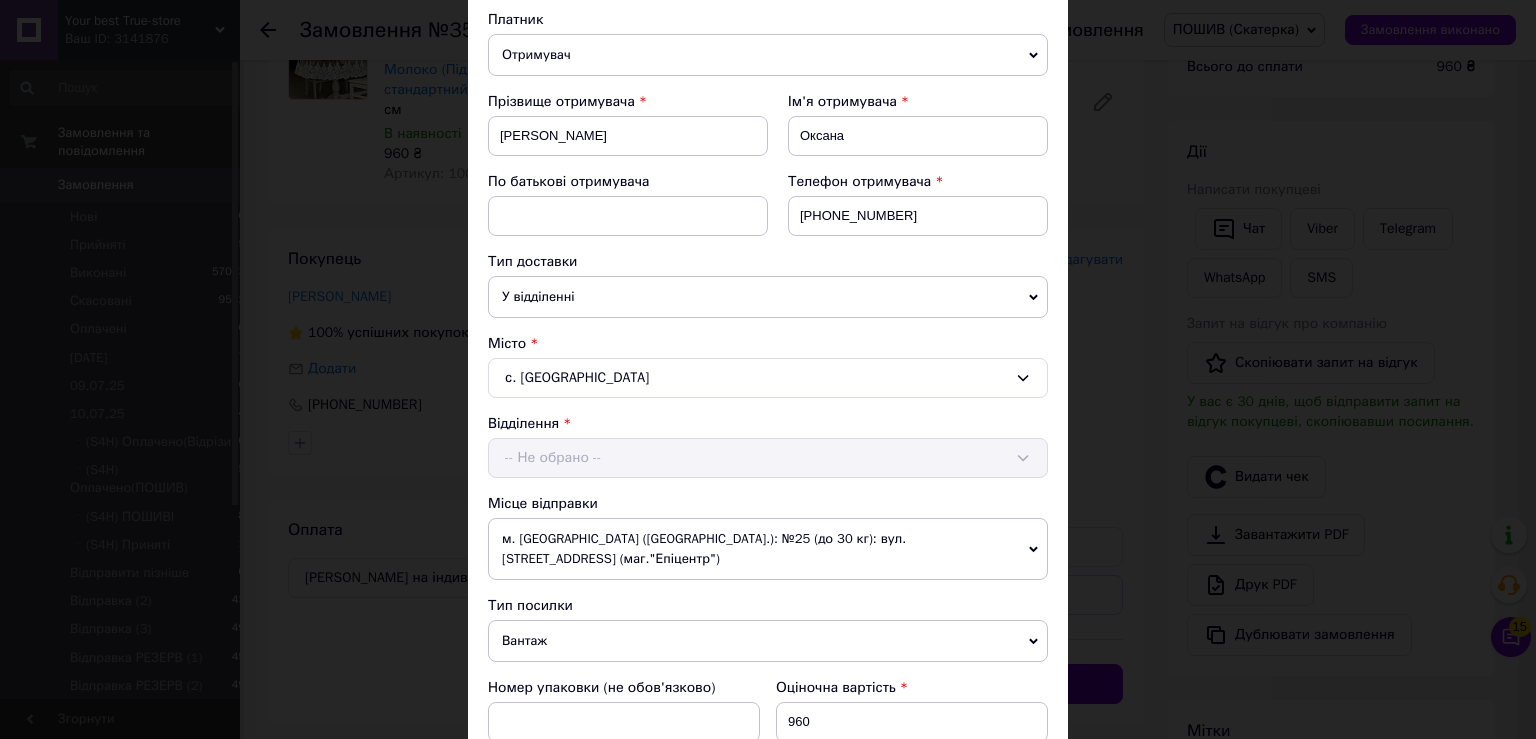 click on "-- Не обрано --" at bounding box center [768, 458] 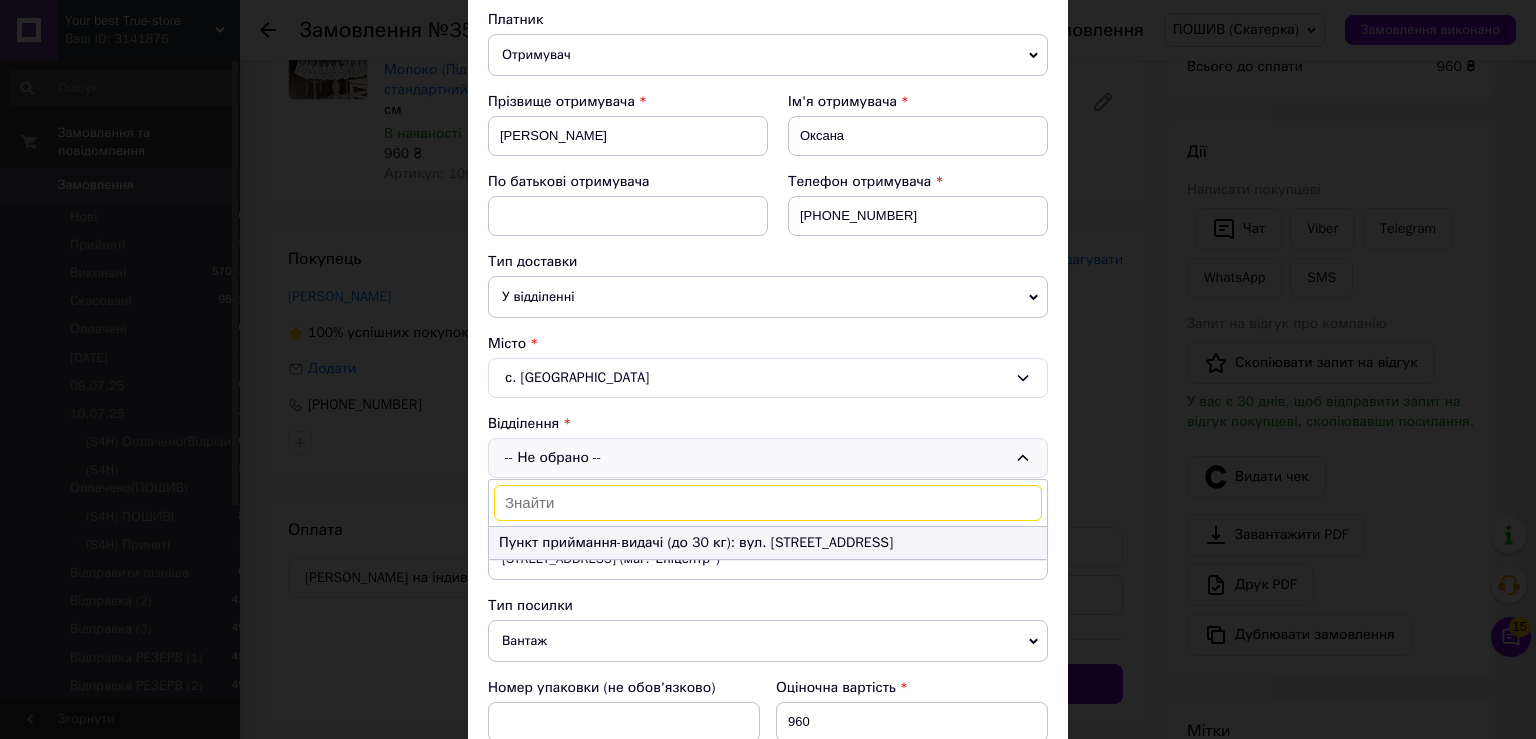 click on "Пункт приймання-видачі (до 30 кг): вул. Центральна, 26Б" at bounding box center (768, 543) 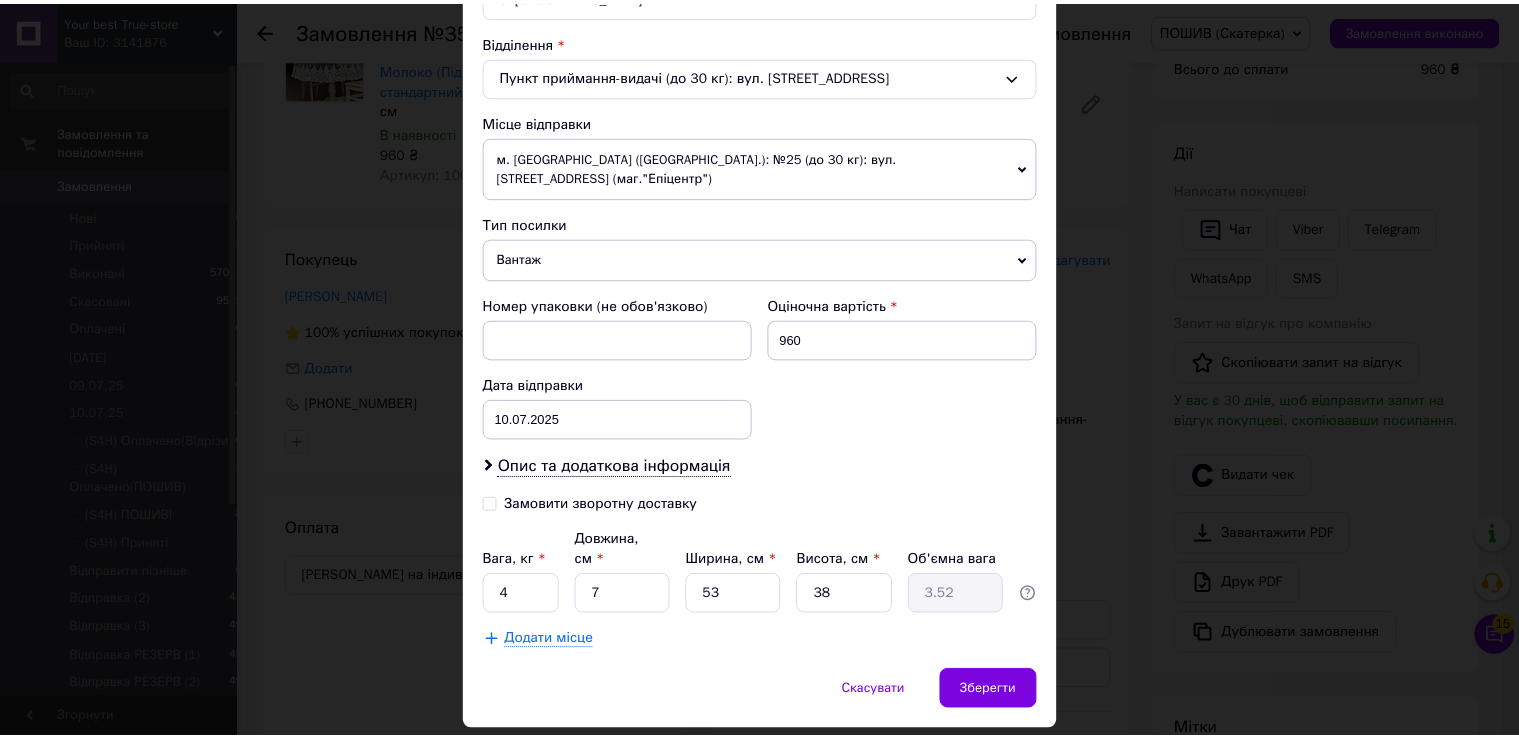 scroll, scrollTop: 619, scrollLeft: 0, axis: vertical 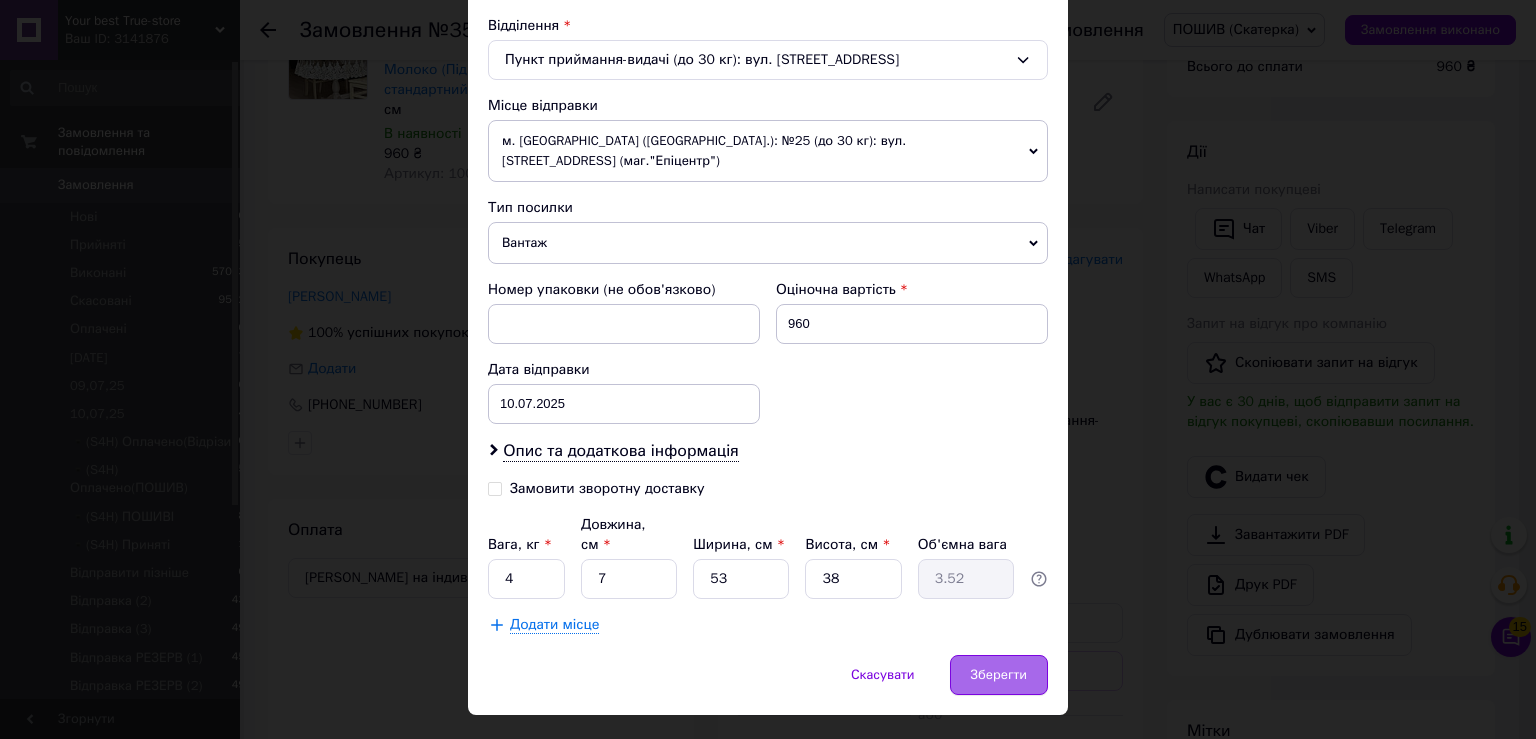click on "Зберегти" at bounding box center [999, 675] 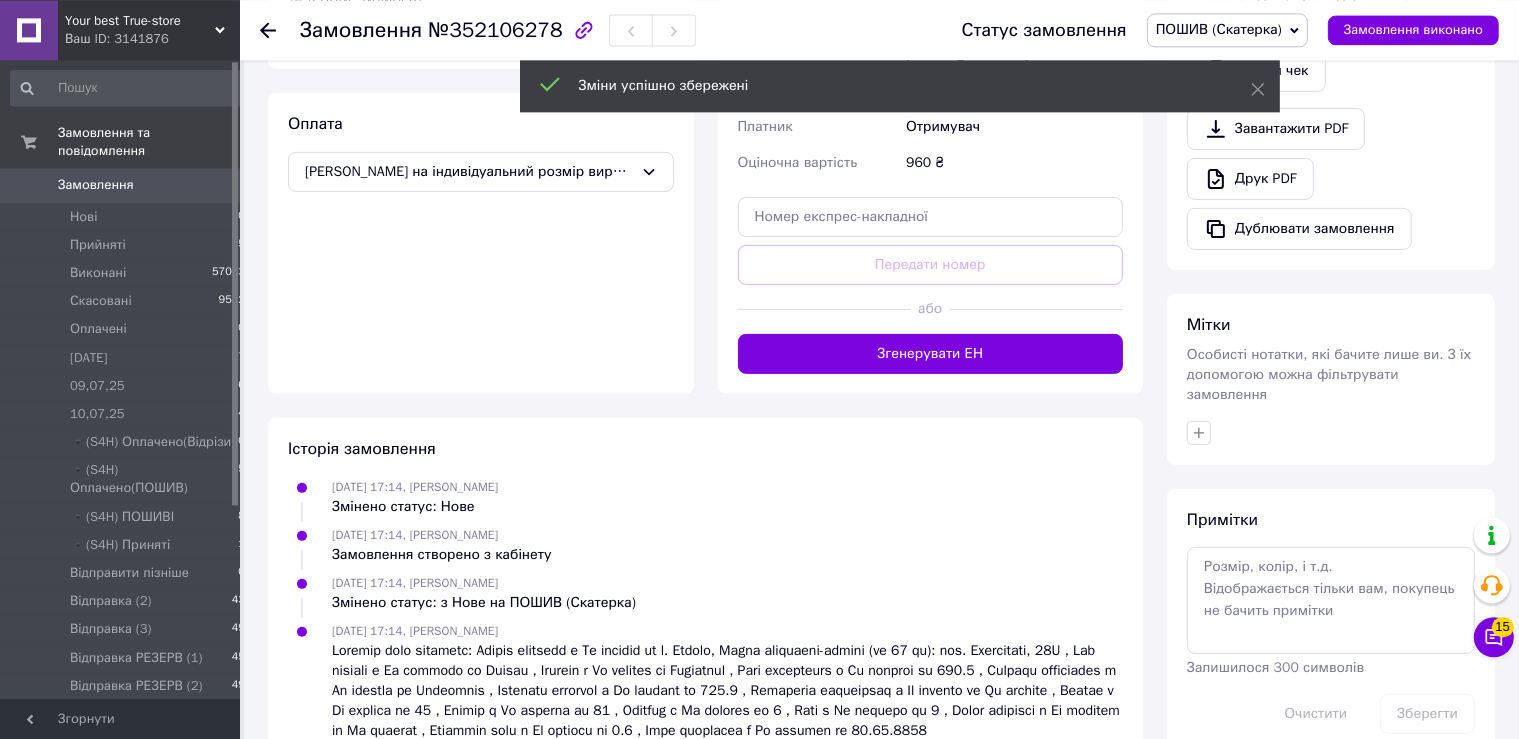 scroll, scrollTop: 681, scrollLeft: 0, axis: vertical 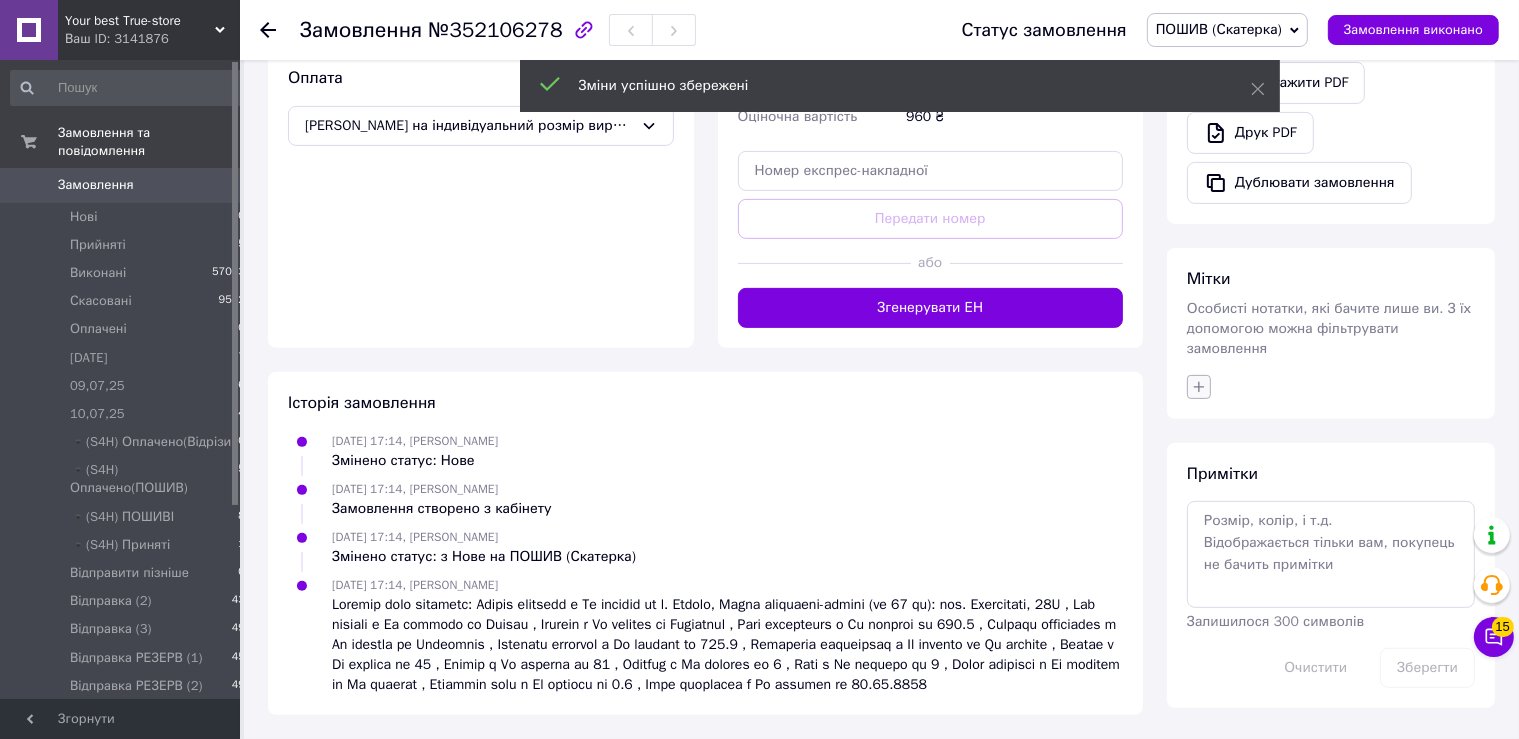 click 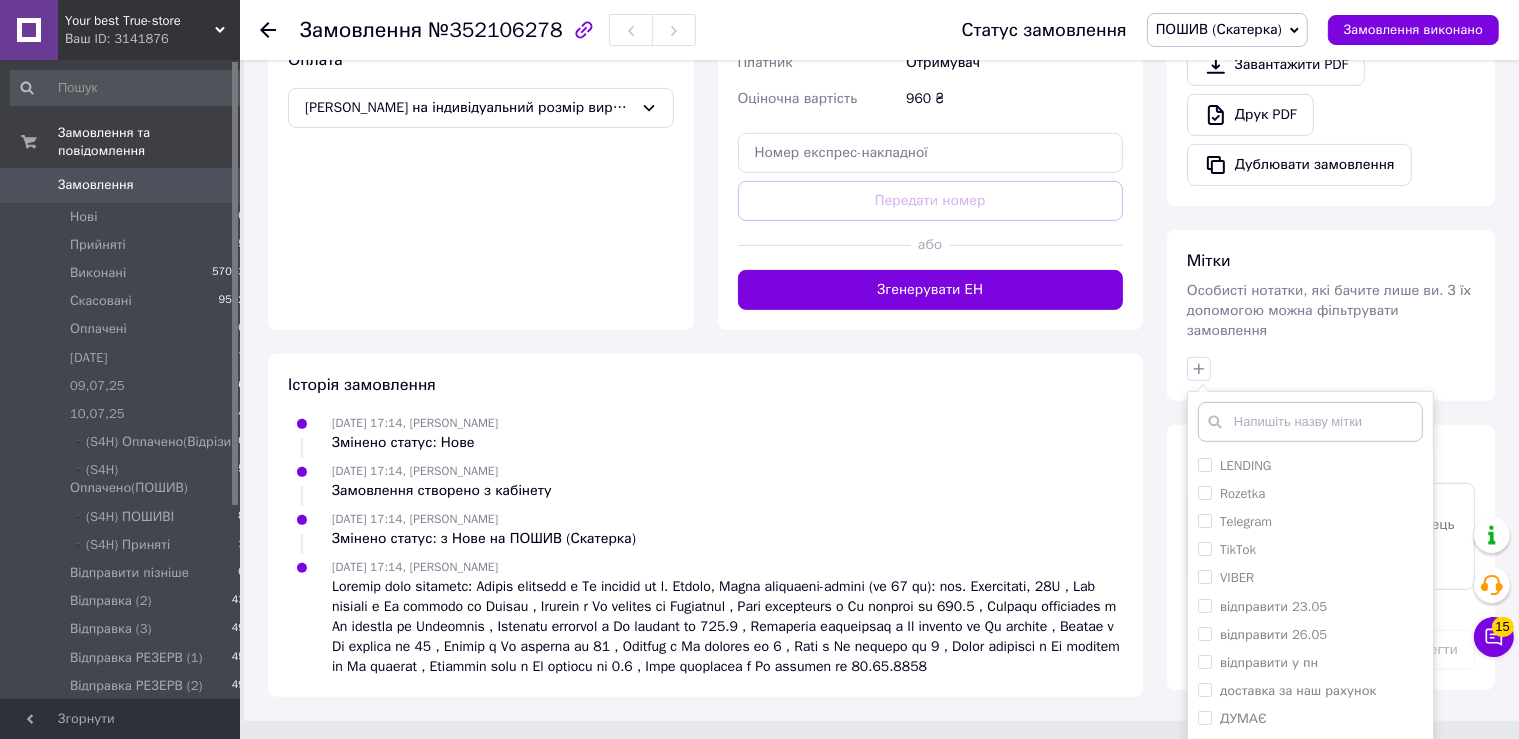 scroll, scrollTop: 736, scrollLeft: 0, axis: vertical 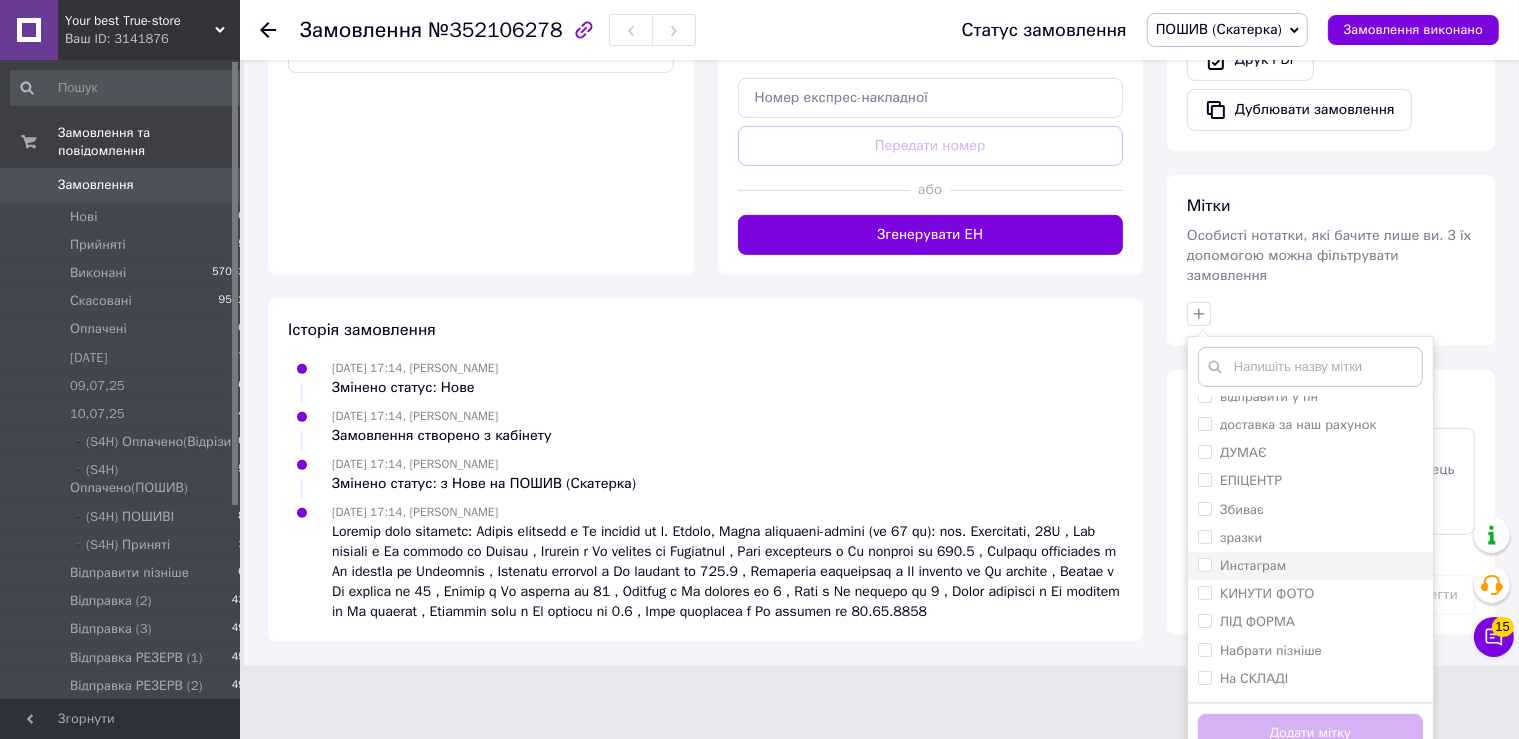 click on "Инстаграм" at bounding box center (1253, 565) 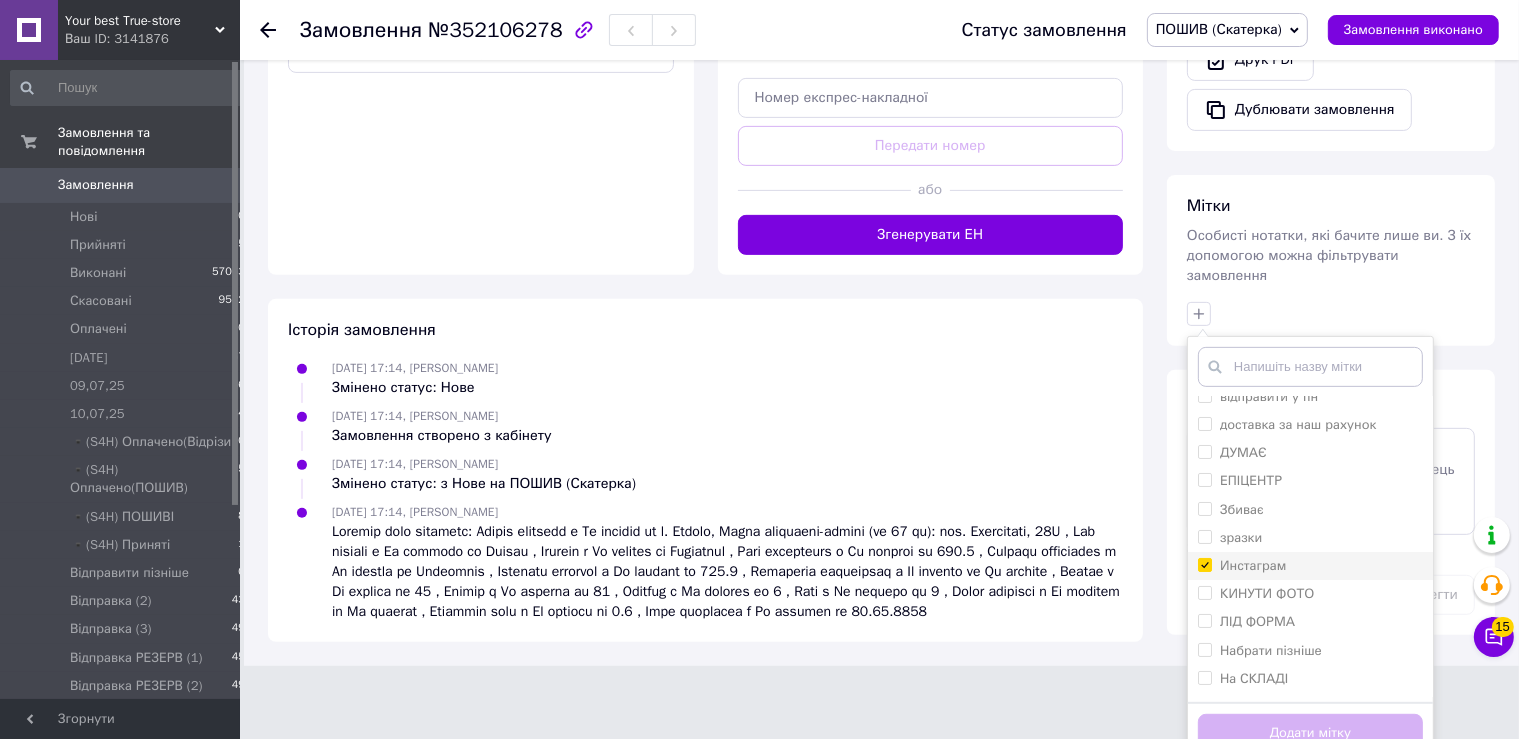 checkbox on "true" 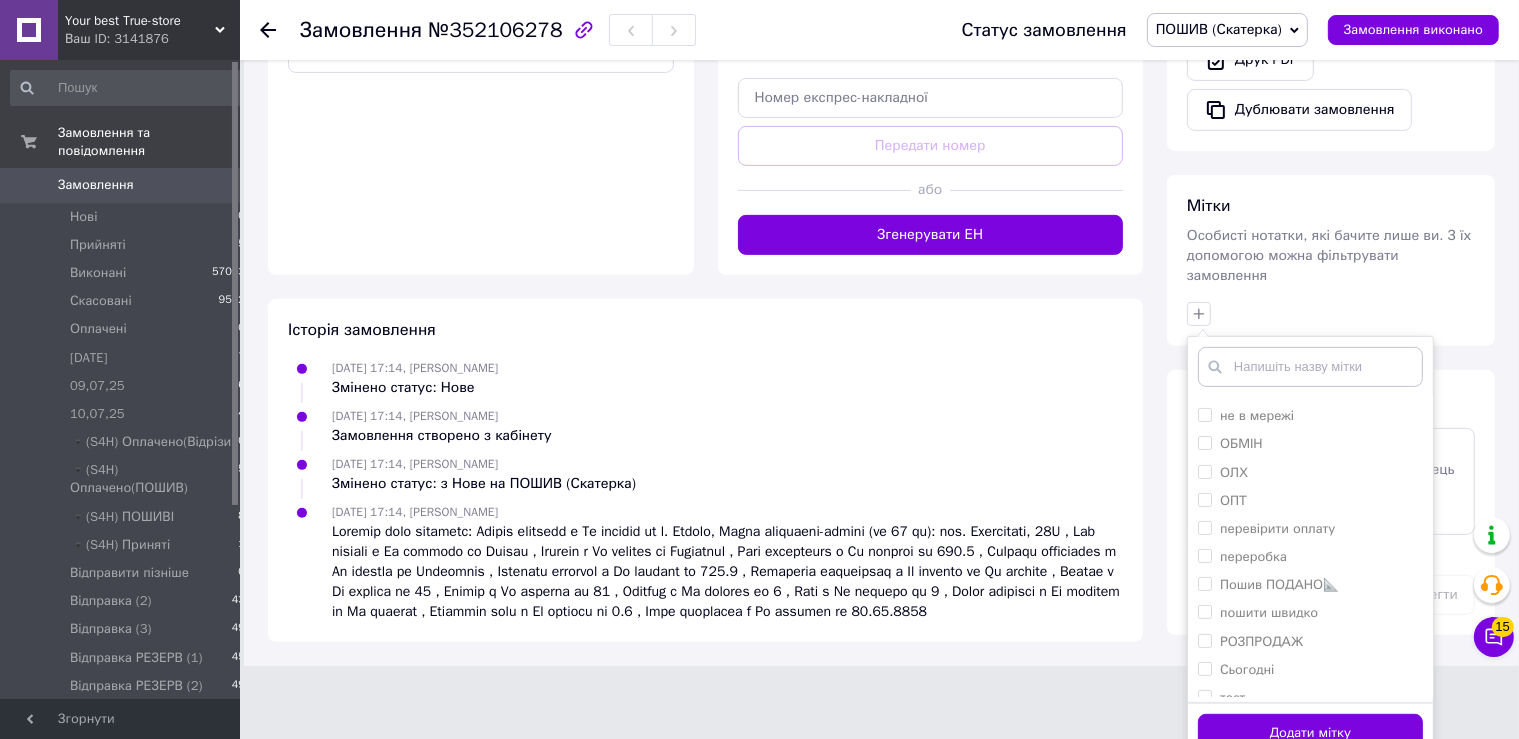 scroll, scrollTop: 602, scrollLeft: 0, axis: vertical 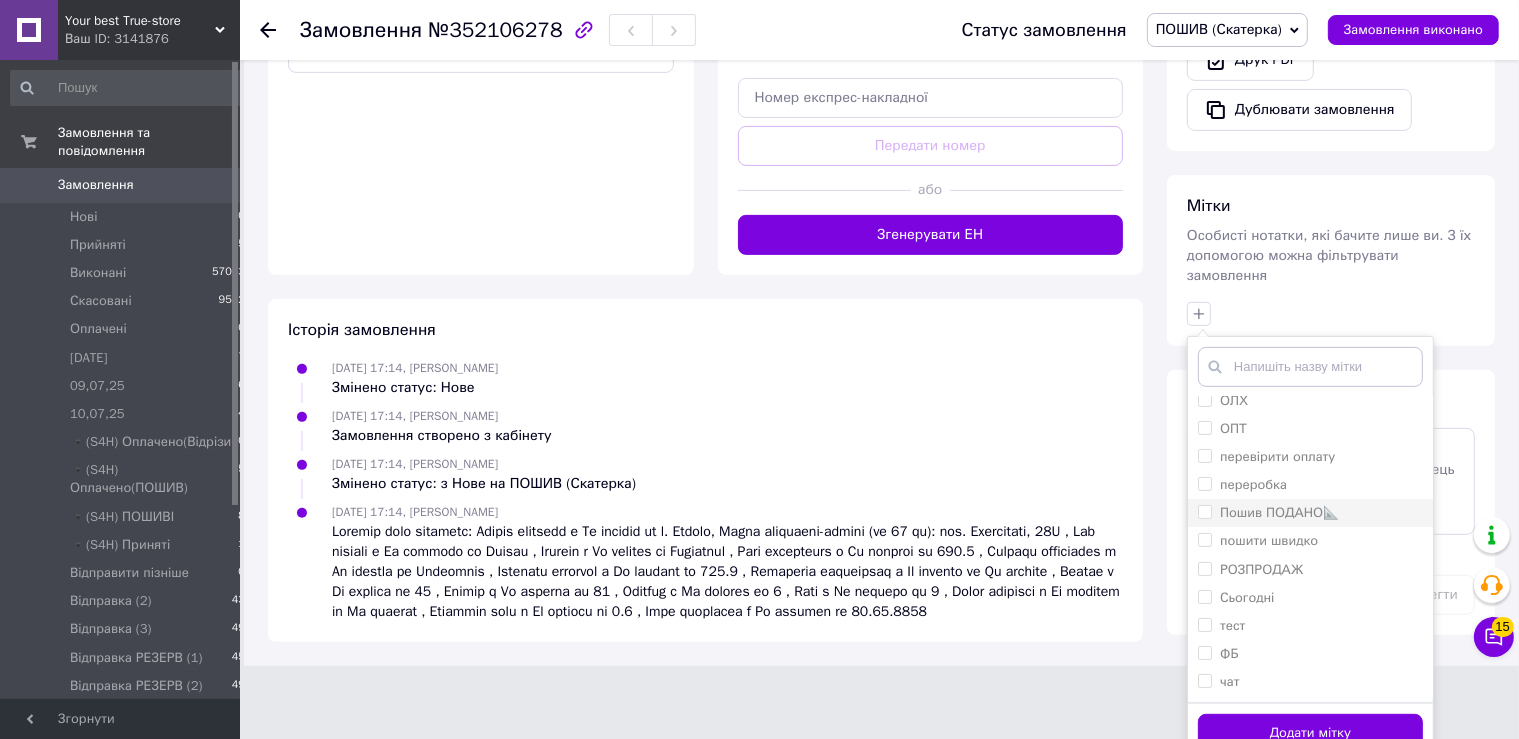 click on "Пошив ПОДАНО📐" at bounding box center (1279, 512) 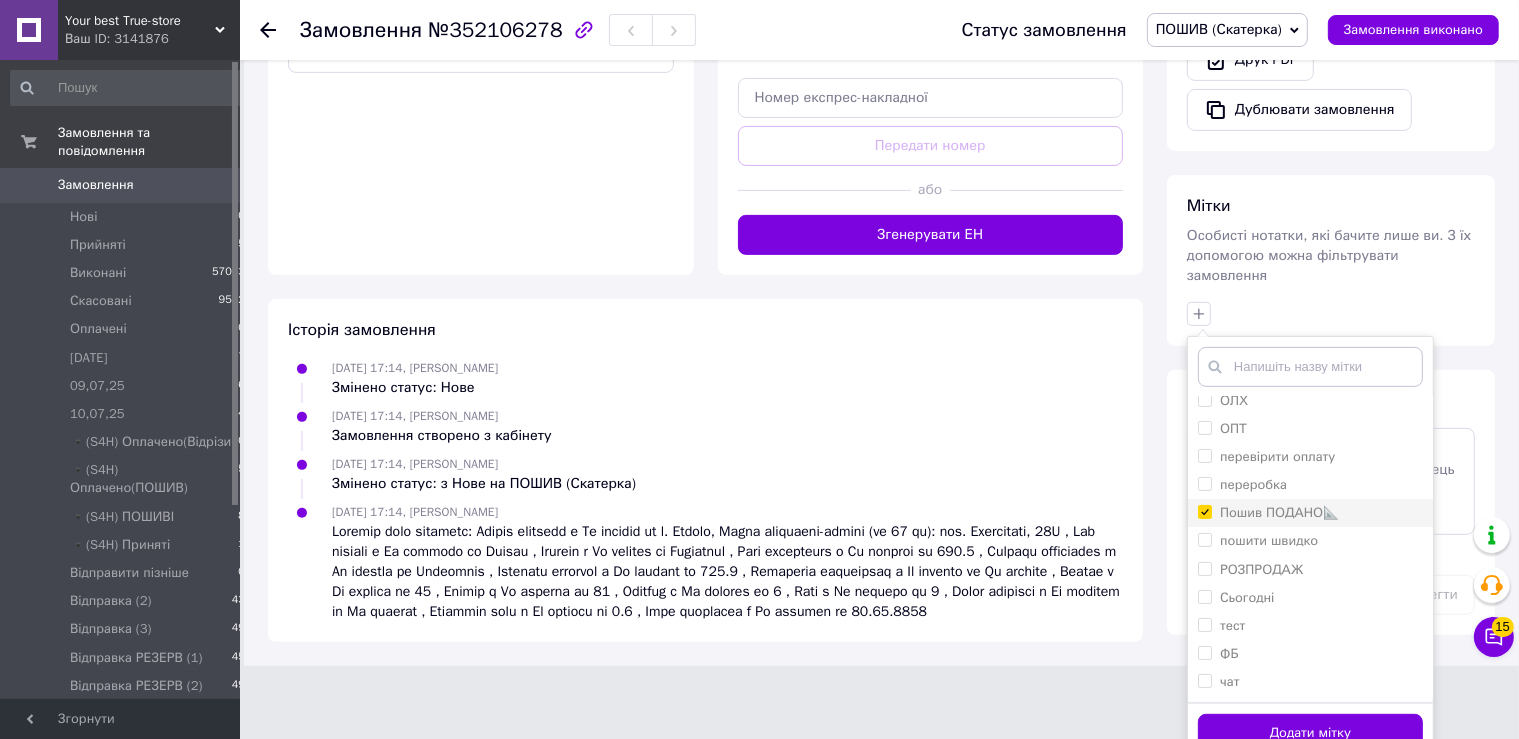 checkbox on "true" 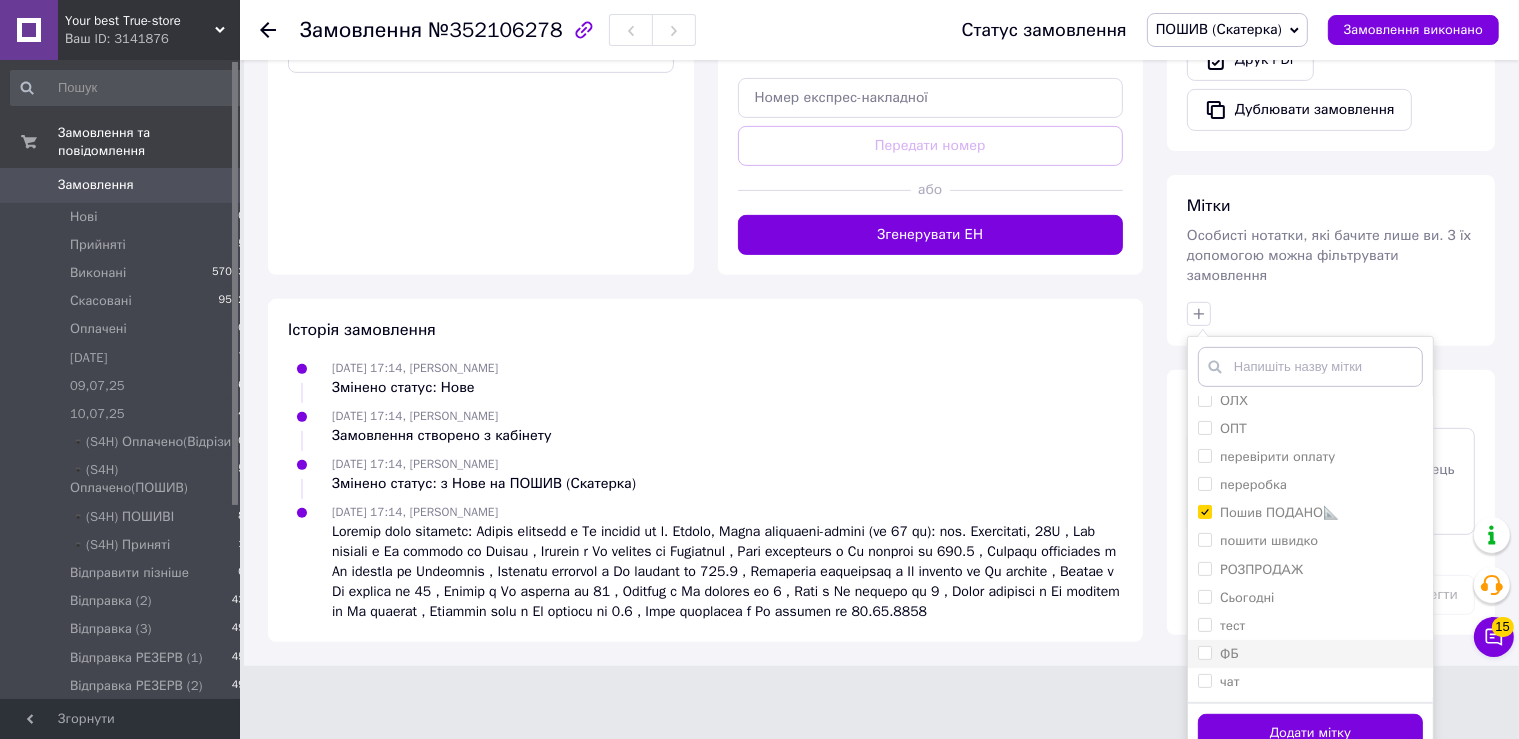 click on "ФБ" at bounding box center [1310, 654] 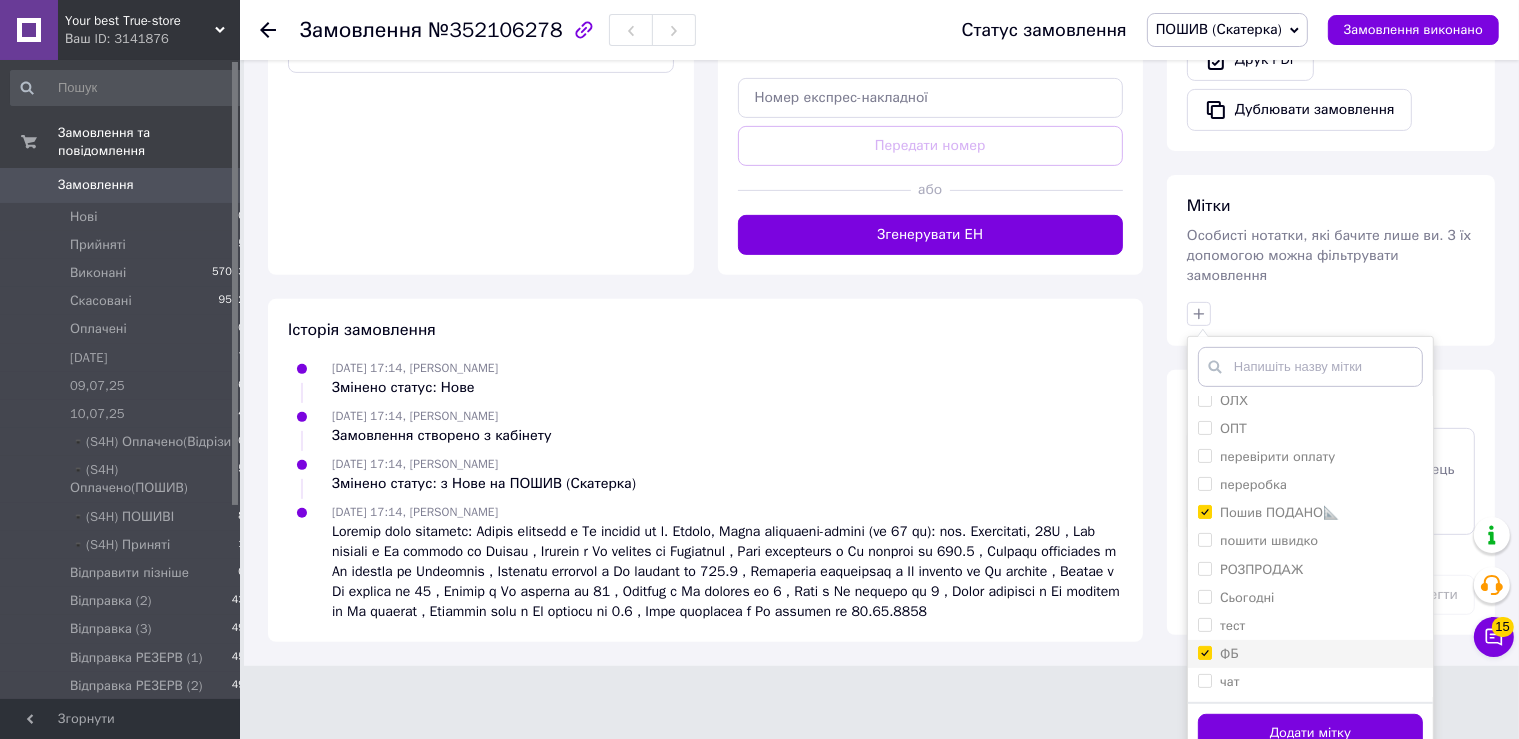 checkbox on "true" 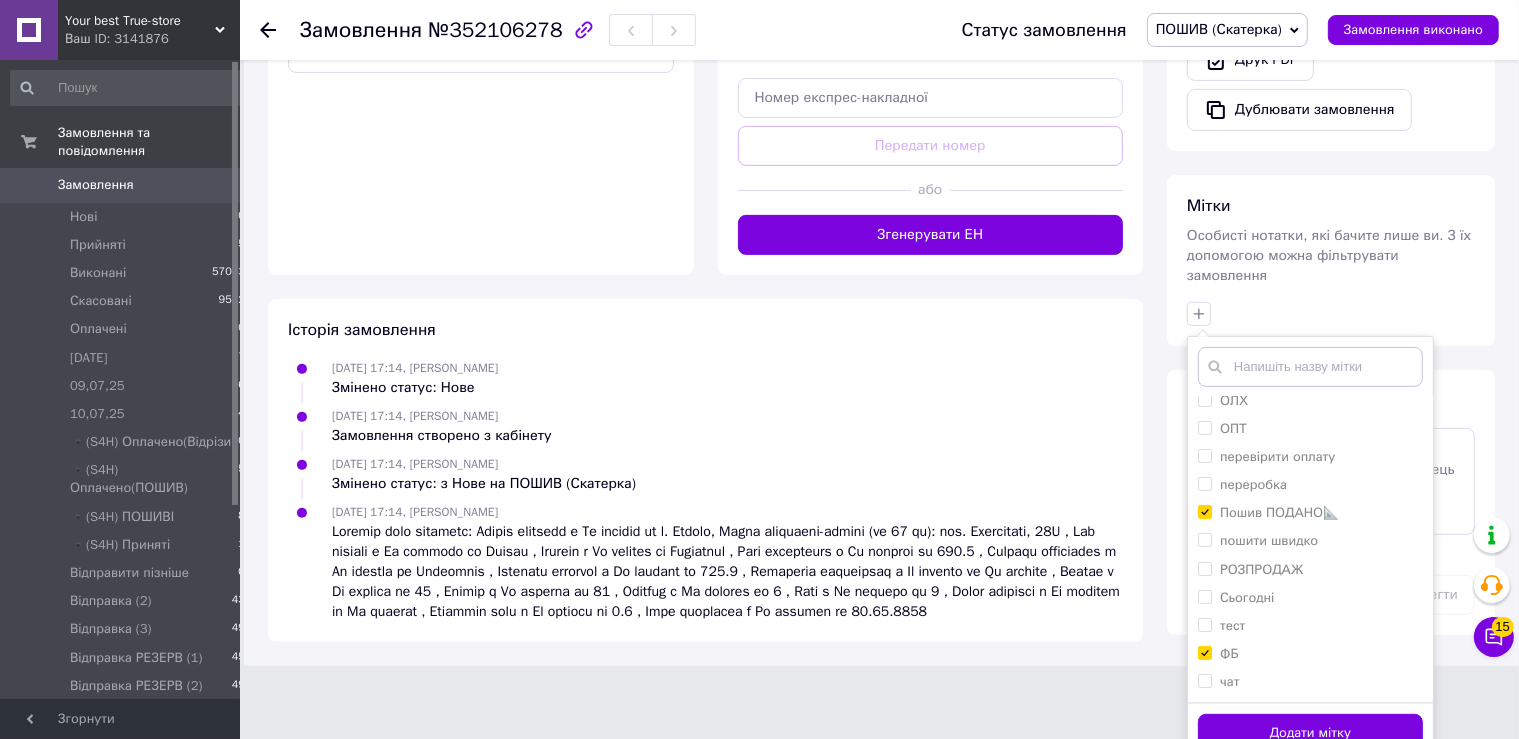 drag, startPoint x: 1258, startPoint y: 701, endPoint x: 1266, endPoint y: 670, distance: 32.01562 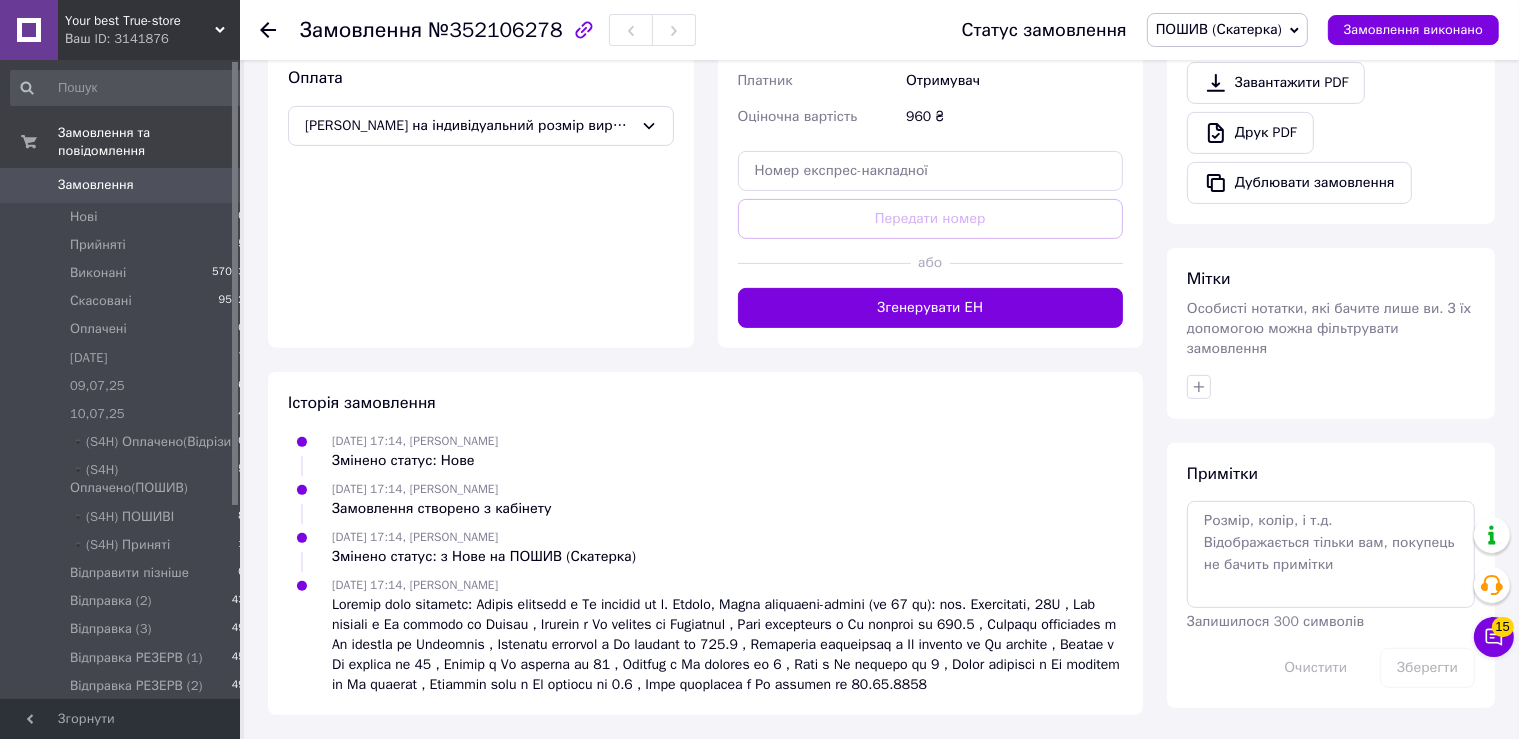 scroll, scrollTop: 681, scrollLeft: 0, axis: vertical 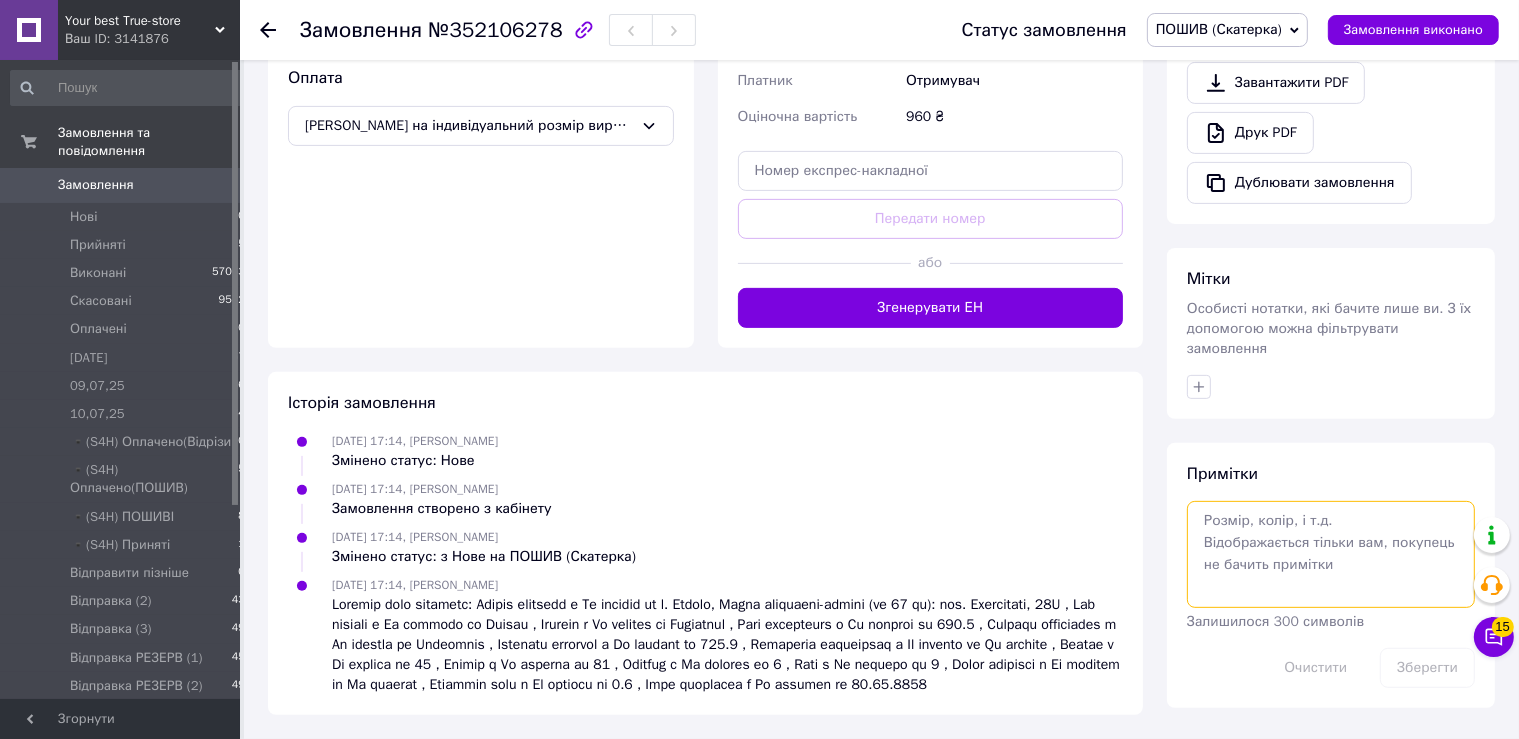 click at bounding box center (1331, 554) 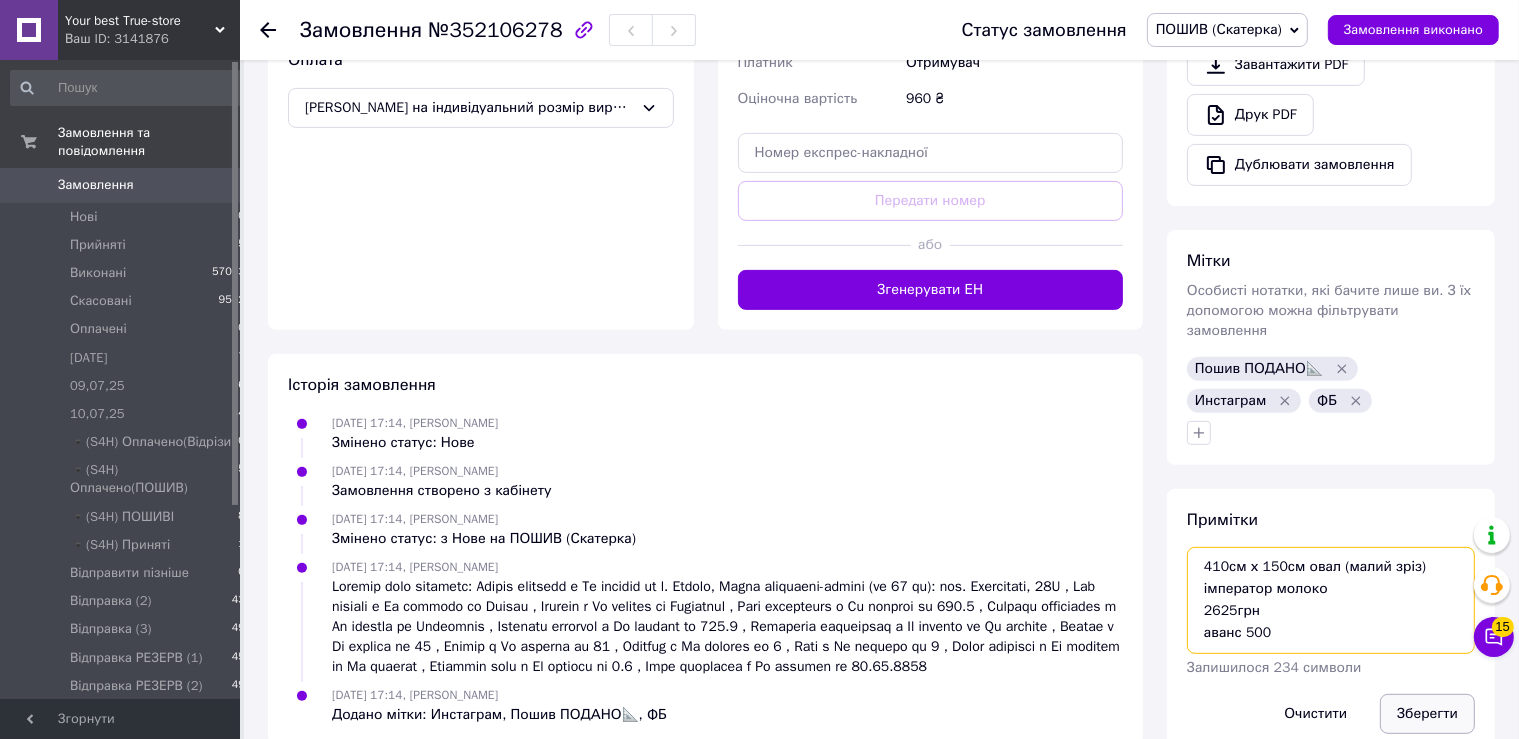 type on "410см х 150см овал (малий зріз) імператор молоко
2625грн
аванс 500" 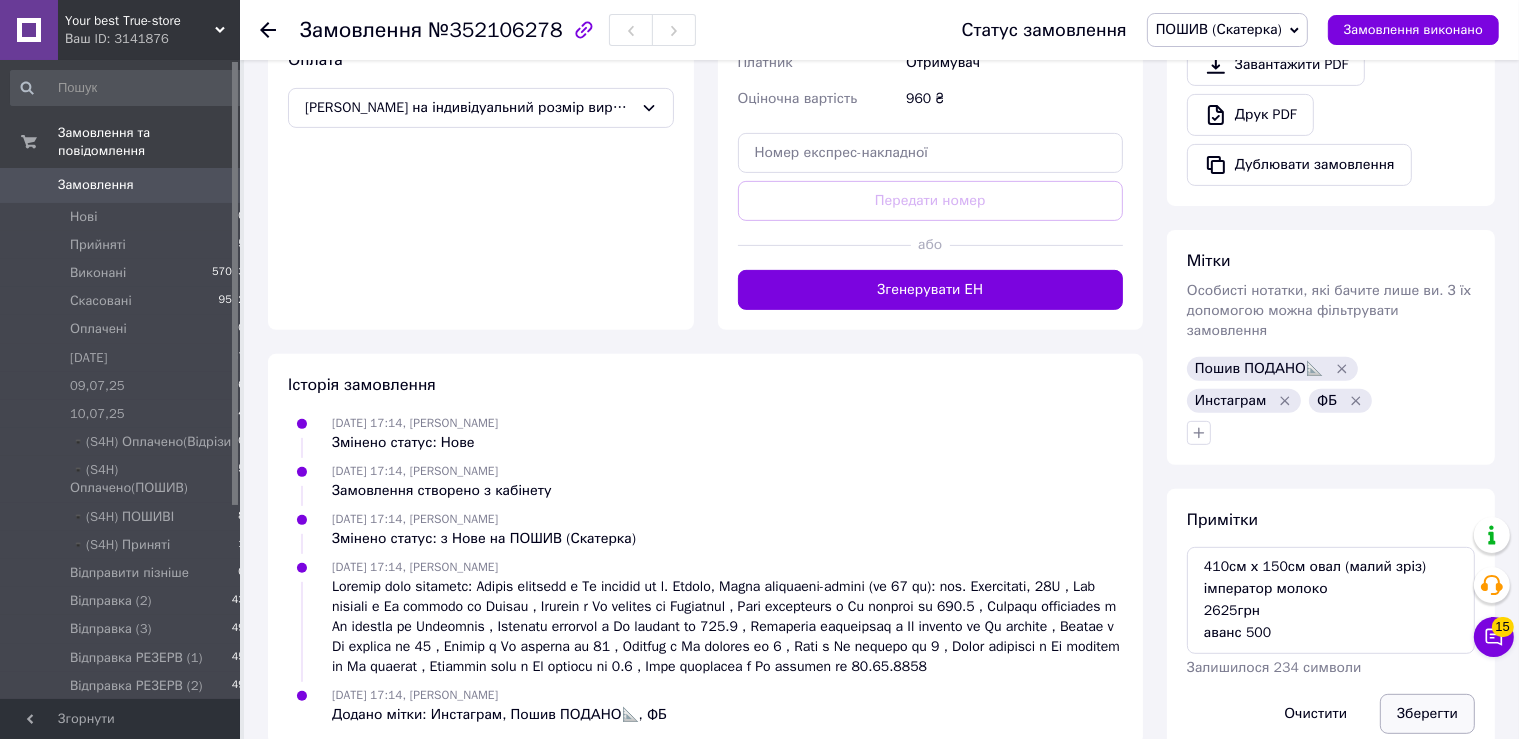 click on "Зберегти" at bounding box center [1427, 714] 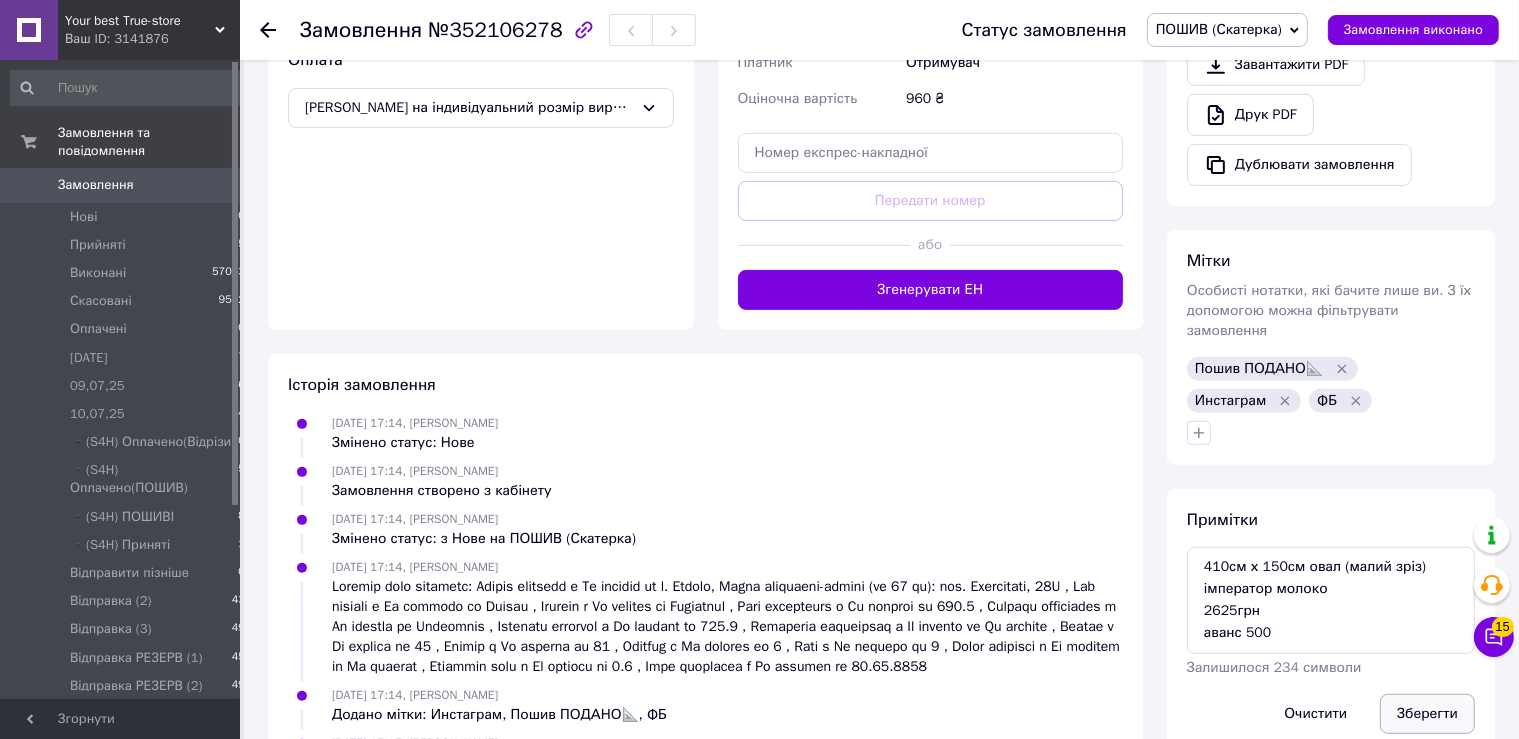 click on "Зберегти" at bounding box center (1427, 714) 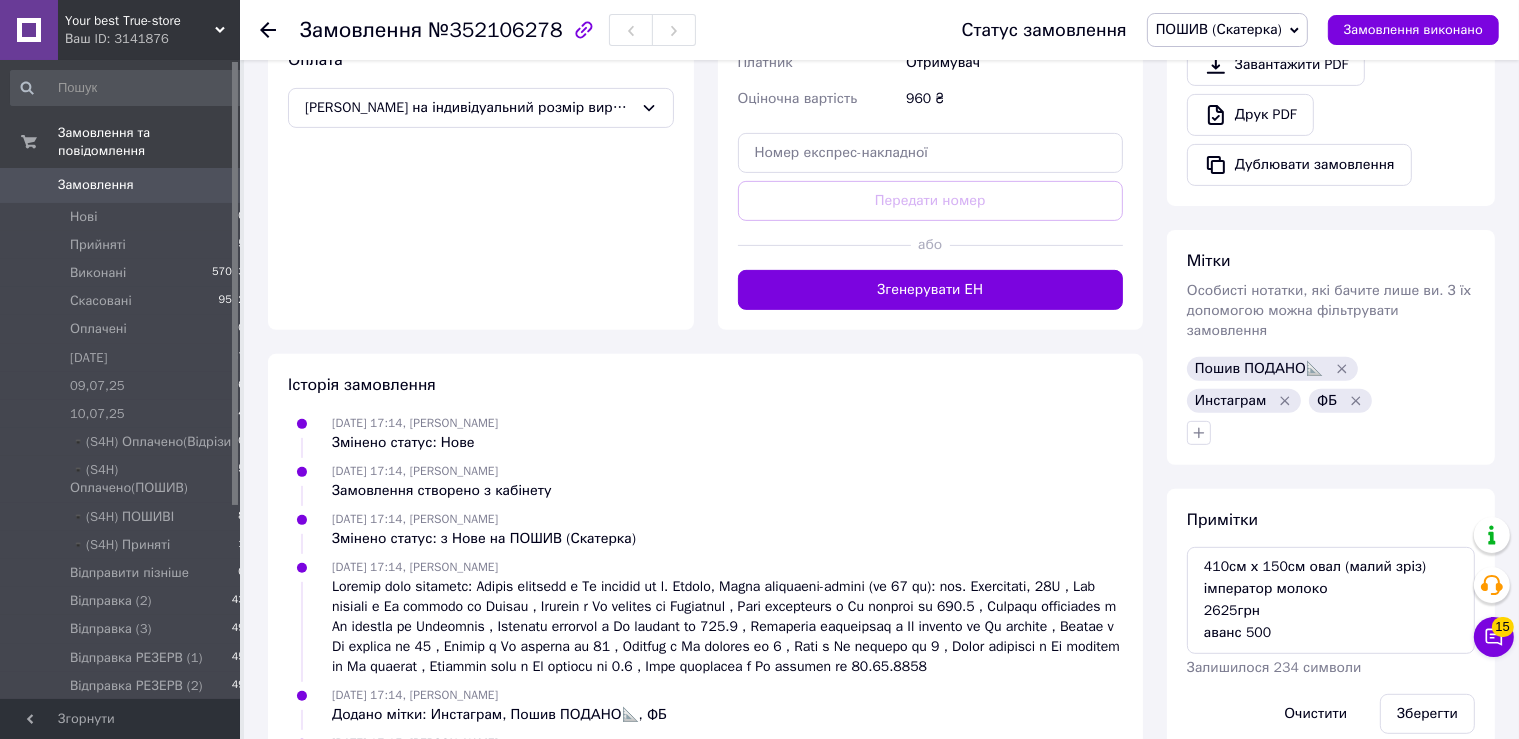 type 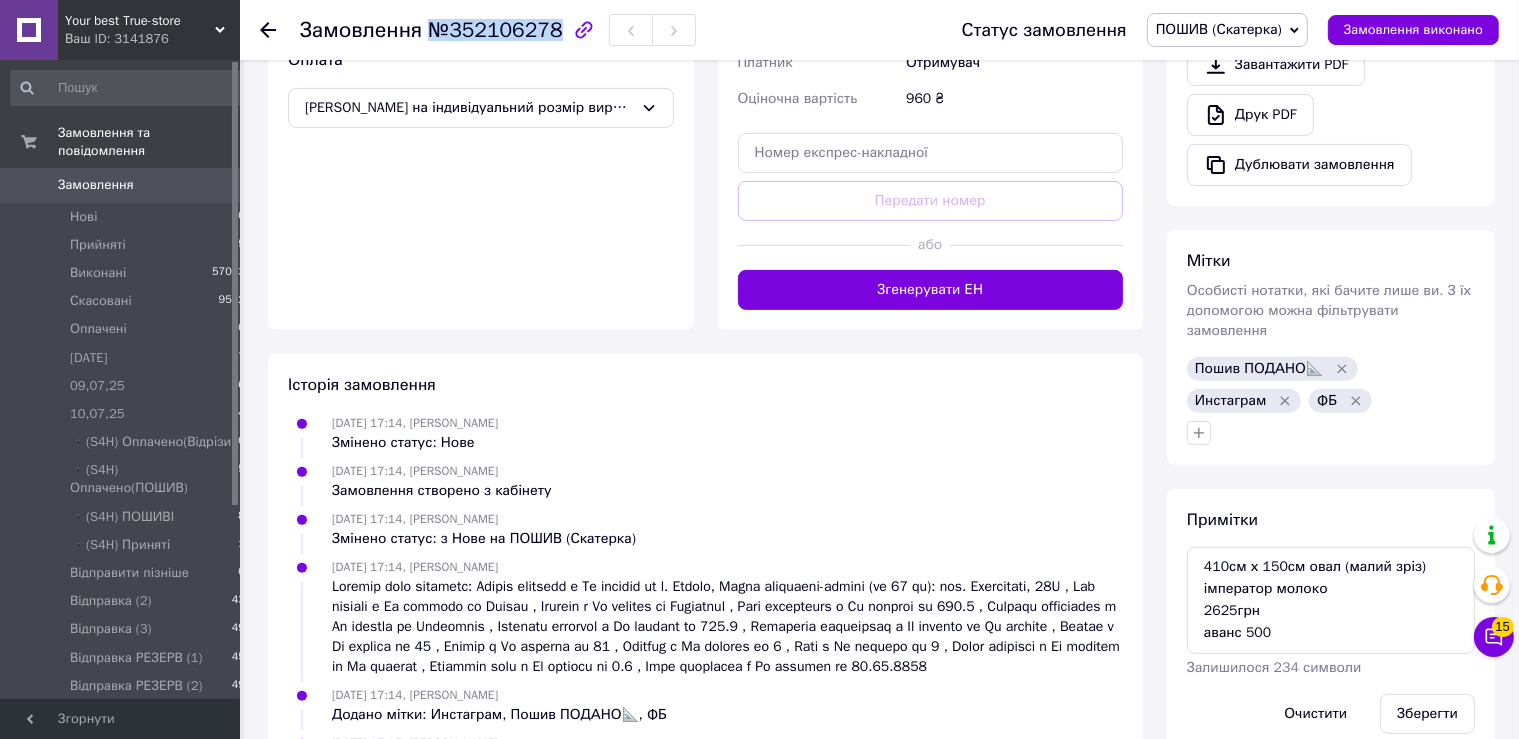 drag, startPoint x: 425, startPoint y: 36, endPoint x: 544, endPoint y: 30, distance: 119.15116 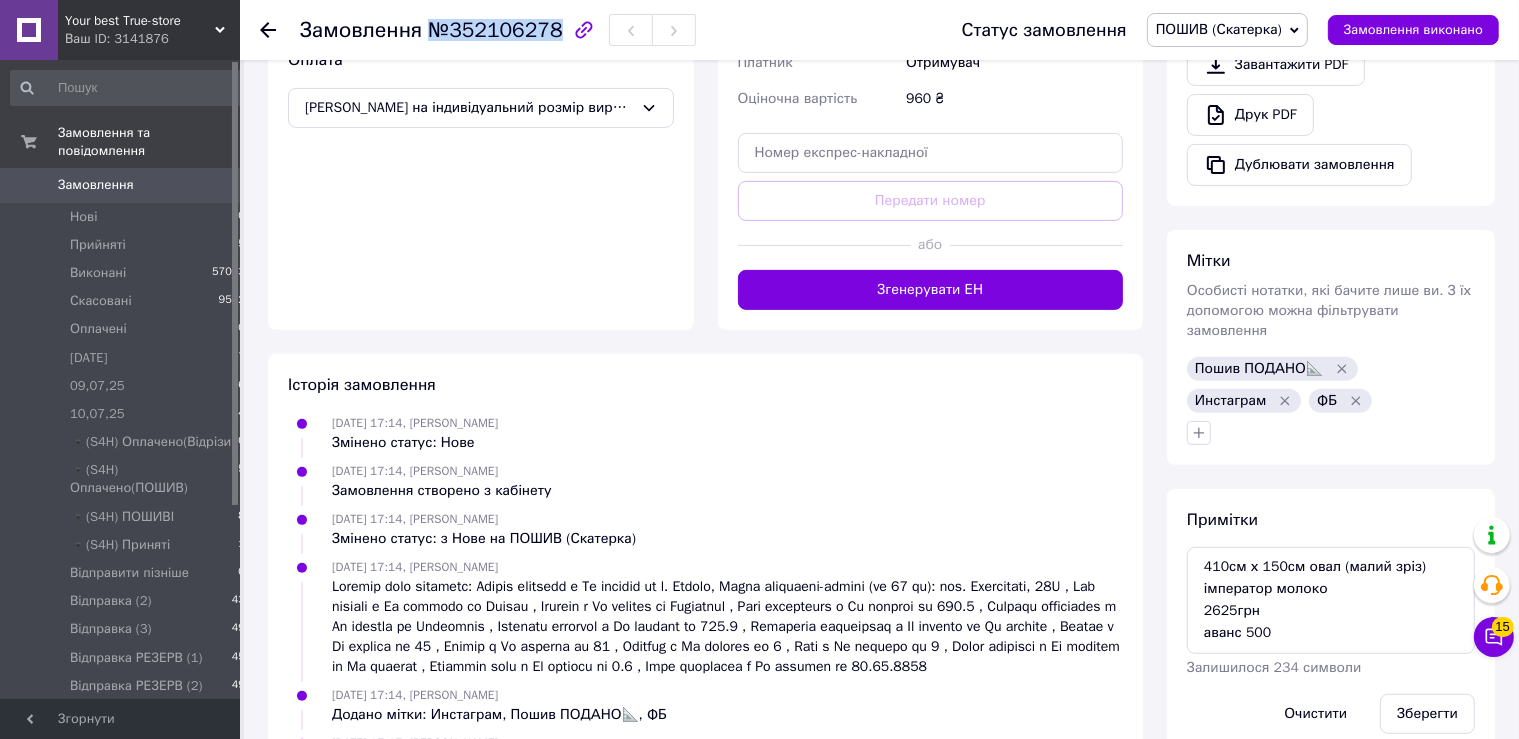 click on "№352106278" at bounding box center [495, 30] 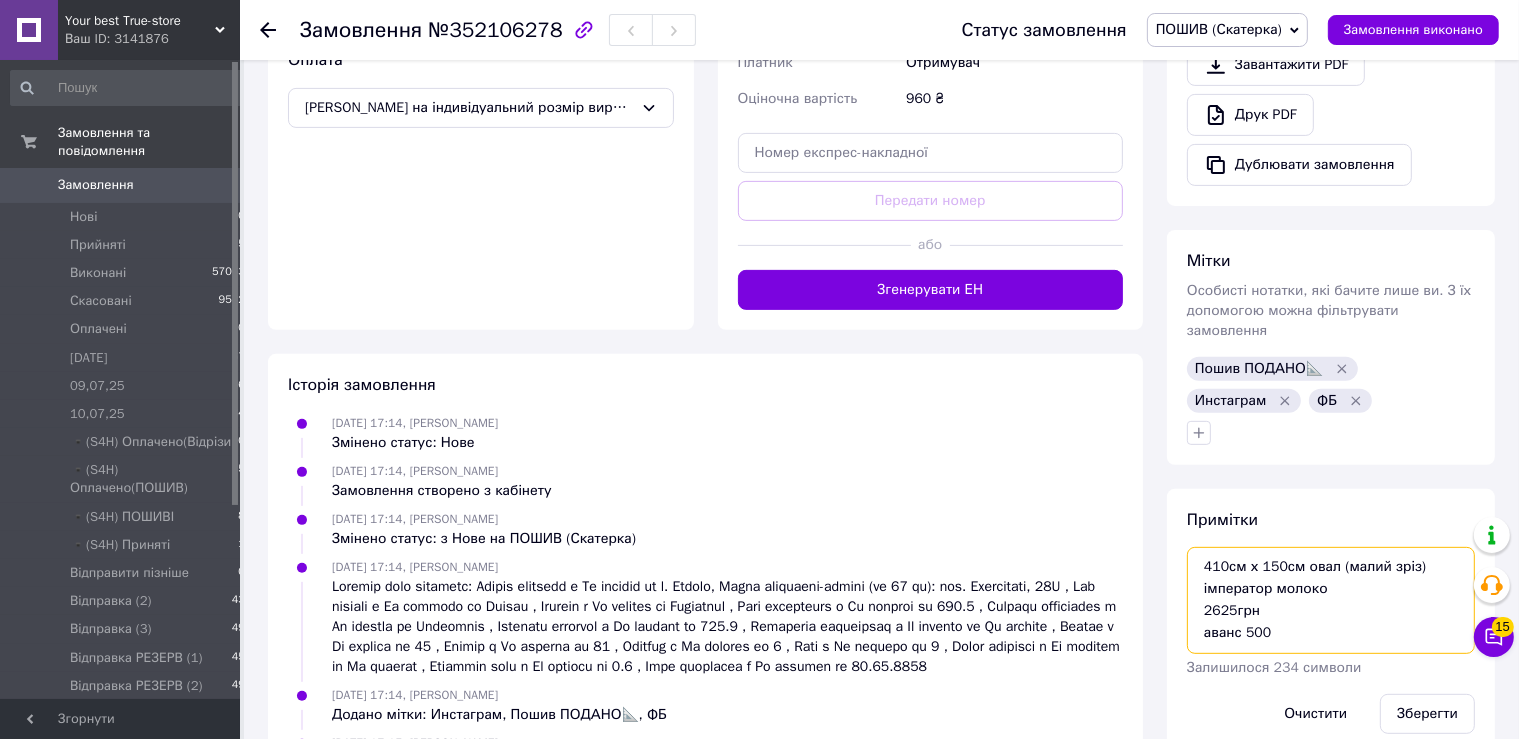 drag, startPoint x: 1329, startPoint y: 570, endPoint x: 1165, endPoint y: 520, distance: 171.45262 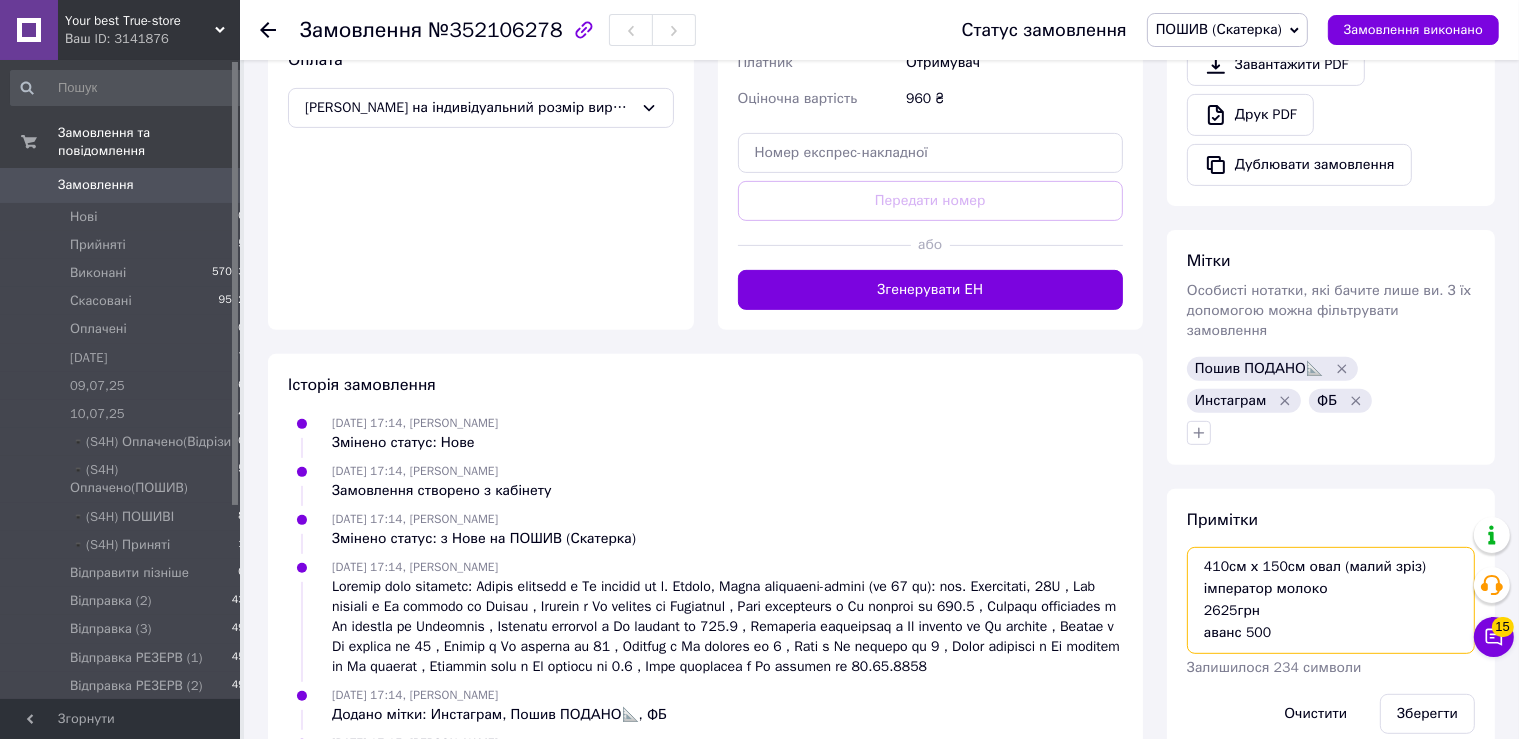click on "410см х 150см овал (малий зріз) імператор молоко
2625грн
аванс 500" at bounding box center (1331, 600) 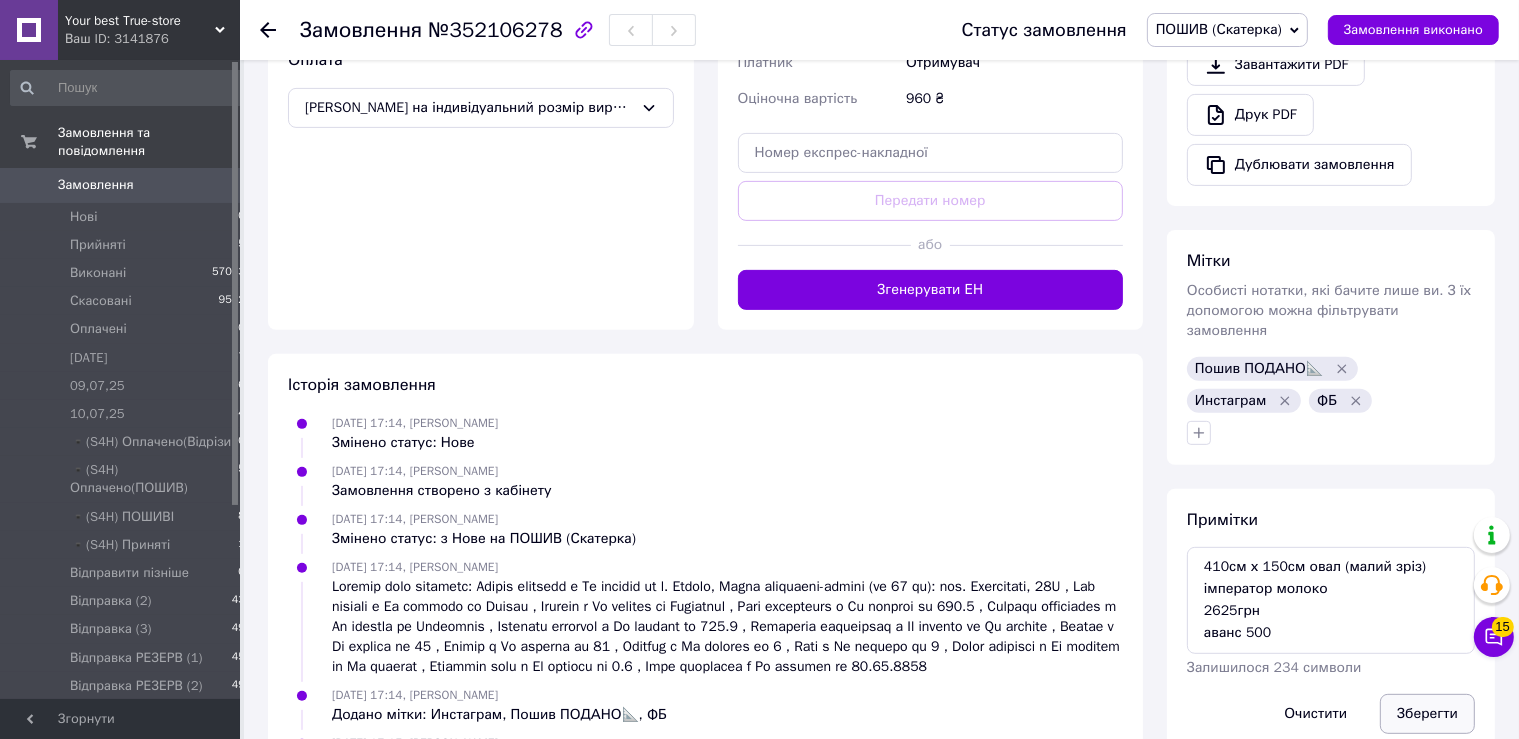 click on "Зберегти" at bounding box center (1427, 714) 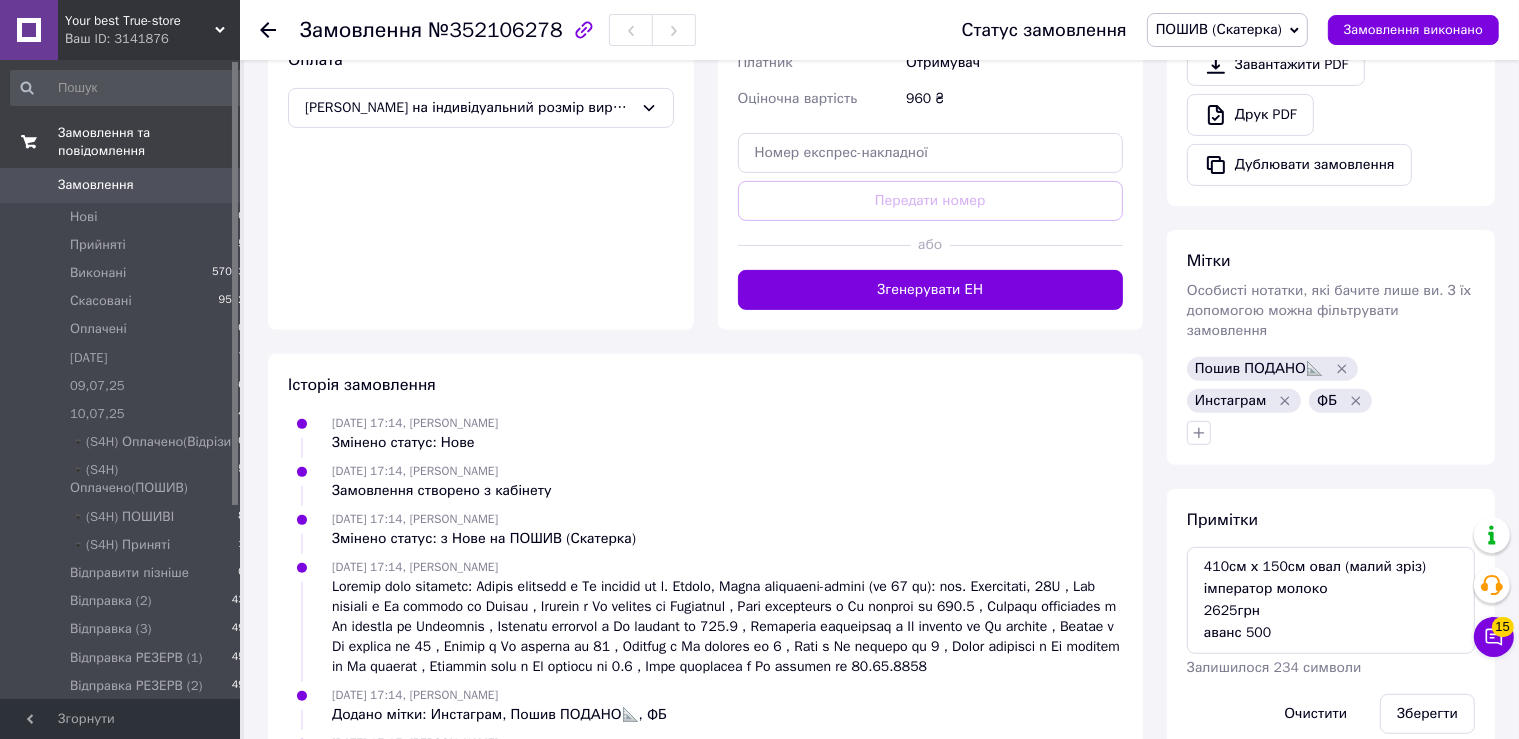 click on "Замовлення та повідомлення" at bounding box center [128, 142] 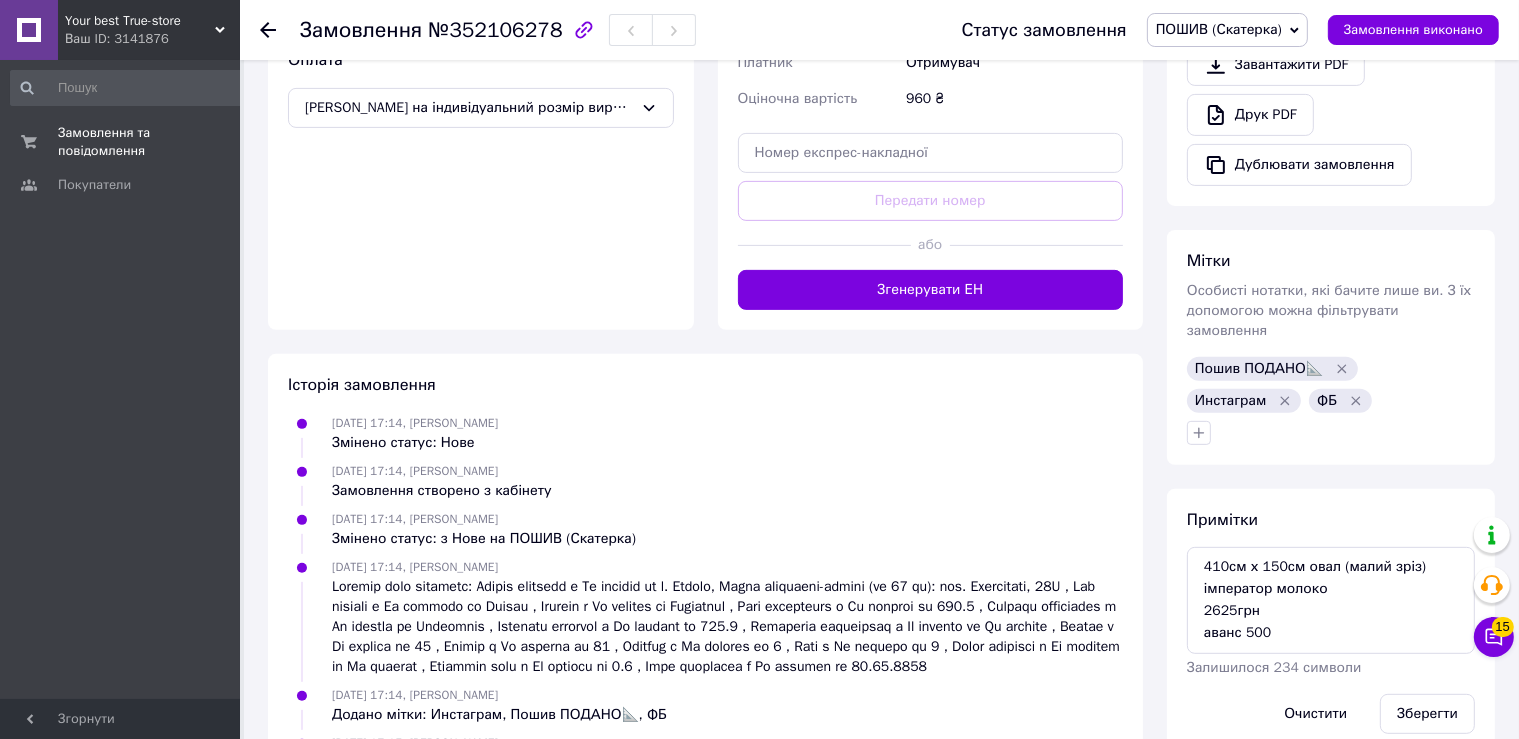click at bounding box center [128, 88] 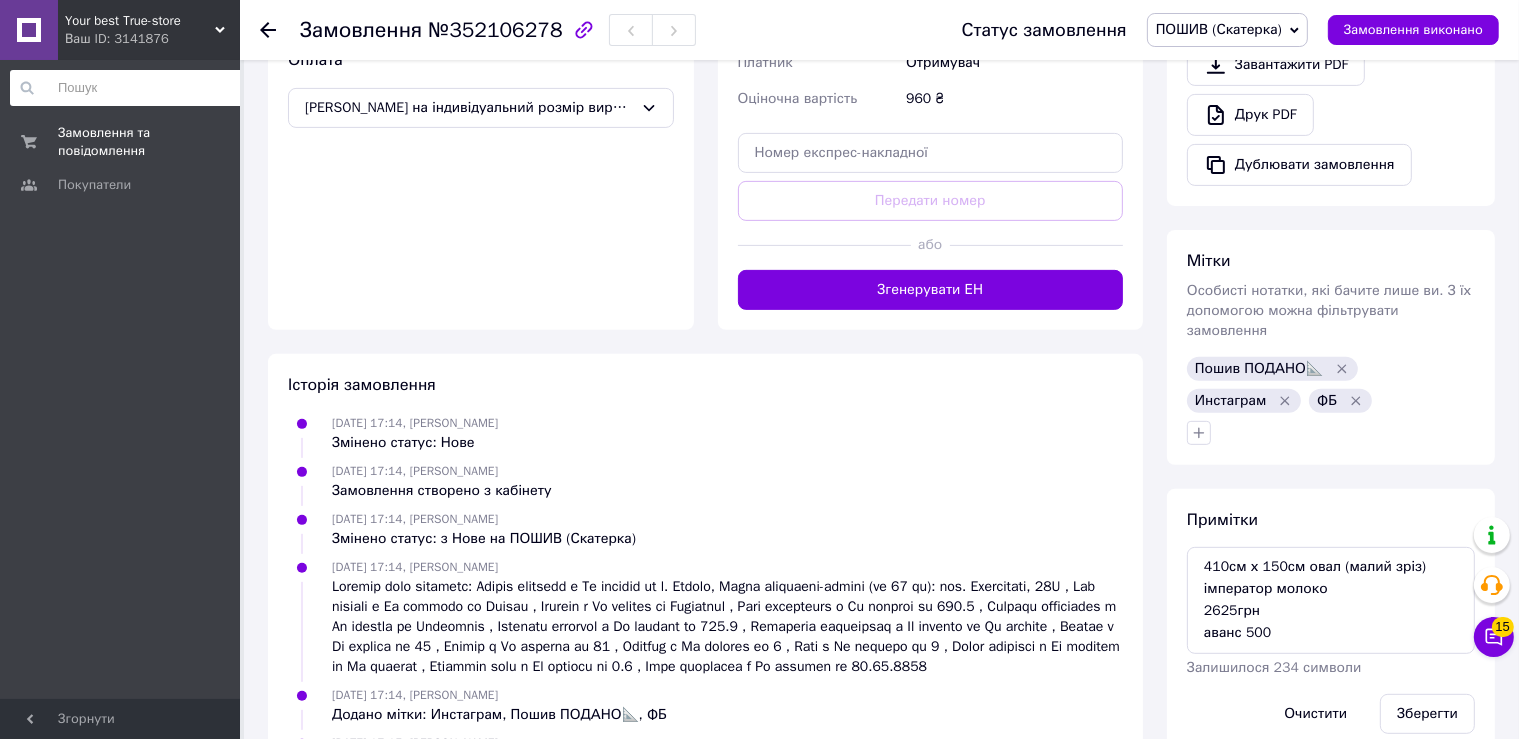 click on "Ваш ID: 3141876" at bounding box center (152, 39) 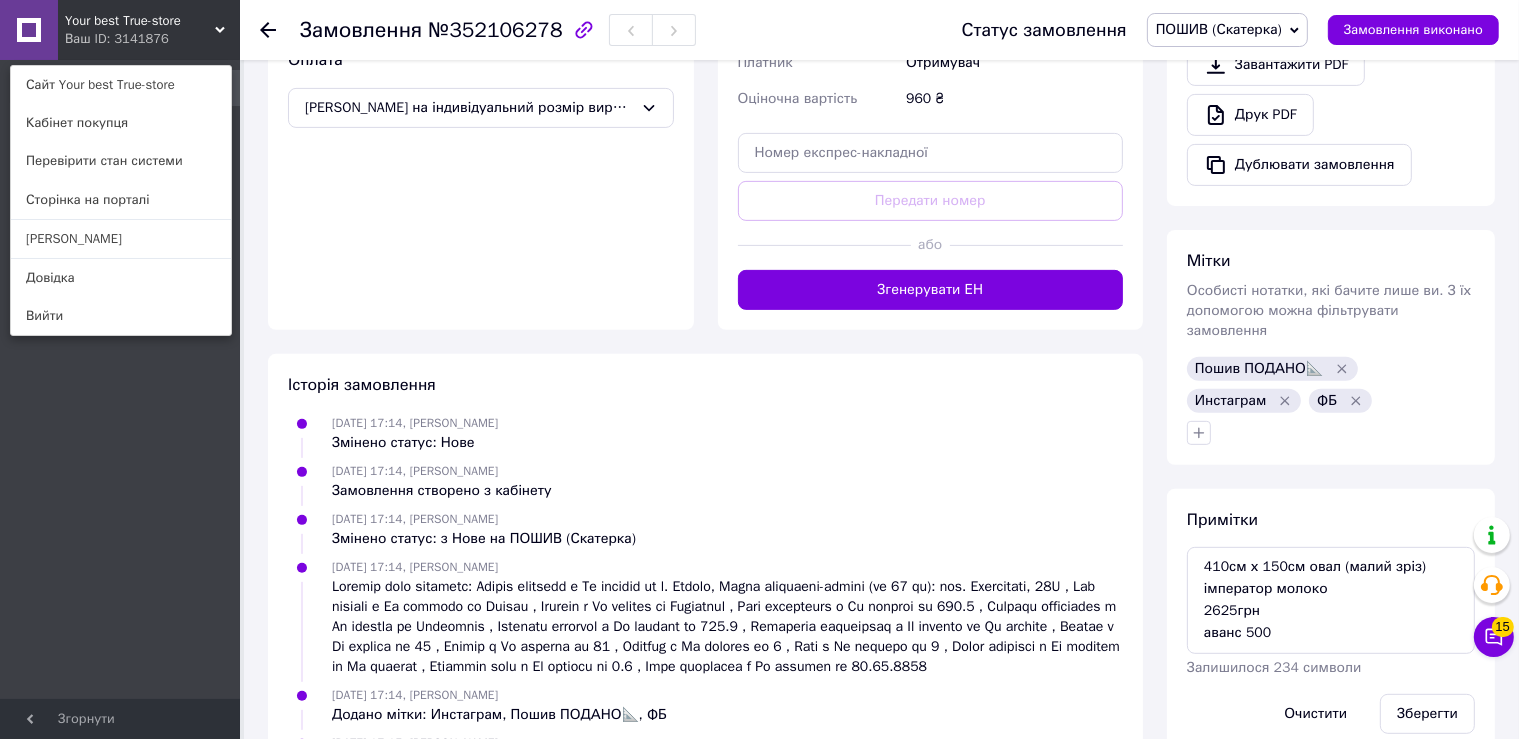 click at bounding box center (29, 30) 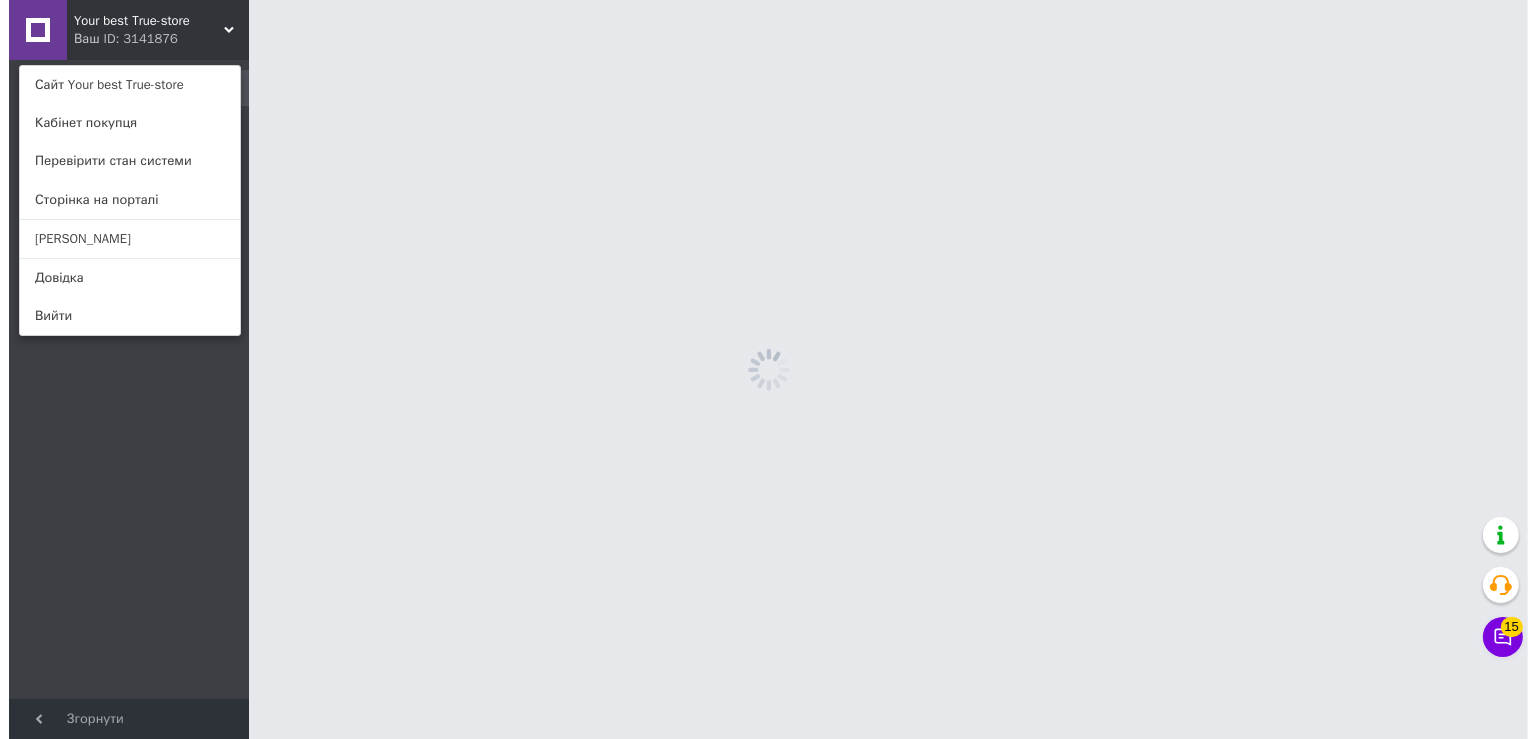 scroll, scrollTop: 0, scrollLeft: 0, axis: both 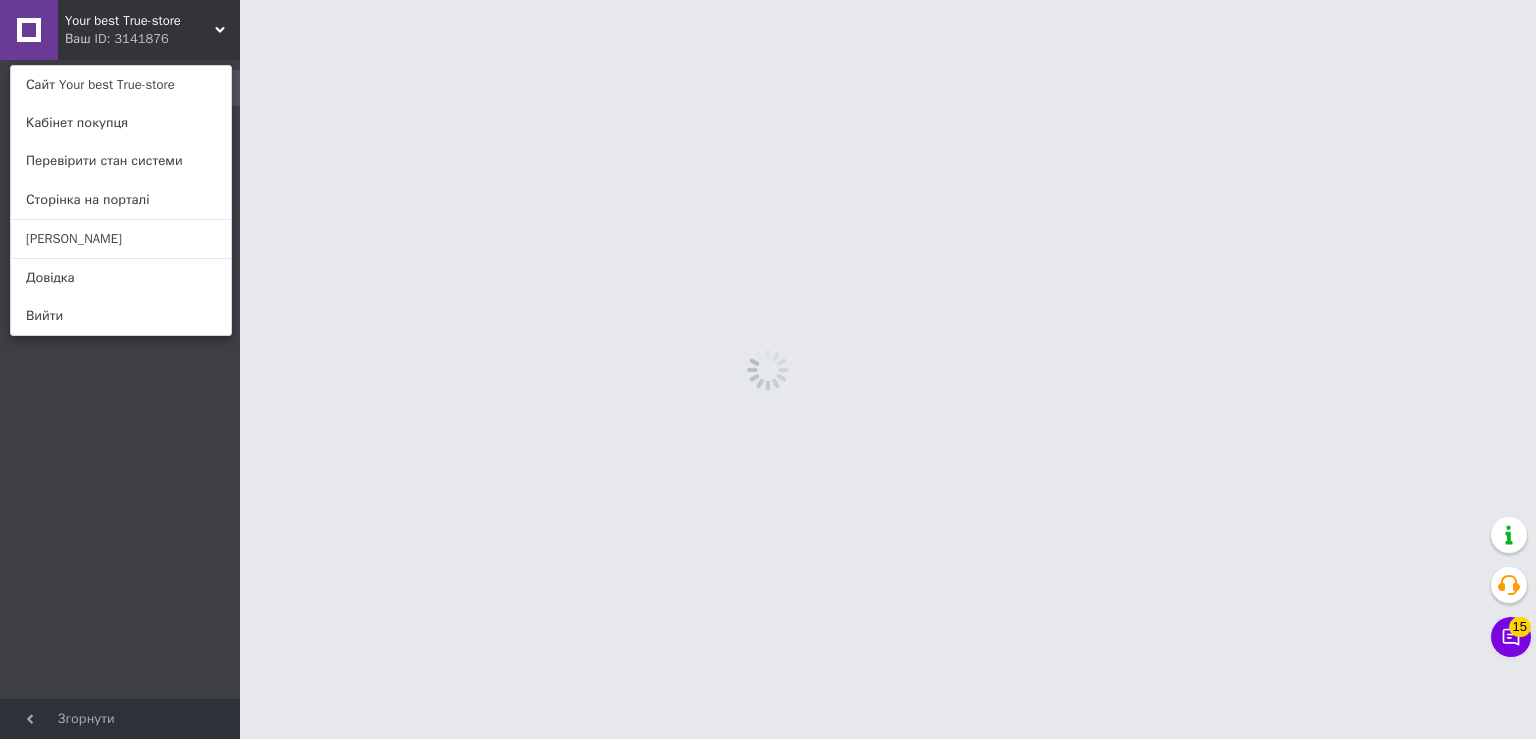 click on "Your best True-store Ваш ID: 3141876 Сайт Your best True-store Кабінет покупця Перевірити стан системи Сторінка на порталі Олена Олейнич Довідка Вийти" at bounding box center [120, 30] 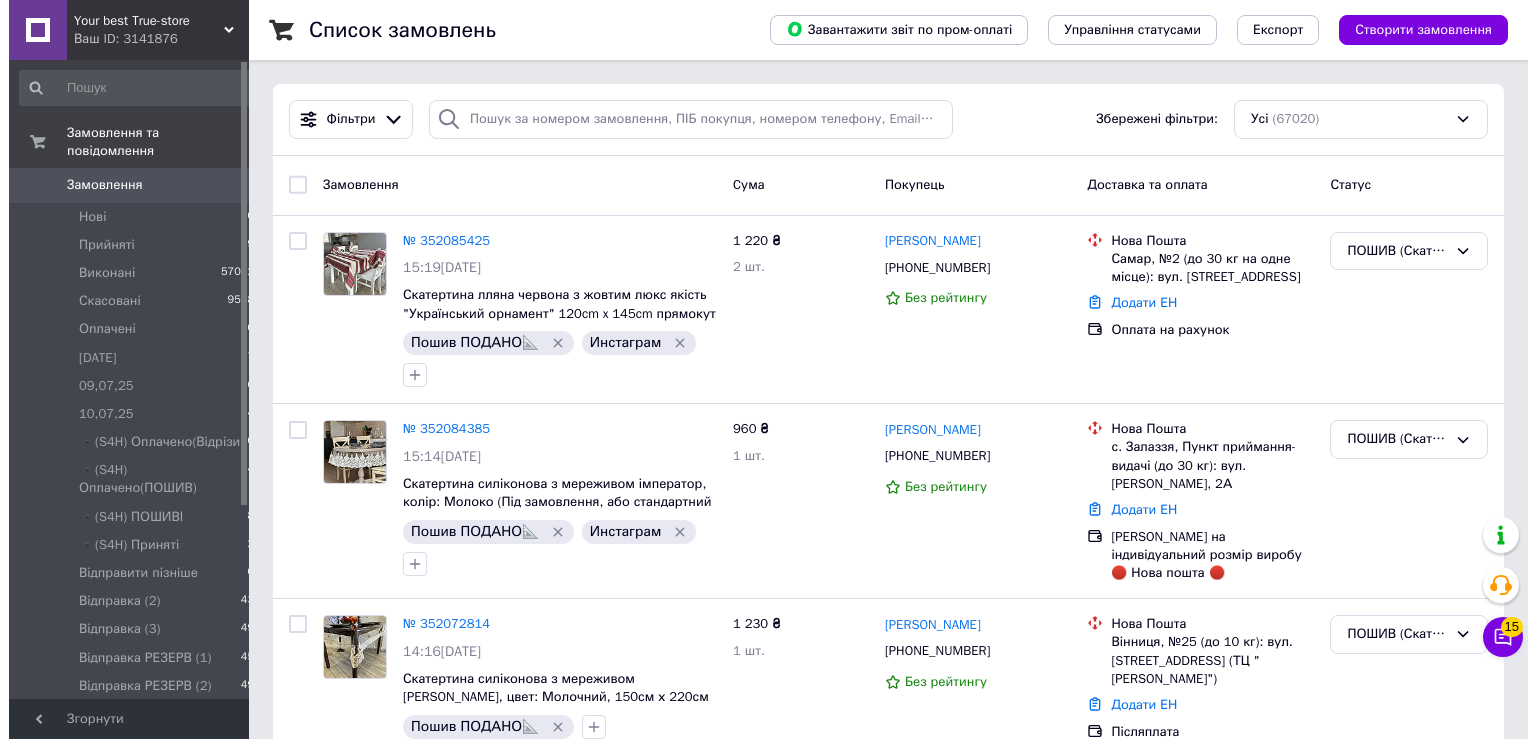 scroll, scrollTop: 0, scrollLeft: 0, axis: both 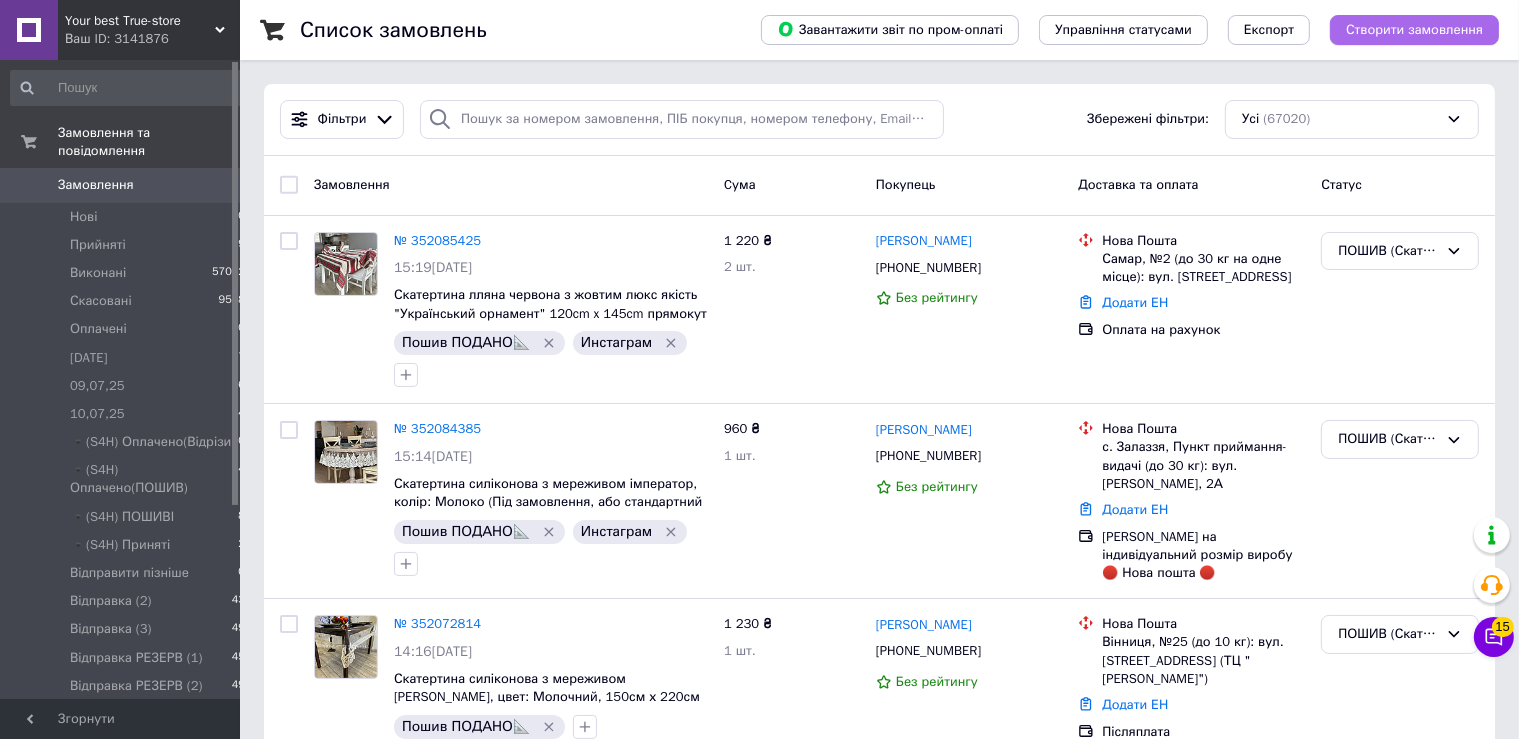 click on "Створити замовлення" at bounding box center (1414, 30) 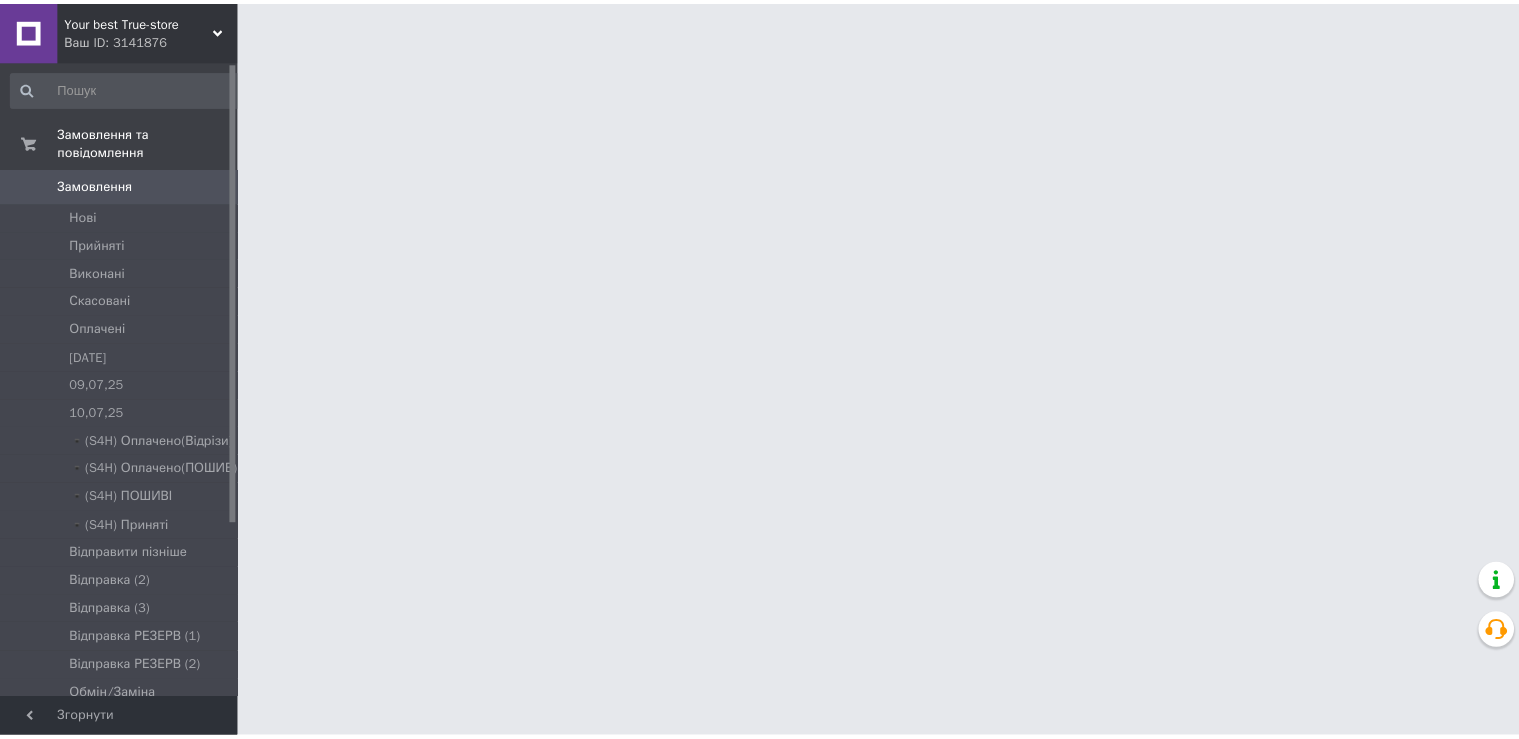 scroll, scrollTop: 0, scrollLeft: 0, axis: both 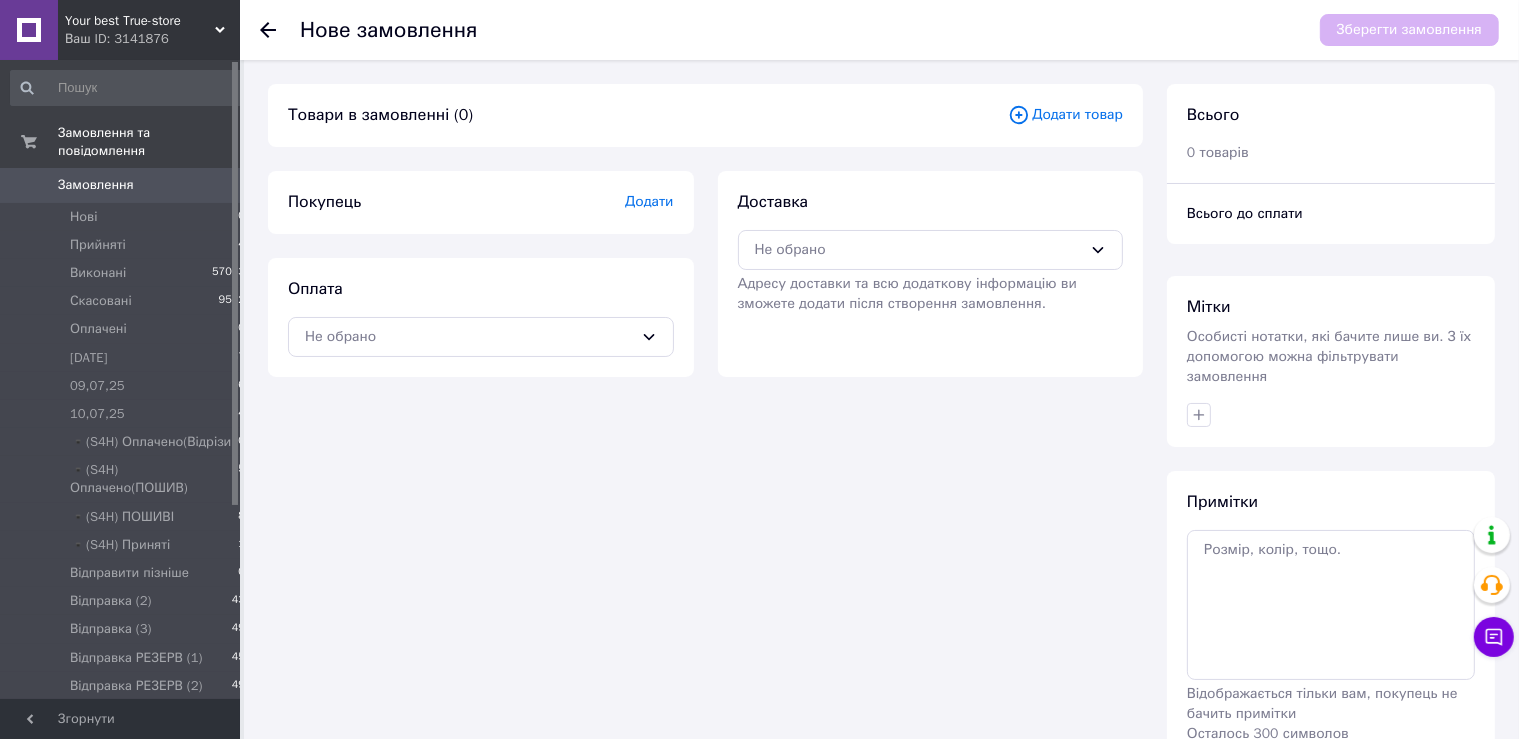 click on "Додати товар" at bounding box center [1065, 115] 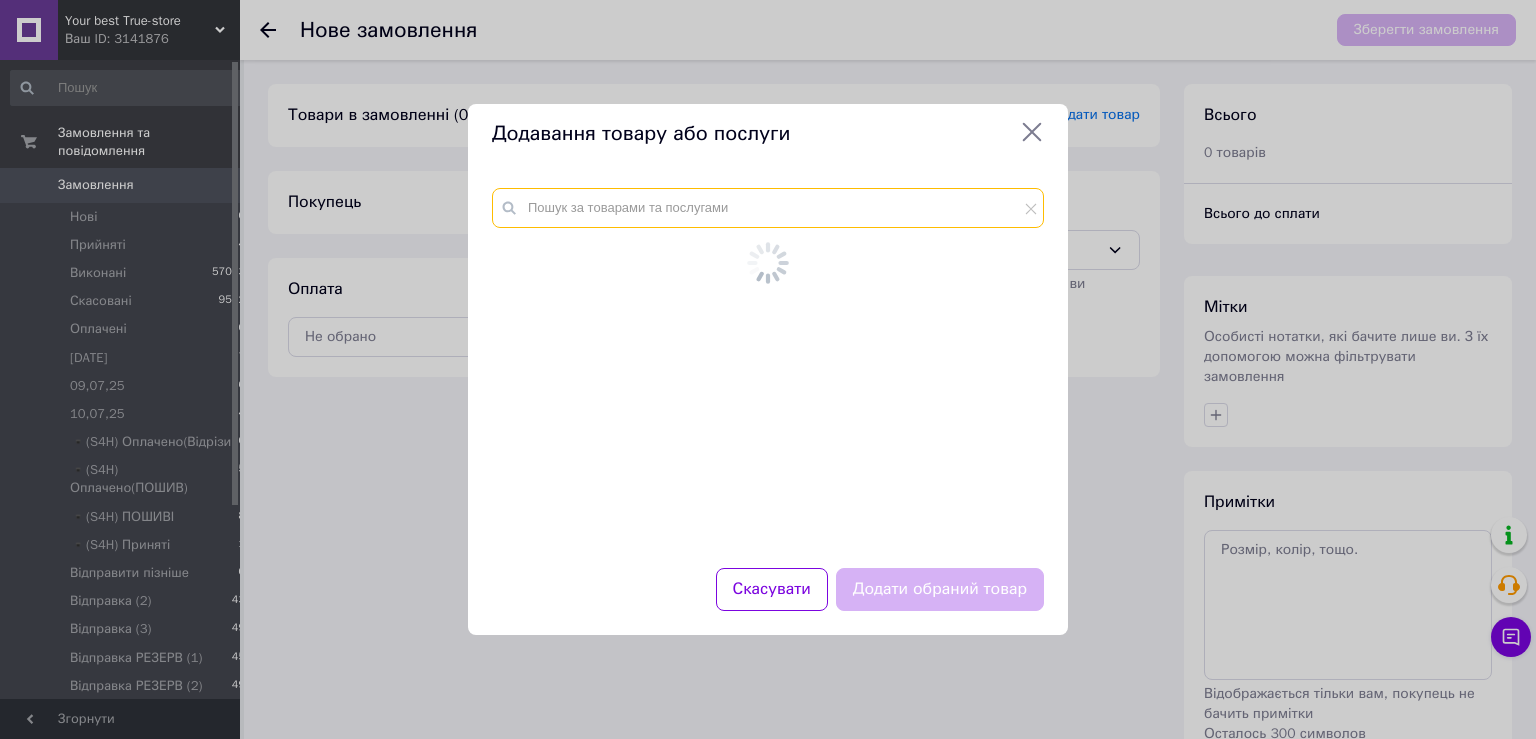 click at bounding box center [768, 208] 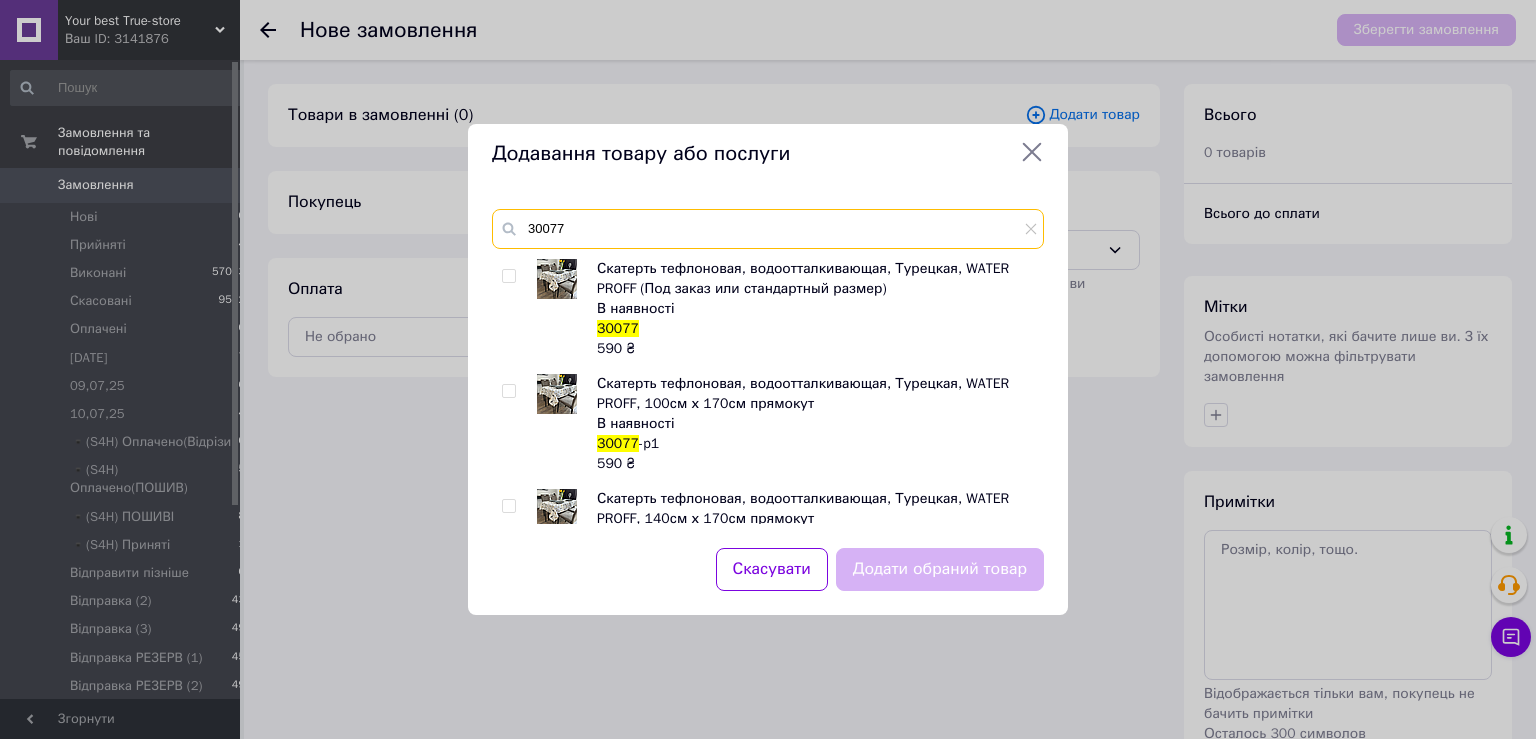 type on "30077" 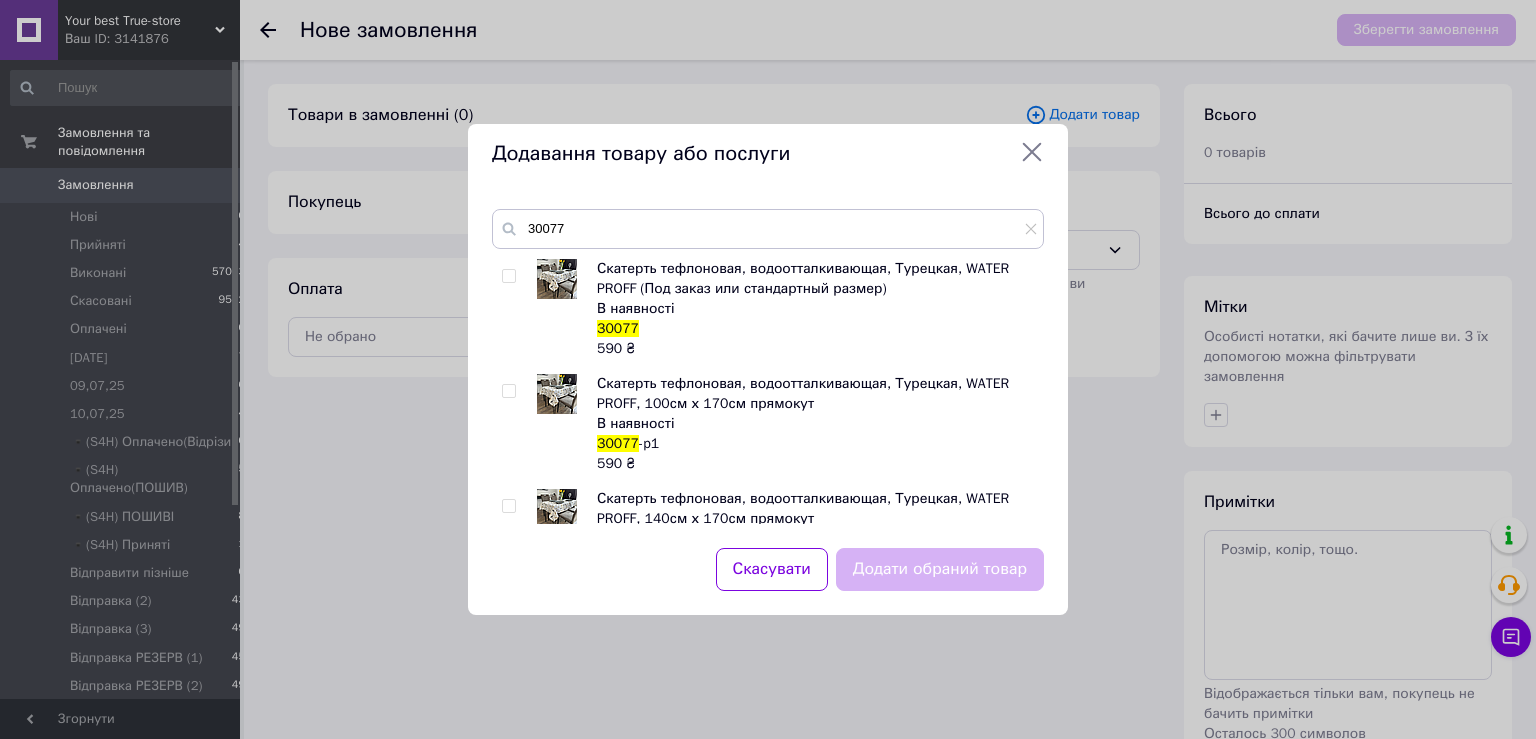 click at bounding box center (508, 276) 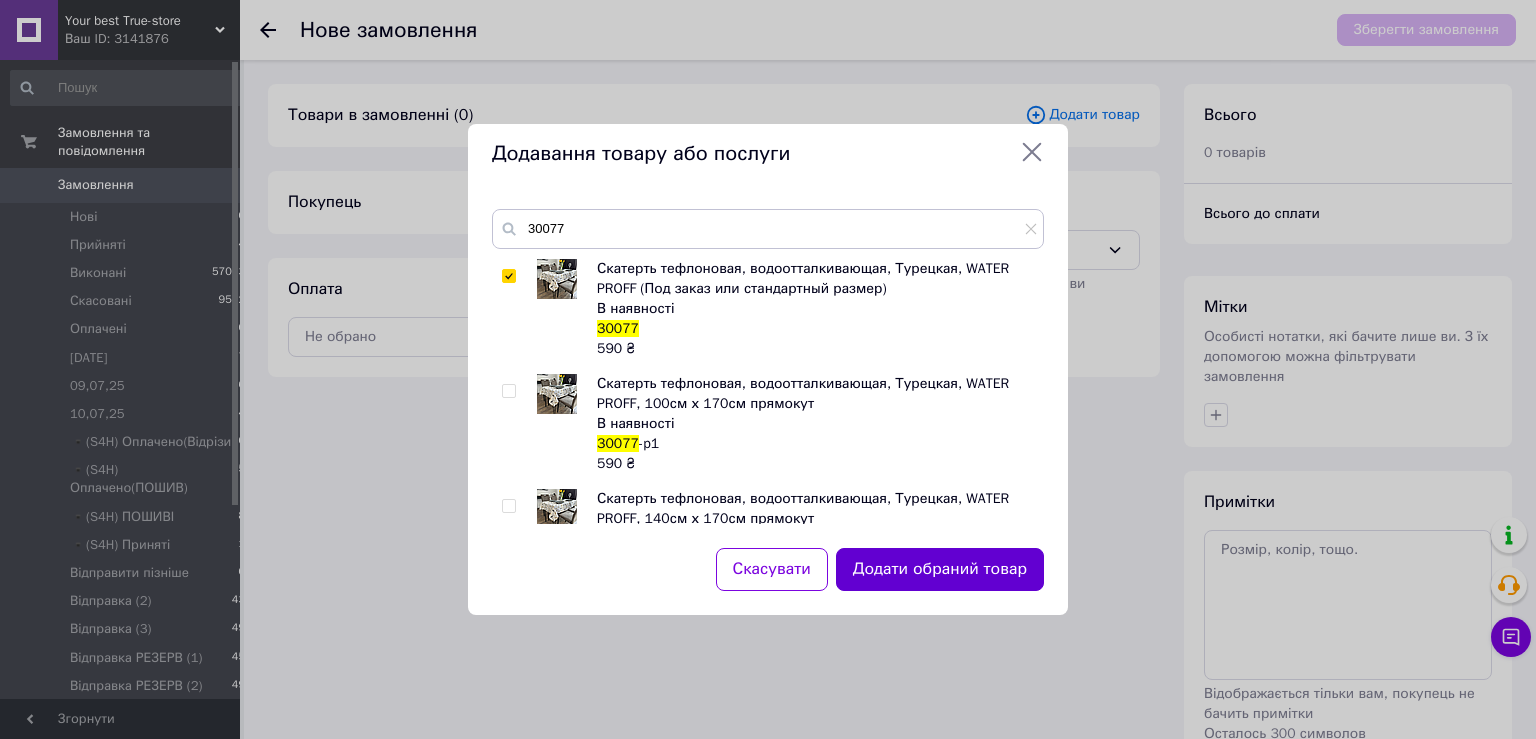 click on "Додати обраний товар" at bounding box center (940, 569) 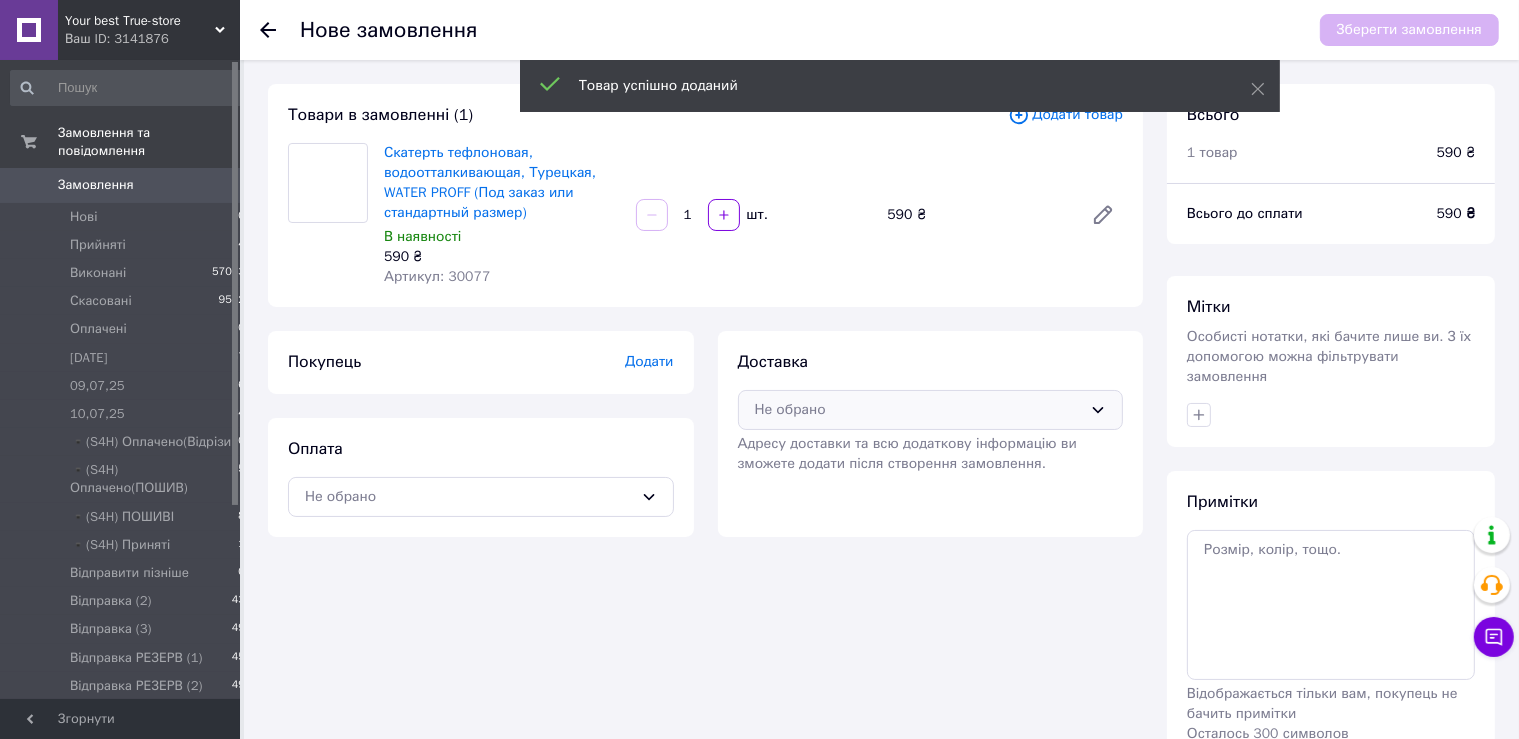 click on "Не обрано" at bounding box center (919, 410) 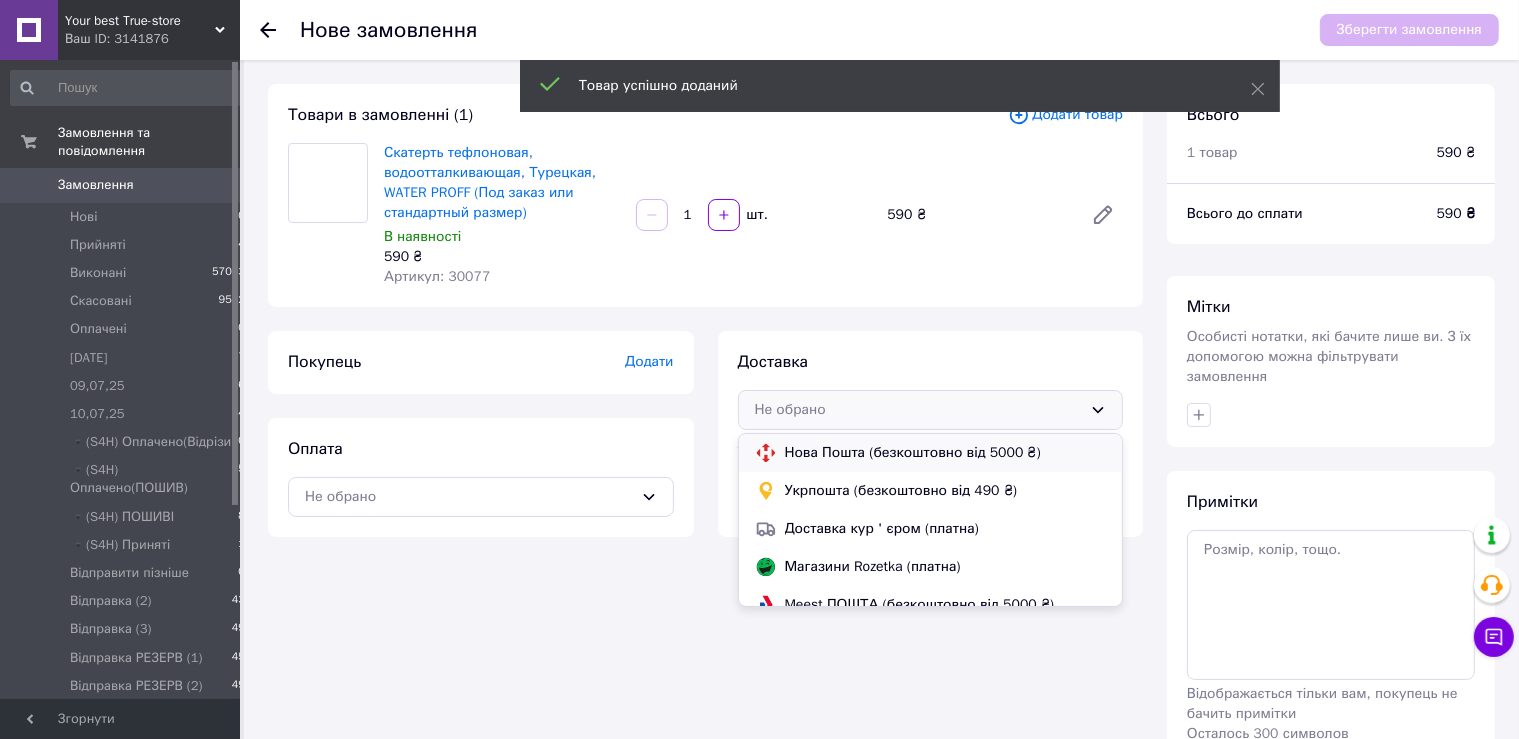 click on "Нова Пошта (безкоштовно від 5000 ₴)" at bounding box center [946, 453] 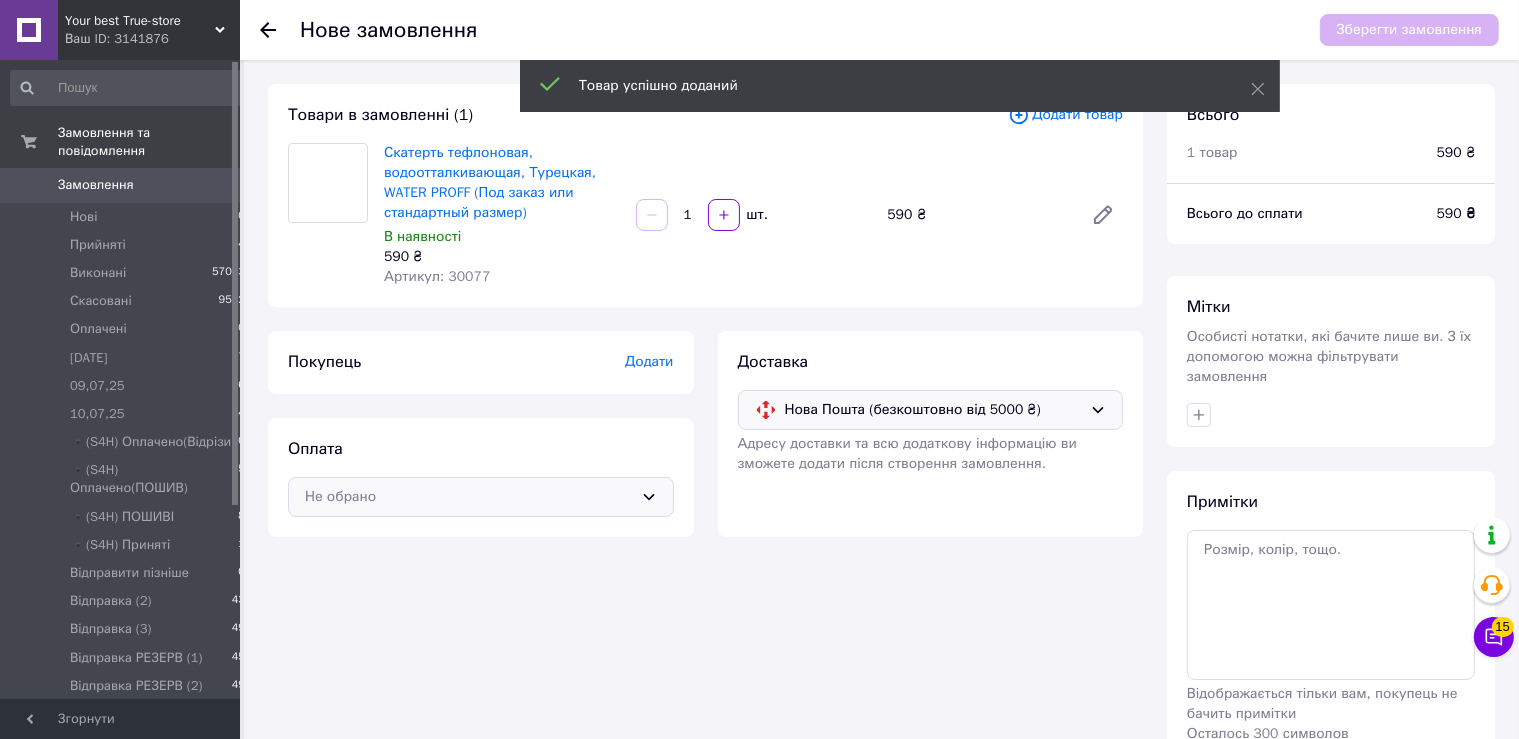 click on "Не обрано" at bounding box center [469, 497] 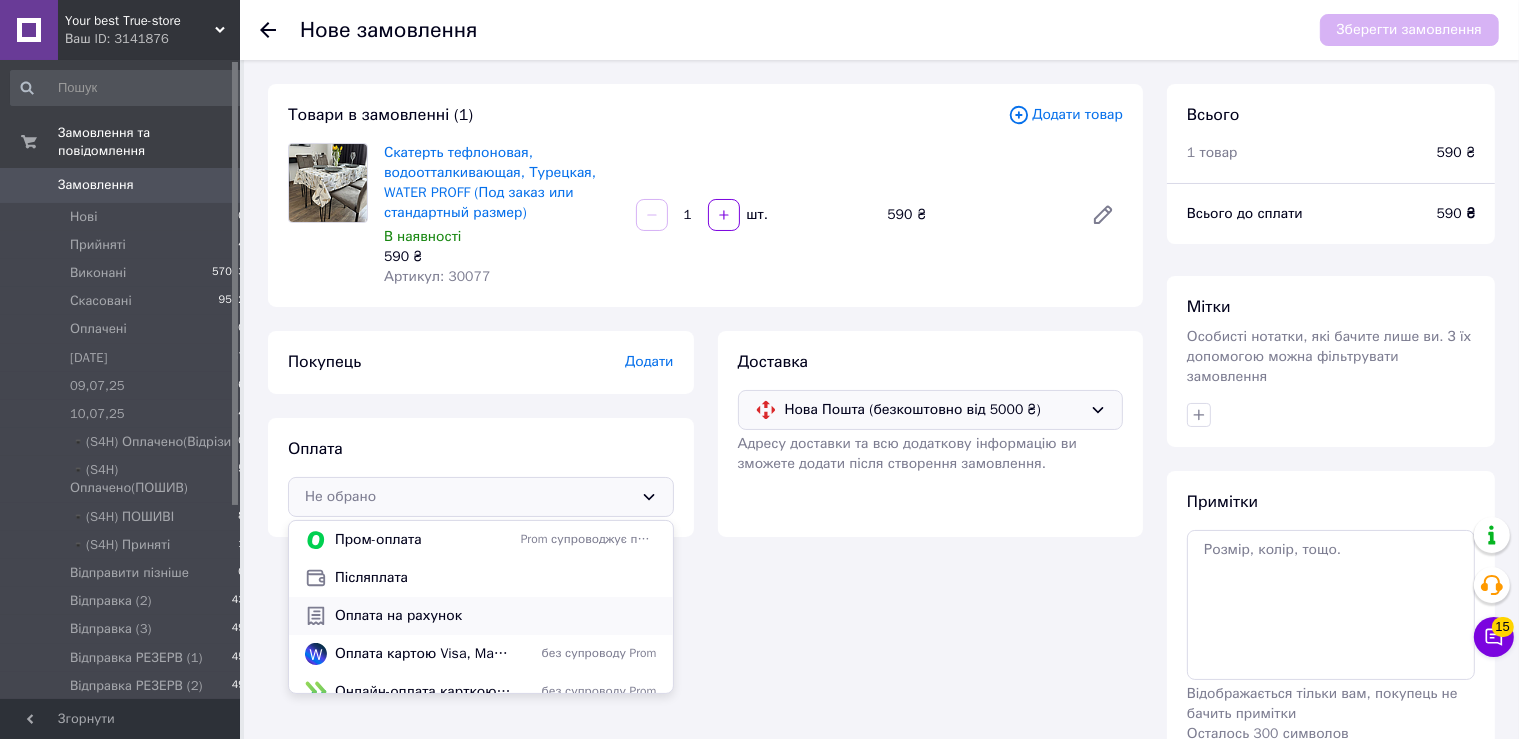 scroll, scrollTop: 54, scrollLeft: 0, axis: vertical 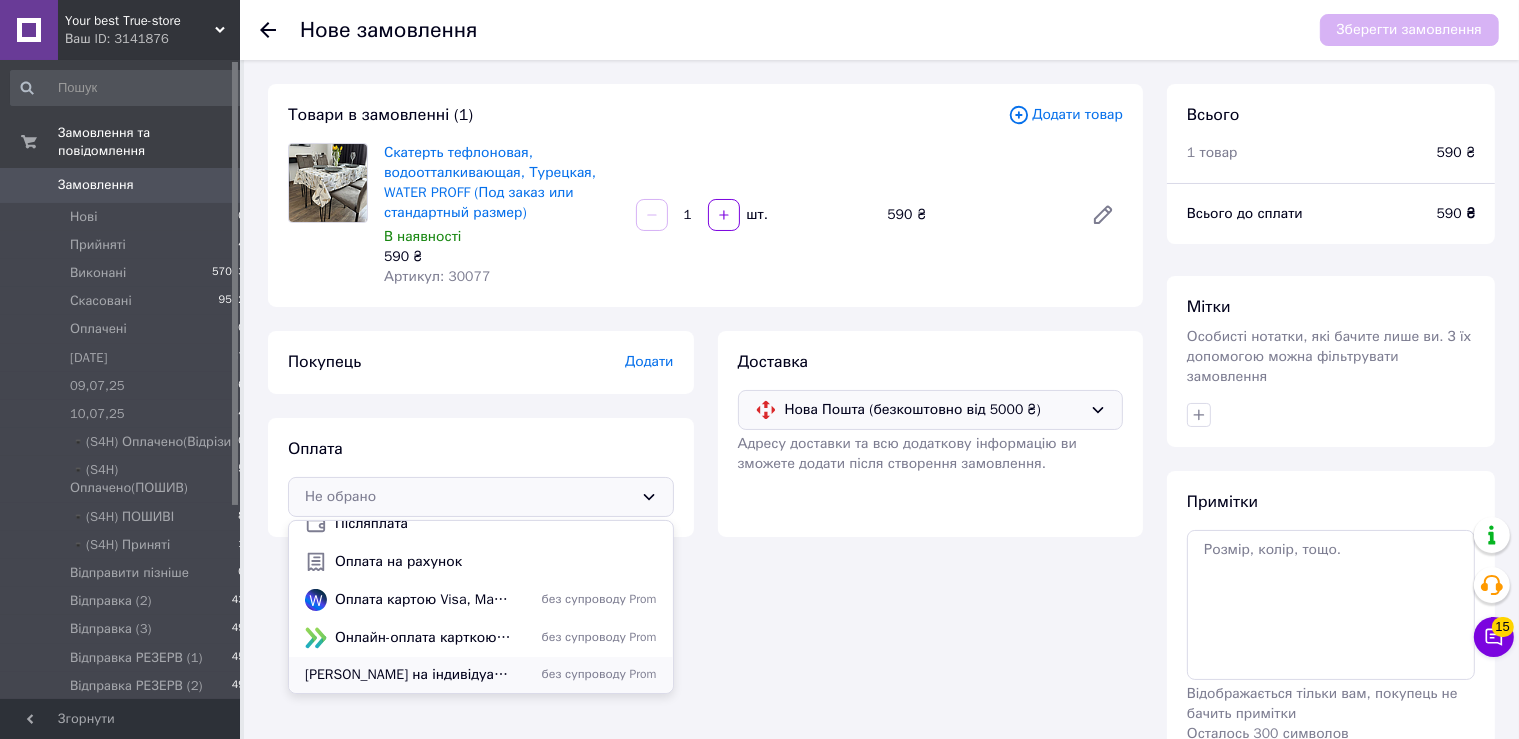 click on "[PERSON_NAME] на індивідуальний розмір виробу 🔴 Нова пошта 🔴" at bounding box center (409, 675) 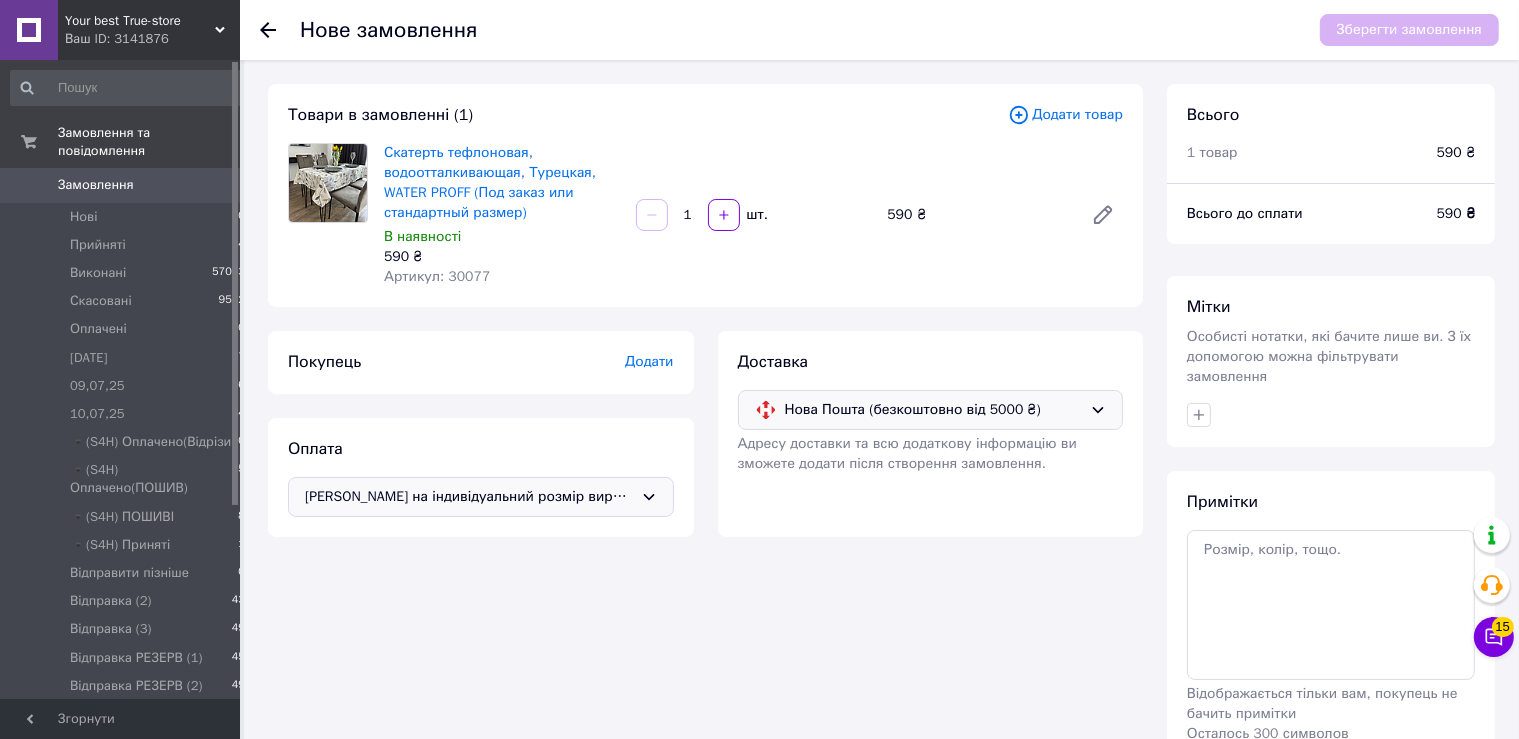click on "Додати" at bounding box center [649, 361] 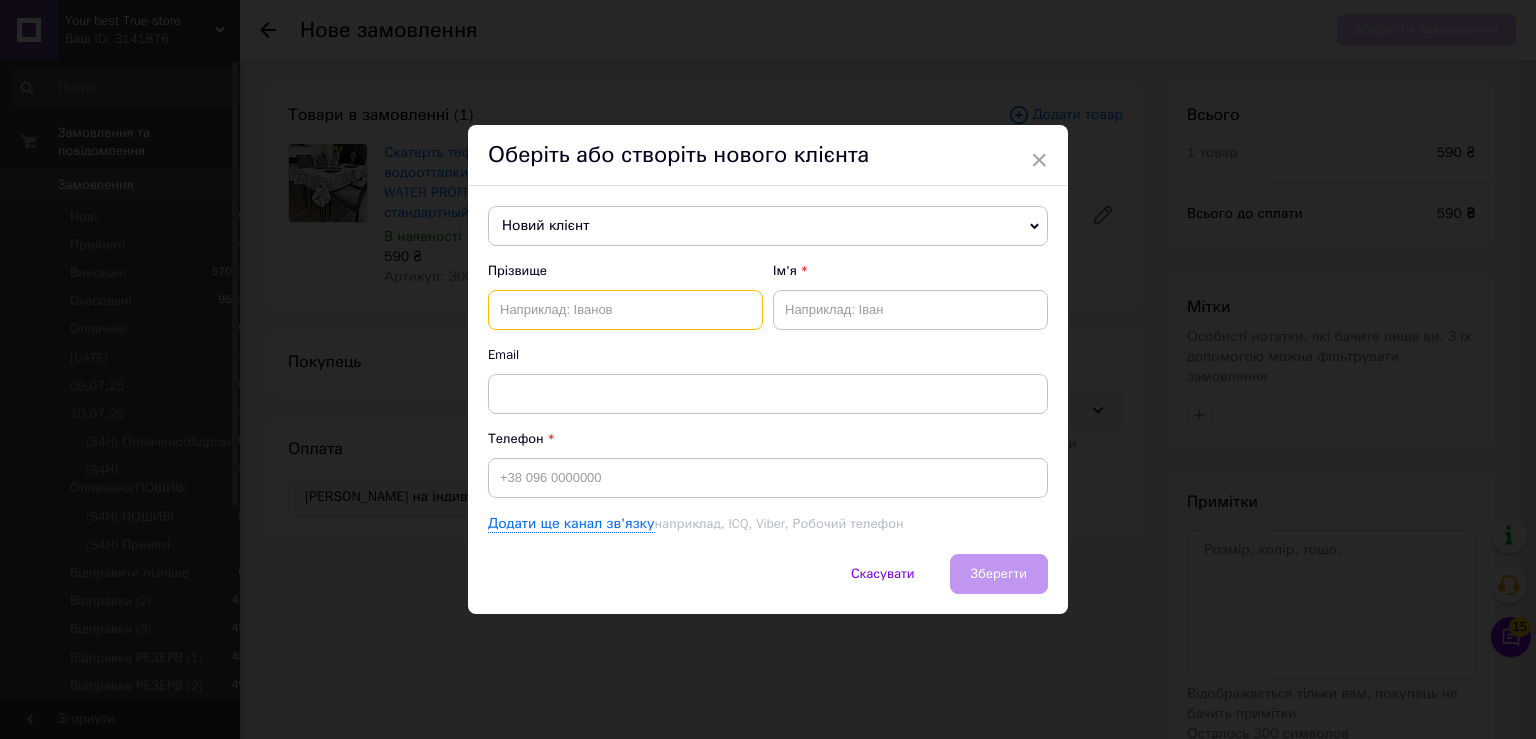 click at bounding box center [625, 310] 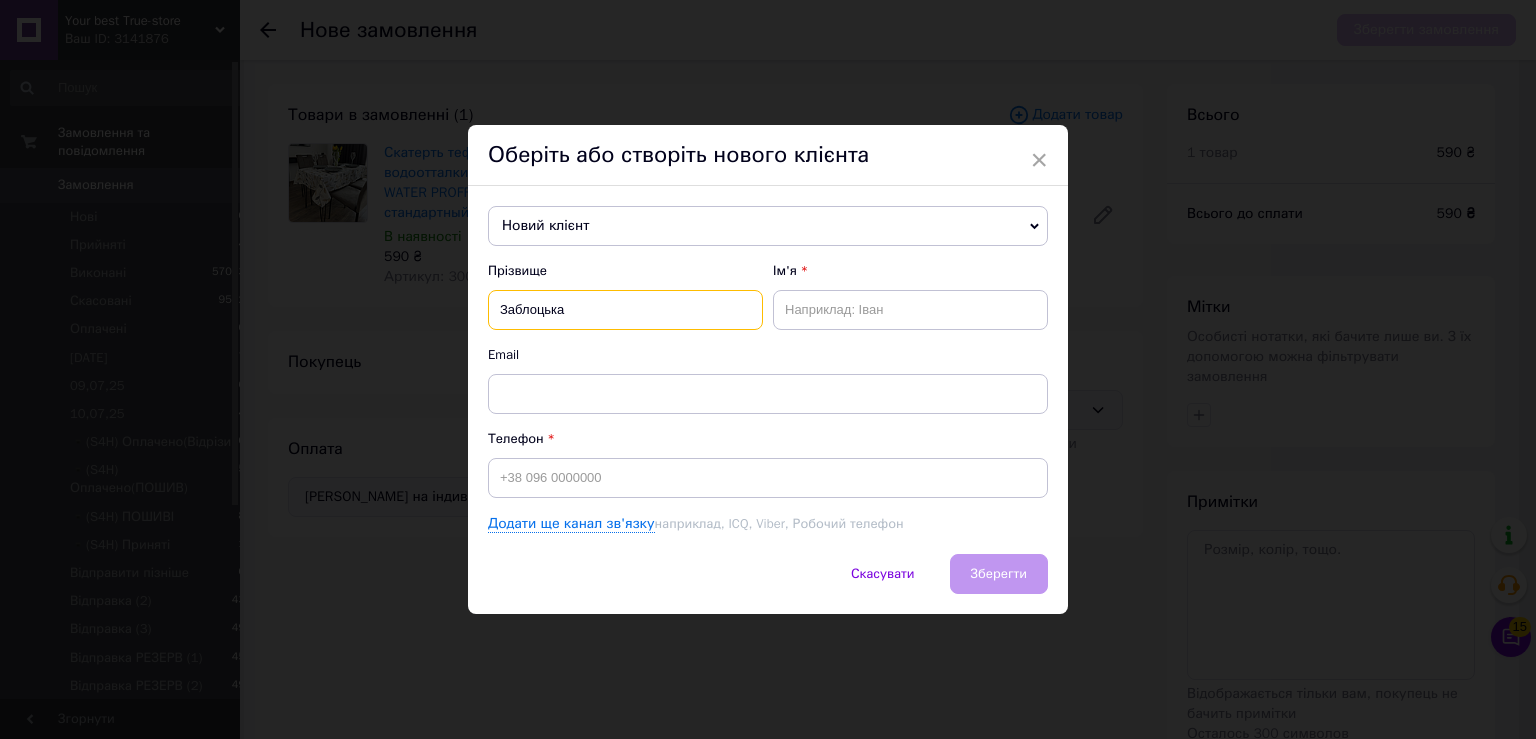 type on "Заблоцька" 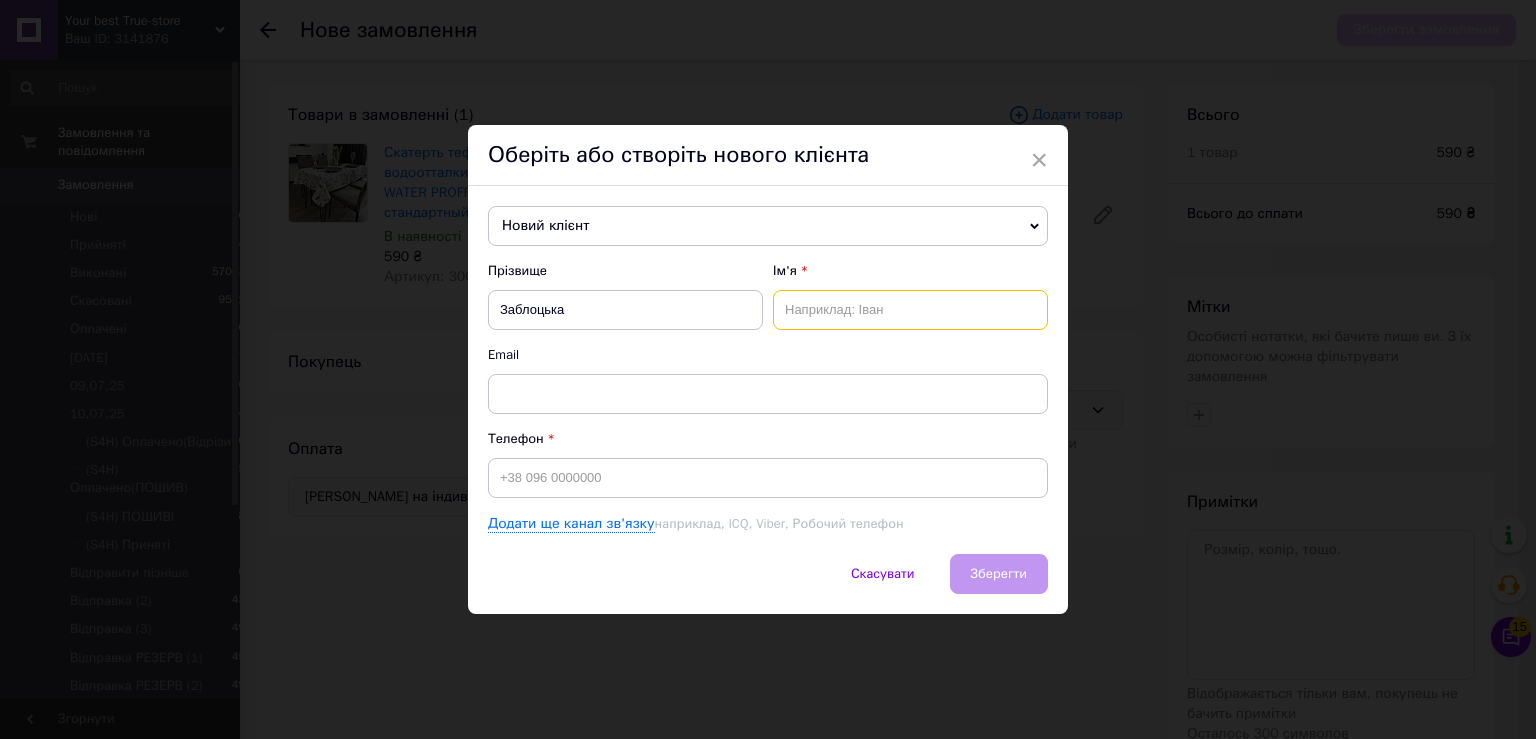 click at bounding box center [910, 310] 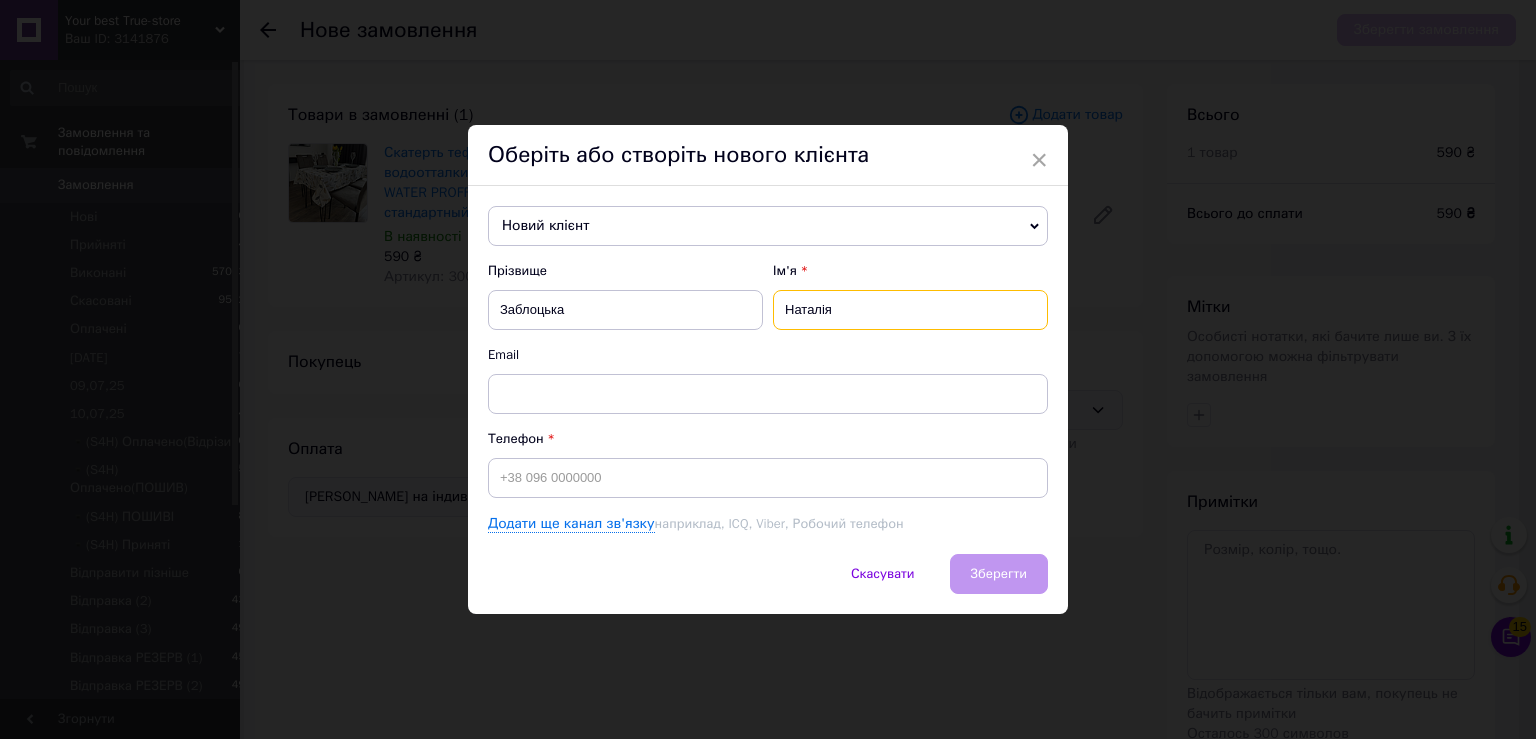 type on "Наталія" 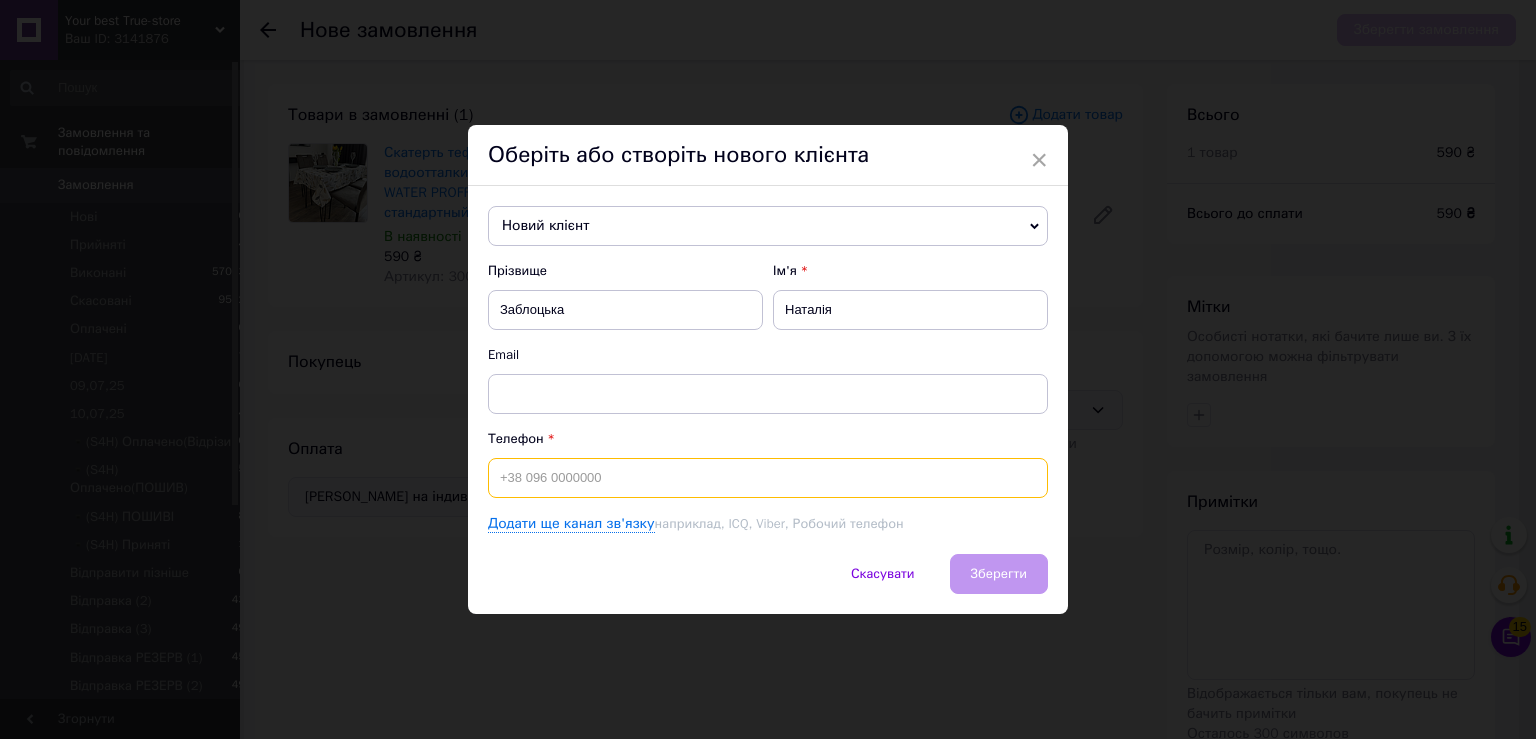 click at bounding box center [768, 478] 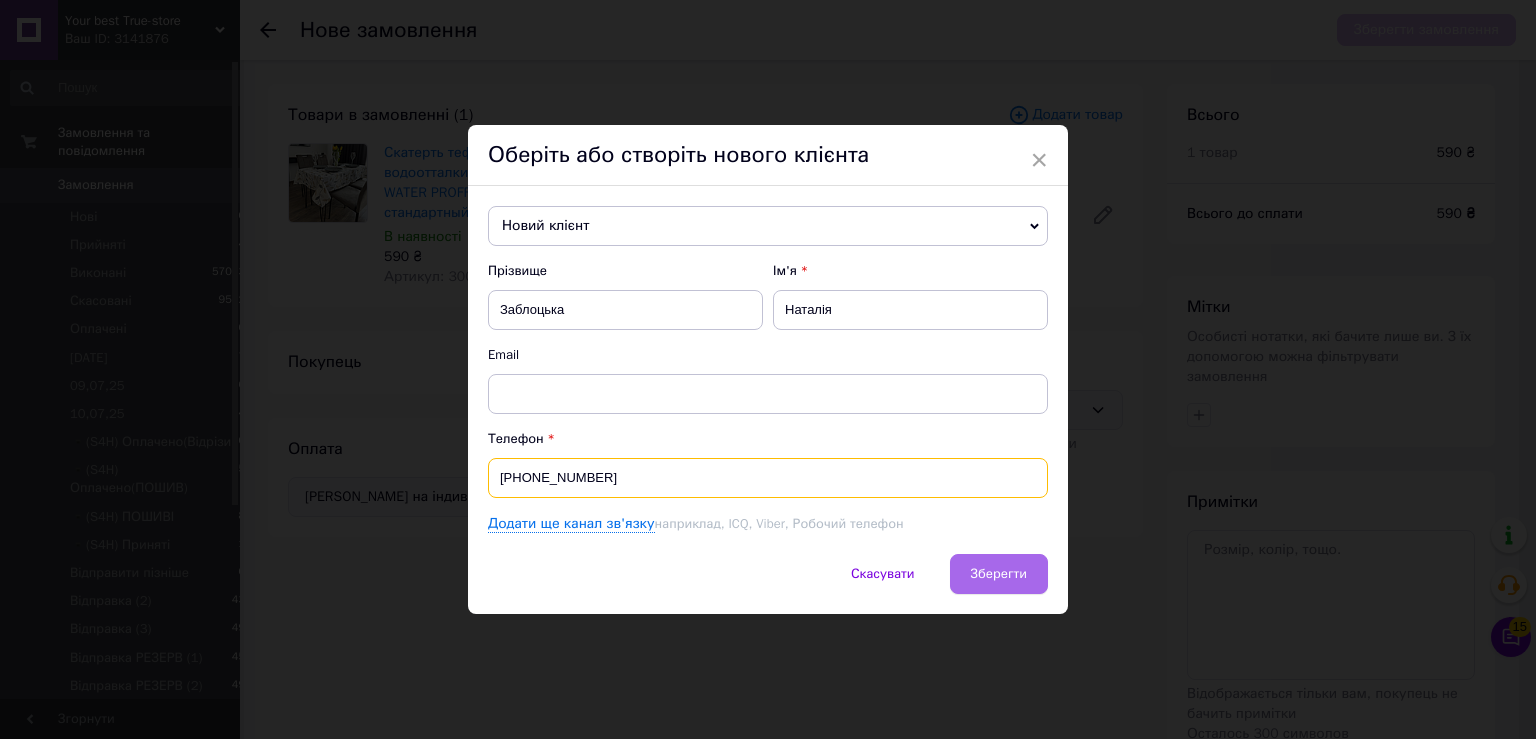 type on "[PHONE_NUMBER]" 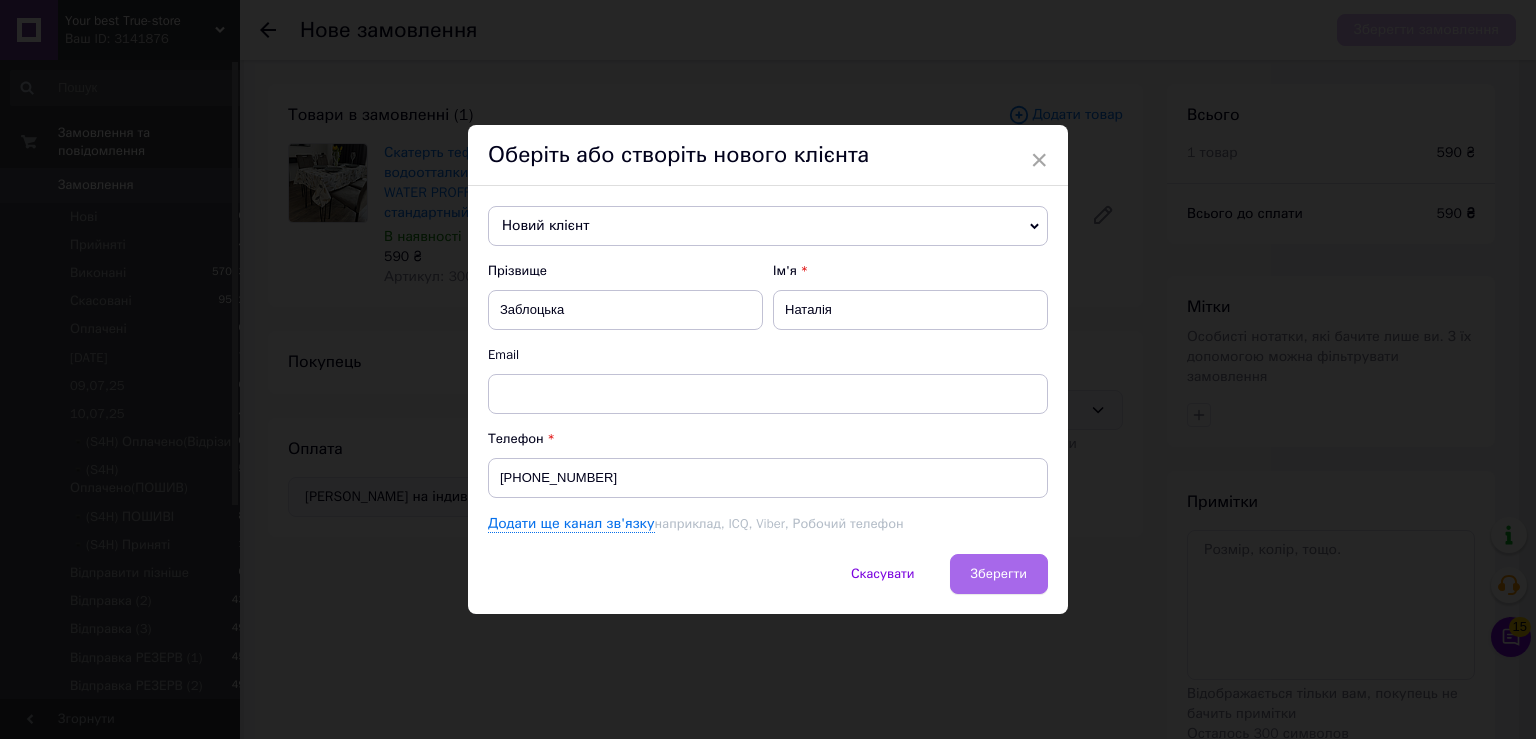 click on "Зберегти" at bounding box center (999, 574) 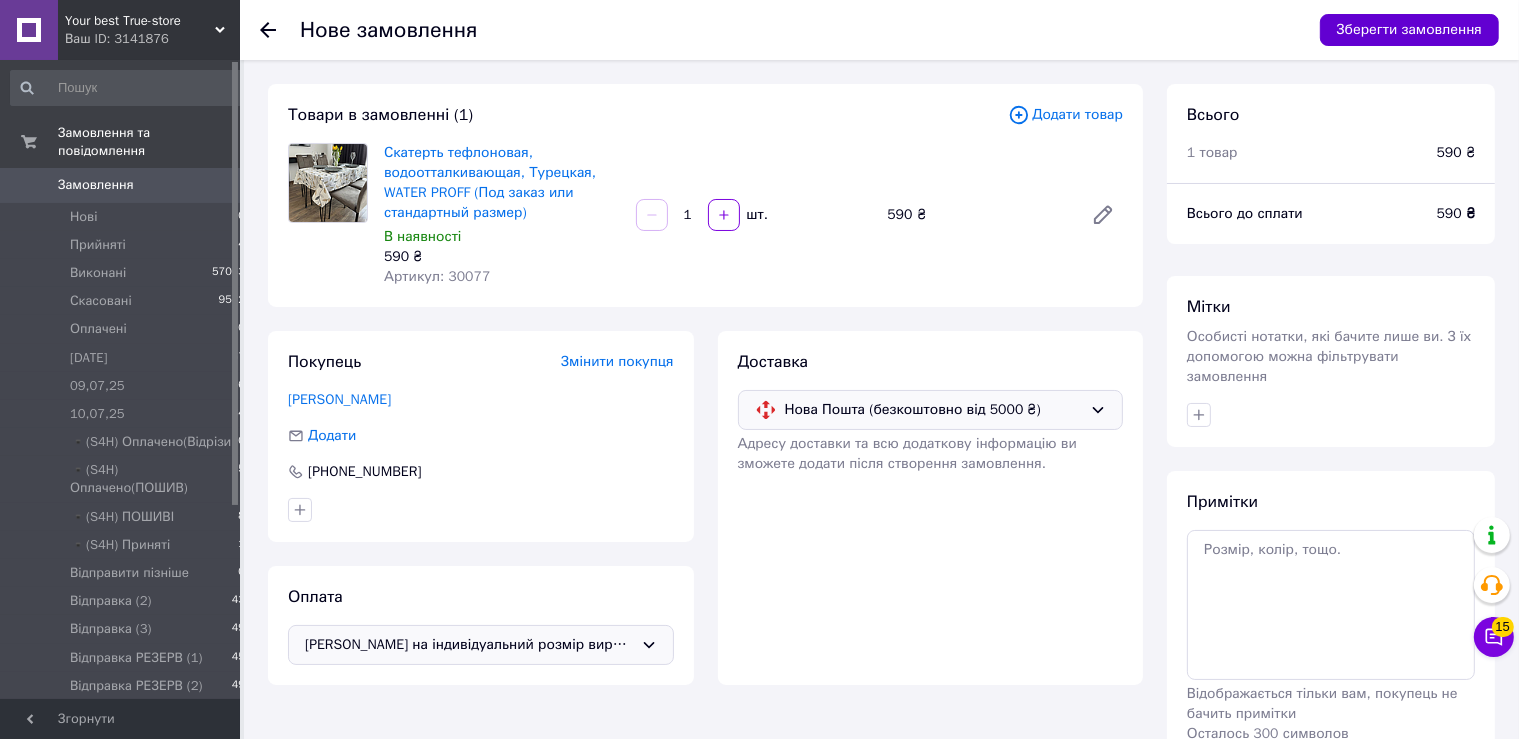 click on "Зберегти замовлення" at bounding box center (1409, 30) 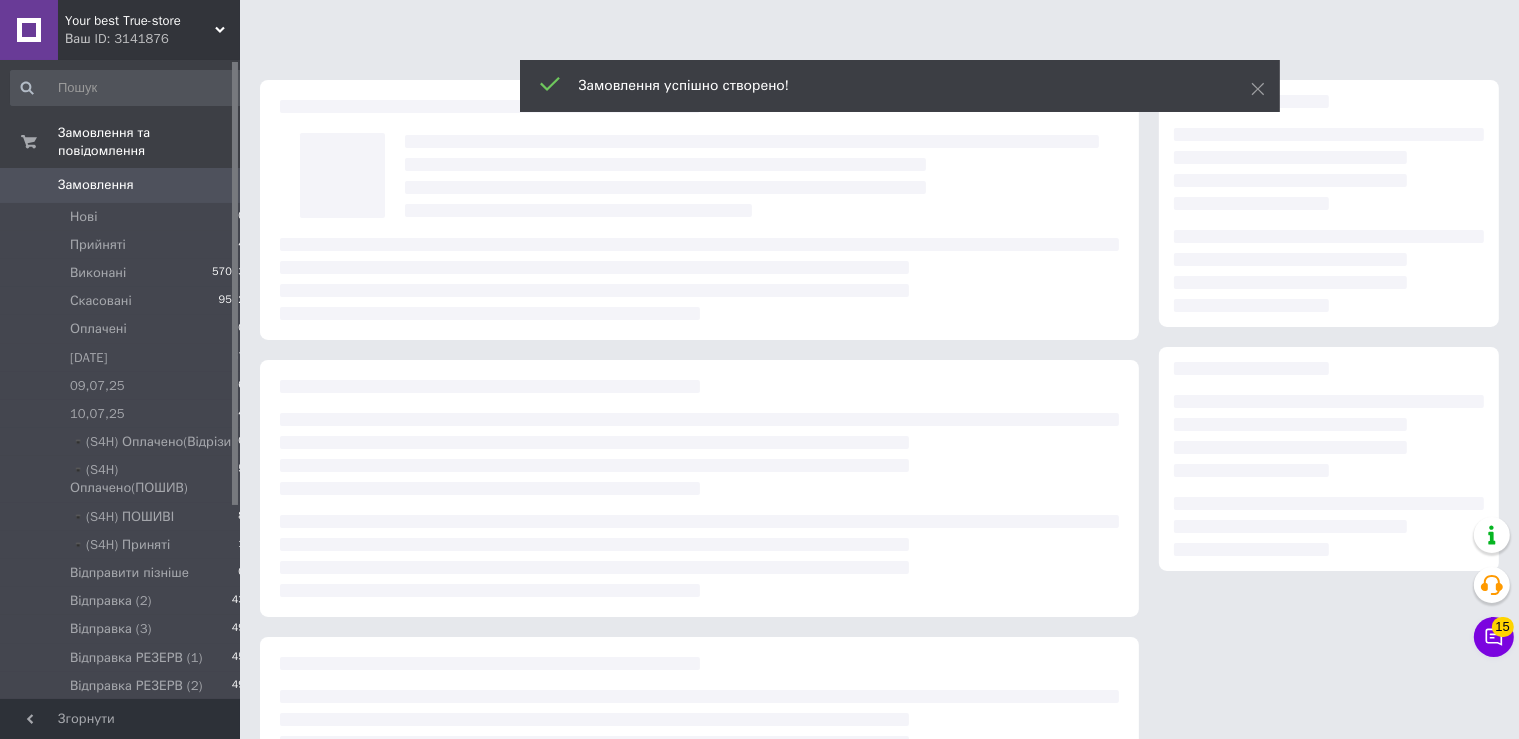 click on "Замовлення успішно створено!" at bounding box center [900, 86] 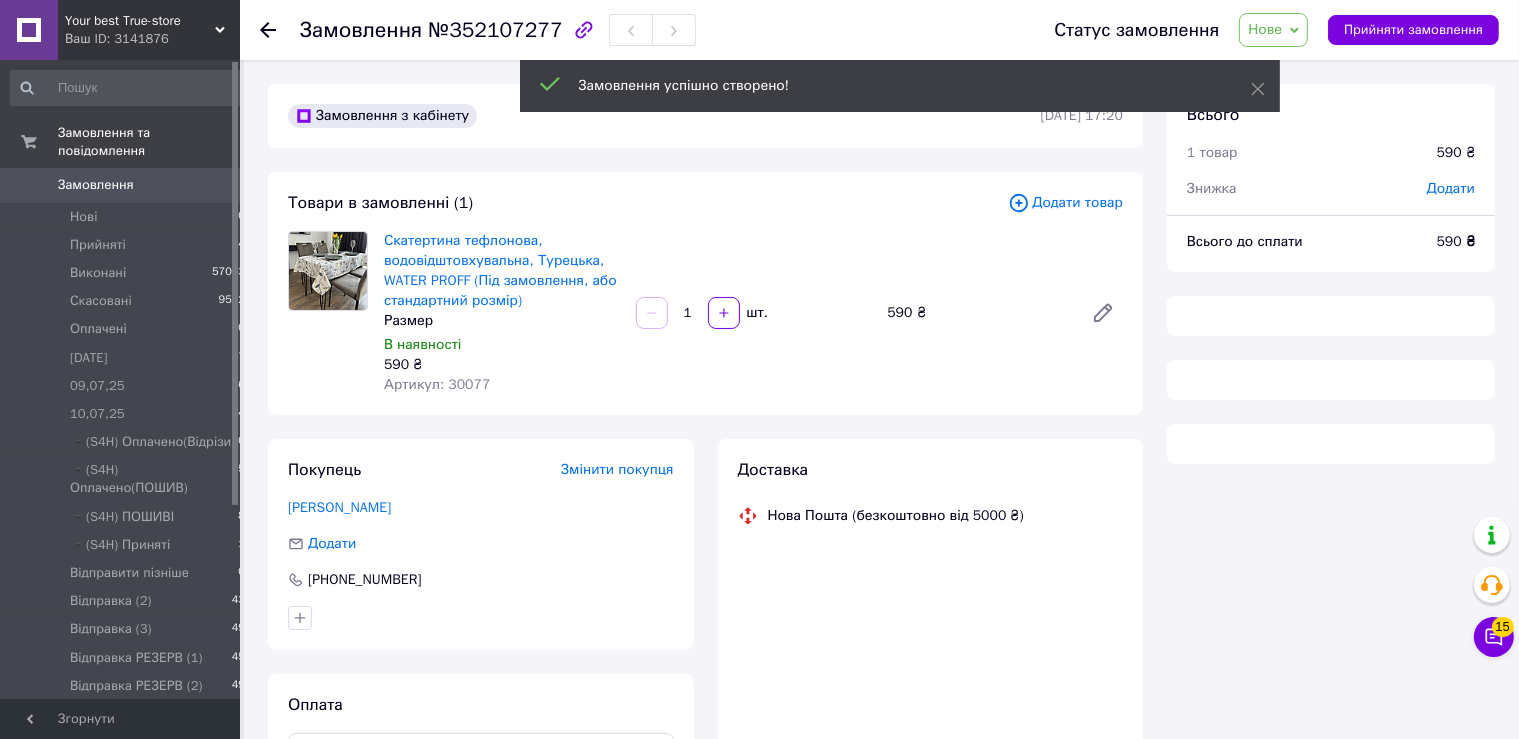click on "Нове" at bounding box center (1265, 29) 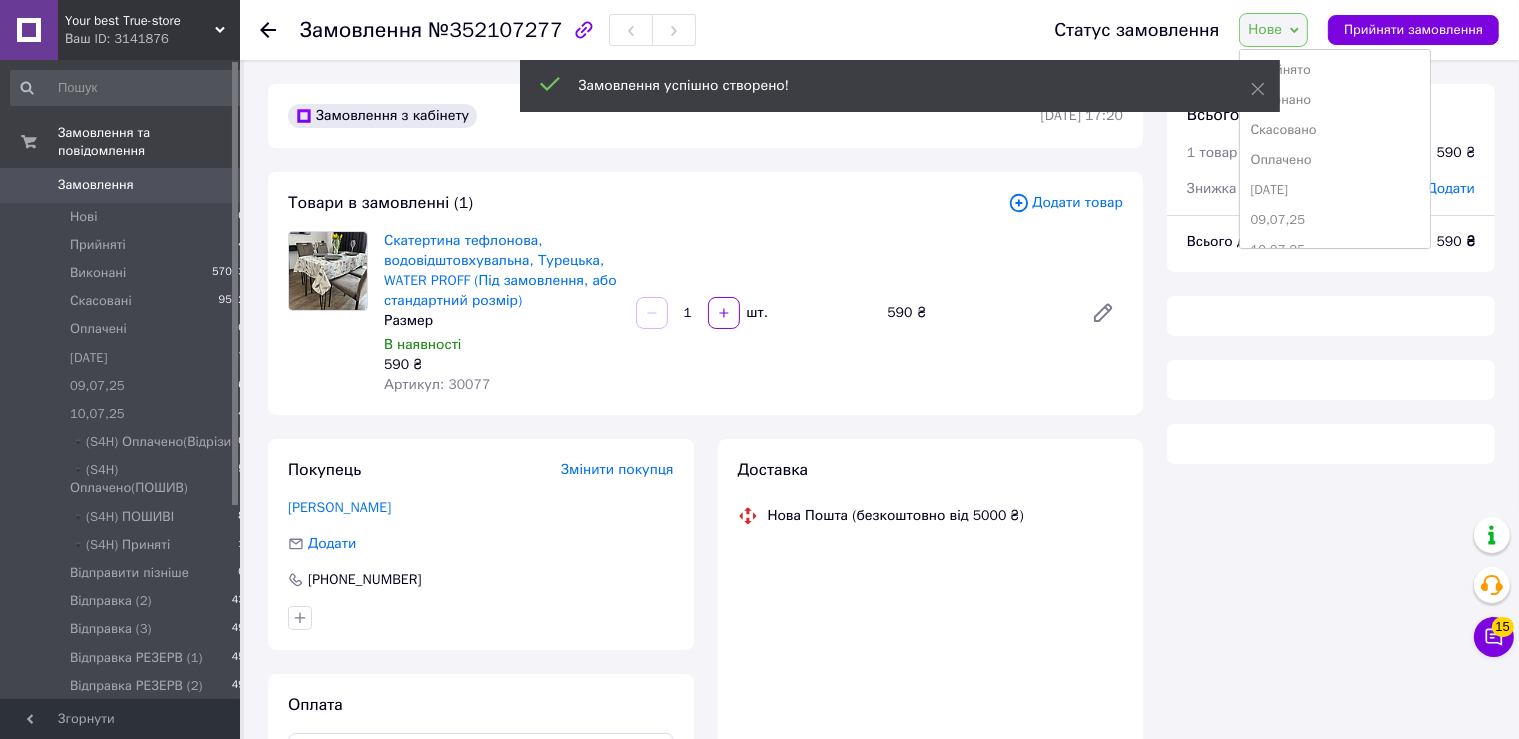 scroll, scrollTop: 518, scrollLeft: 0, axis: vertical 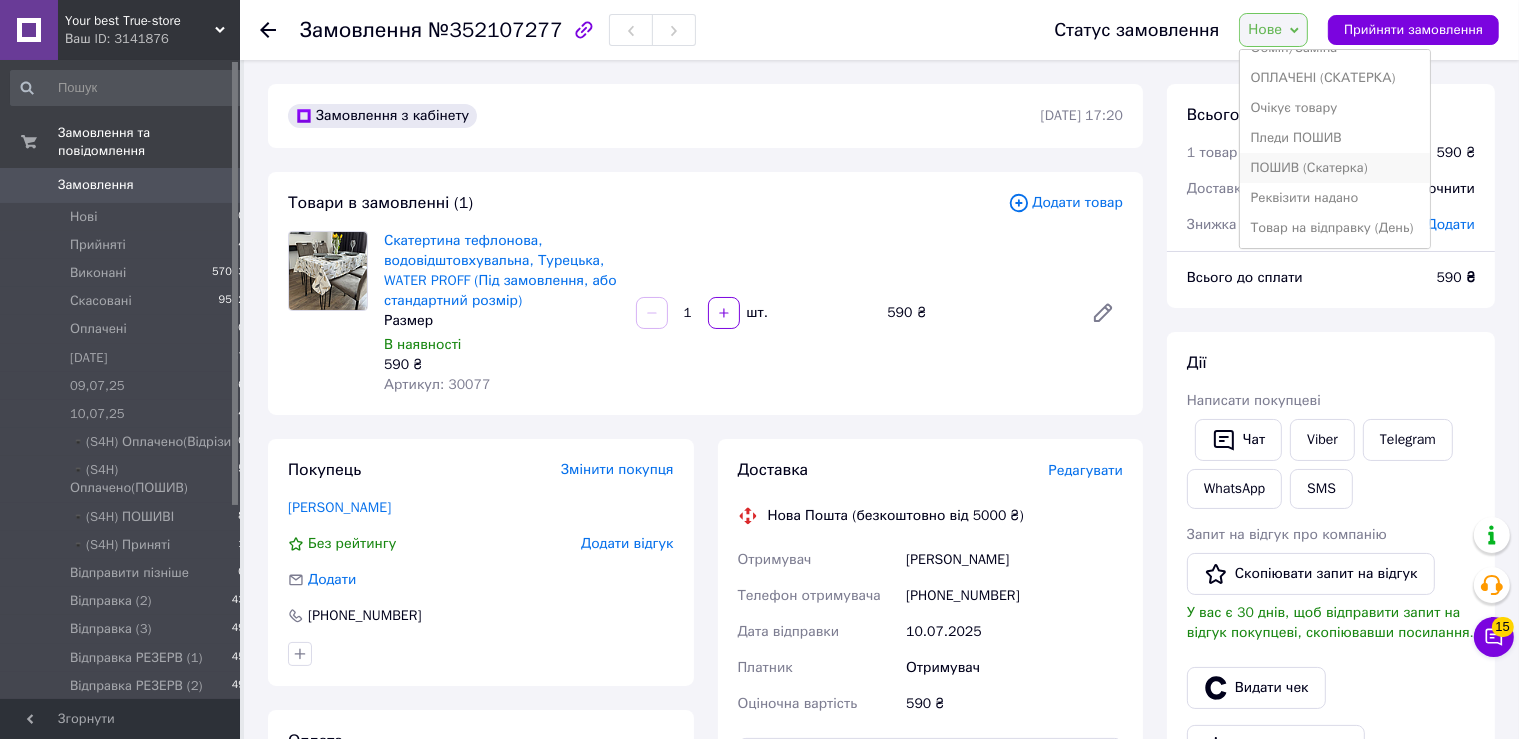 click on "ПОШИВ (Скатерка)" at bounding box center [1335, 168] 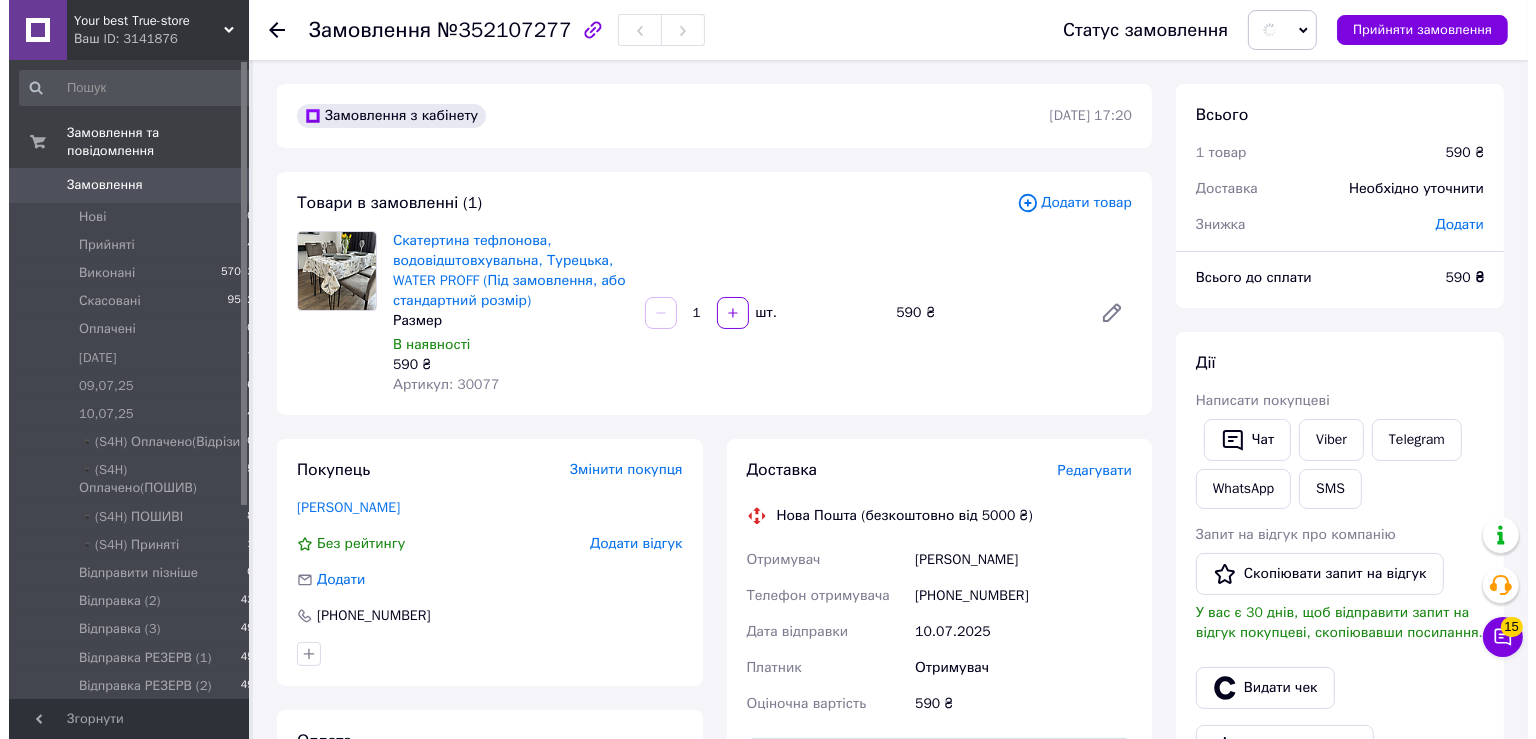scroll, scrollTop: 211, scrollLeft: 0, axis: vertical 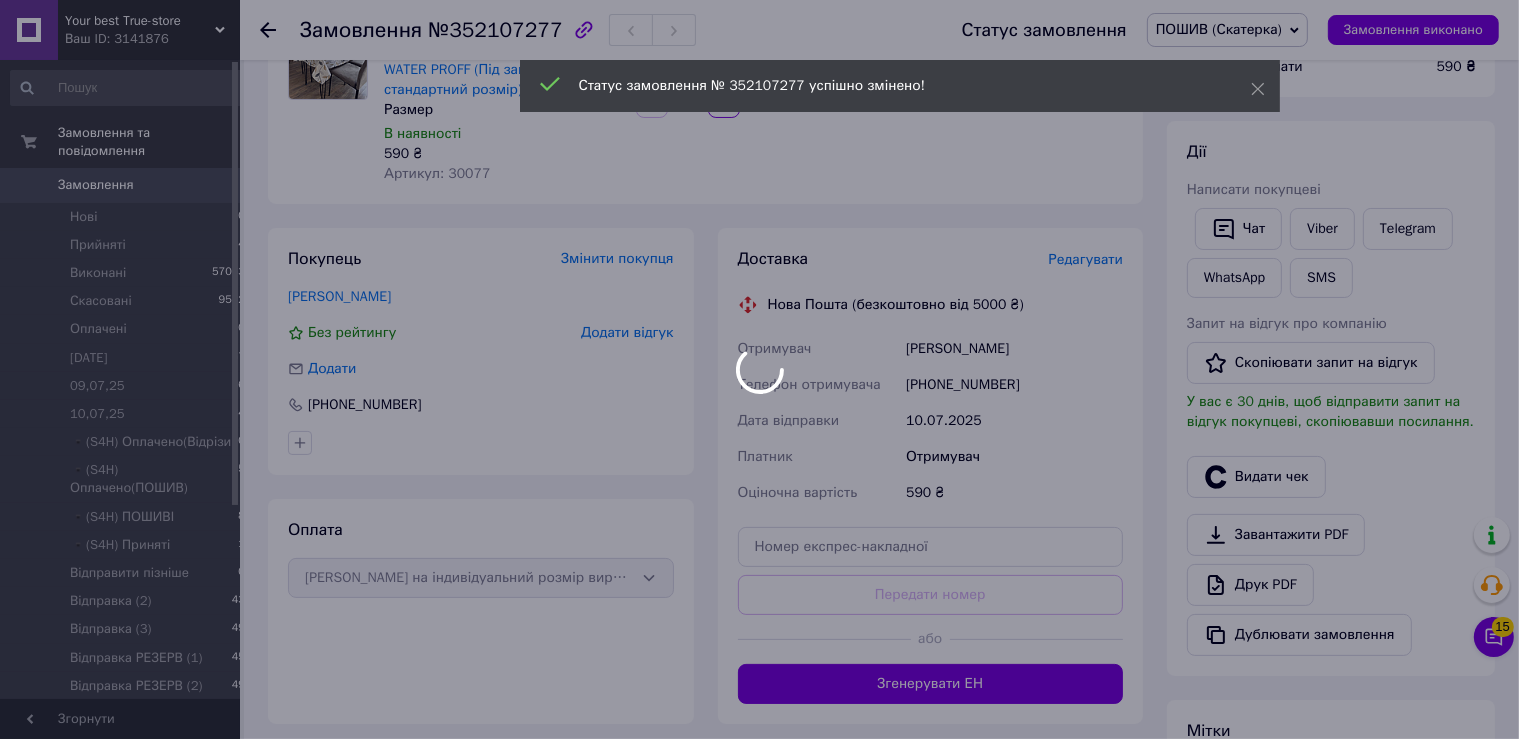 click at bounding box center (759, 369) 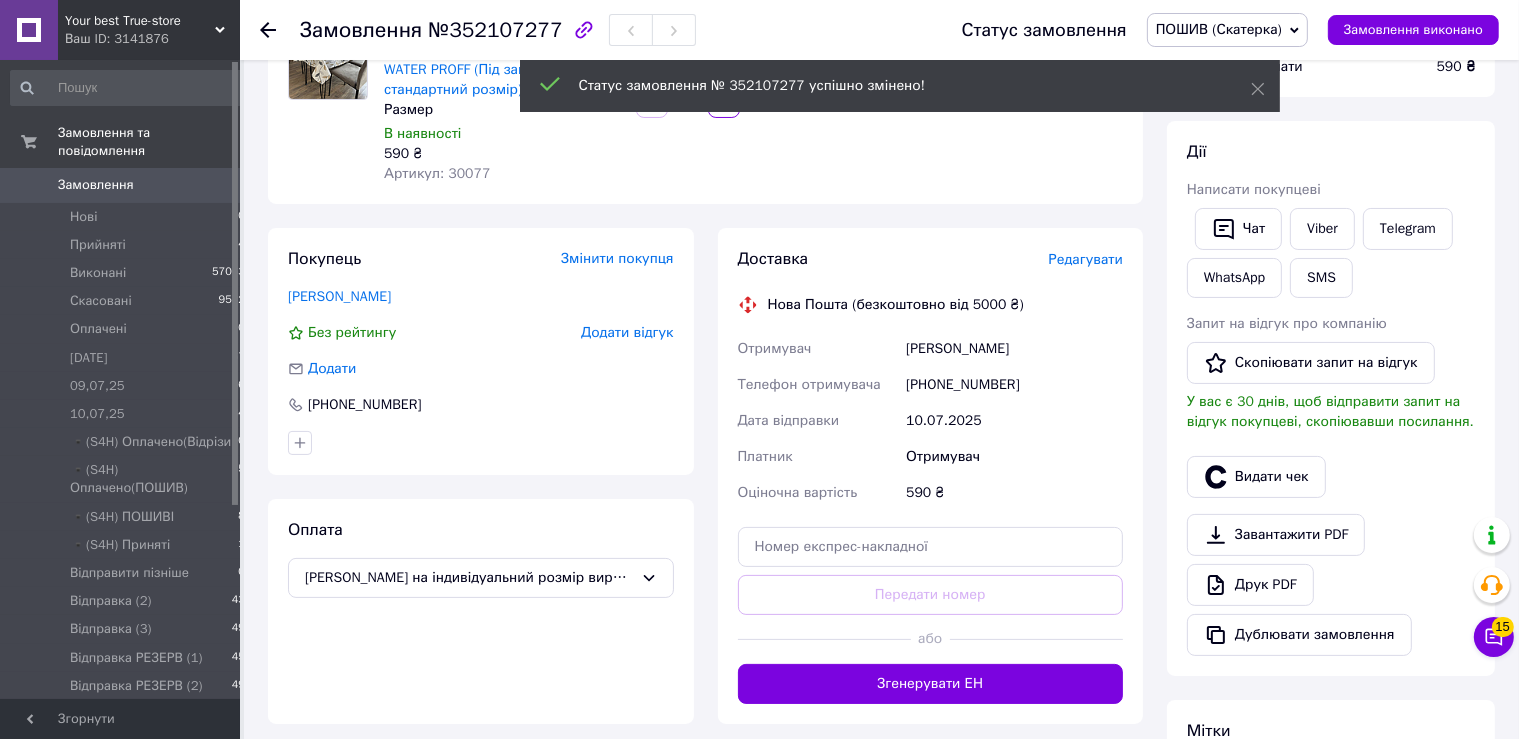 click on "Редагувати" at bounding box center [1086, 260] 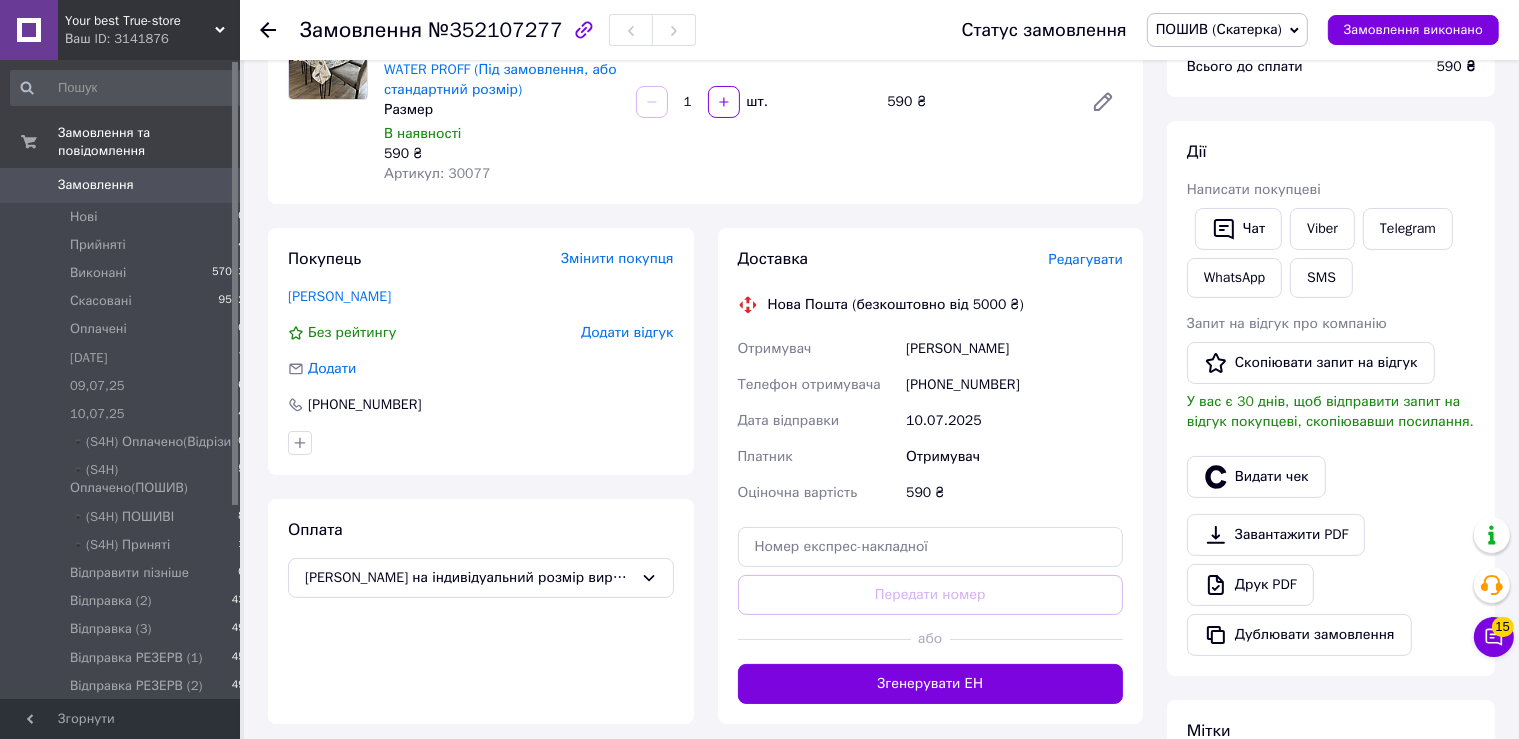 click on "Редагувати" at bounding box center [1086, 259] 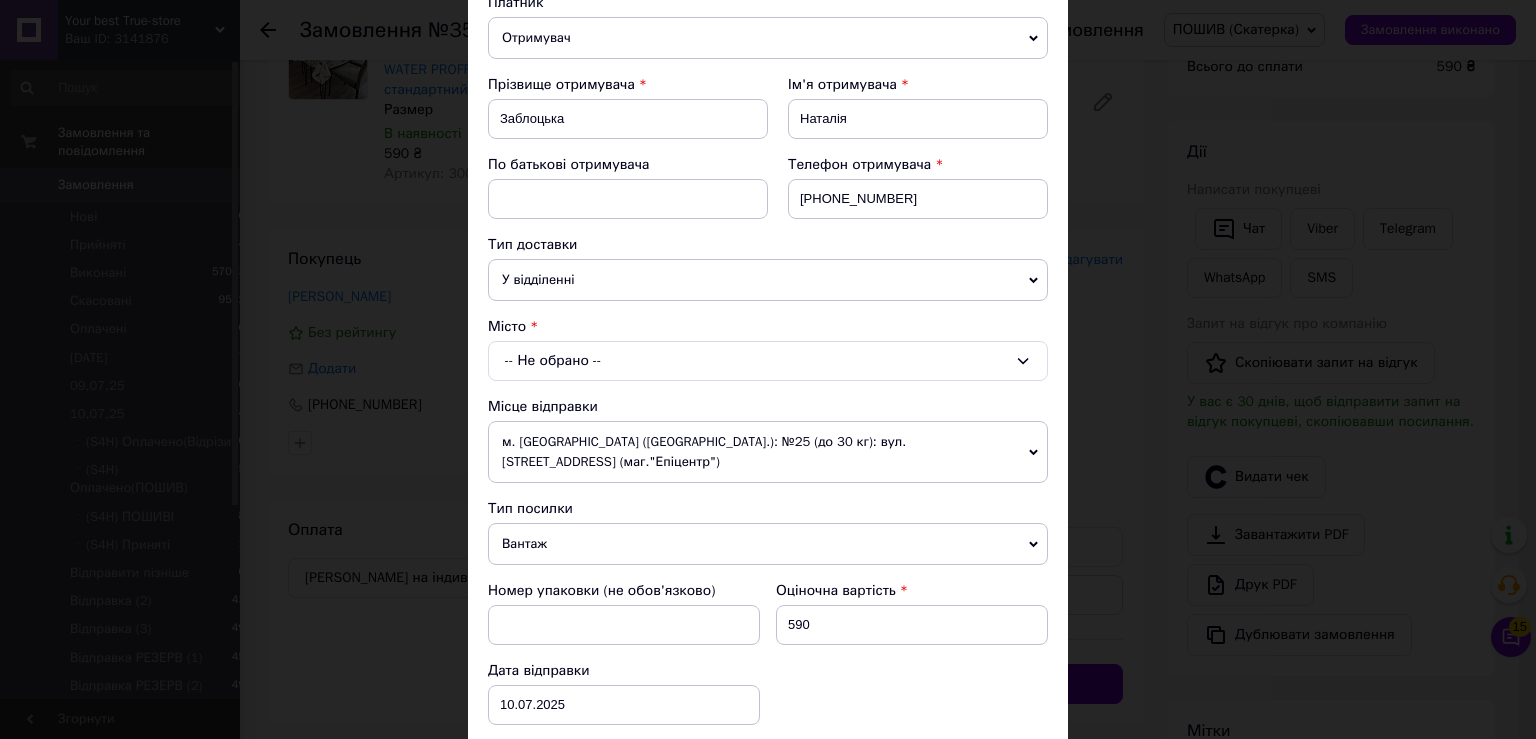 scroll, scrollTop: 331, scrollLeft: 0, axis: vertical 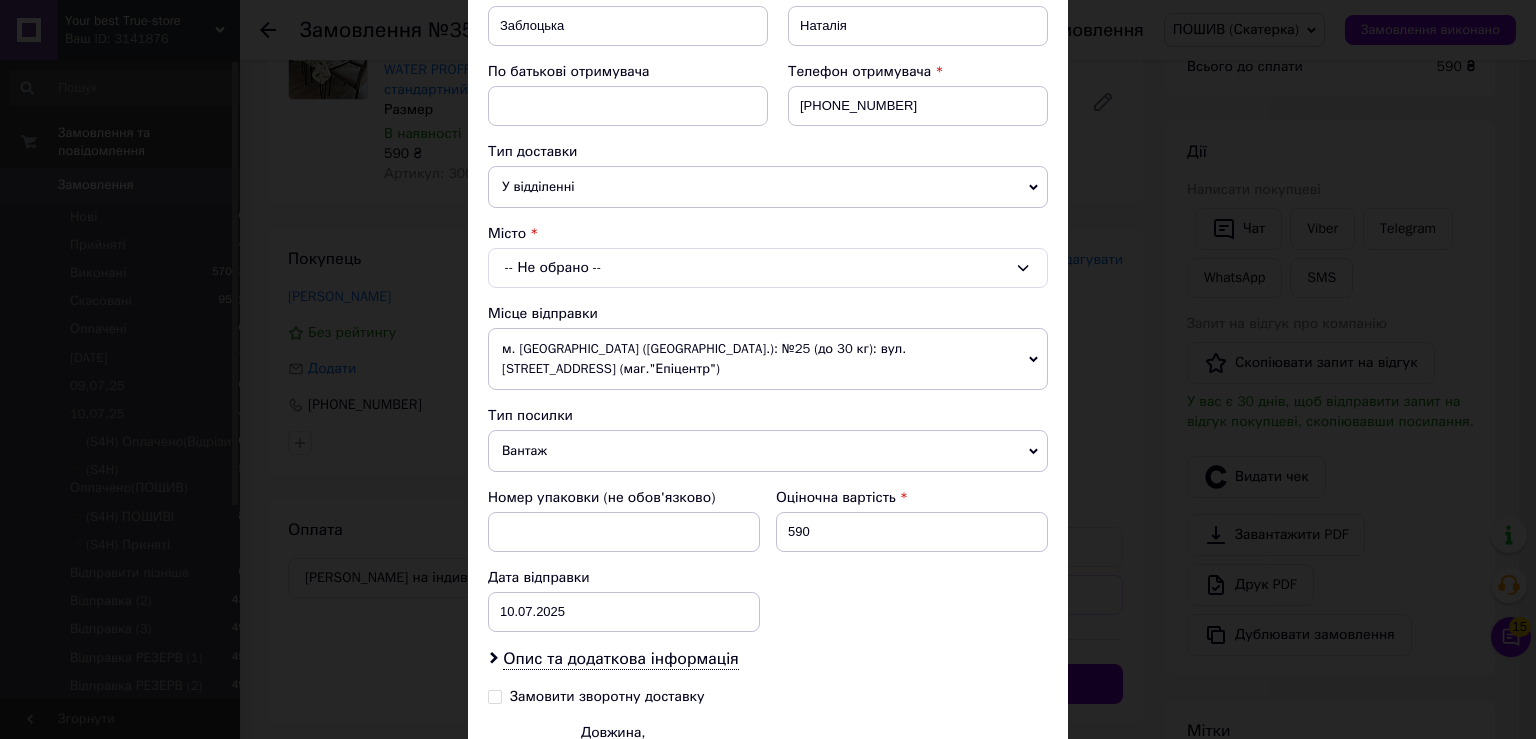 click on "-- Не обрано --" at bounding box center (768, 268) 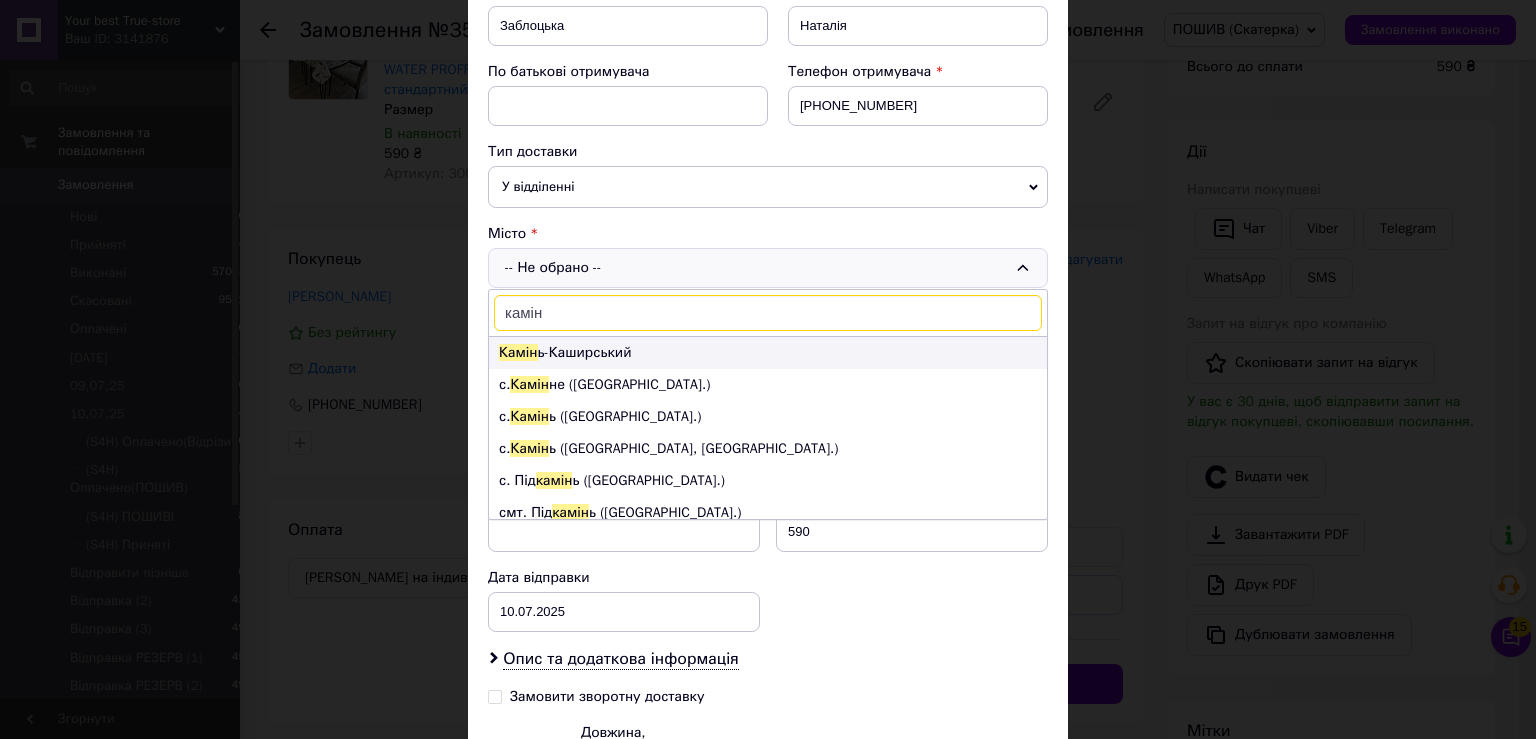 type on "камін" 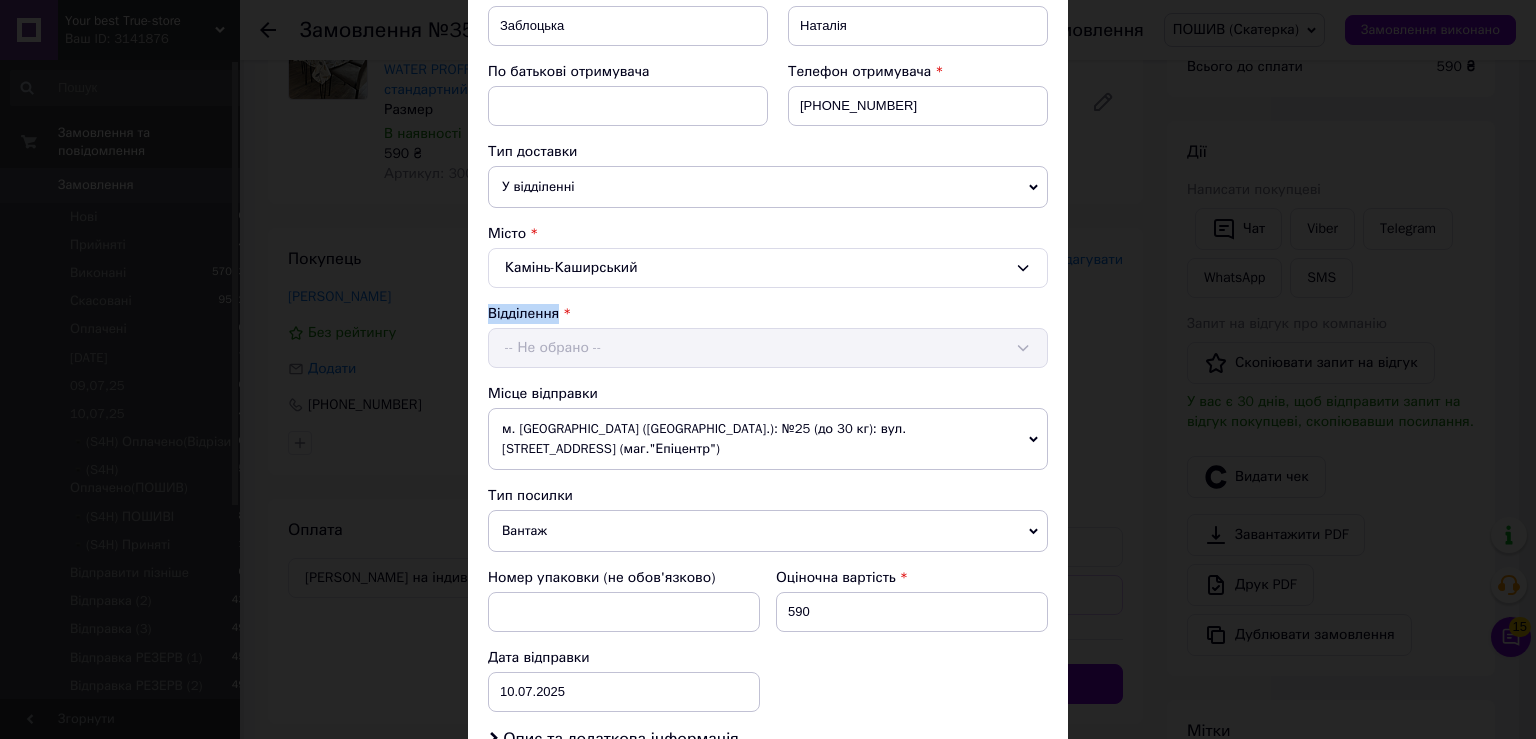 click on "Відділення -- Не обрано --" at bounding box center [768, 336] 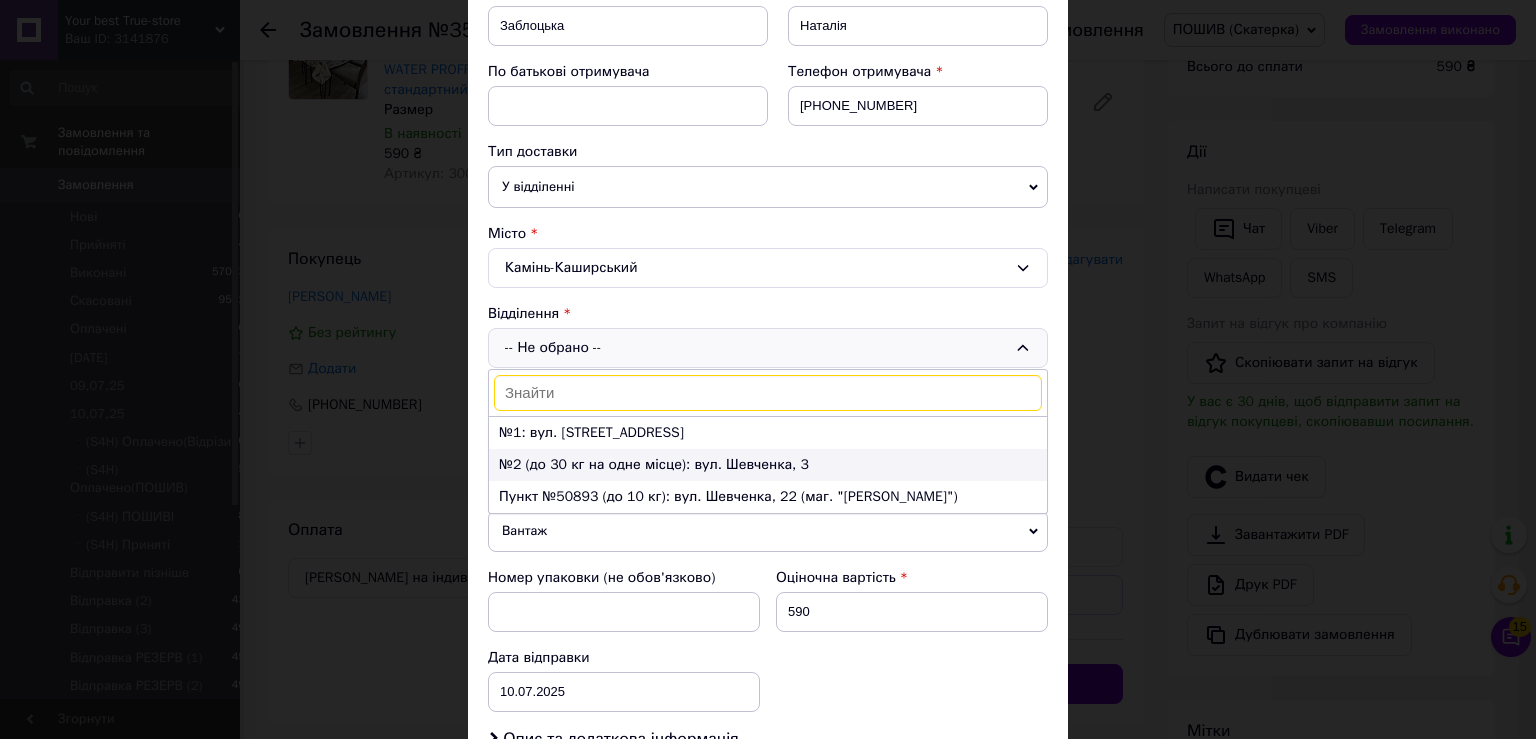 click on "№2 (до 30 кг на одне місце): вул. Шевченка, 3" at bounding box center [768, 465] 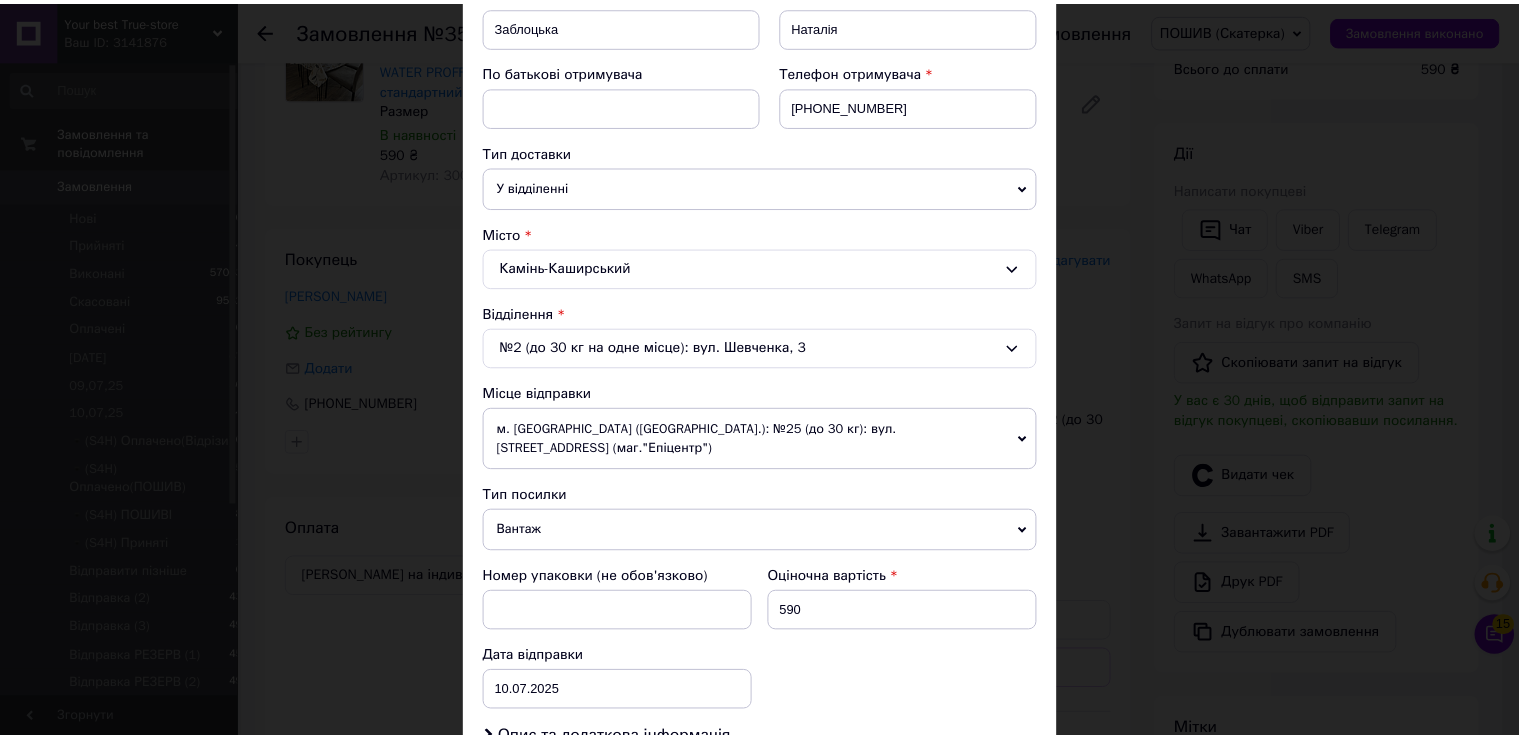 scroll, scrollTop: 619, scrollLeft: 0, axis: vertical 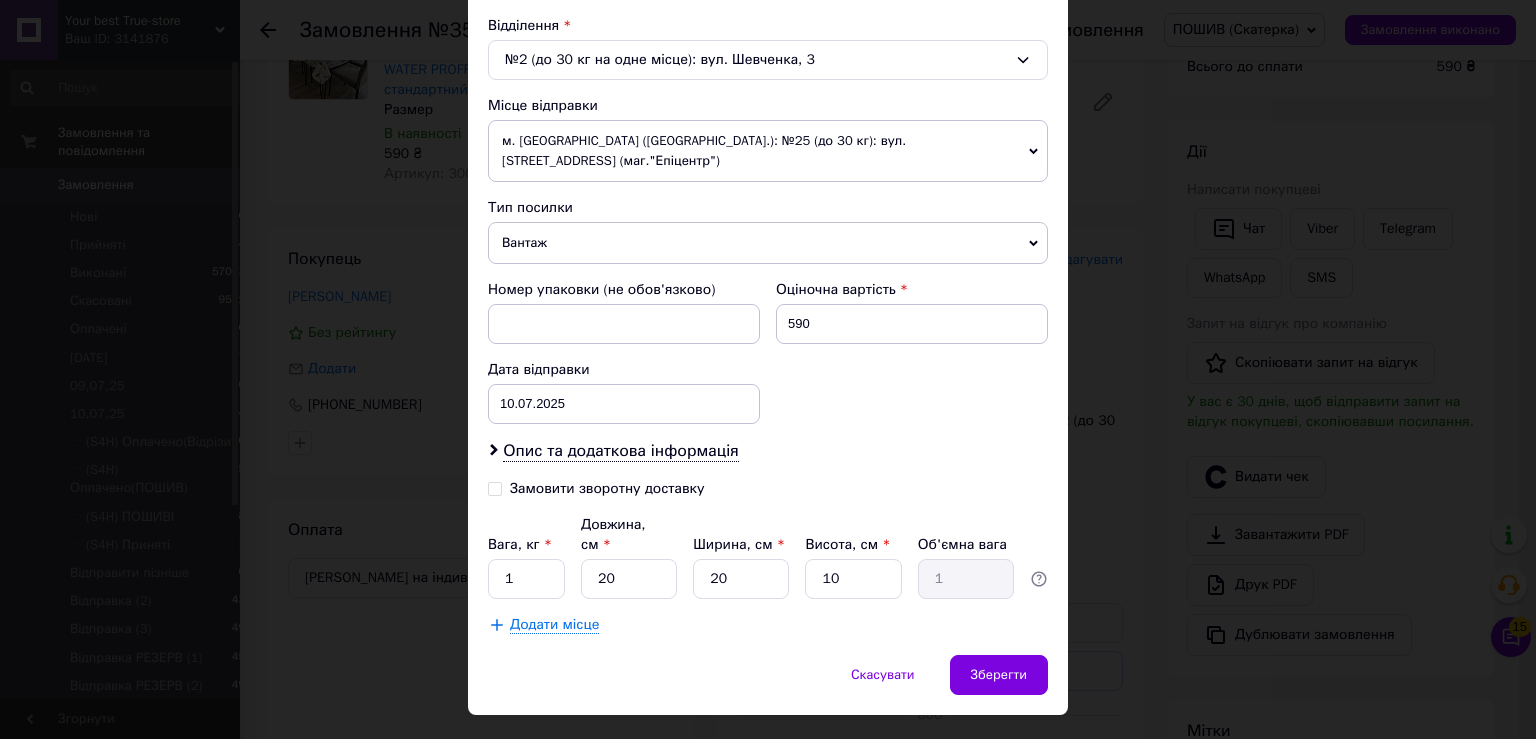 click on "Скасувати   Зберегти" at bounding box center (768, 685) 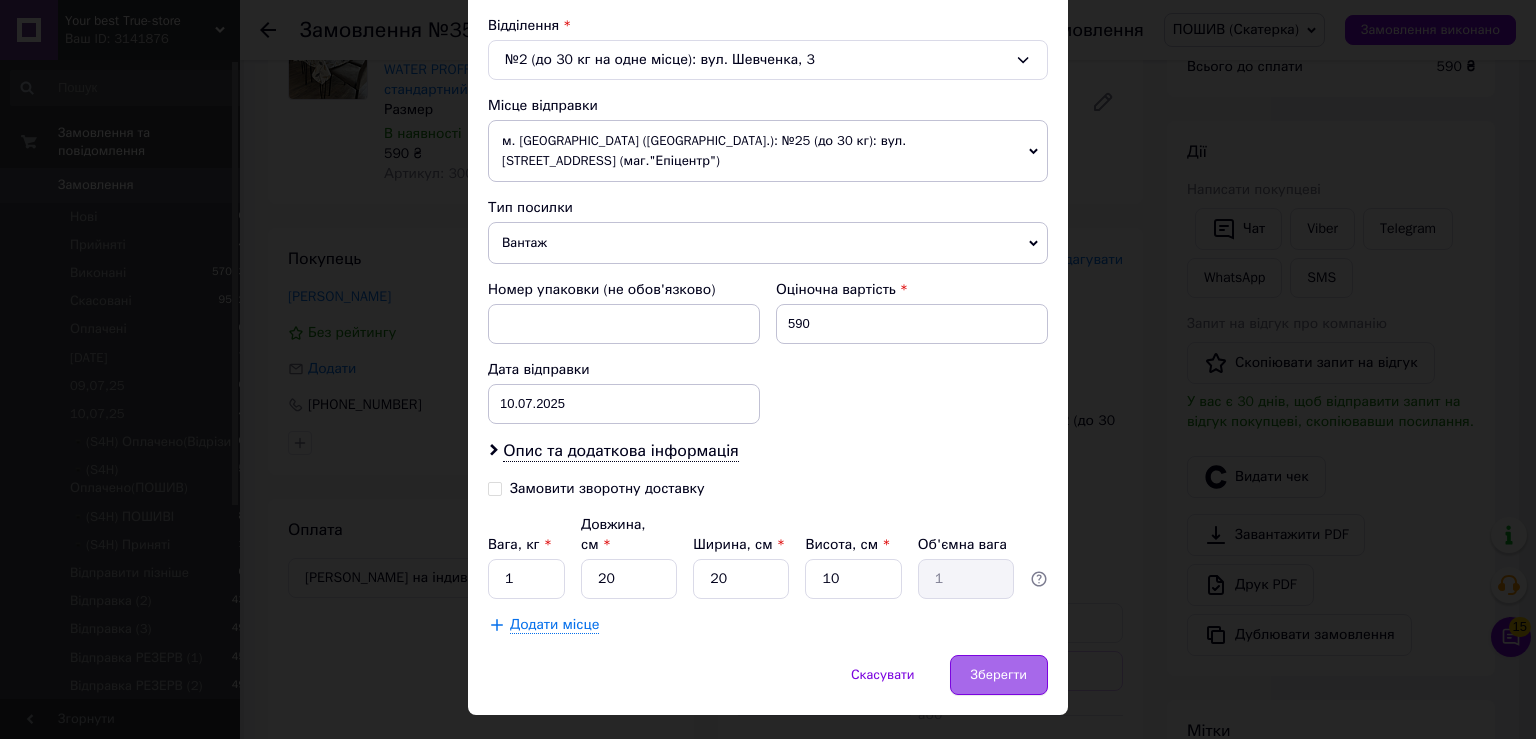 click on "Зберегти" at bounding box center (999, 675) 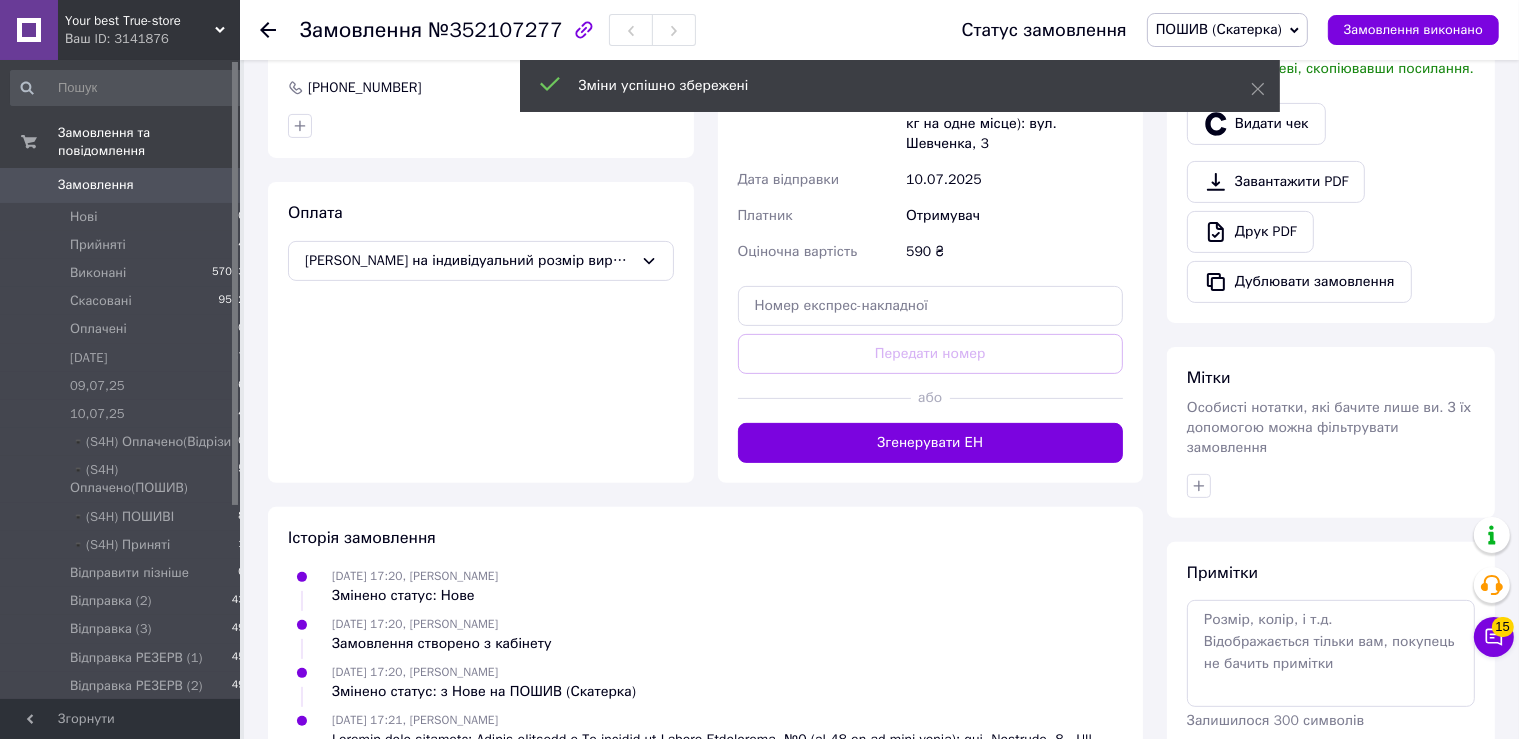 scroll, scrollTop: 681, scrollLeft: 0, axis: vertical 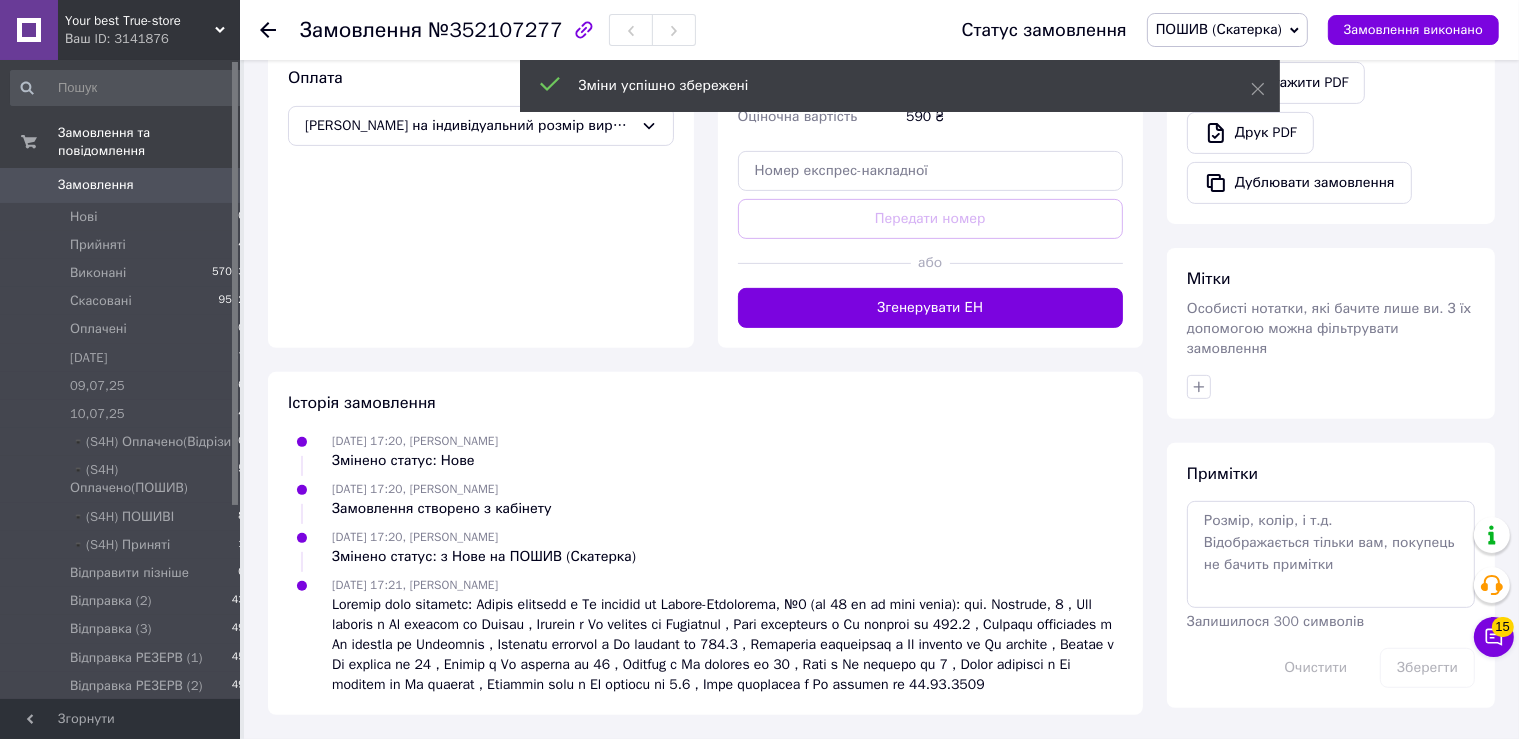 click on "Особисті нотатки, які бачите лише ви. З їх допомогою можна фільтрувати замовлення" at bounding box center (1329, 328) 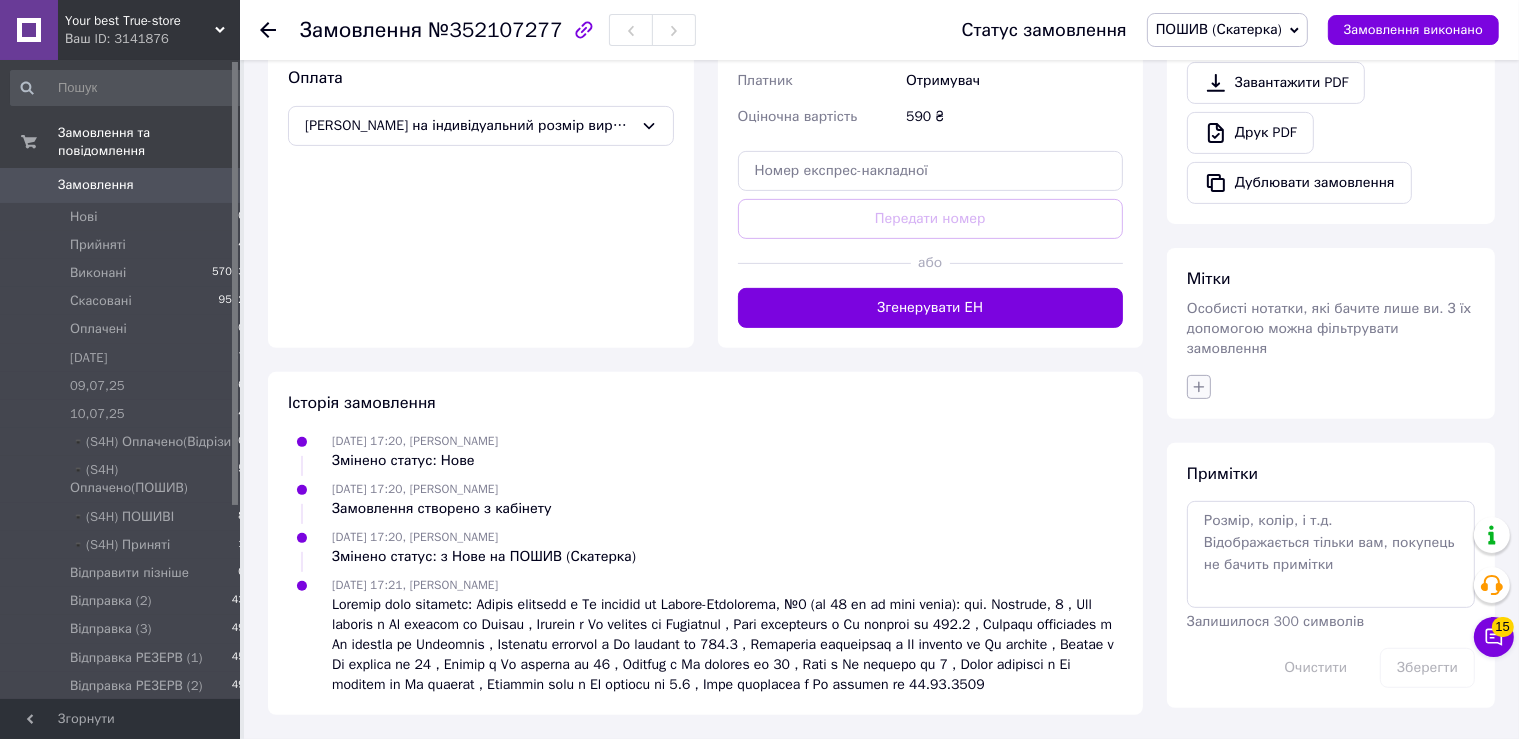 click 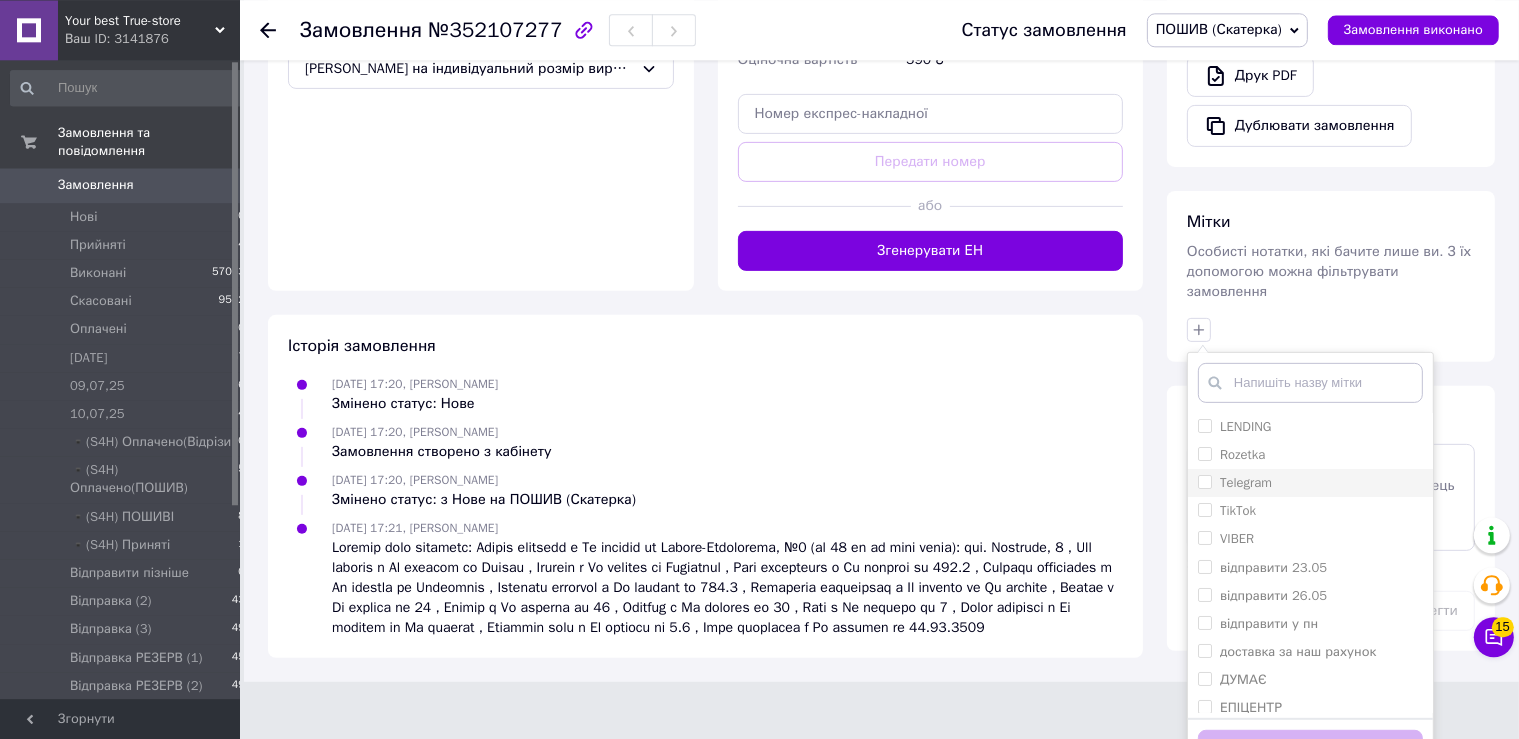 scroll, scrollTop: 736, scrollLeft: 0, axis: vertical 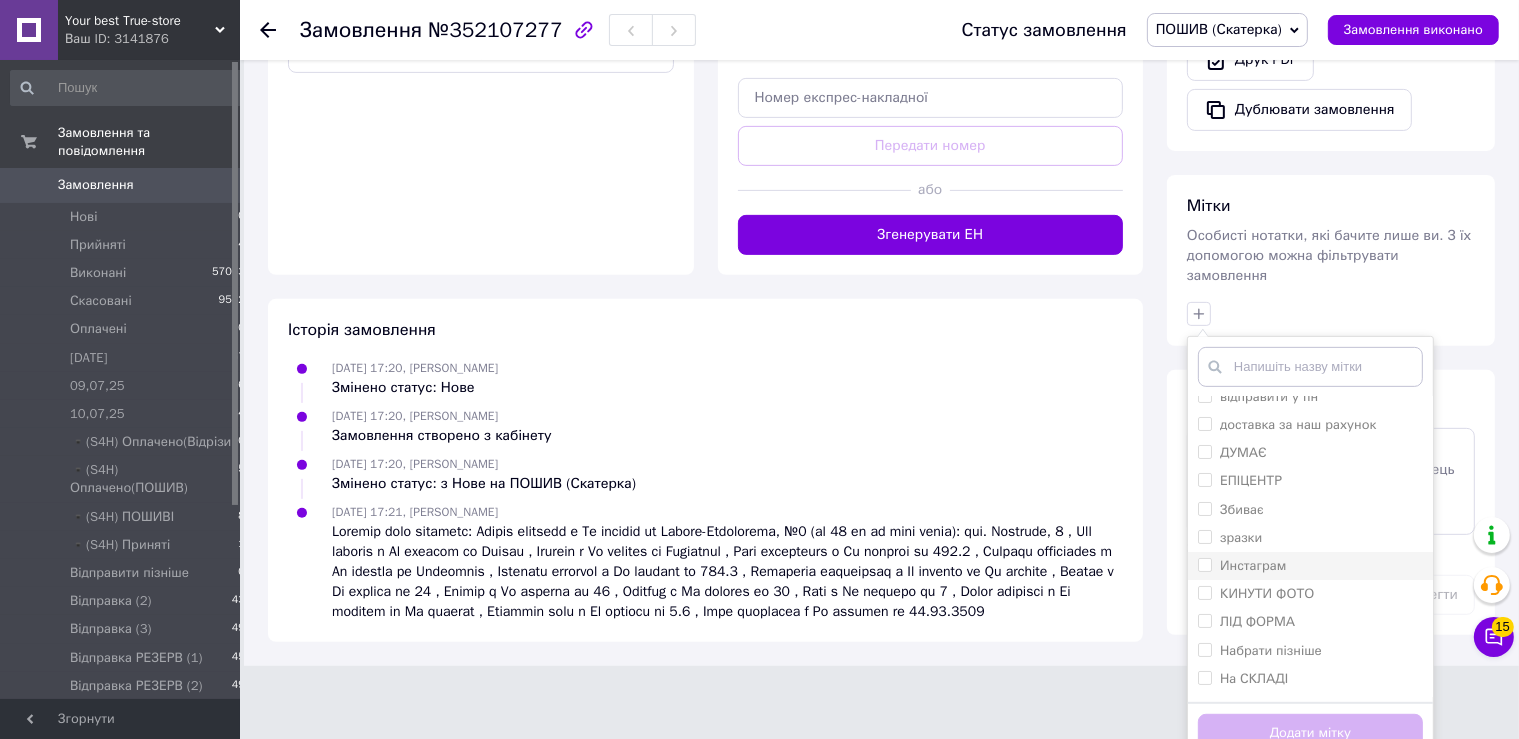 click on "Инстаграм" at bounding box center (1253, 565) 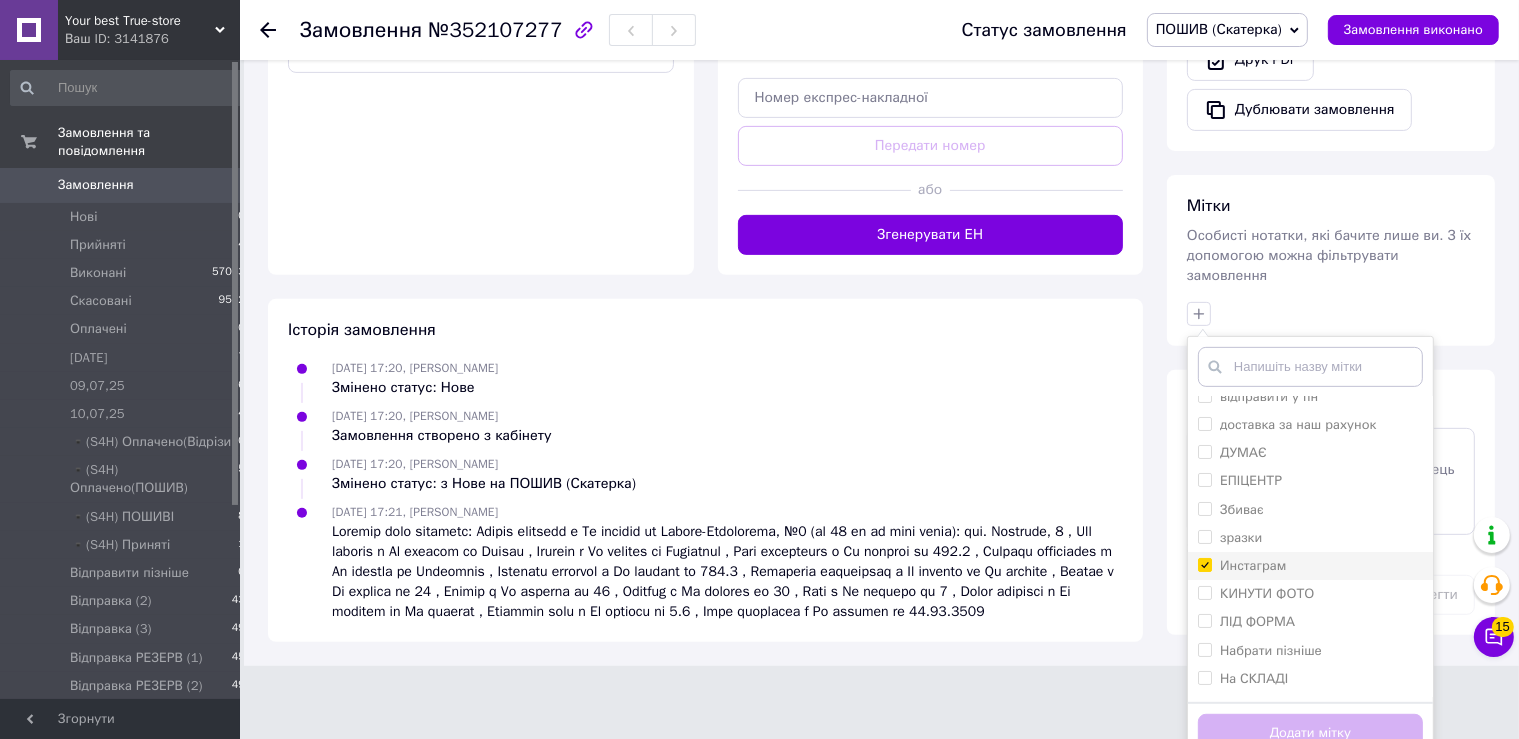 checkbox on "true" 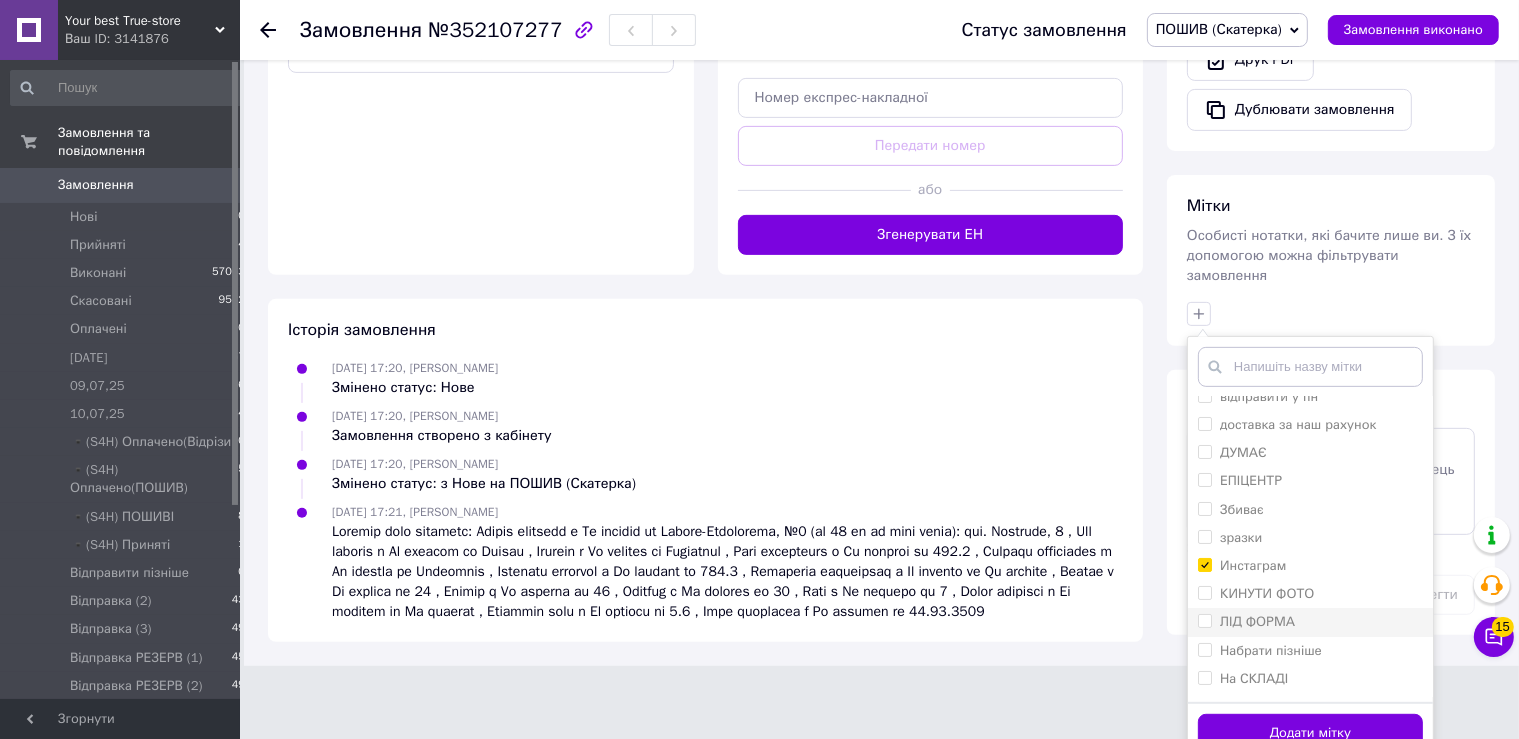 scroll, scrollTop: 602, scrollLeft: 0, axis: vertical 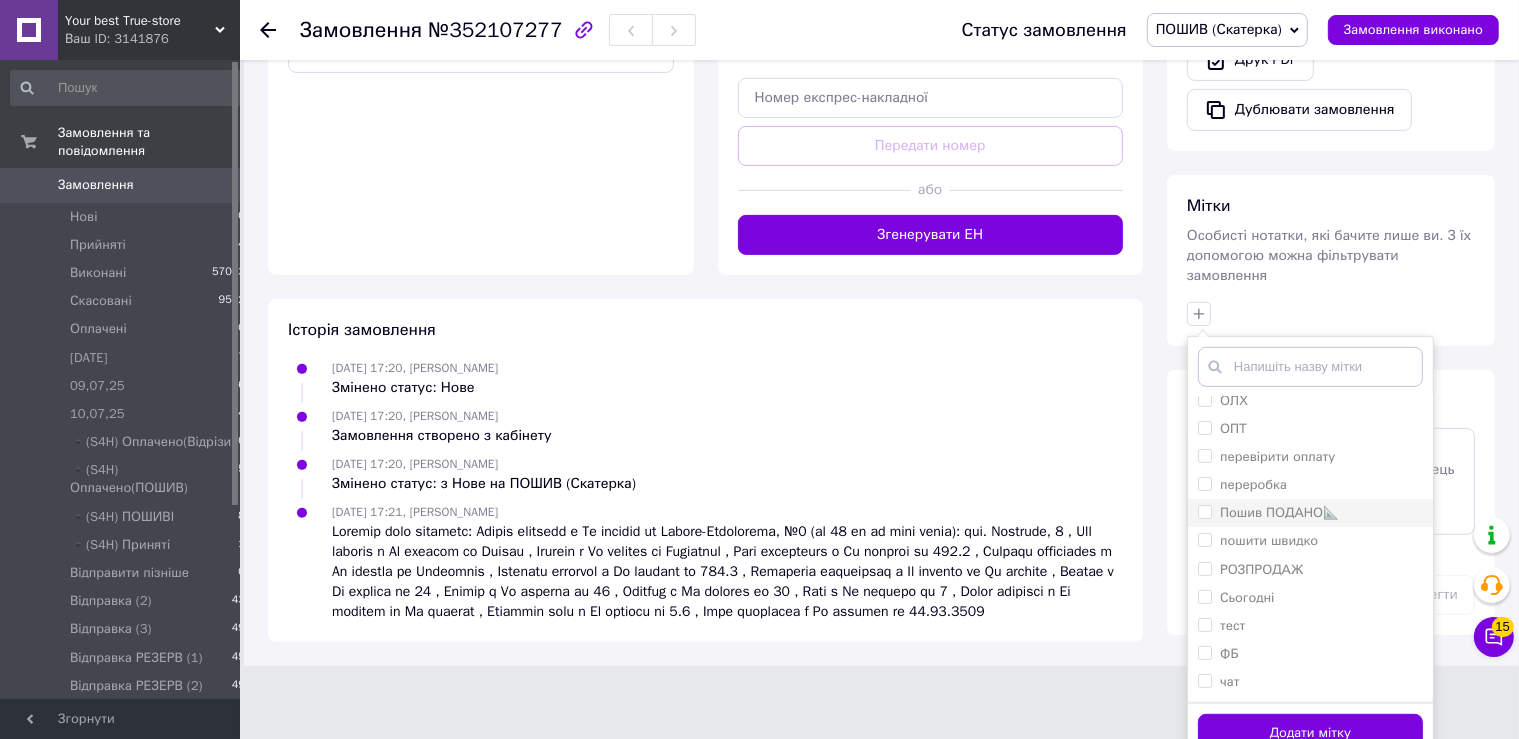 click on "Пошив ПОДАНО📐" at bounding box center (1279, 512) 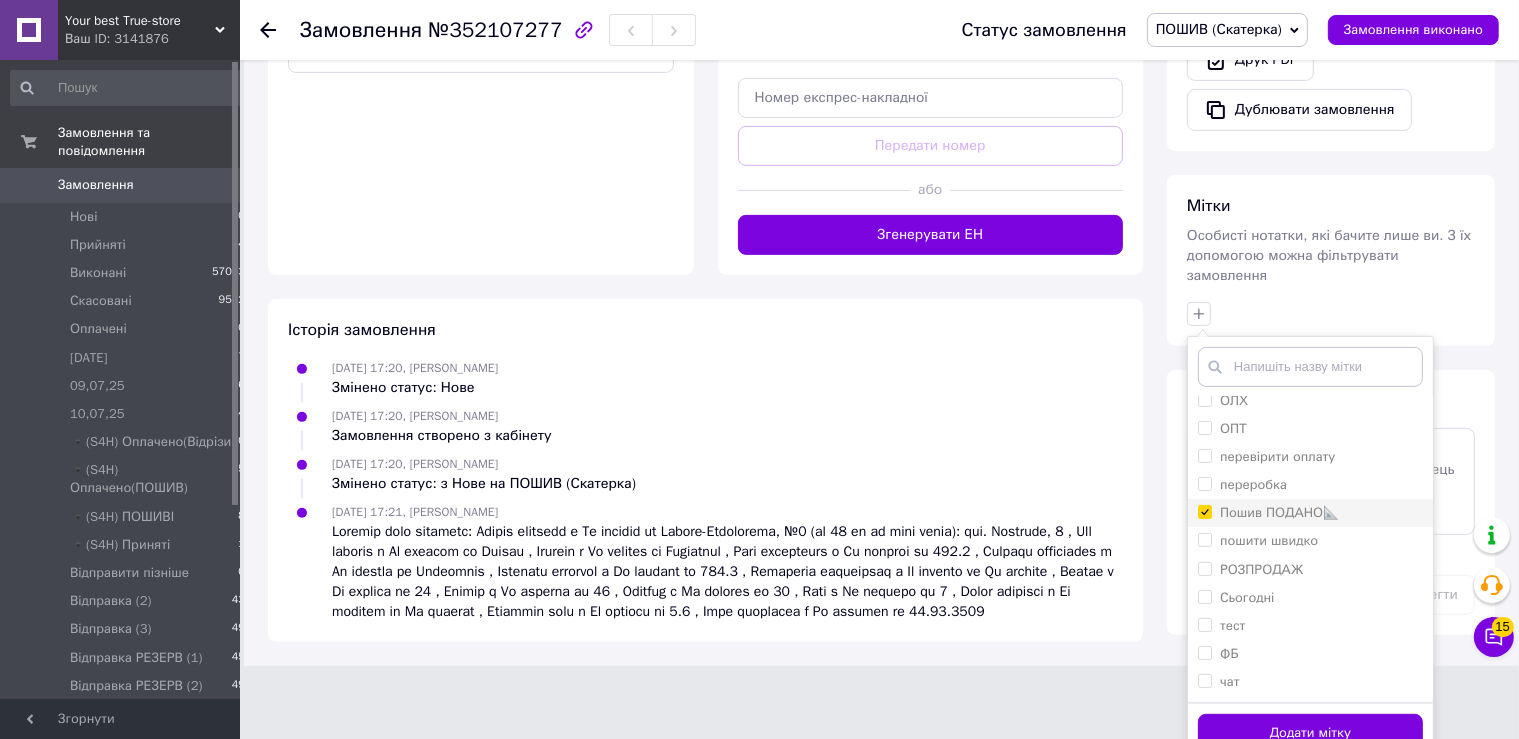 checkbox on "true" 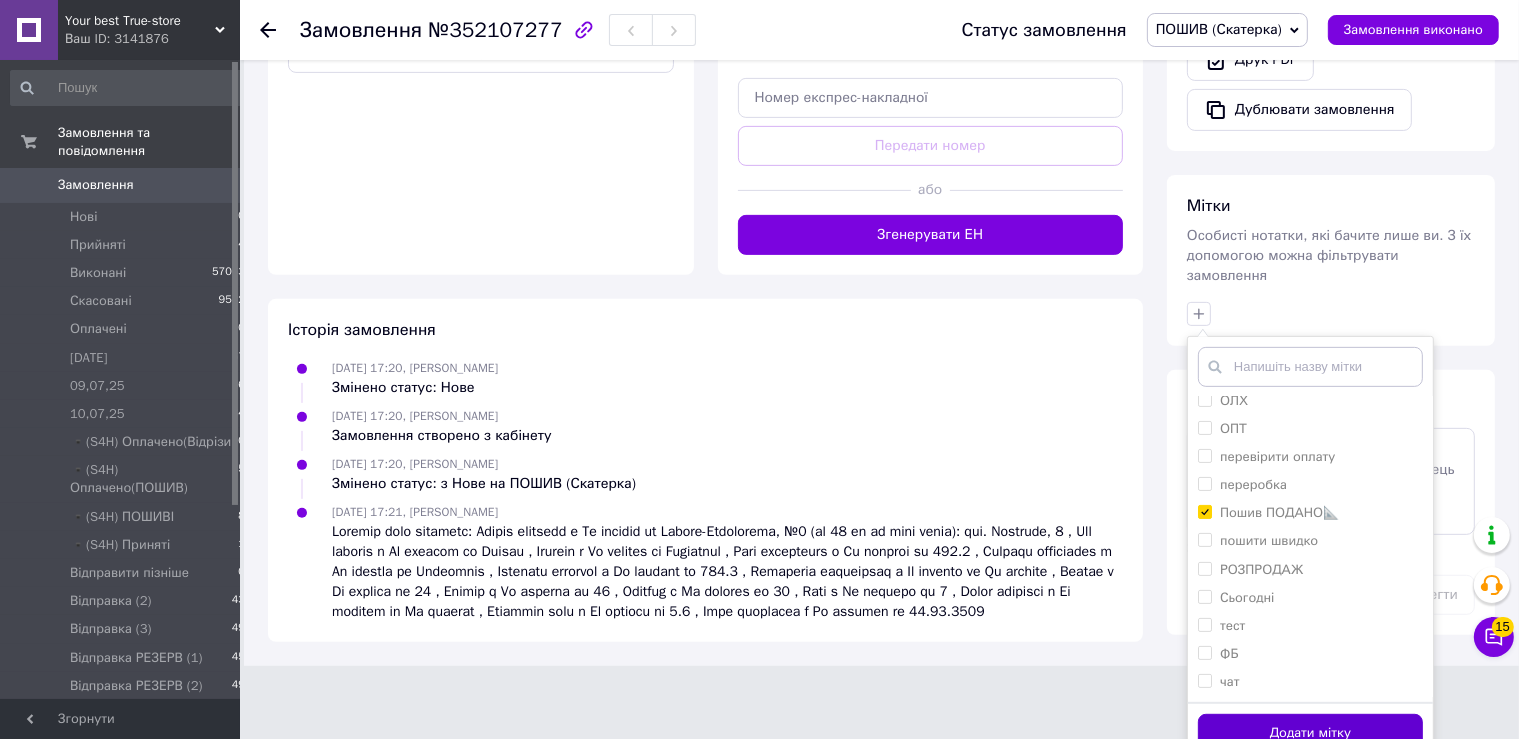 click on "Додати мітку" at bounding box center [1310, 733] 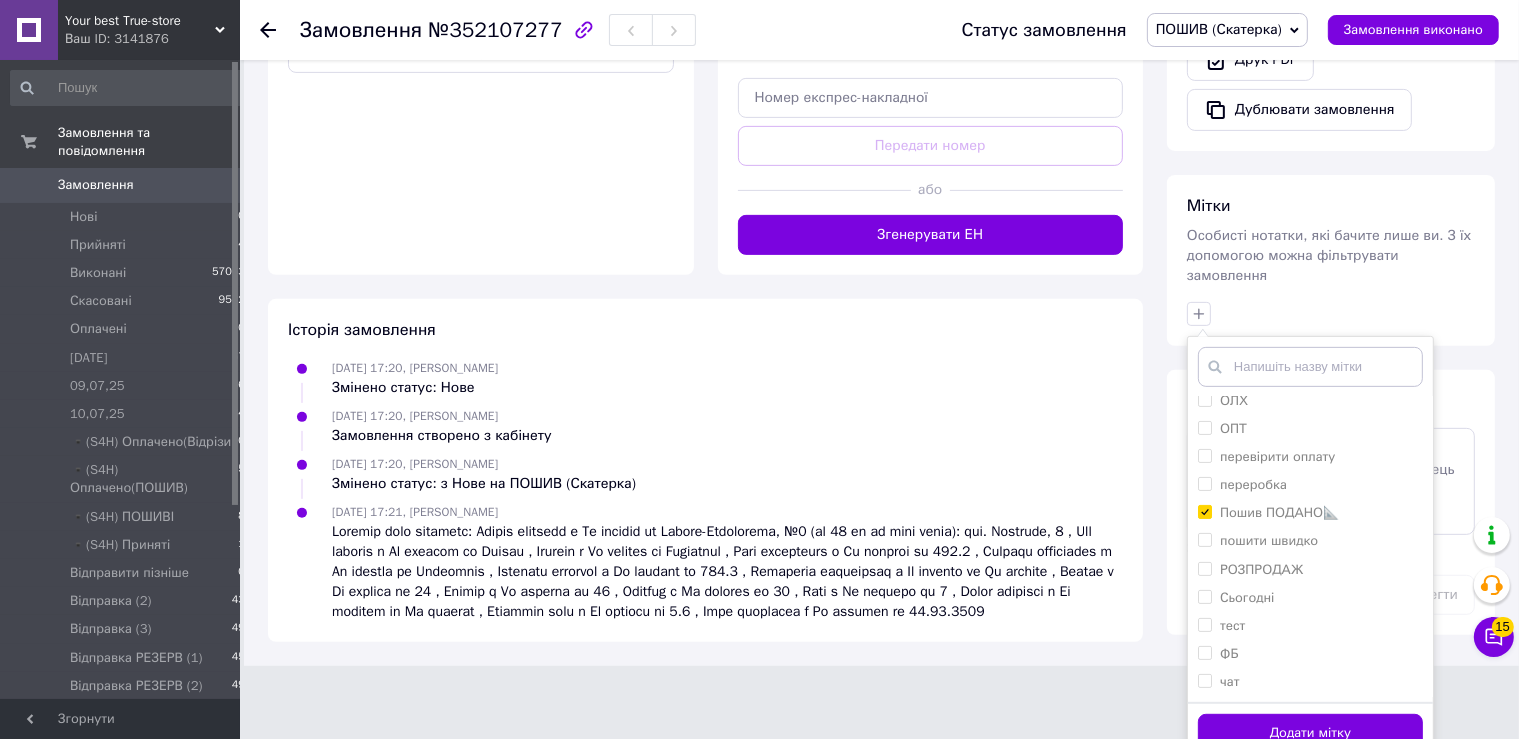 scroll, scrollTop: 681, scrollLeft: 0, axis: vertical 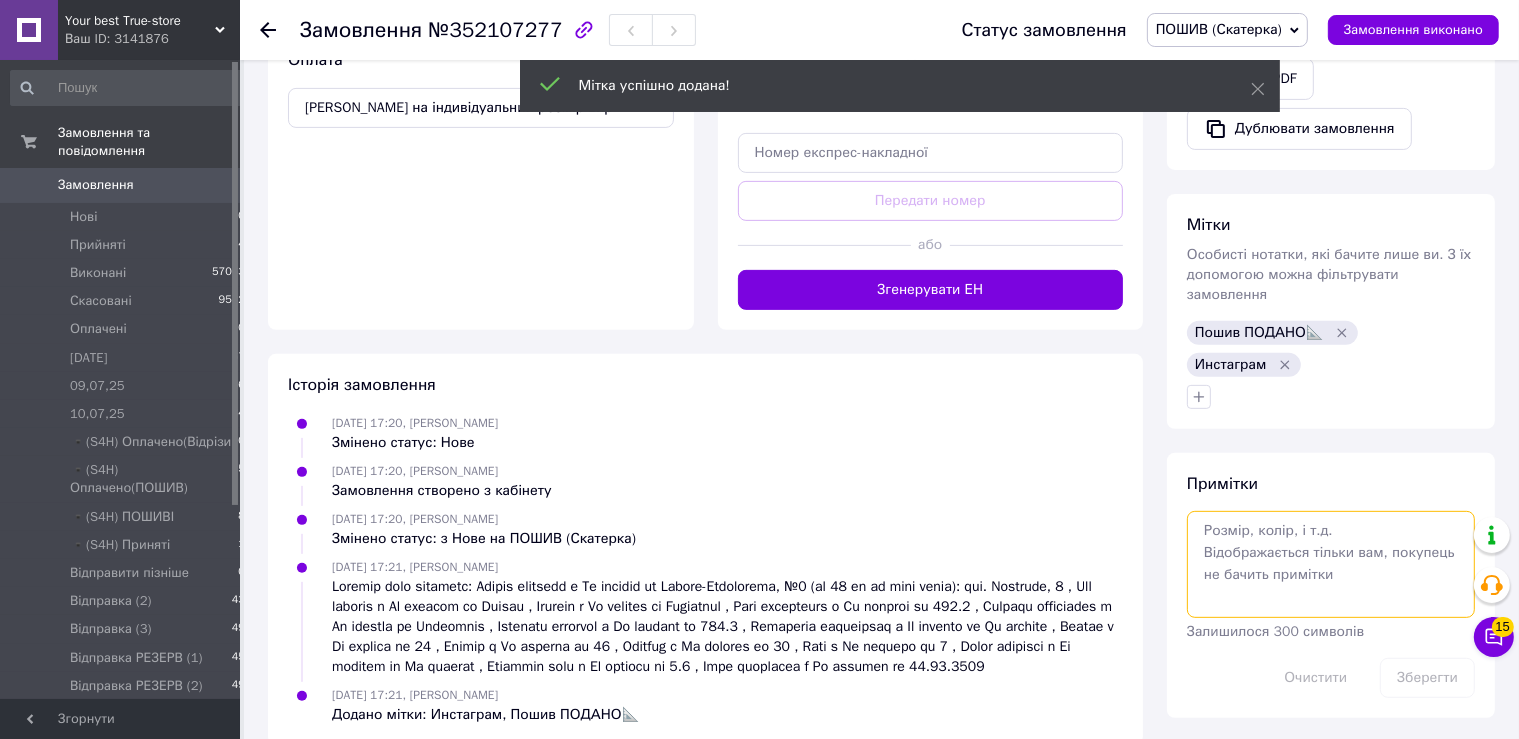 click at bounding box center (1331, 564) 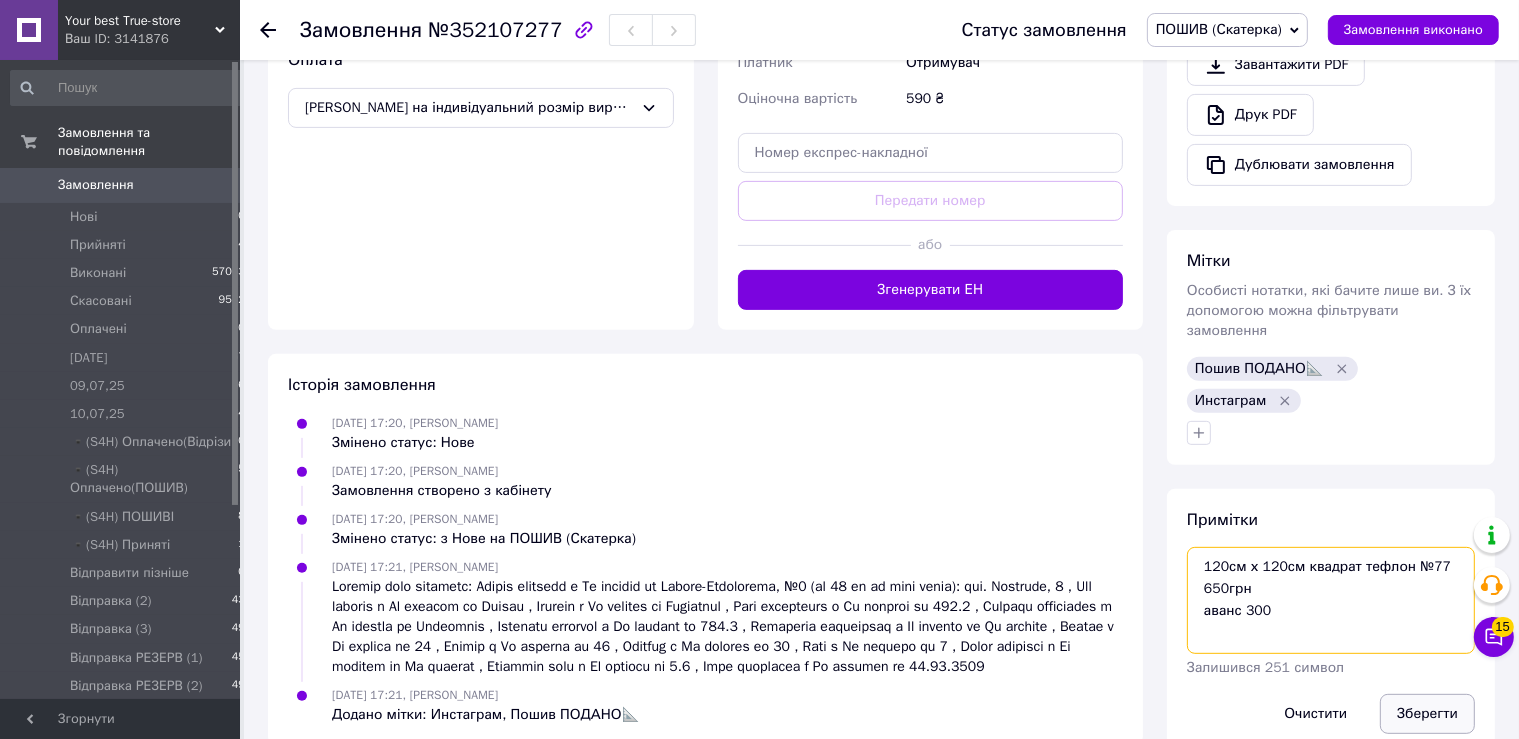 type on "120см х 120см квадрат тефлон №77
650грн
аванс 300" 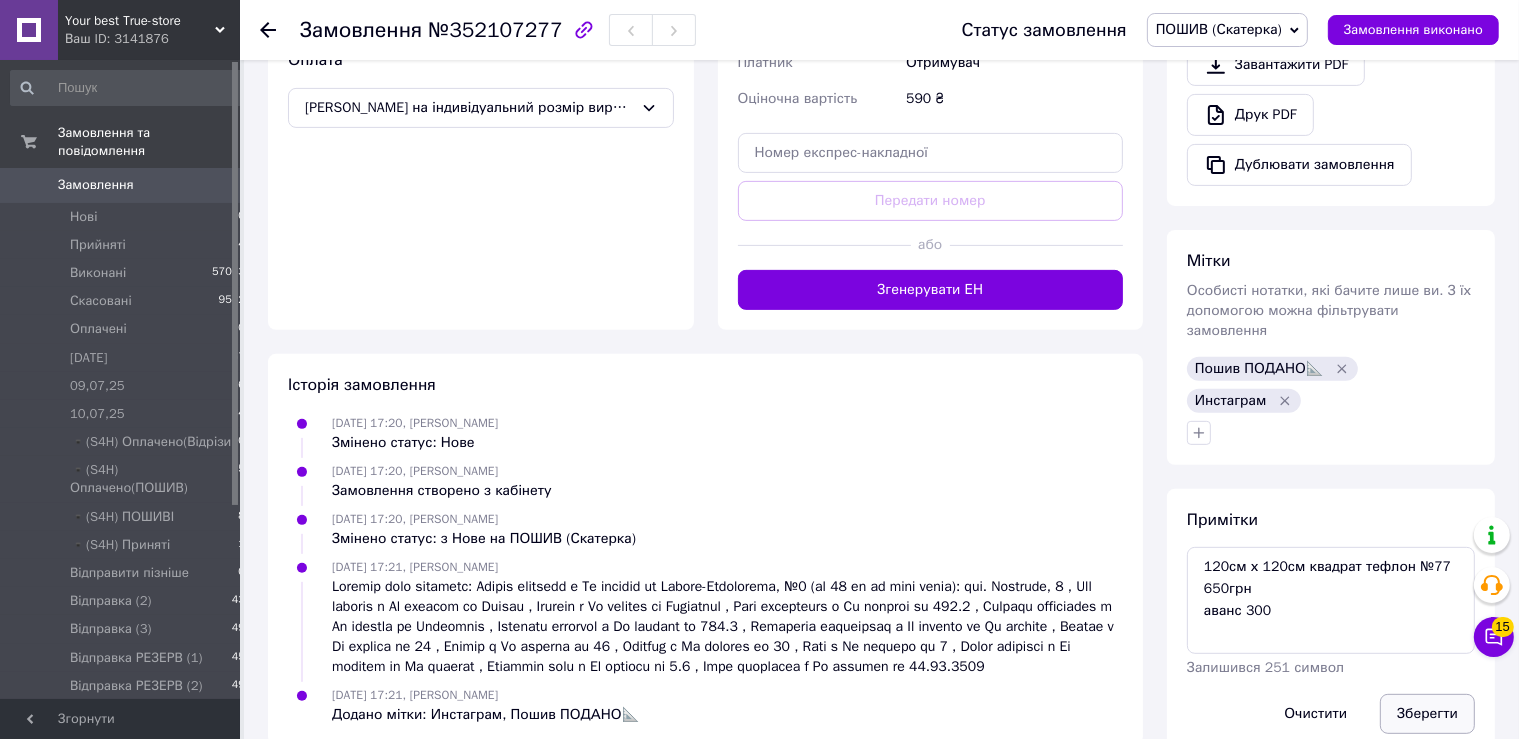 click on "Зберегти" at bounding box center [1427, 714] 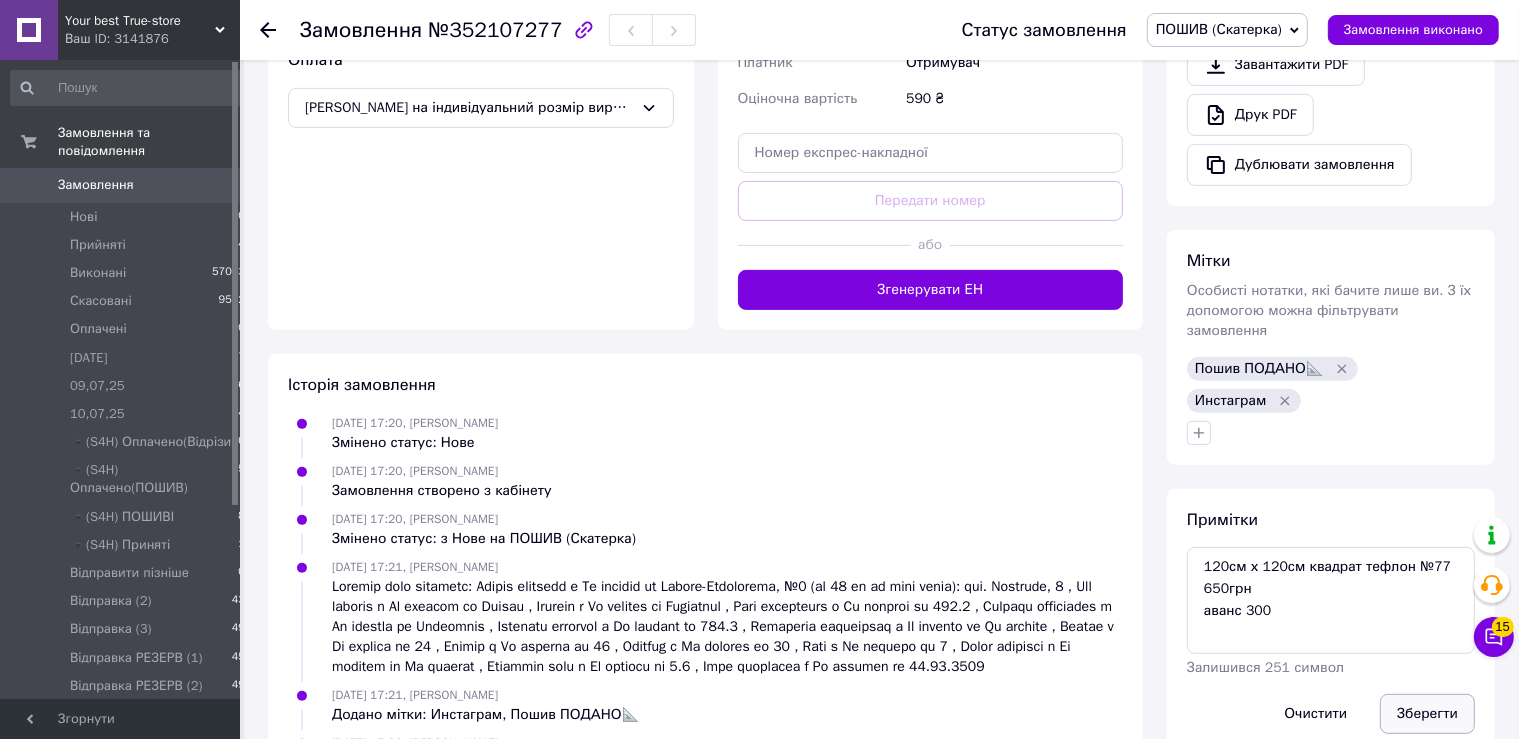 click on "Зберегти" at bounding box center [1427, 714] 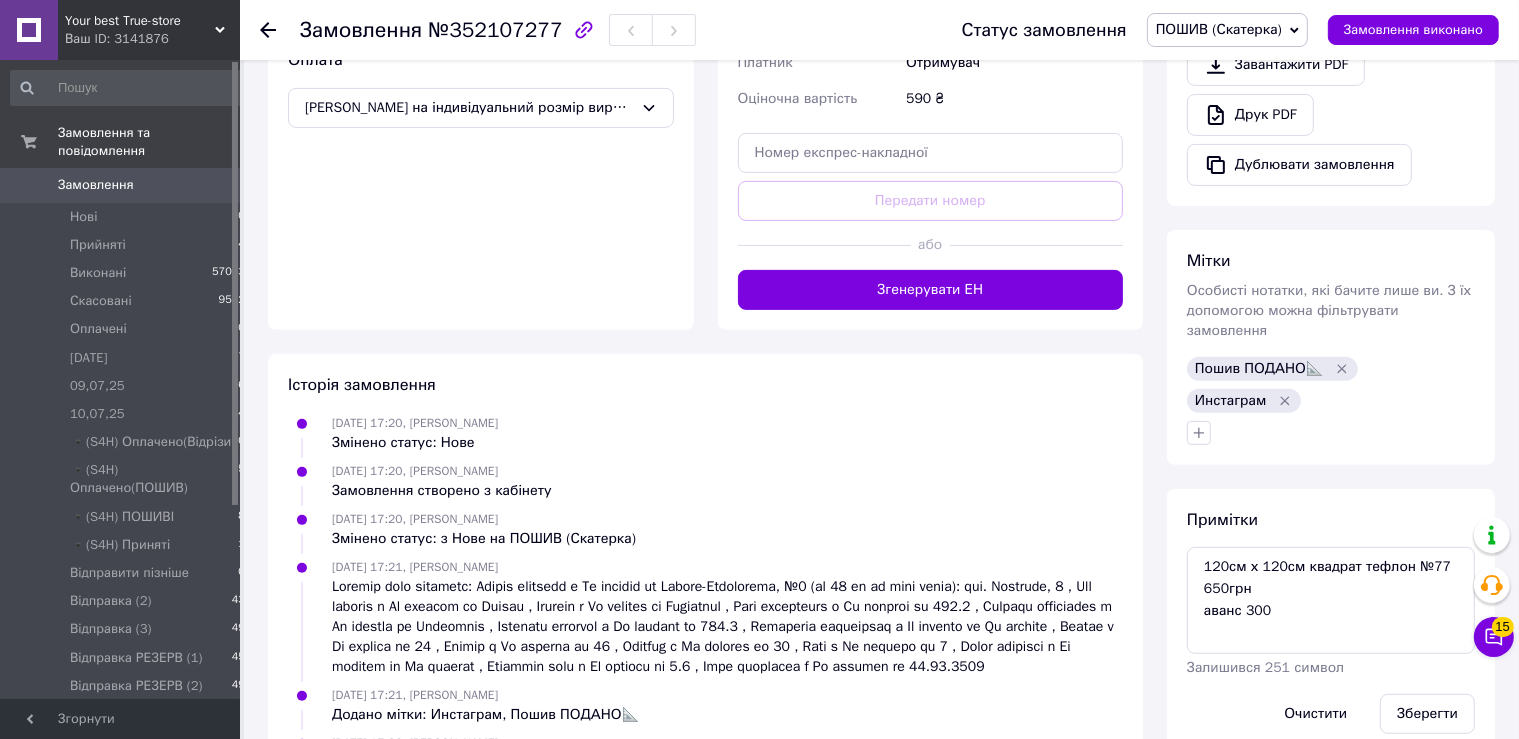 type 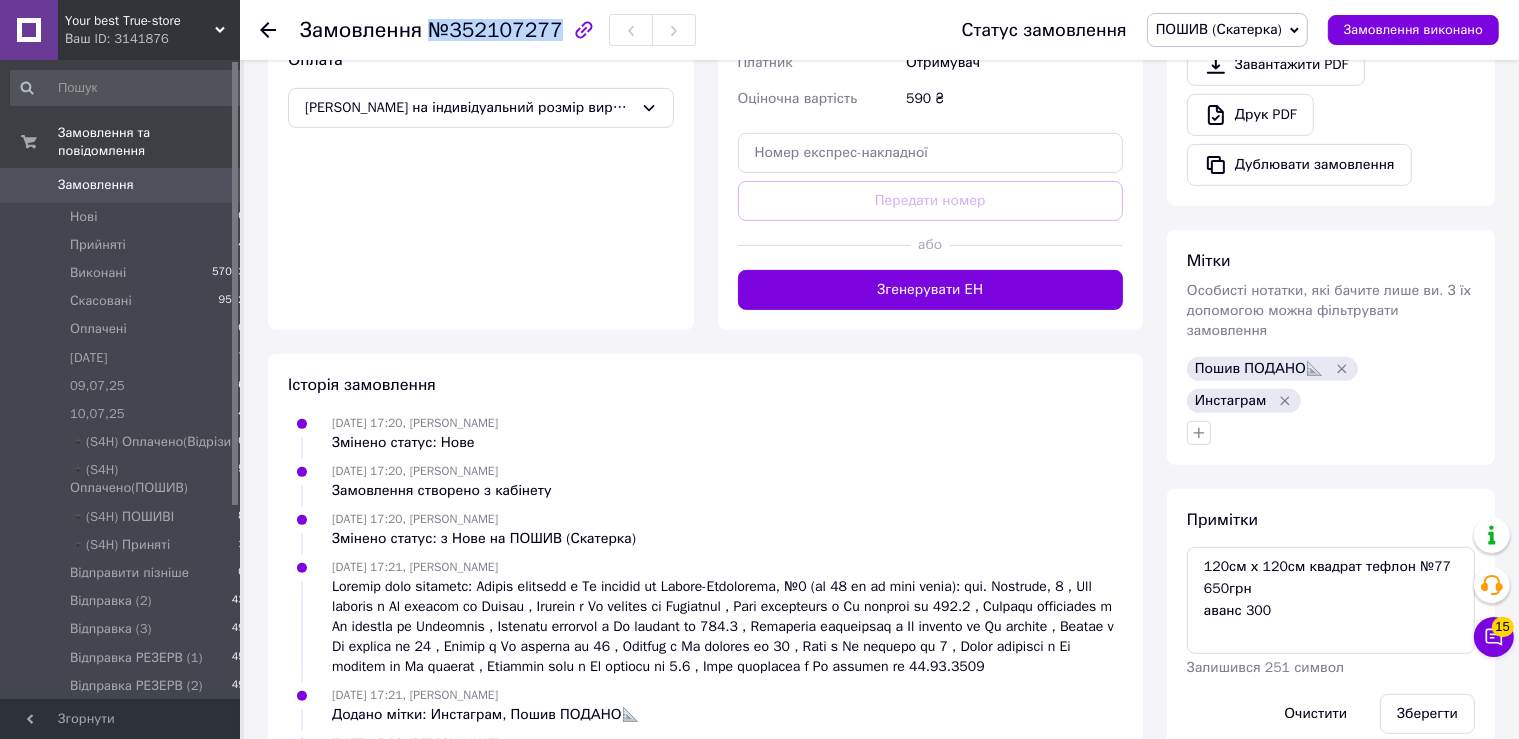 drag, startPoint x: 424, startPoint y: 34, endPoint x: 543, endPoint y: 28, distance: 119.15116 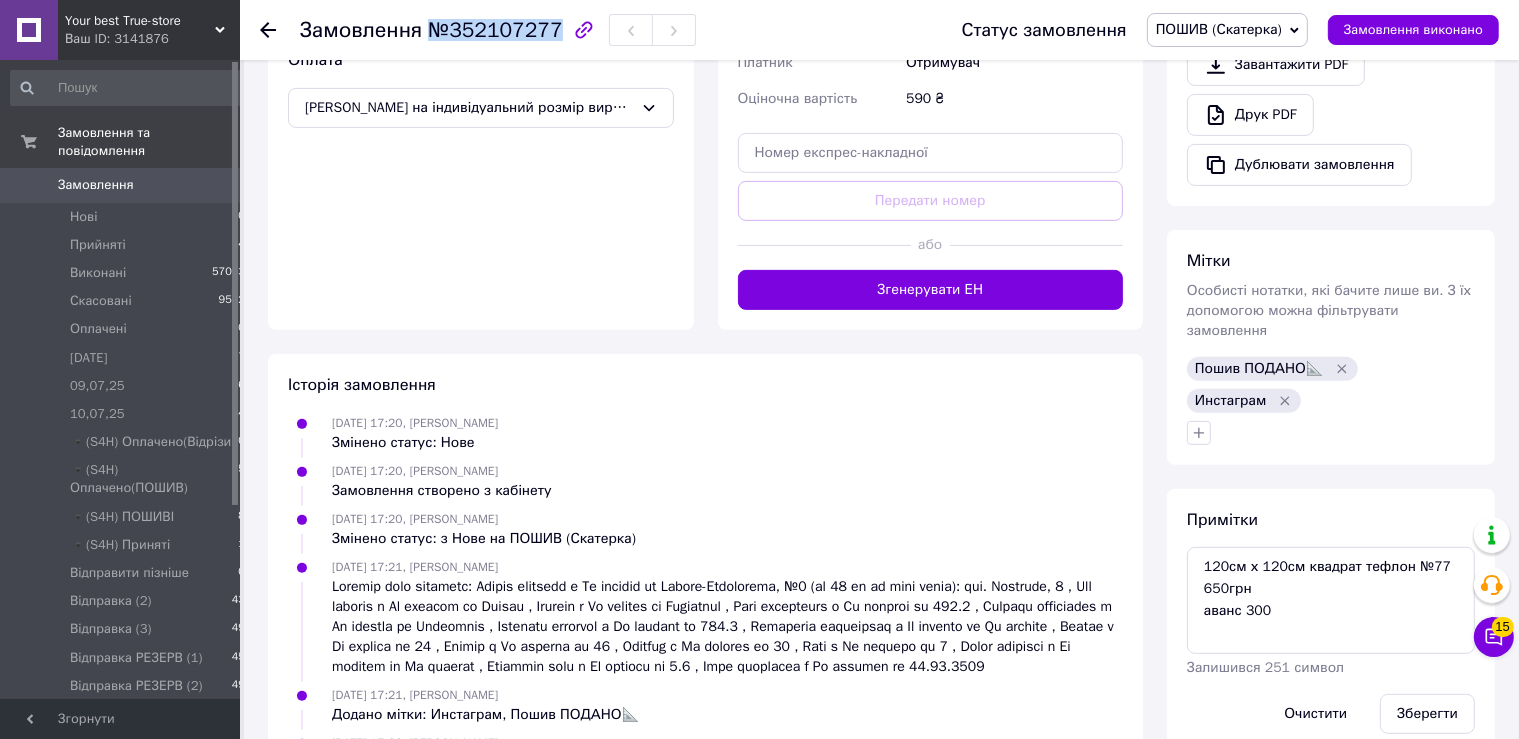 click on "№352107277" at bounding box center [495, 30] 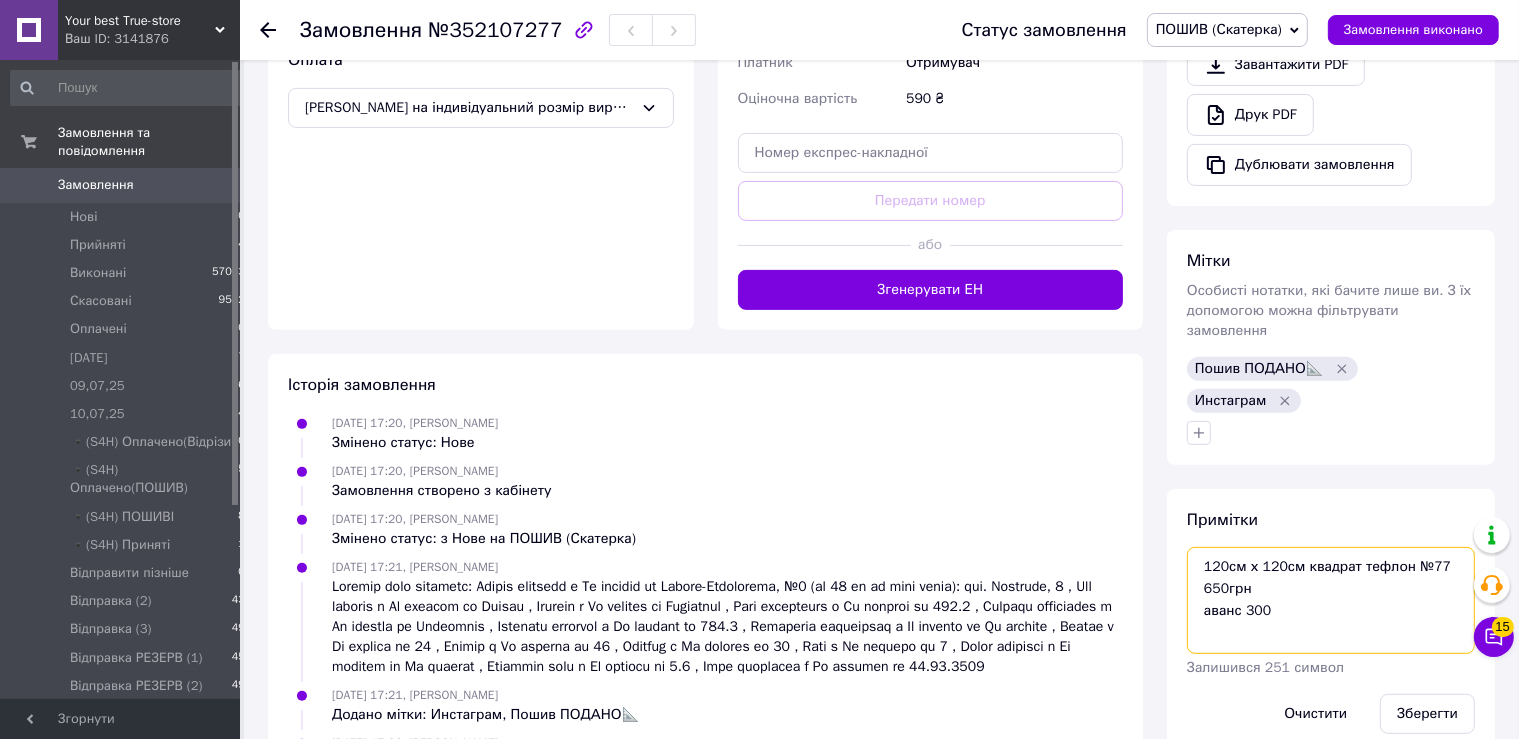 click on "120см х 120см квадрат тефлон №77
650грн
аванс 300" at bounding box center (1331, 600) 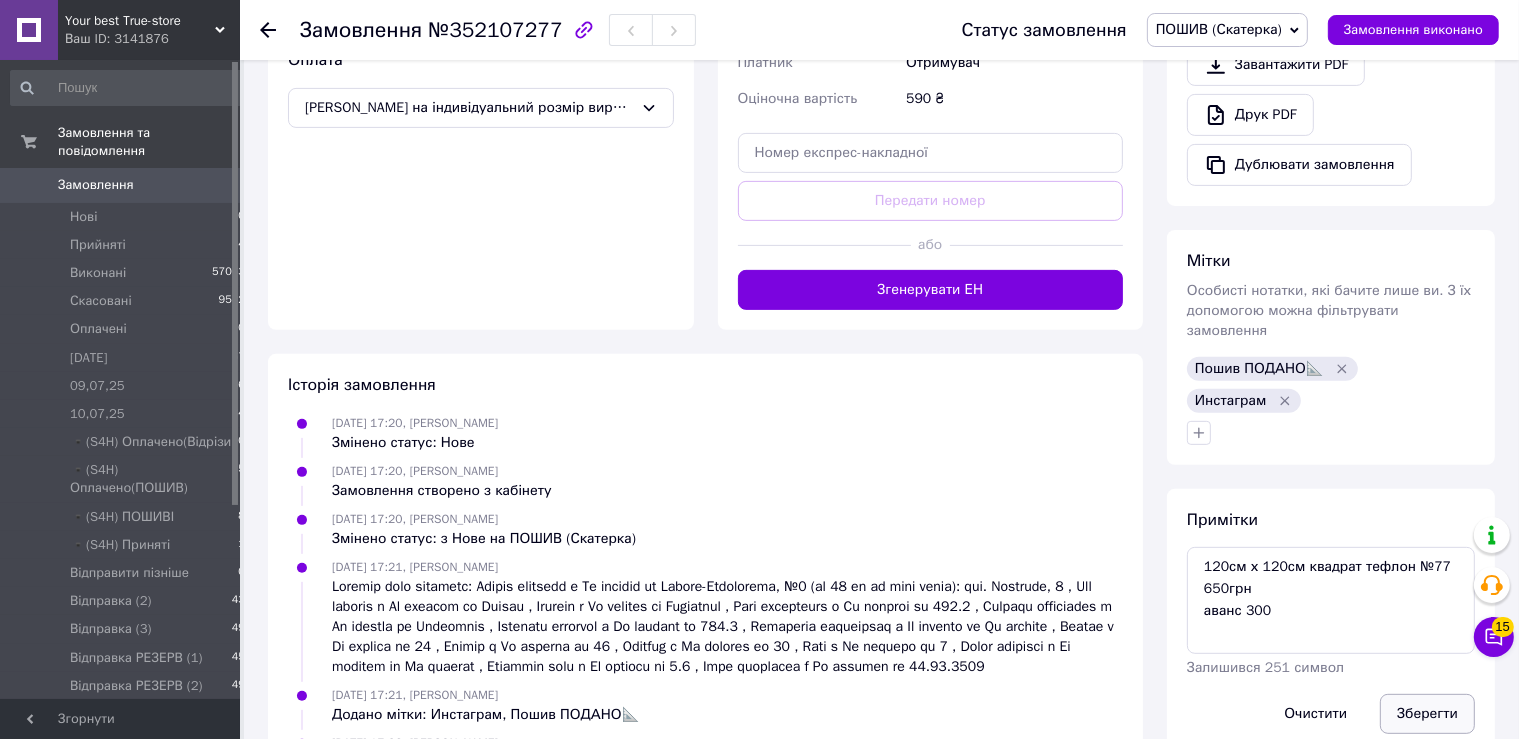 click on "Зберегти" at bounding box center (1427, 714) 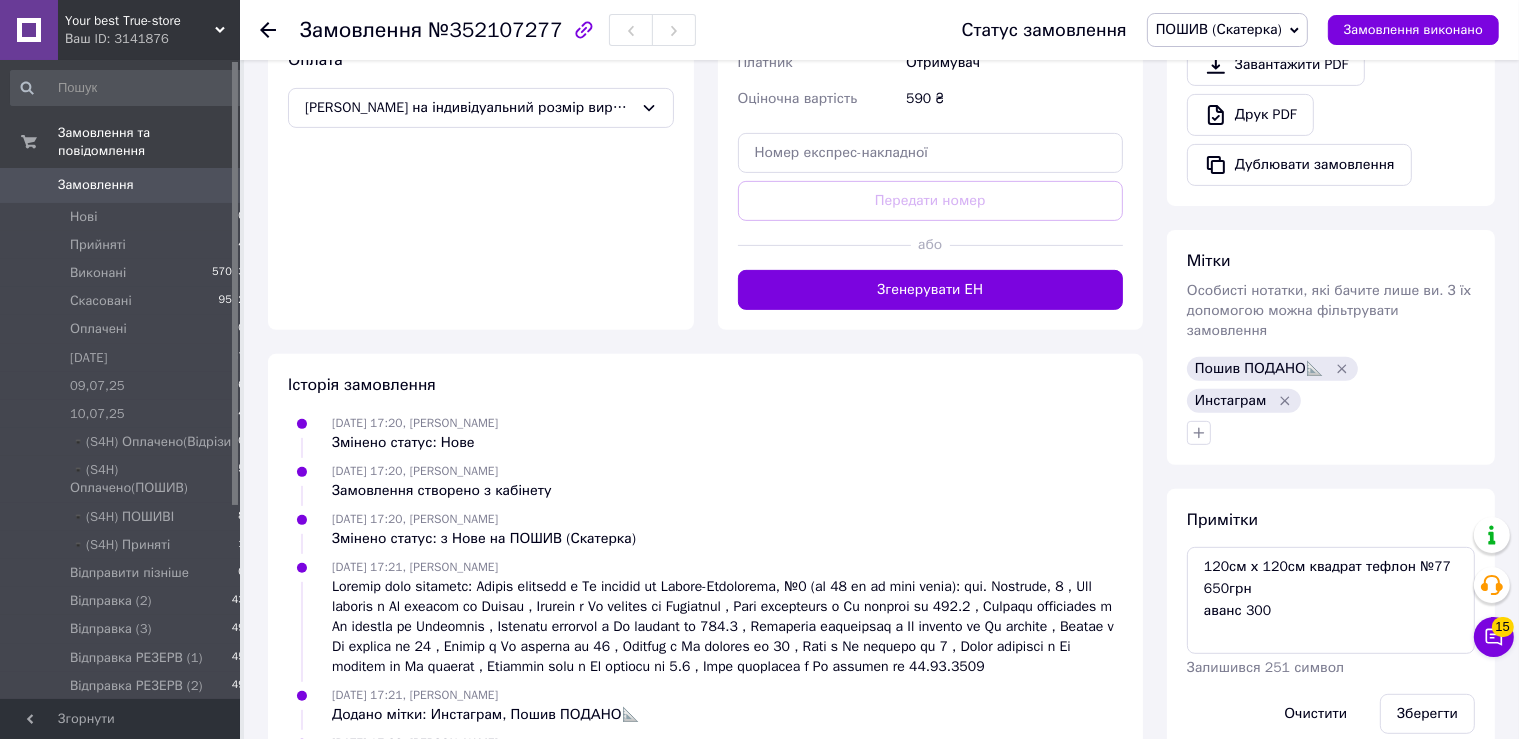 click on "Замовлення" at bounding box center (96, 185) 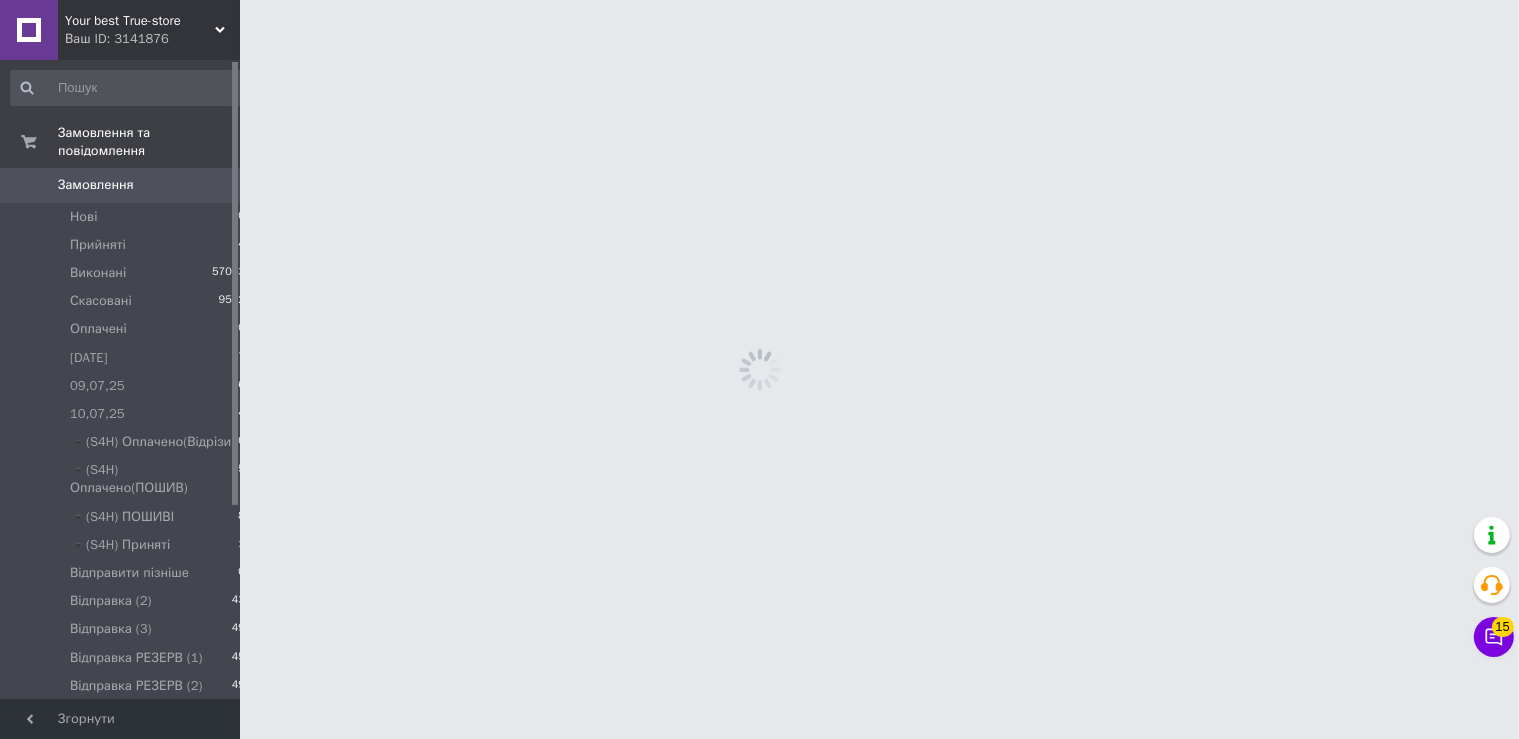 scroll, scrollTop: 0, scrollLeft: 0, axis: both 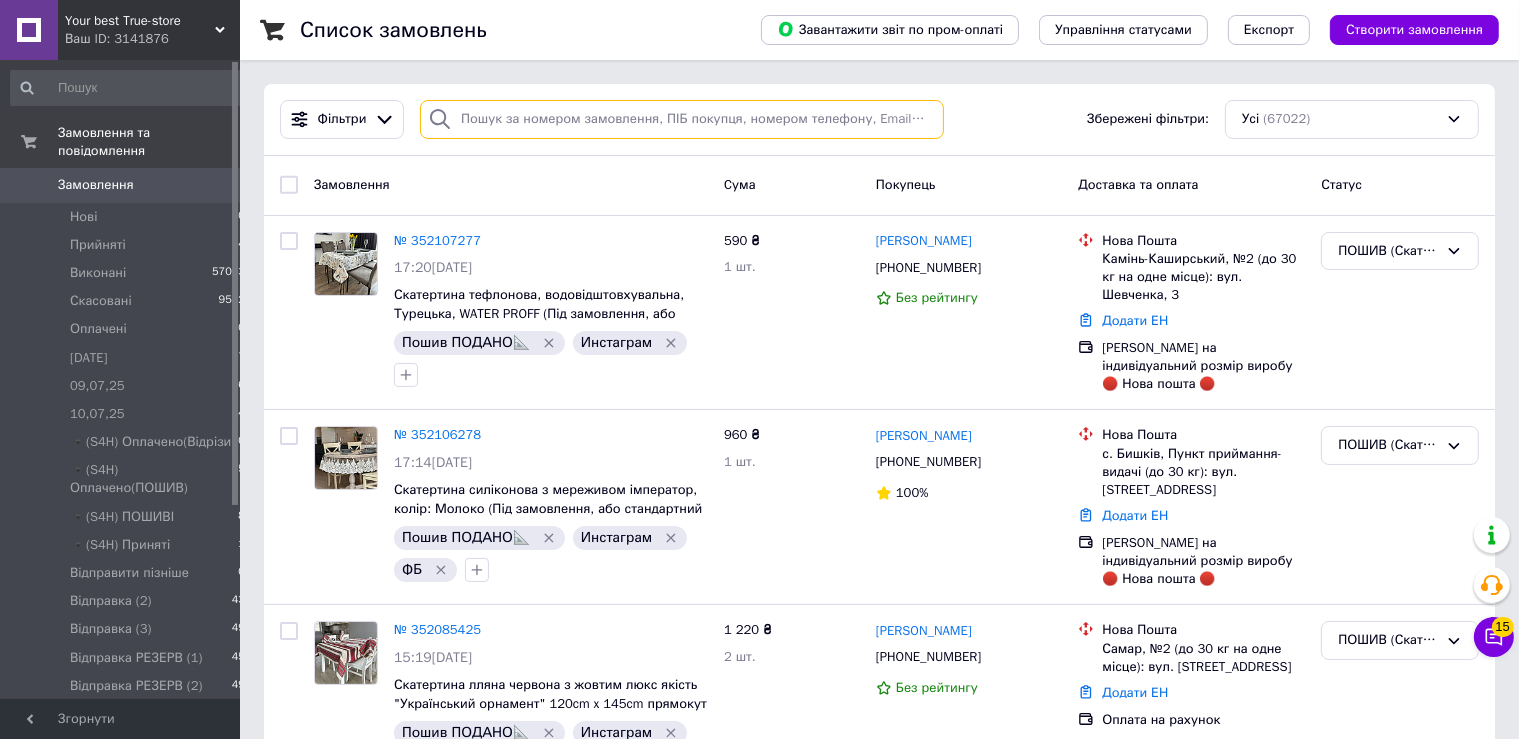 click at bounding box center (682, 119) 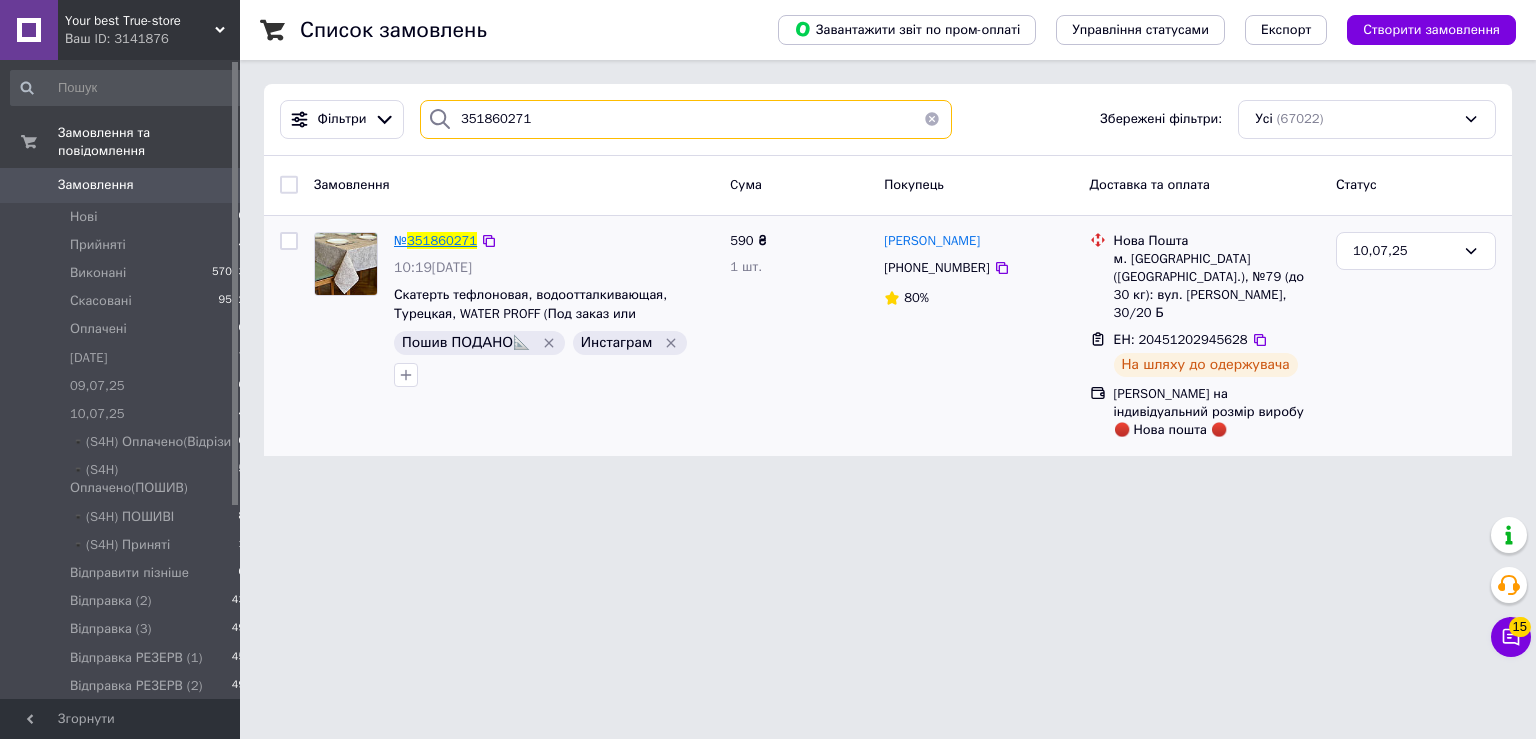 type on "351860271" 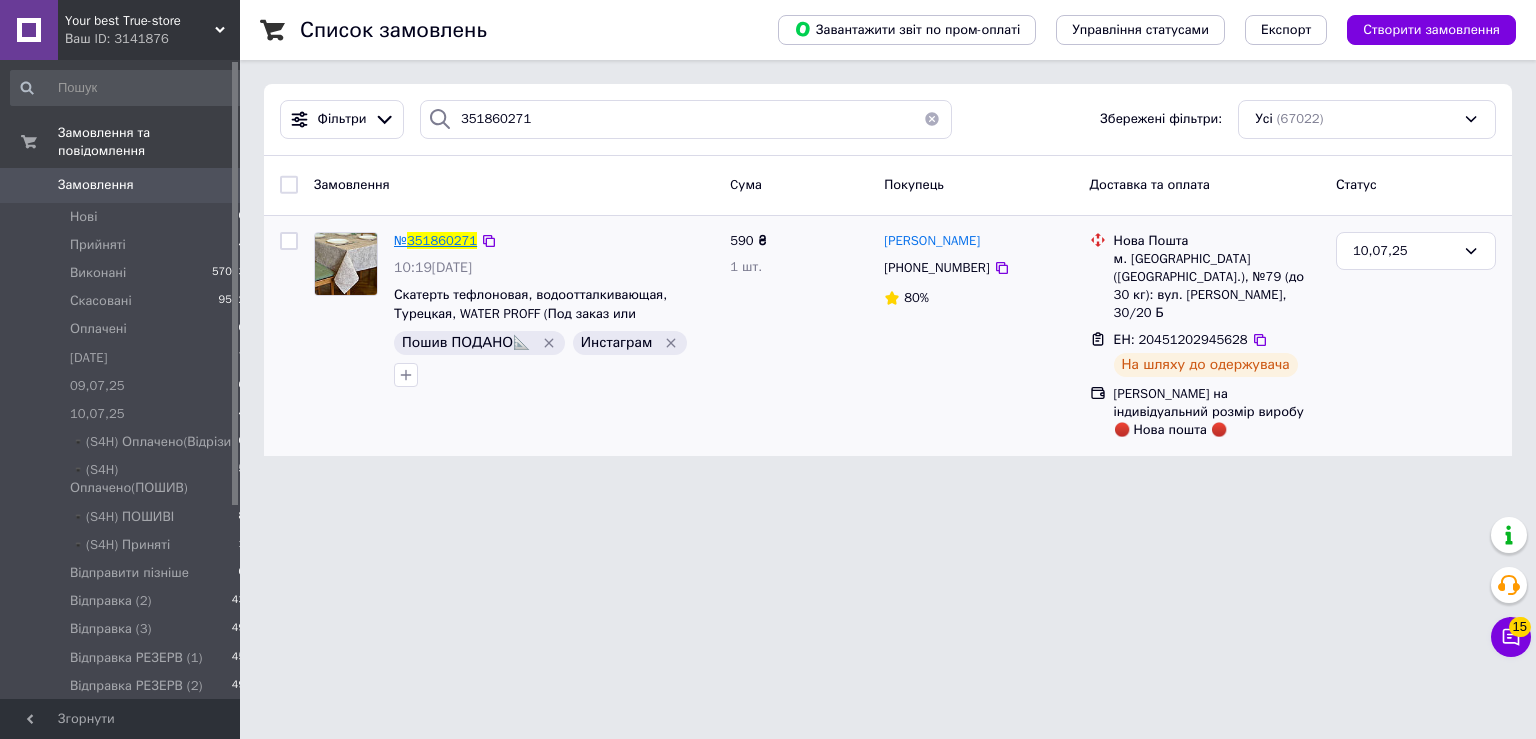 click on "351860271" at bounding box center [442, 240] 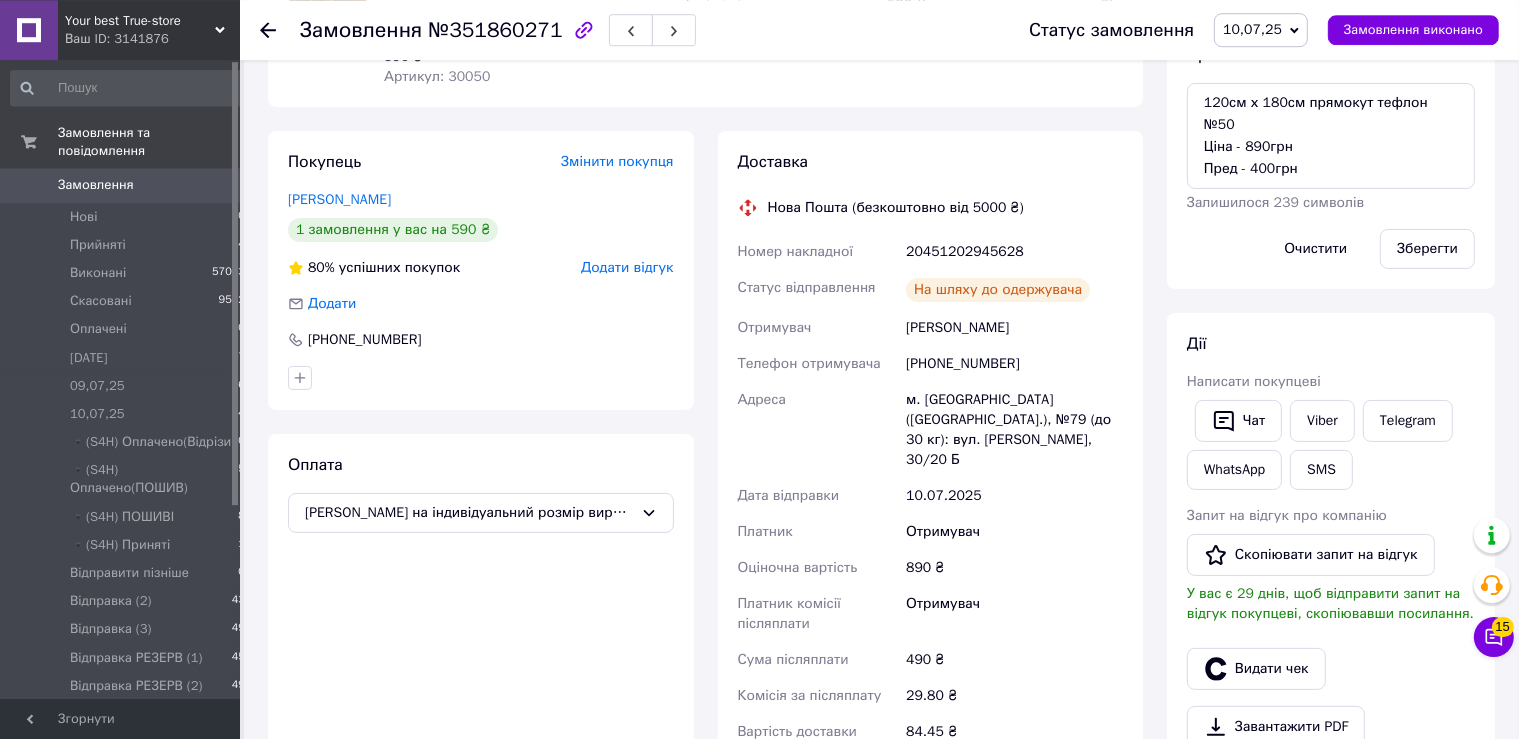 scroll, scrollTop: 0, scrollLeft: 0, axis: both 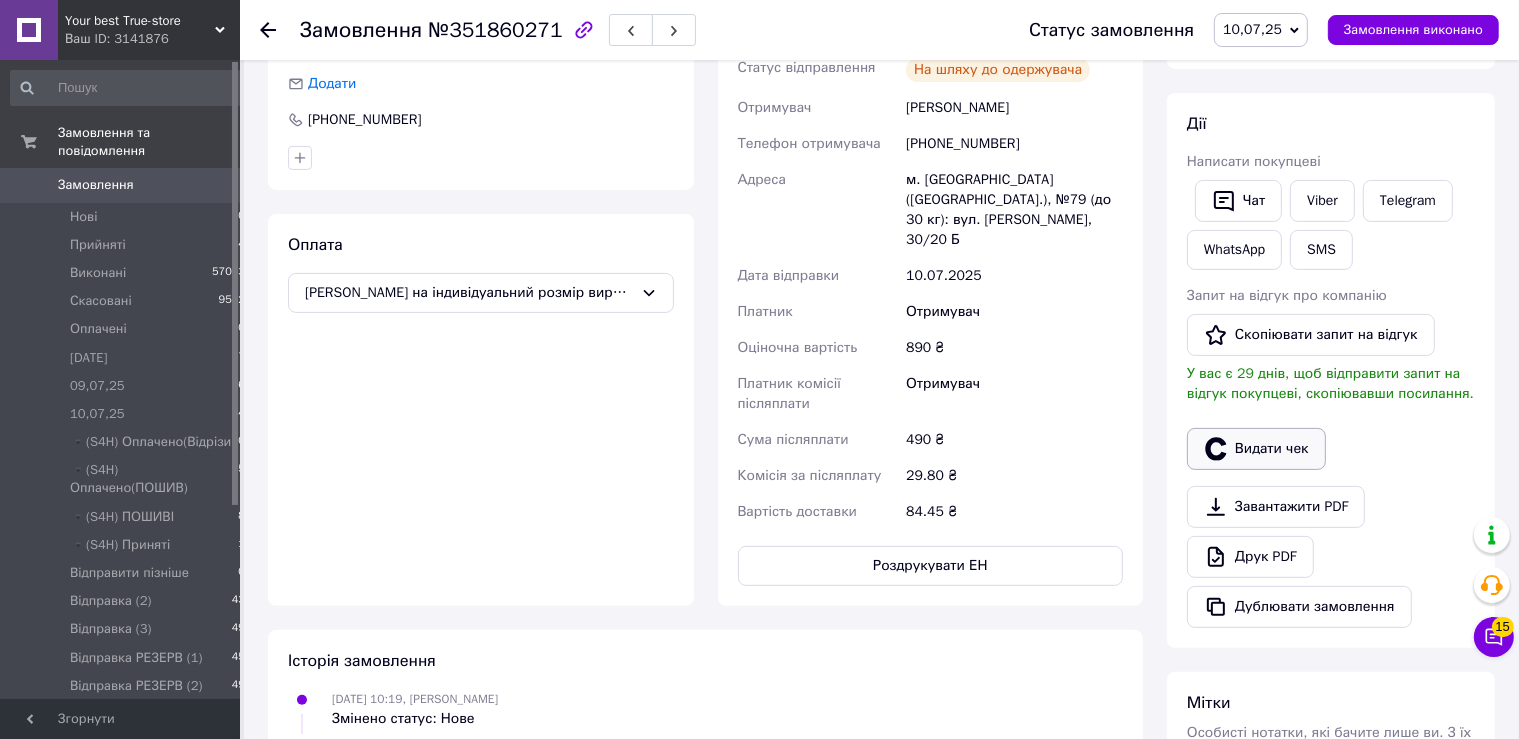 click on "Видати чек" at bounding box center [1256, 449] 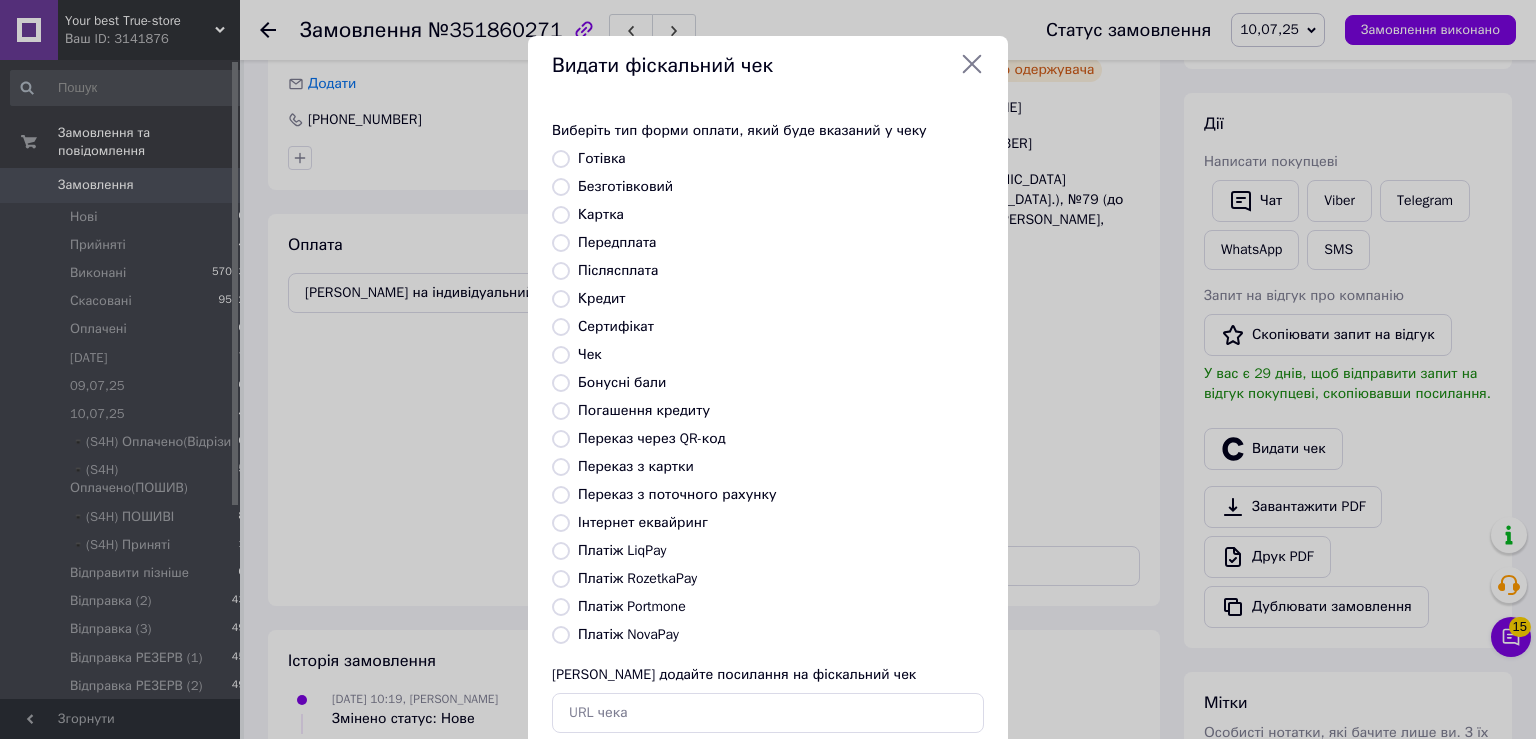 scroll, scrollTop: 119, scrollLeft: 0, axis: vertical 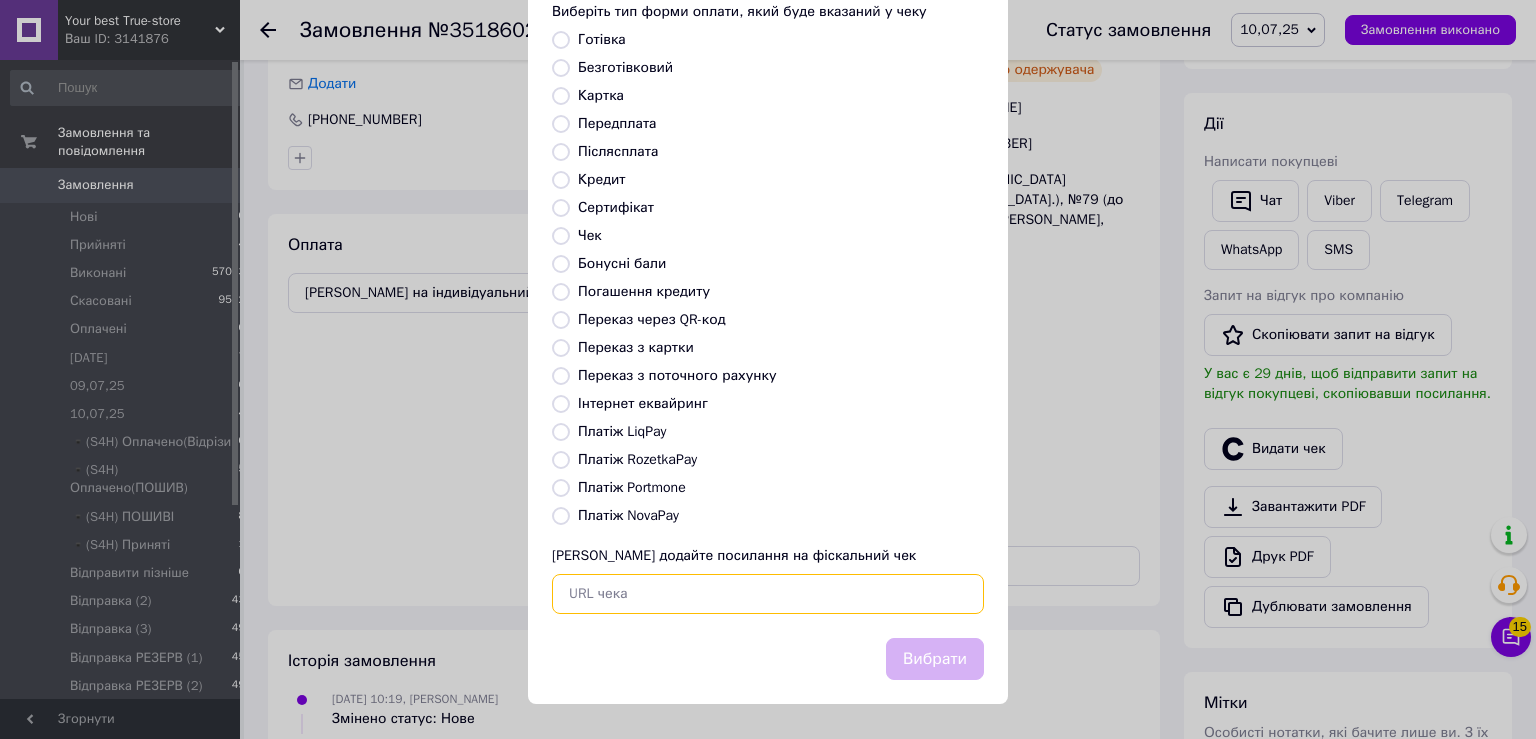 click at bounding box center [768, 594] 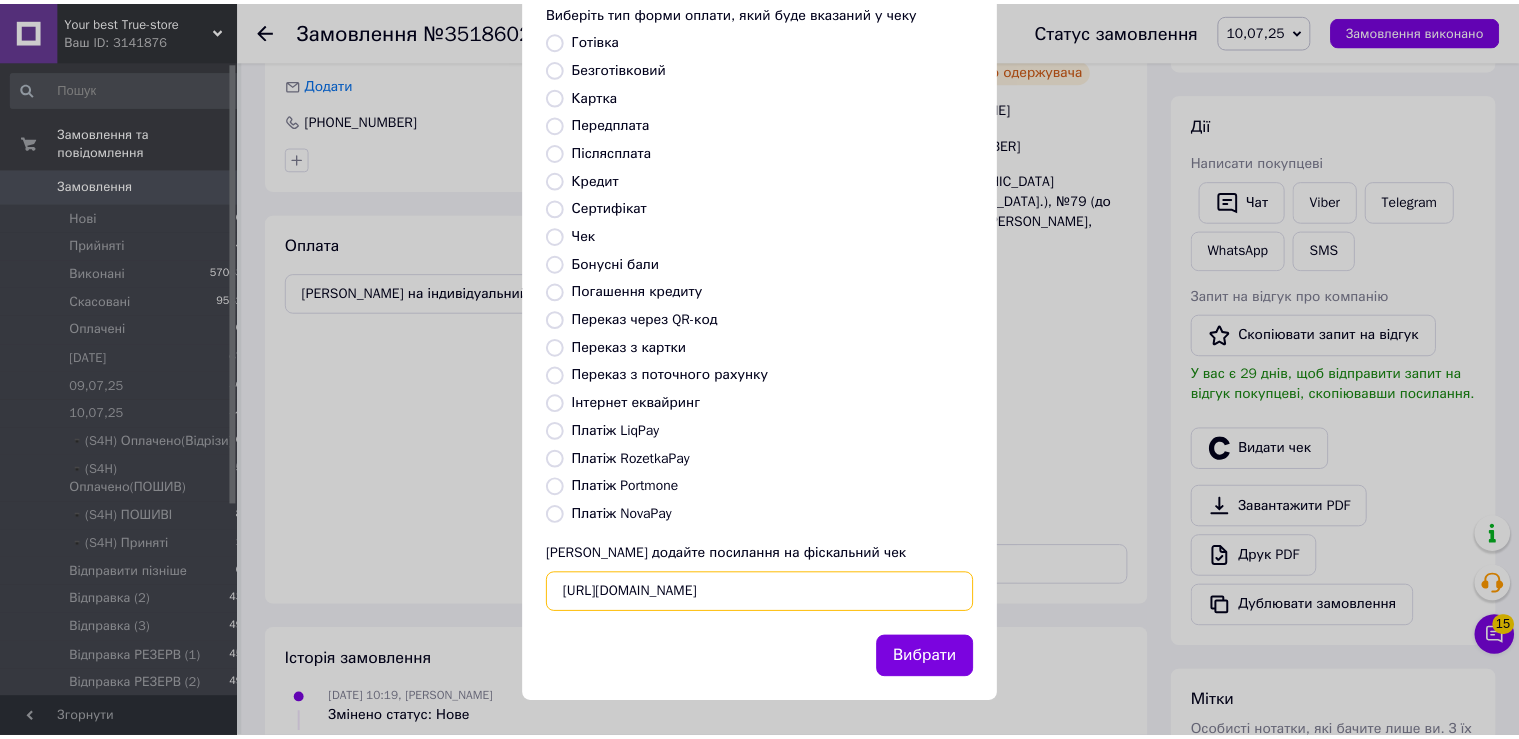 scroll, scrollTop: 0, scrollLeft: 25, axis: horizontal 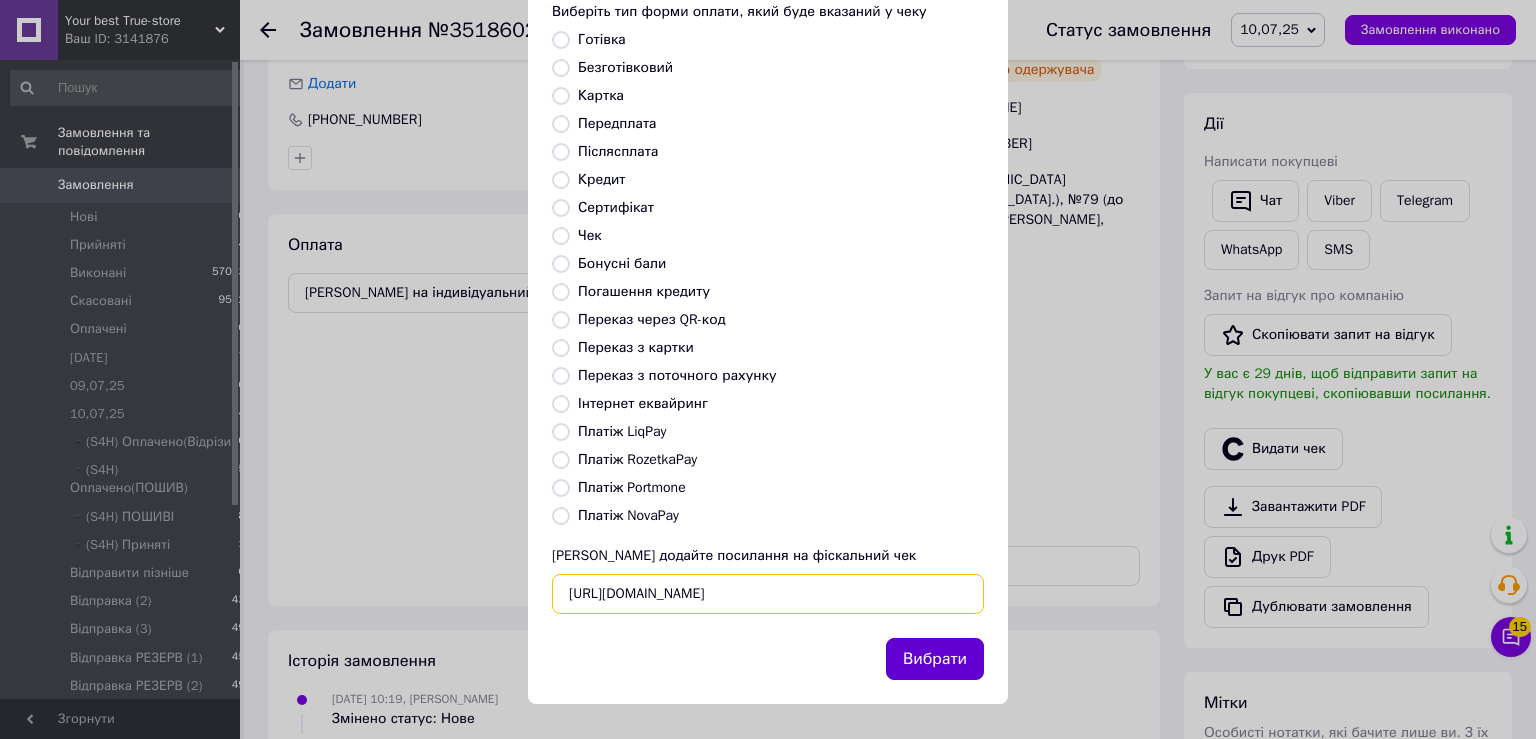 type on "https://check.checkbox.ua/c43dc684-9e16-4eae-88ea-ceca09d11a05" 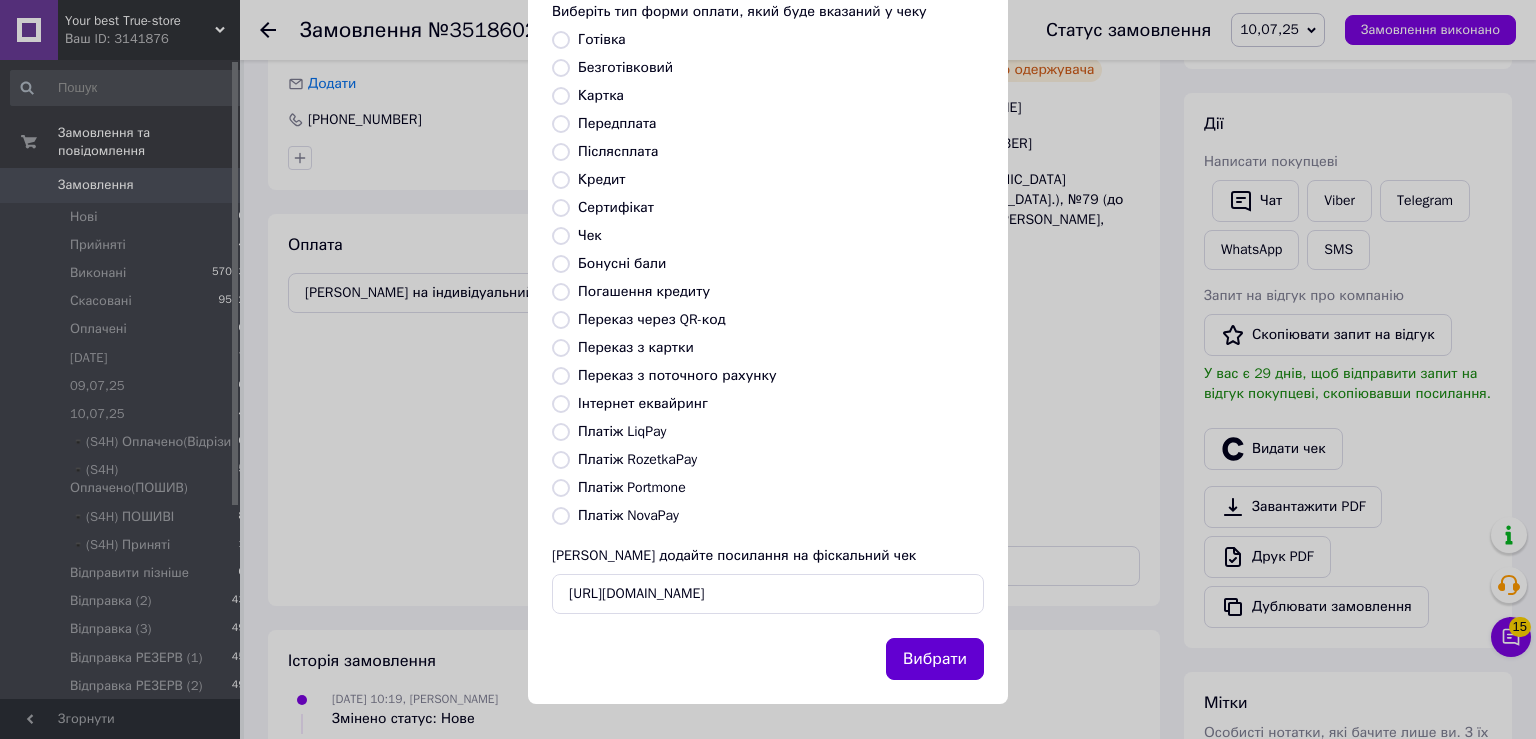 click on "Вибрати" at bounding box center (935, 659) 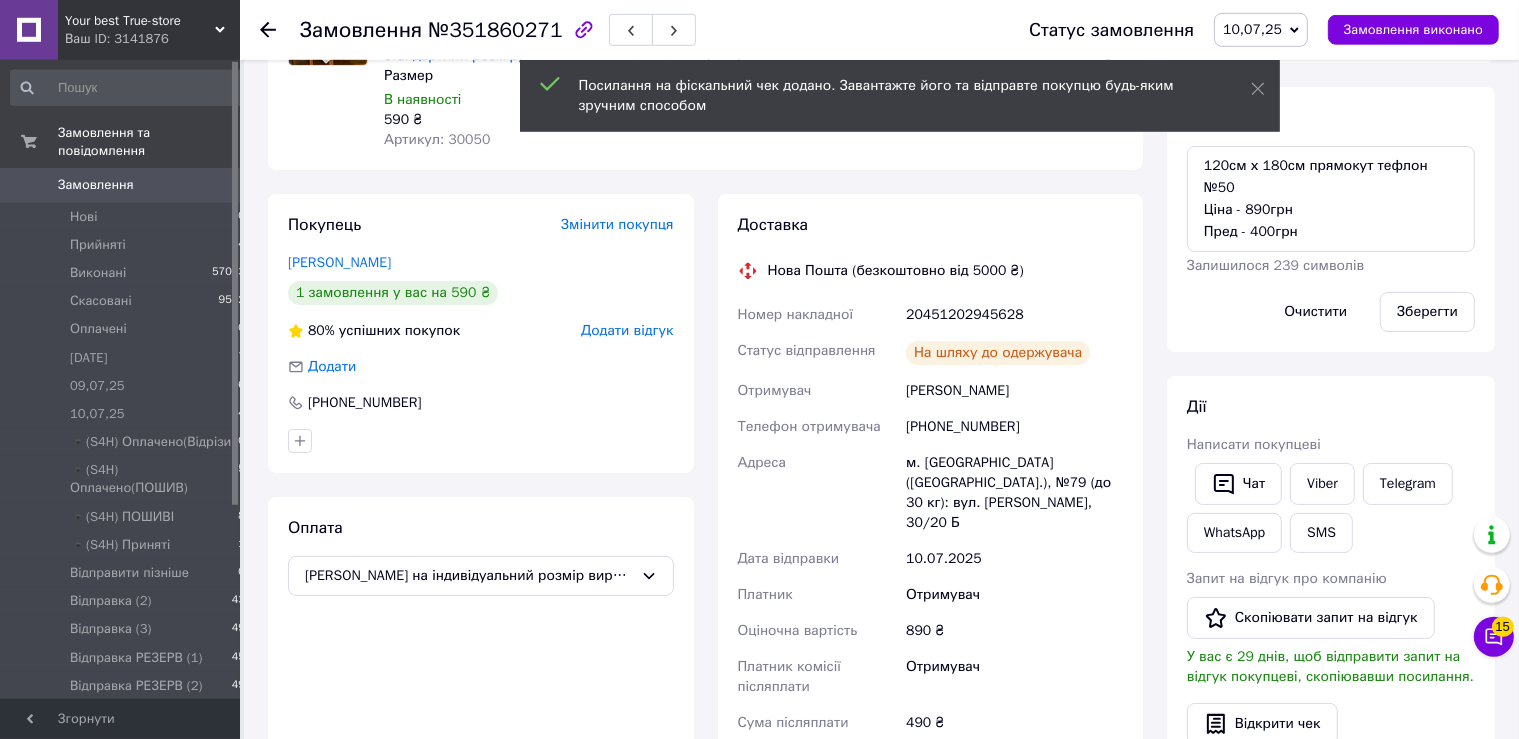 scroll, scrollTop: 316, scrollLeft: 0, axis: vertical 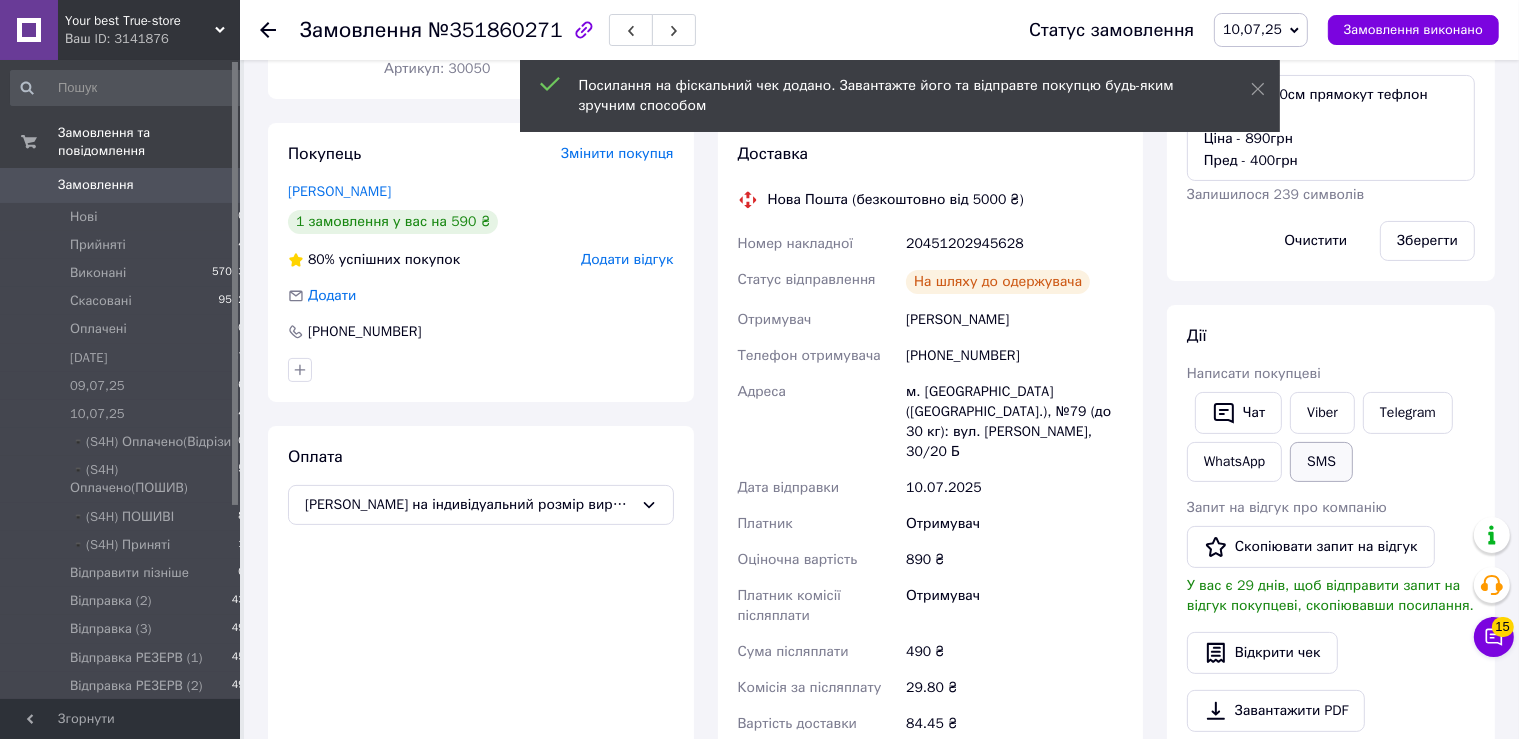 click on "SMS" at bounding box center (1321, 462) 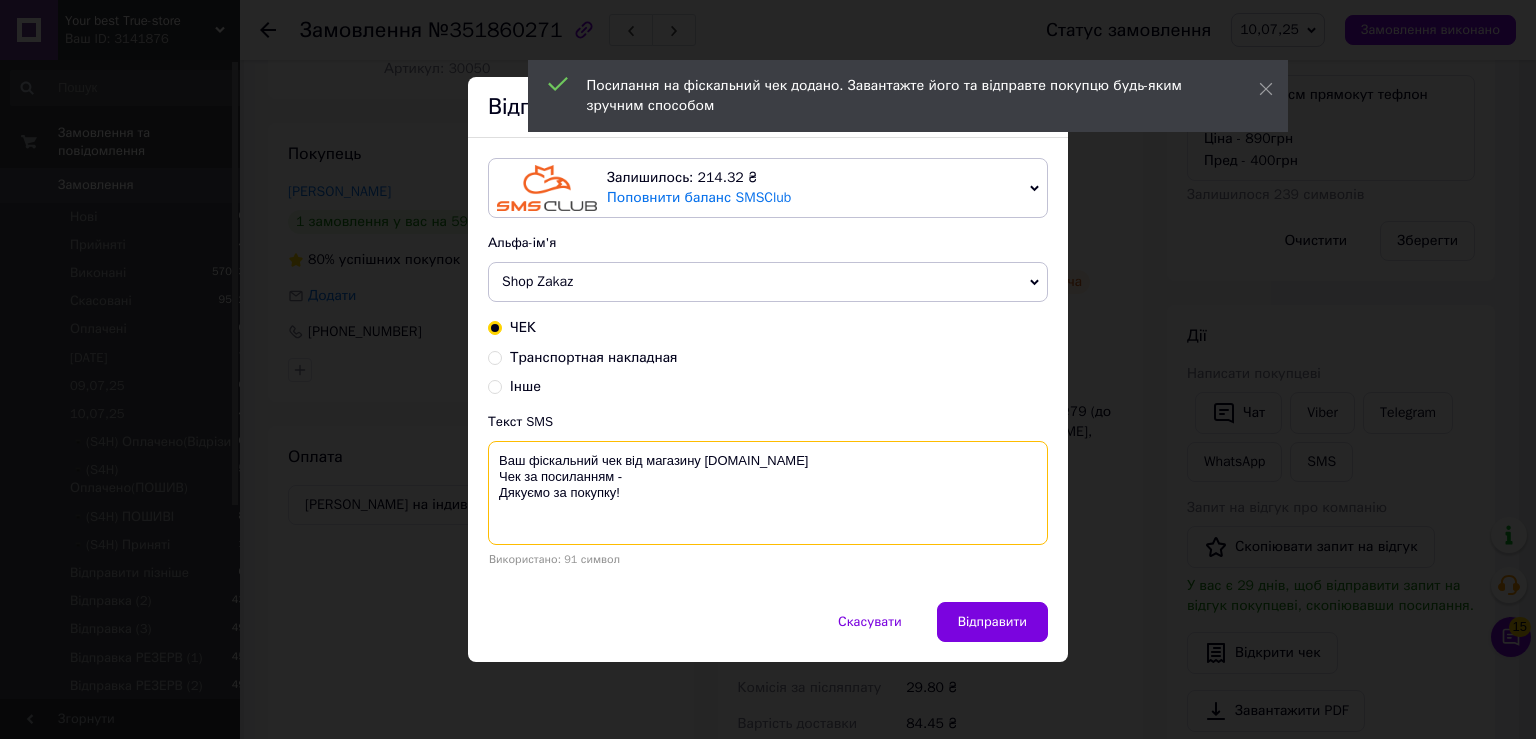 click on "Ваш фіскальний чек від магазину True-store.com.ua
Чек за посиланням -
Дякуємо за покупку!" at bounding box center (768, 493) 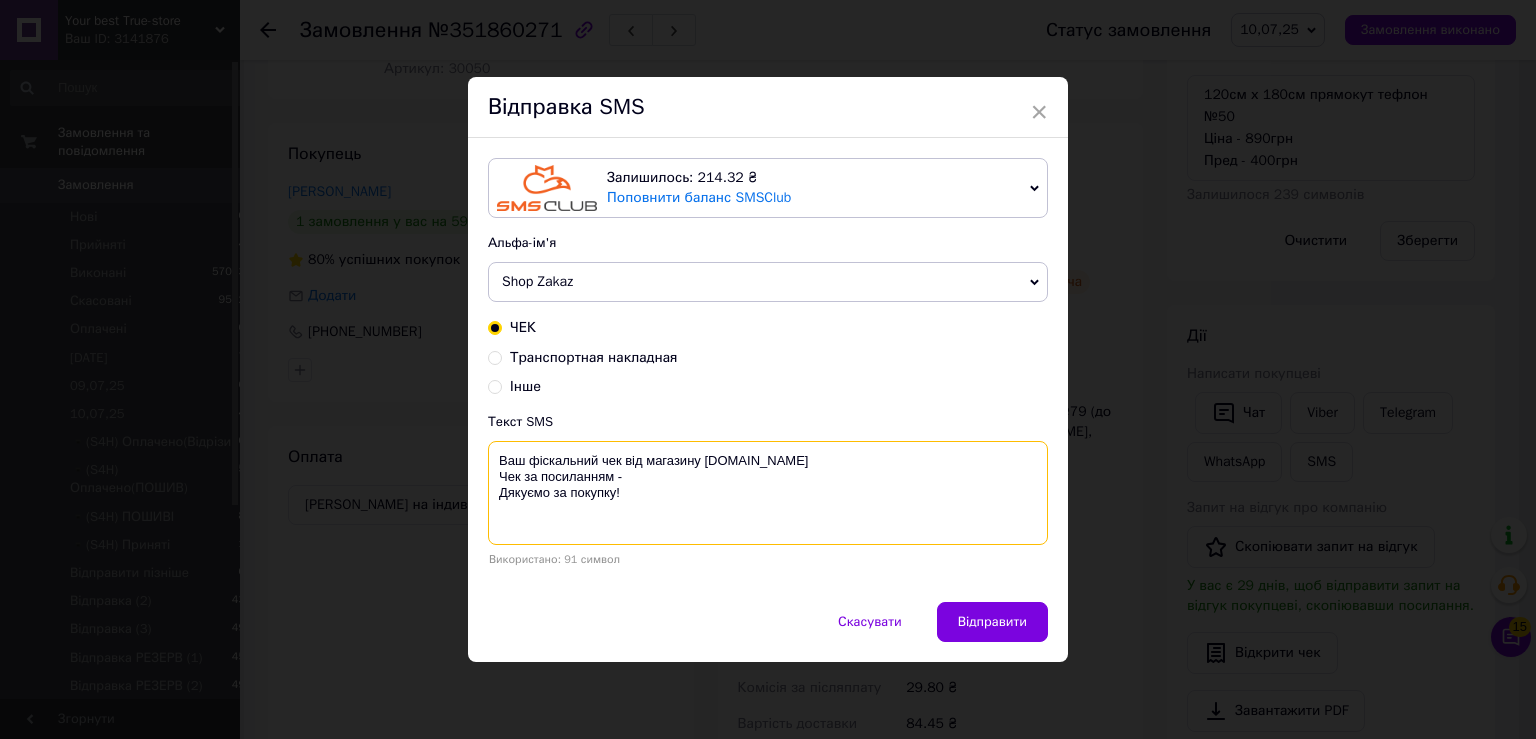 paste on "https://check.checkbox.ua/c43dc684-9e16-4eae-88ea-ceca09d11a05" 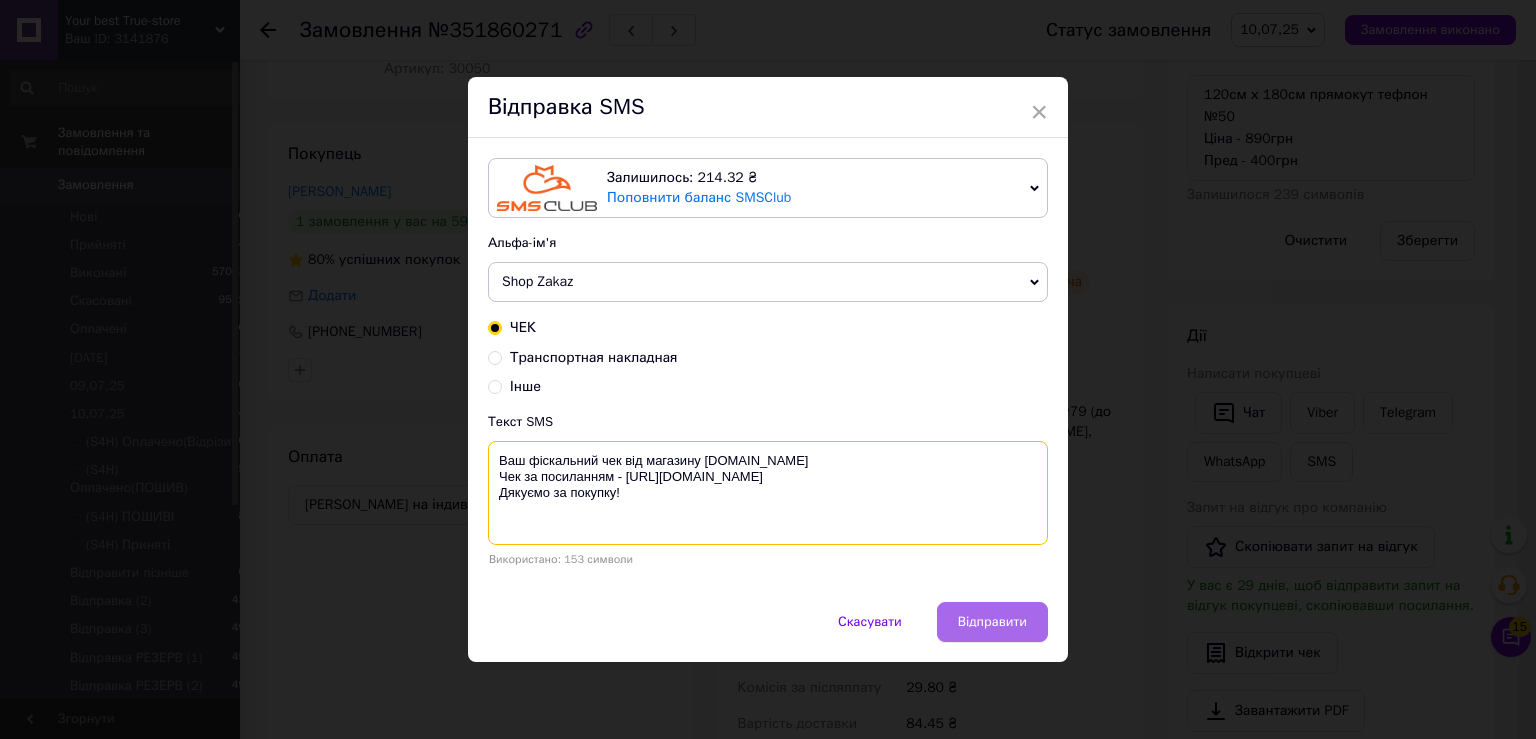 type on "Ваш фіскальний чек від магазину True-store.com.ua
Чек за посиланням - https://check.checkbox.ua/c43dc684-9e16-4eae-88ea-ceca09d11a05
Дякуємо за покупку!" 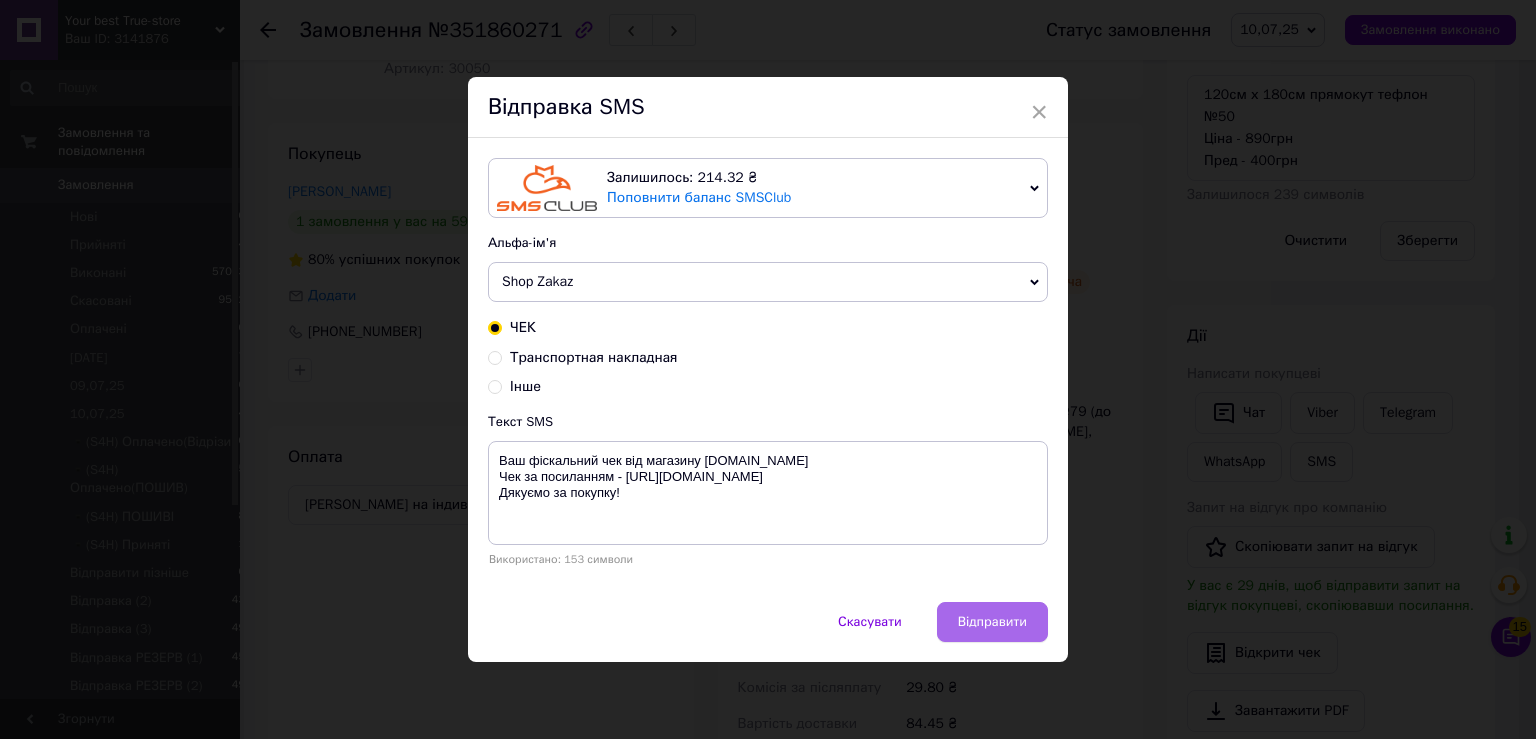 click on "Відправити" at bounding box center [992, 622] 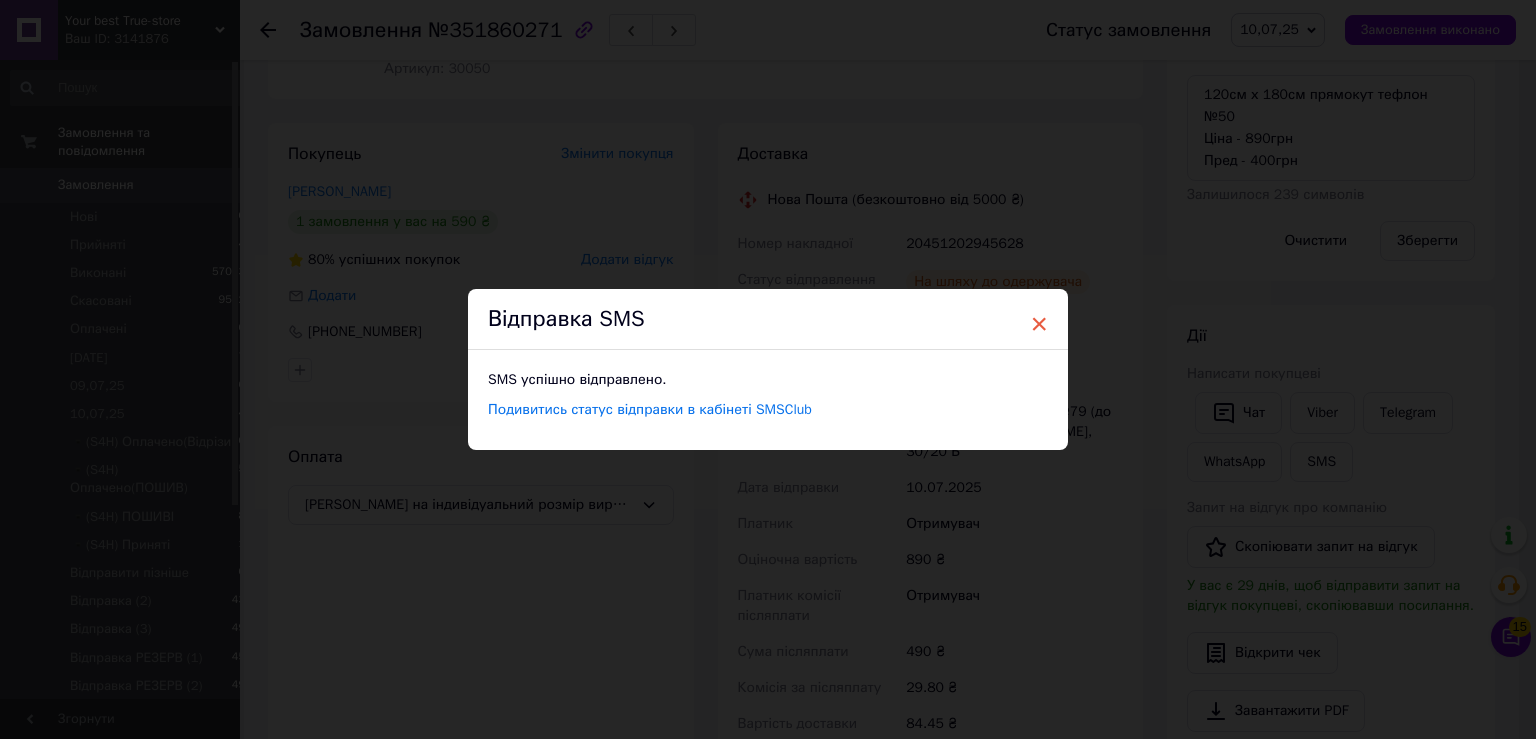 click on "×" at bounding box center (1039, 324) 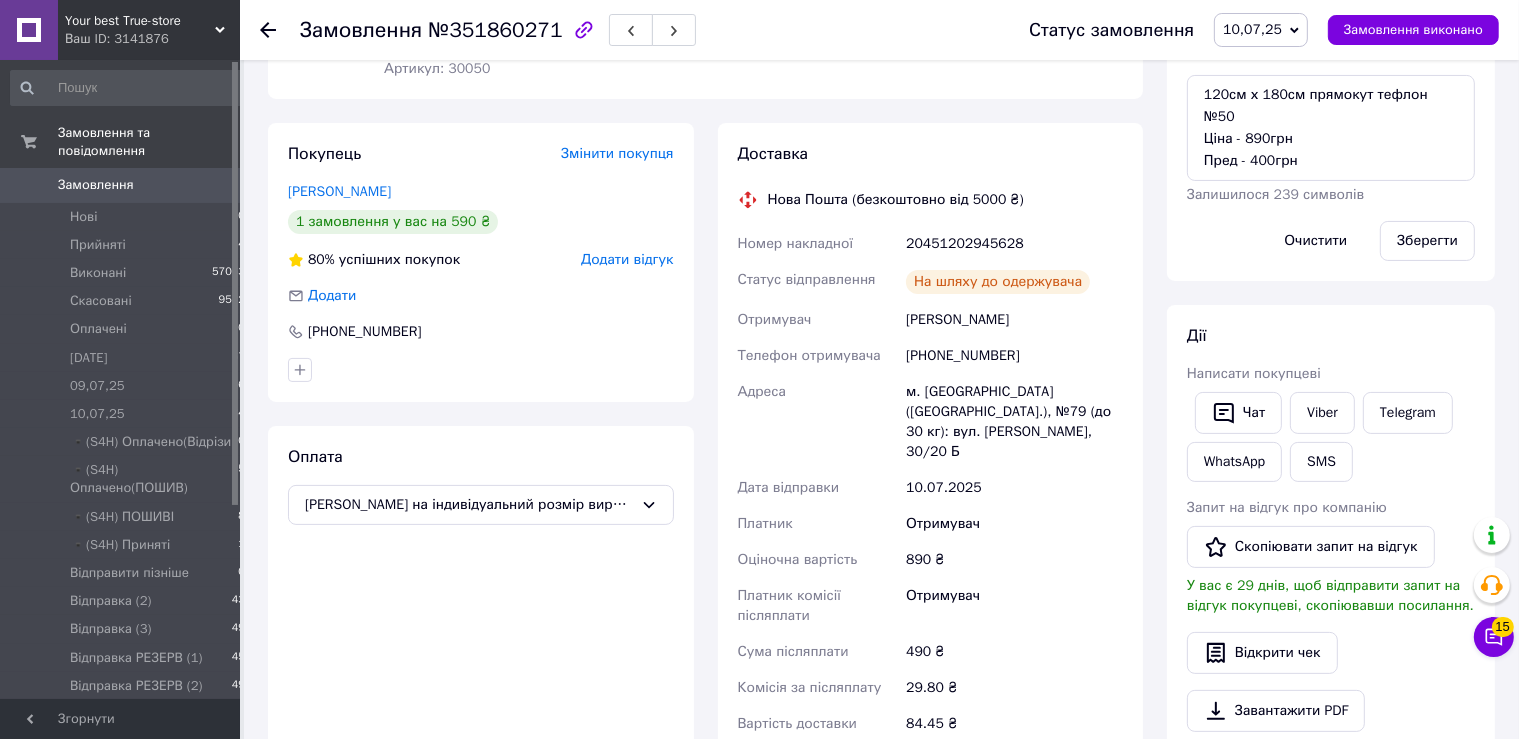 click 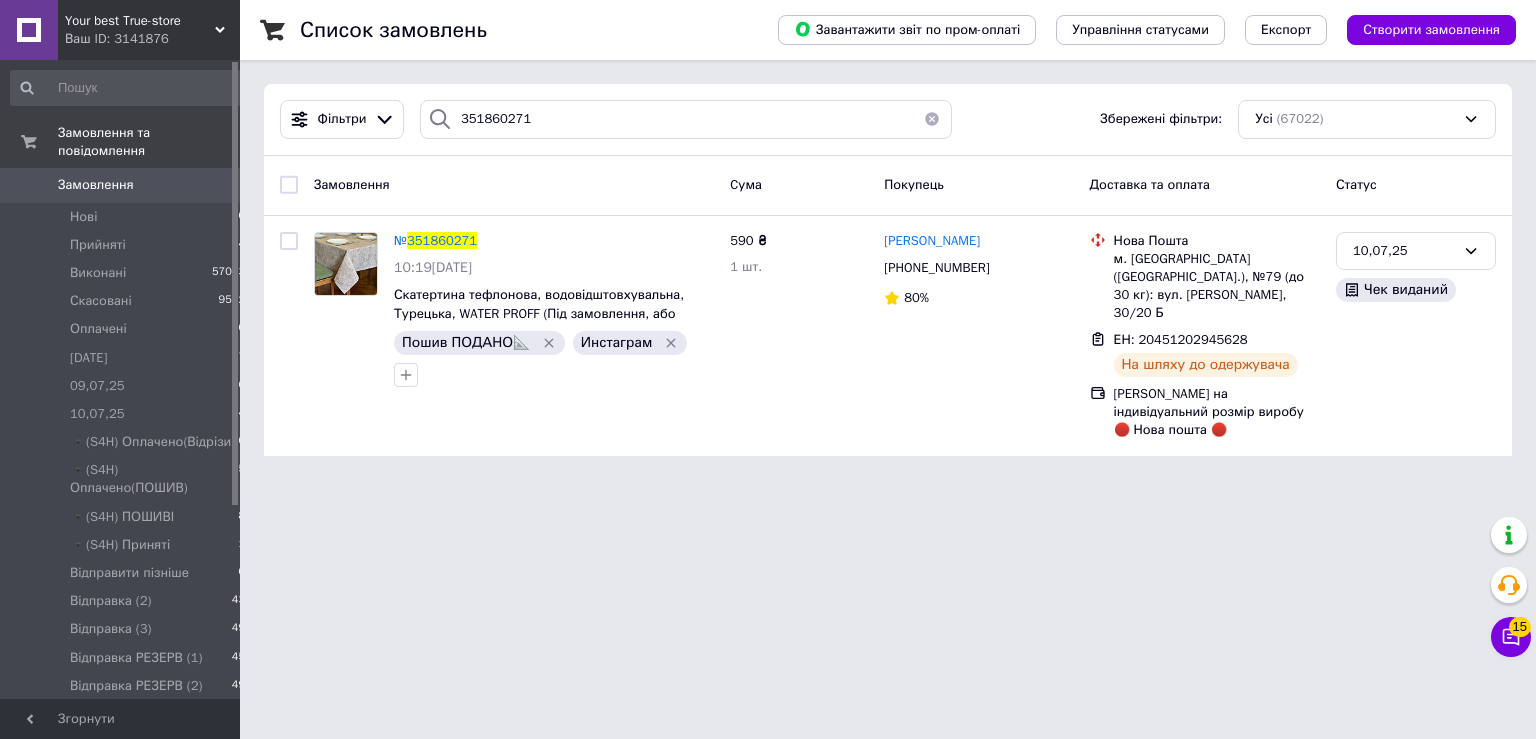 click on "Your best True-store Ваш ID: 3141876 Сайт Your best True-store Кабінет покупця Перевірити стан системи Сторінка на порталі Олена Олейнич Довідка Вийти Замовлення та повідомлення Замовлення 0 Нові 0 Прийняті 4 Виконані 57063 Скасовані 9532 Оплачені 0 08.07.25 67 09,07,25 36 10,07,25 34 ▪️(S4H) Оплачено(Відрізи) 0 ▪️(S4H) Оплачено(ПОШИВ) 5 ▪️(S4H) ПОШИВІ 8 ▪️(S4H) Приняті 1 Відправити пізніше 0 Відправка (2) 43 Відправка (3) 49 Відправка РЕЗЕРВ (1) 45 Відправка РЕЗЕРВ (2) 49 Обмін/Заміна 11 ОПЛАЧЕНІ (СКАТЕРКА) 1 Очікує товару 6 Пледи ПОШИВ 11 ПОШИВ (Скатерка) 24 8 25 0 Згорнути" at bounding box center [768, 240] 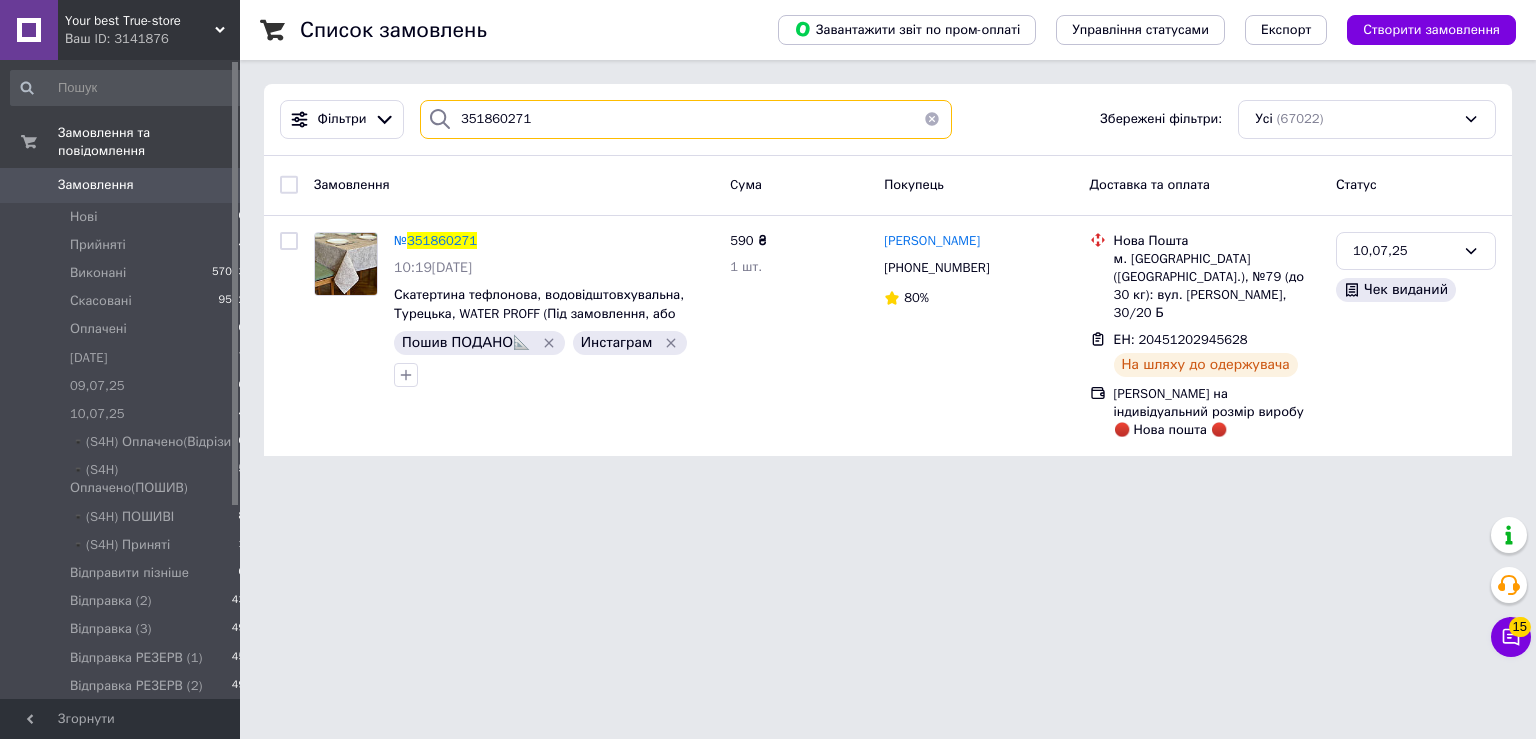 click on "351860271" at bounding box center [686, 119] 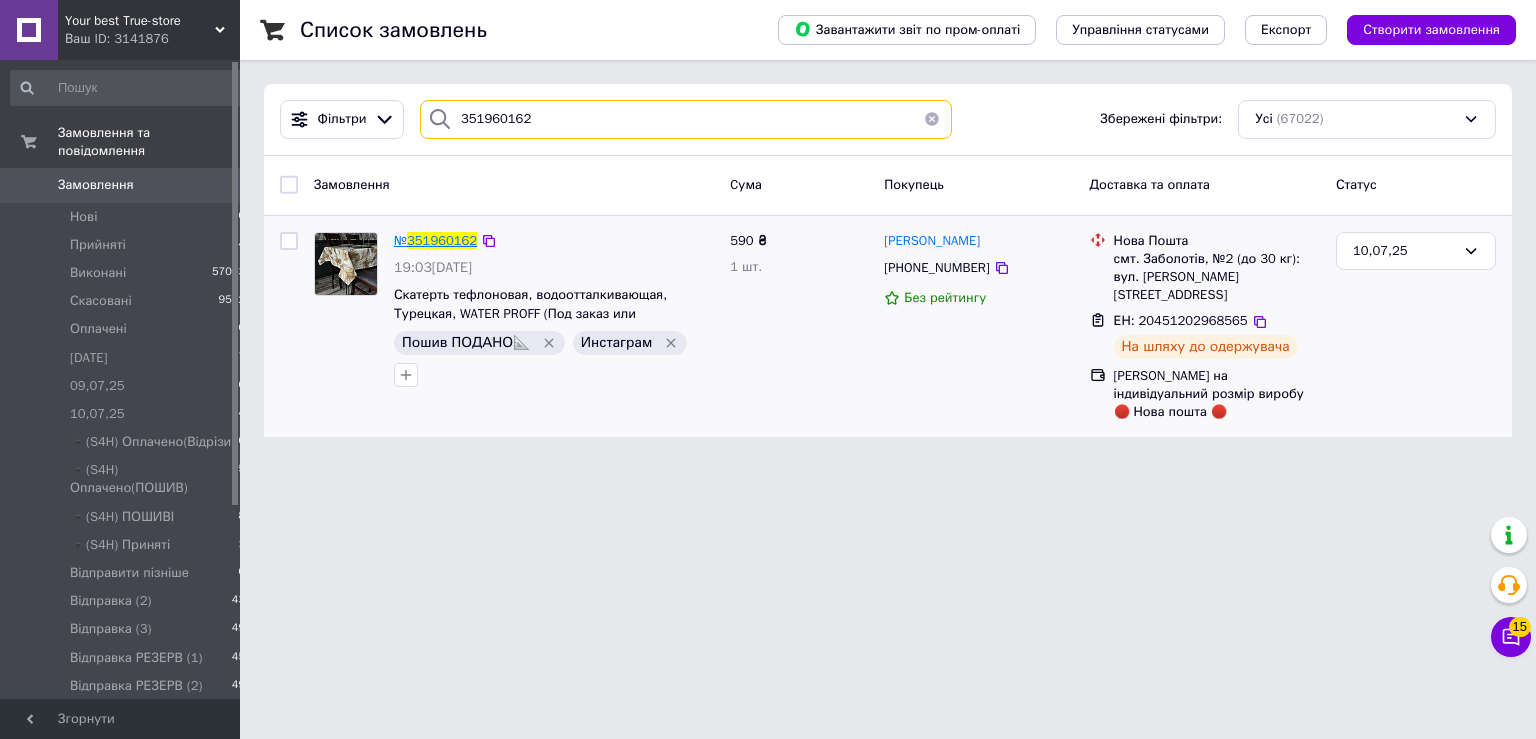 type on "351960162" 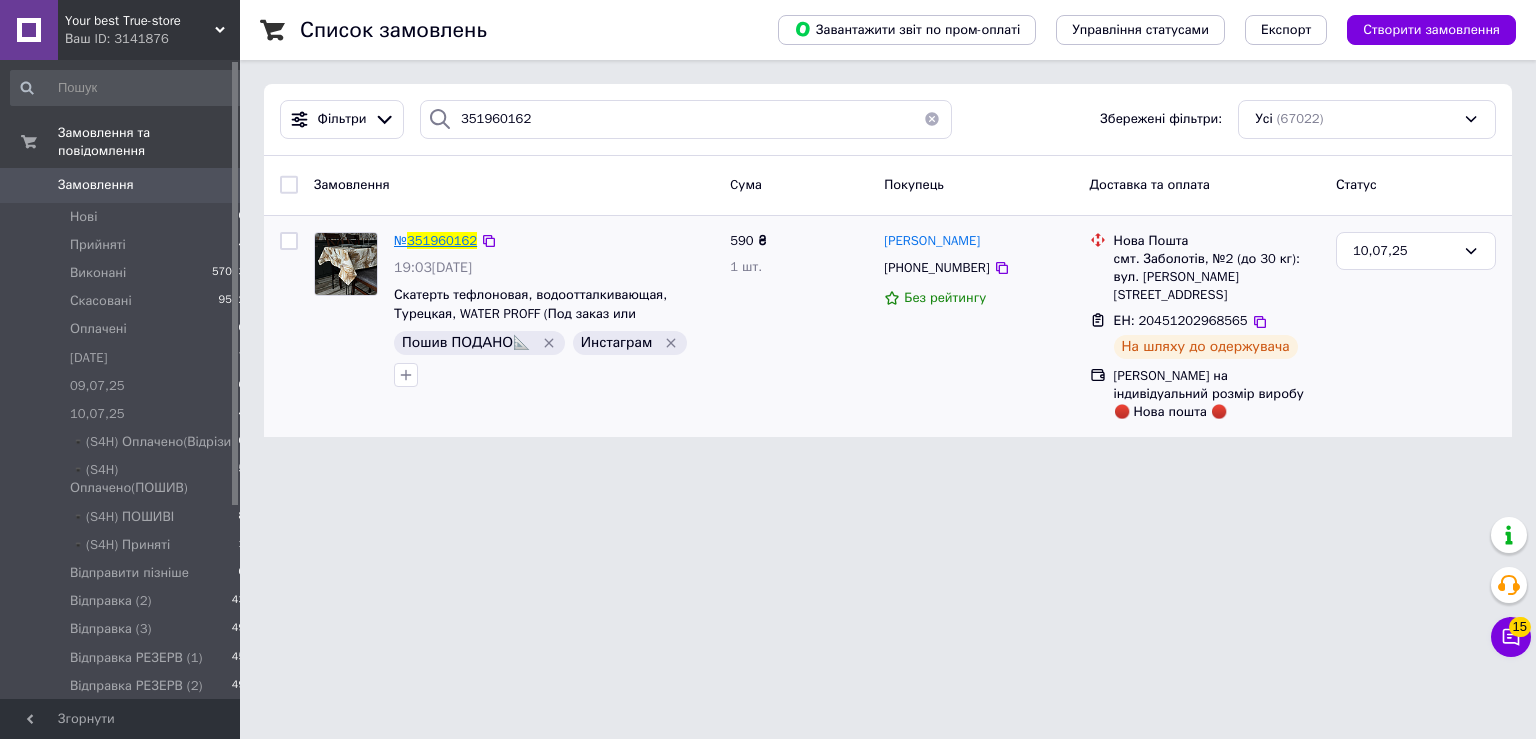 click on "351960162" at bounding box center [442, 240] 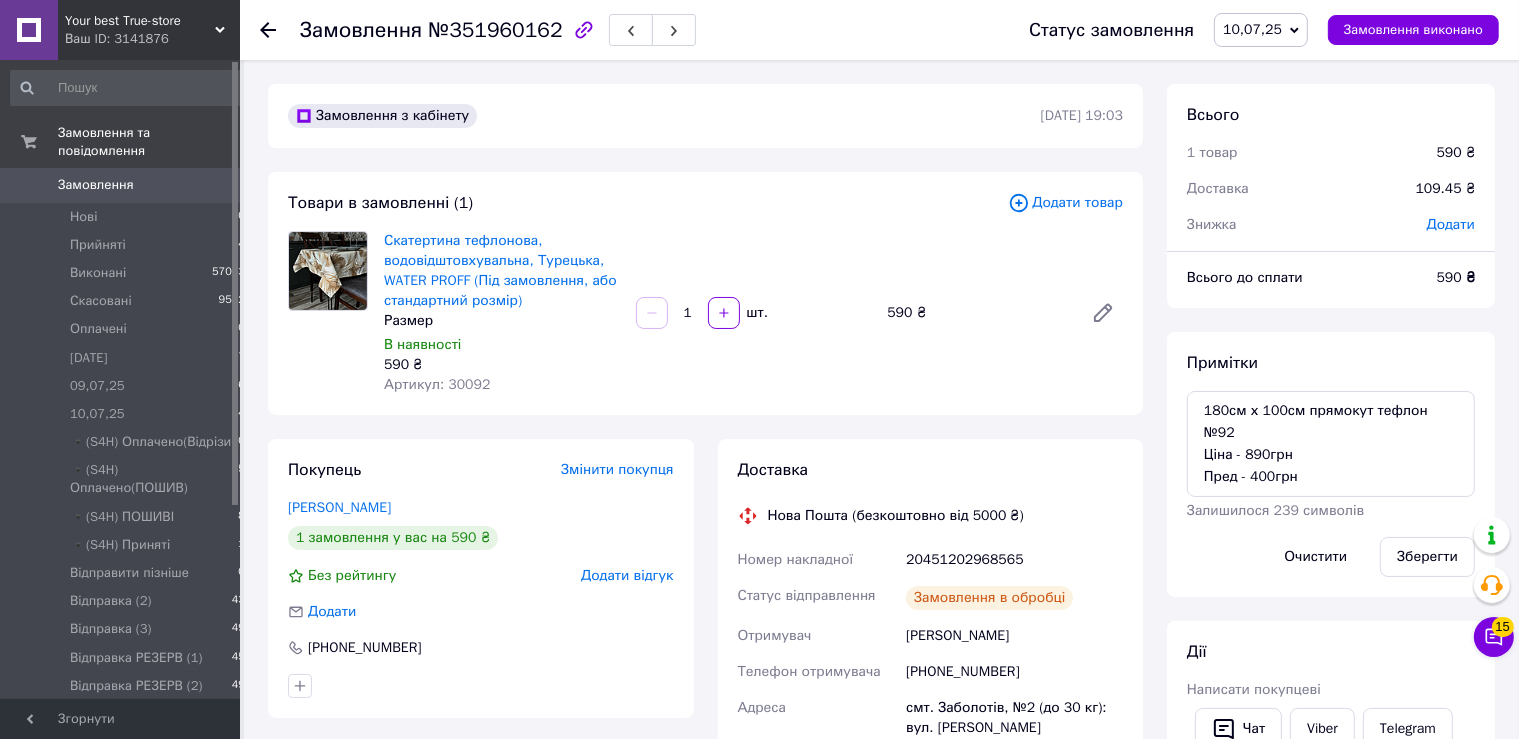 scroll, scrollTop: 40, scrollLeft: 0, axis: vertical 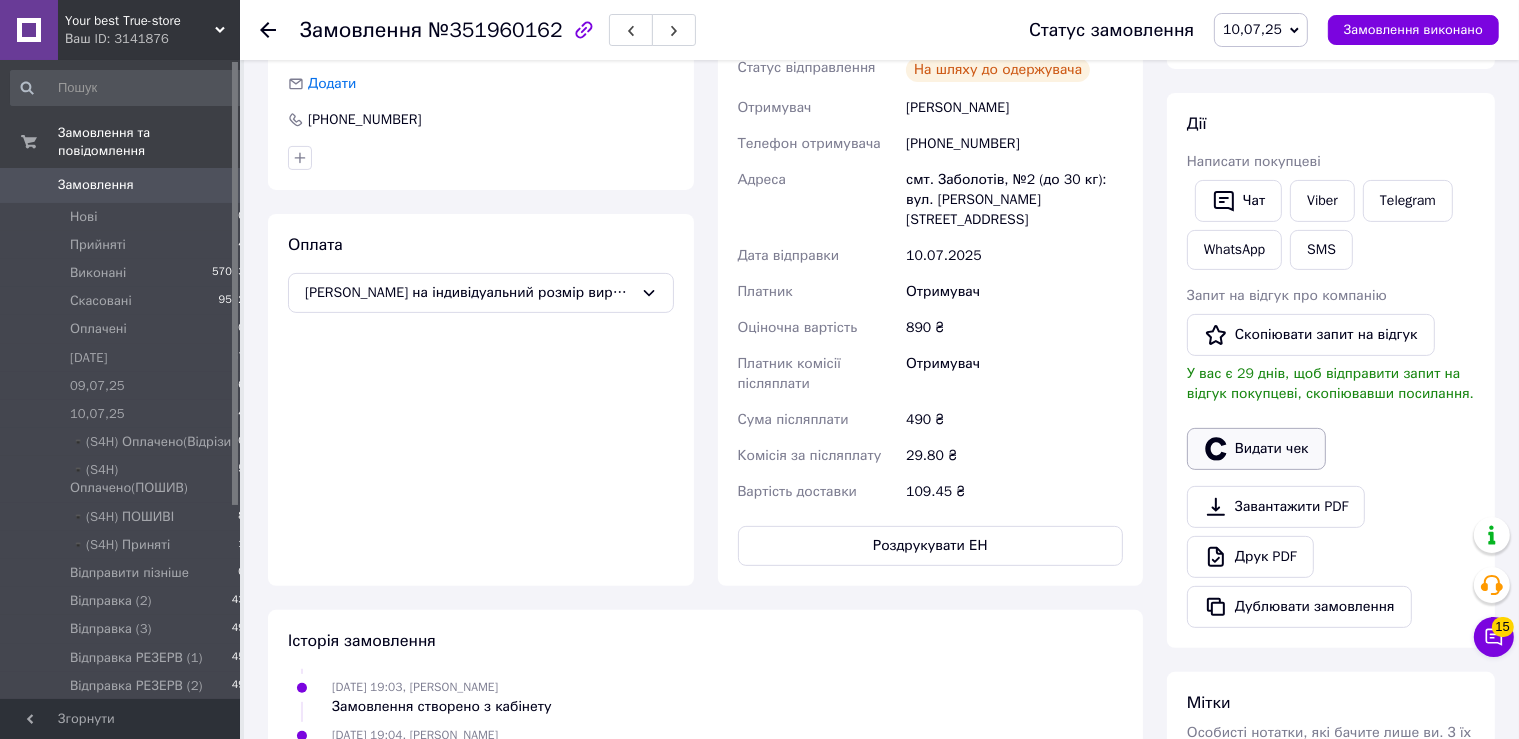 click on "Видати чек" at bounding box center [1256, 449] 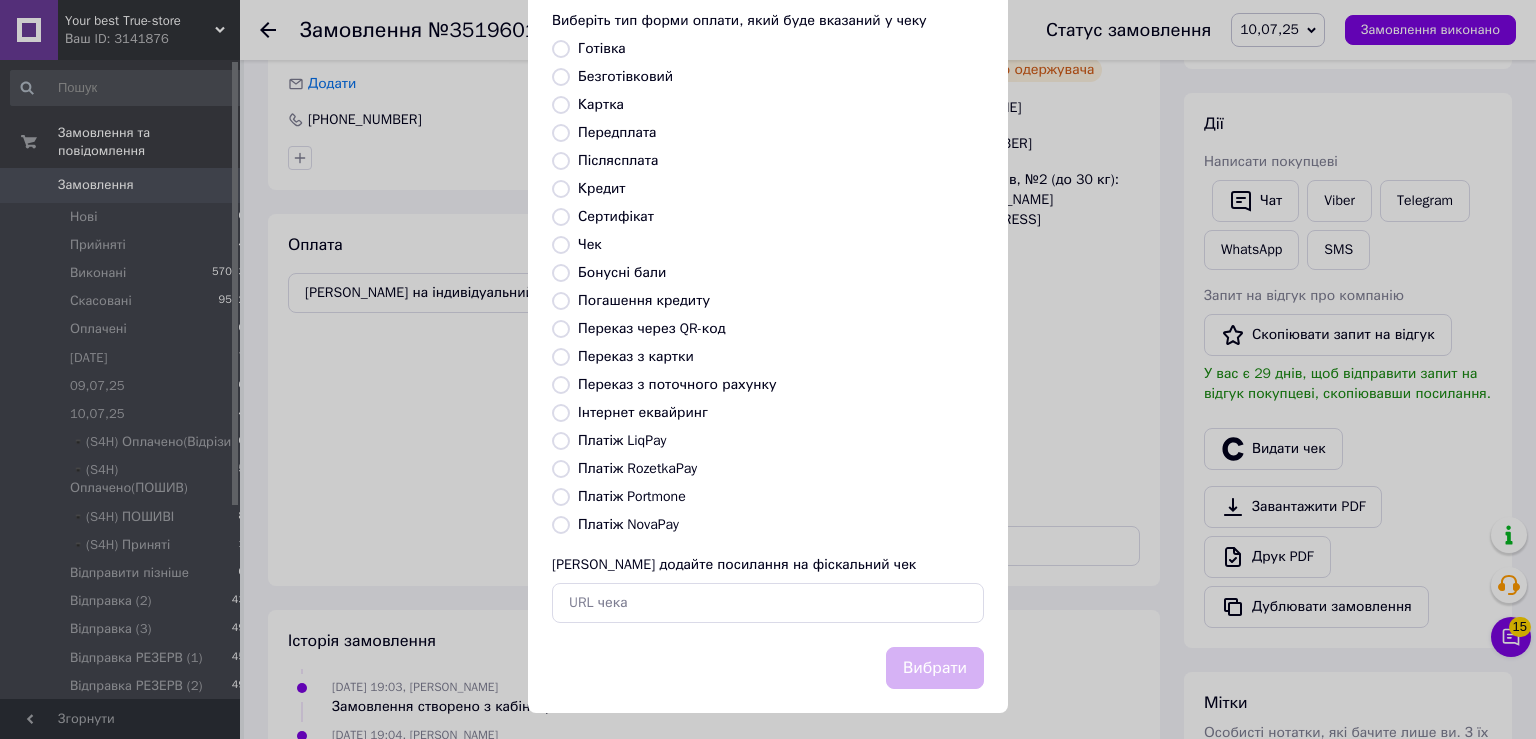 scroll, scrollTop: 119, scrollLeft: 0, axis: vertical 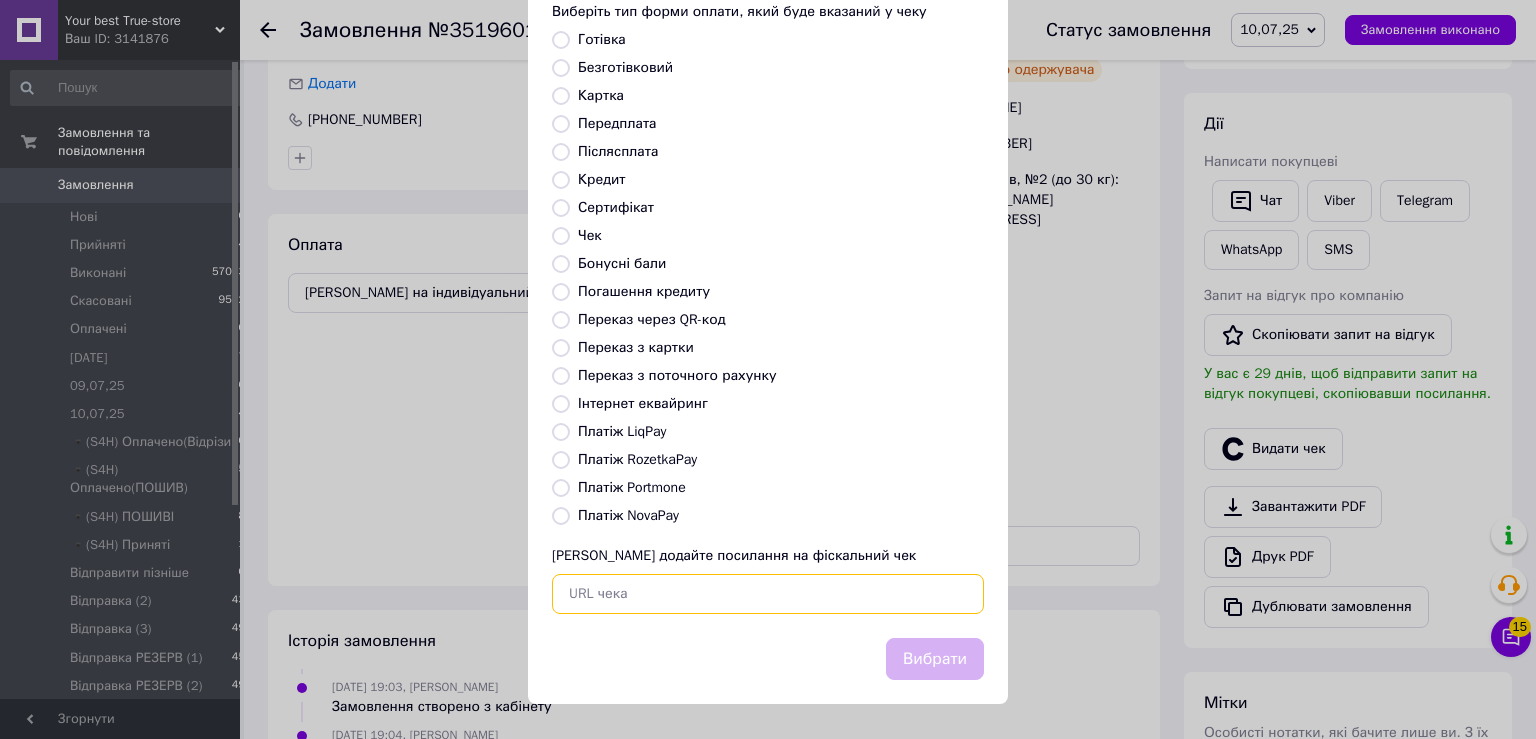 click at bounding box center [768, 594] 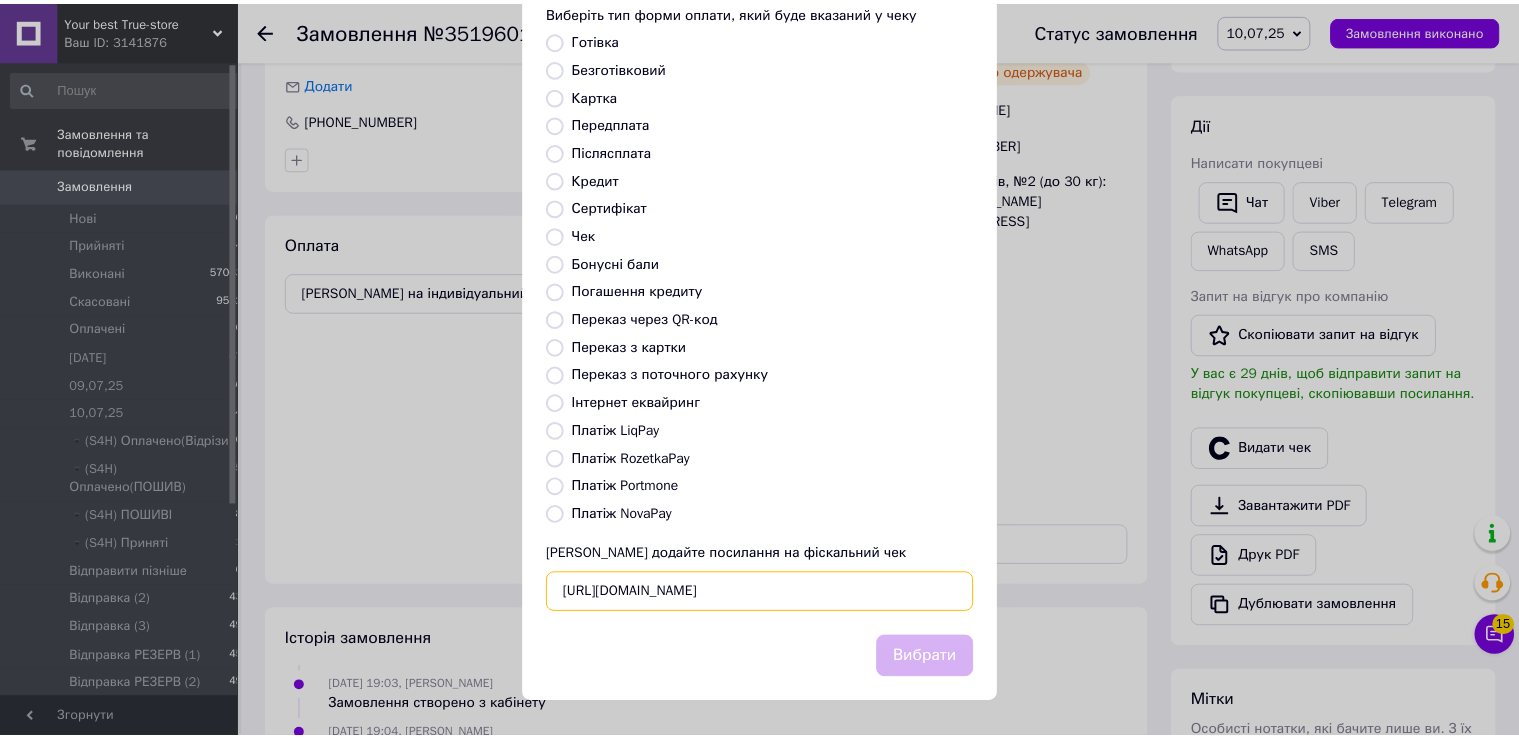 scroll, scrollTop: 0, scrollLeft: 20, axis: horizontal 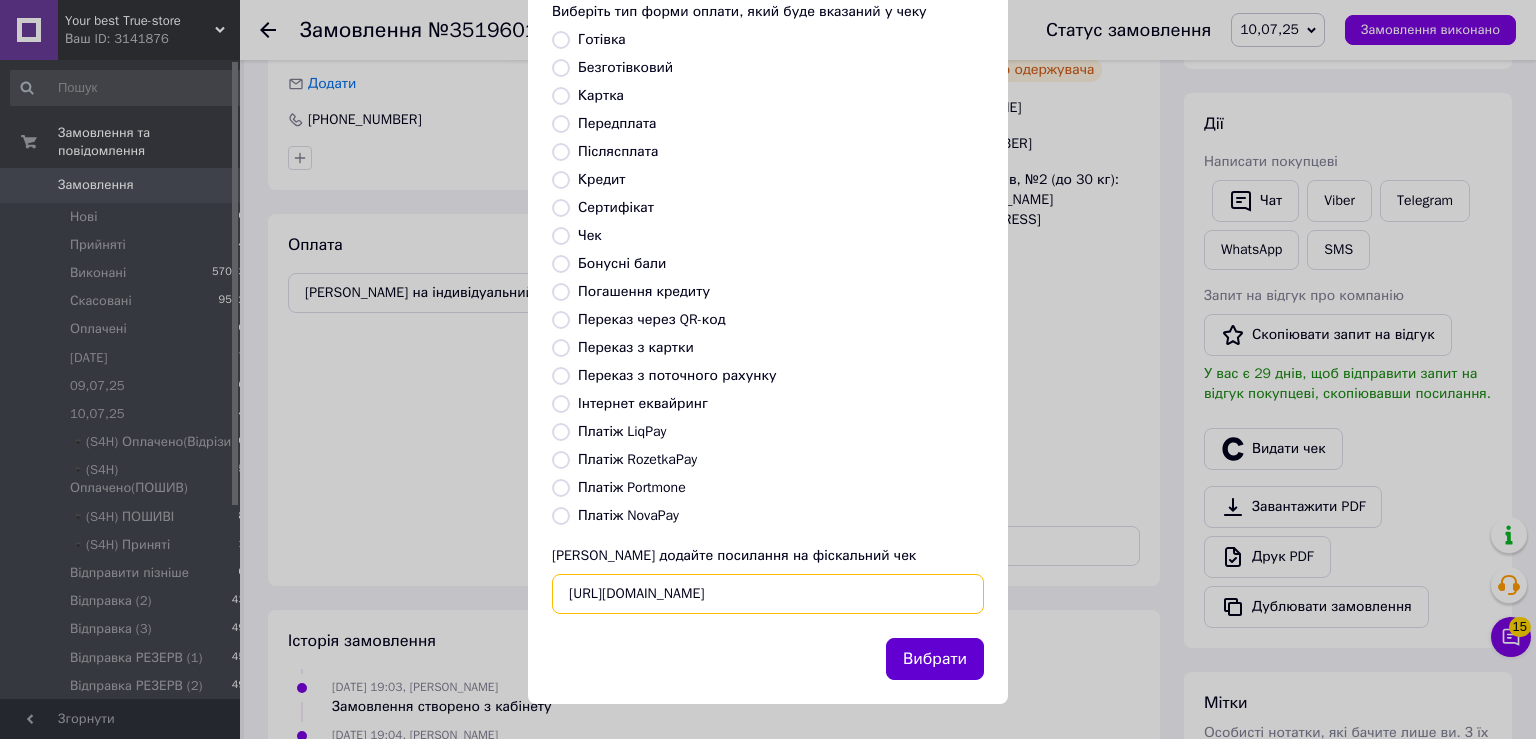 type on "https://check.checkbox.ua/1e317533-9c86-4129-b7c1-9f78d98930ff" 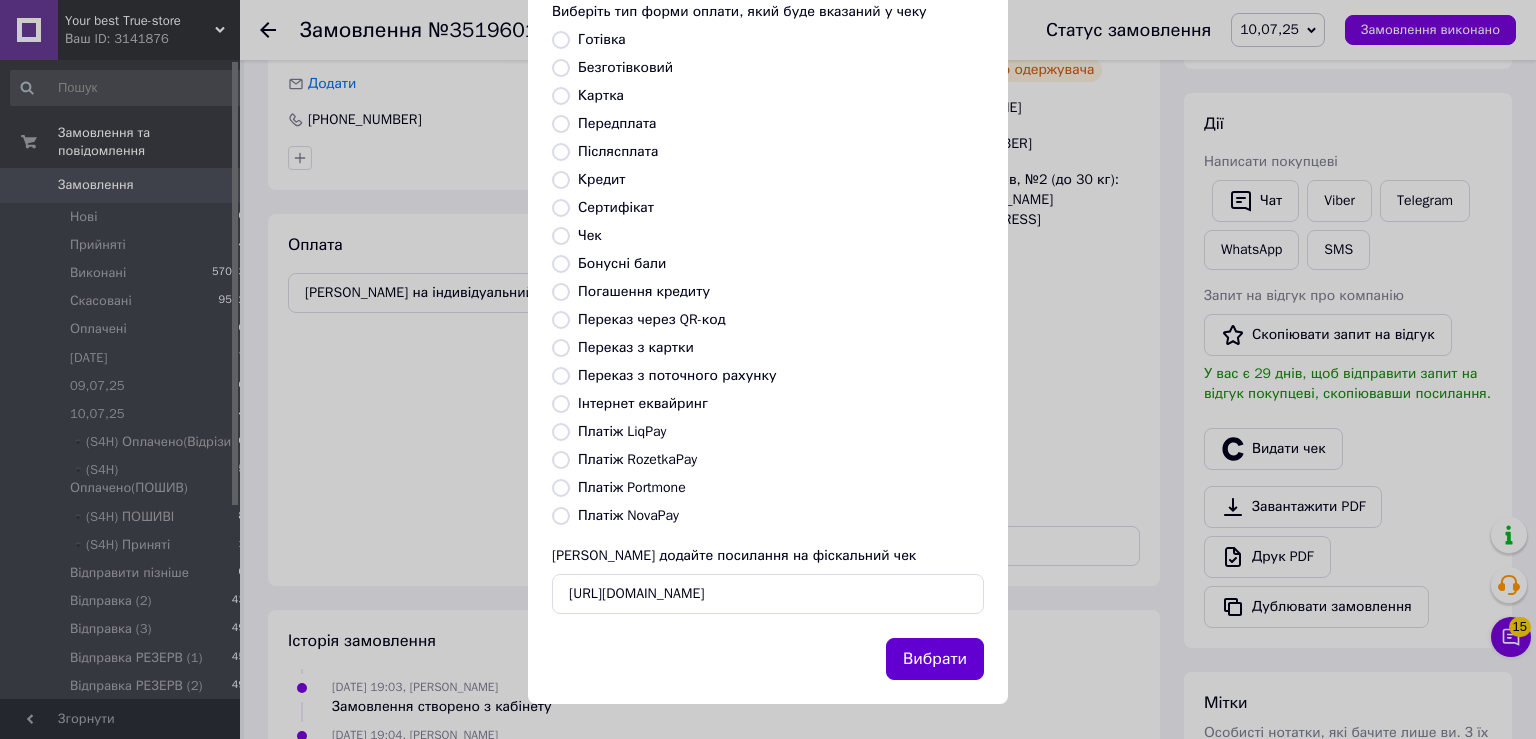 click on "Вибрати" at bounding box center [935, 659] 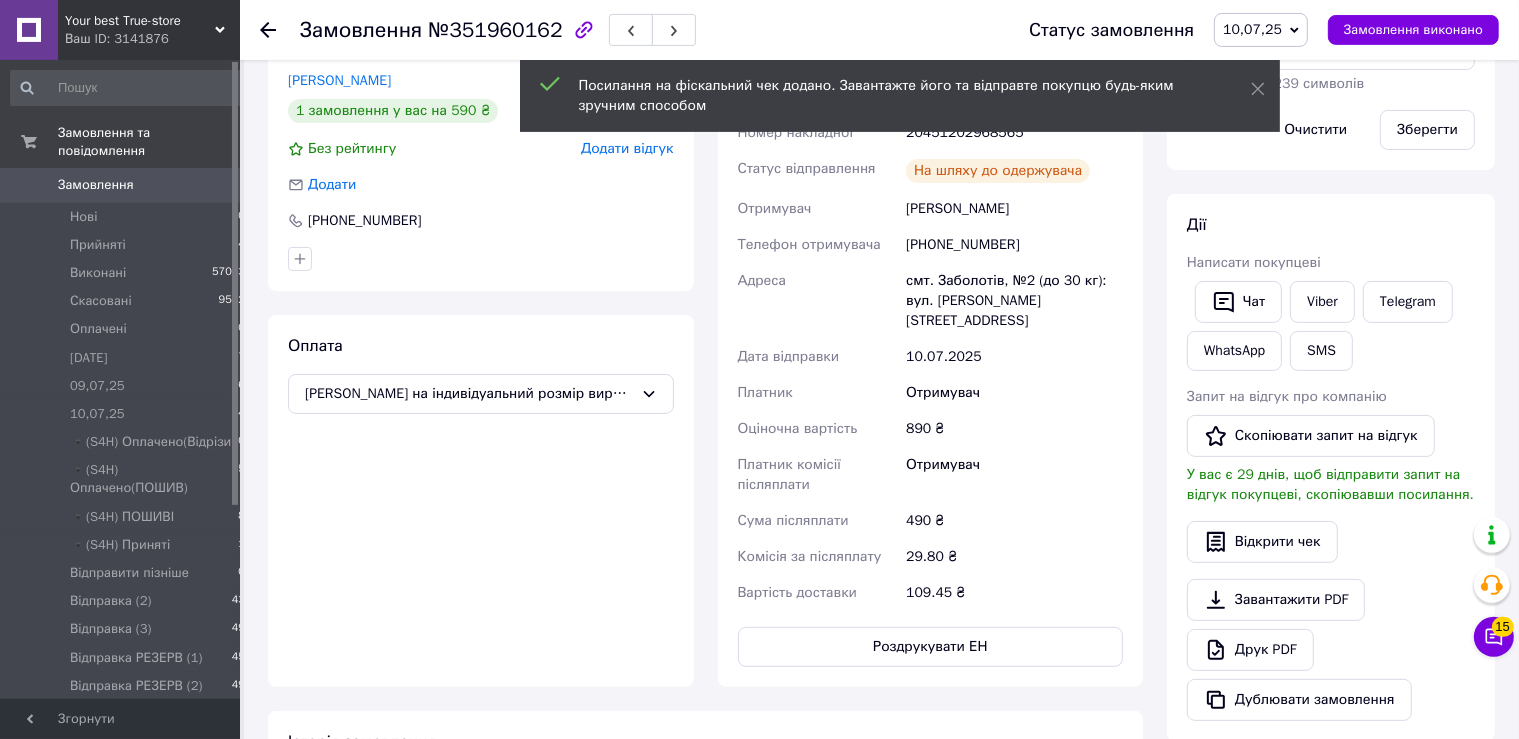 scroll, scrollTop: 211, scrollLeft: 0, axis: vertical 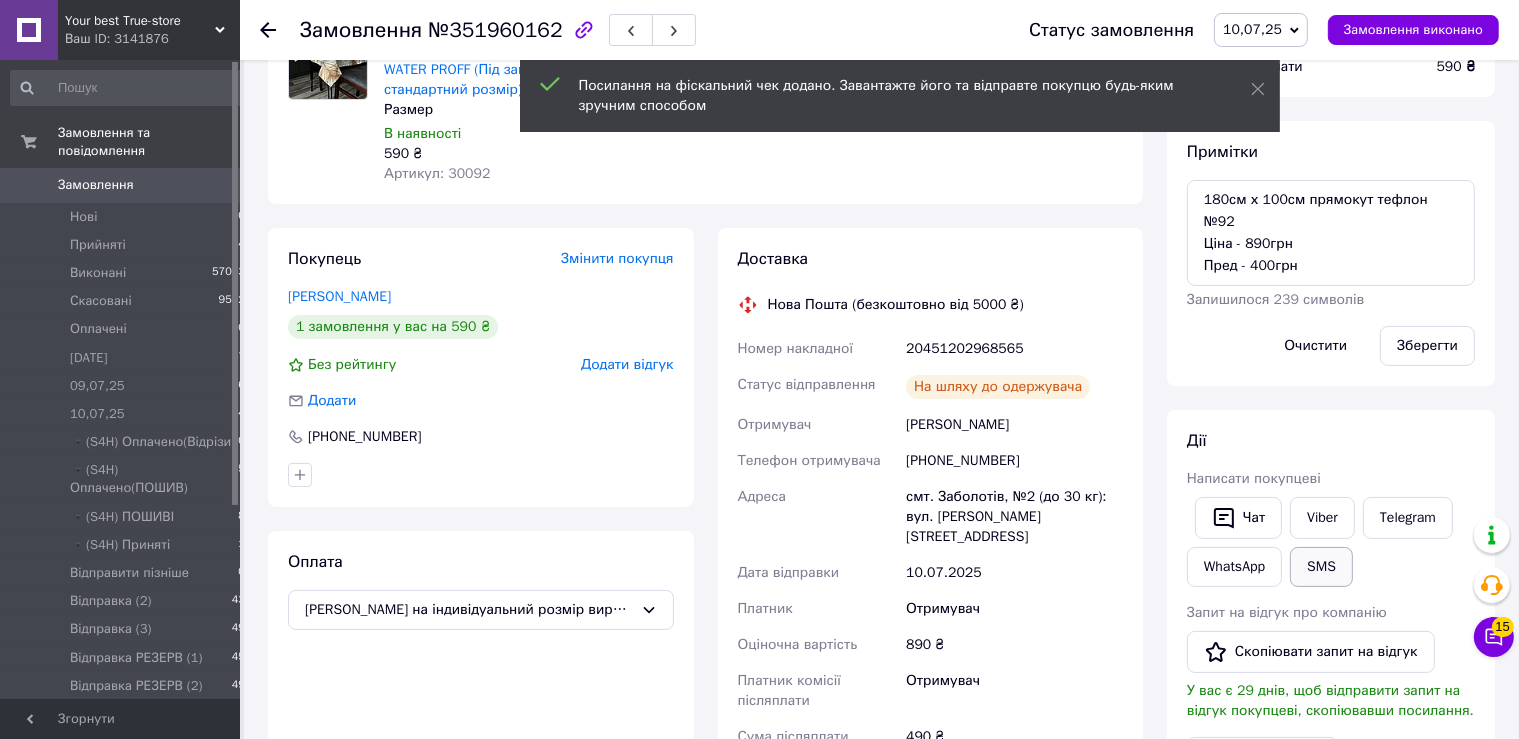 click on "SMS" at bounding box center [1321, 567] 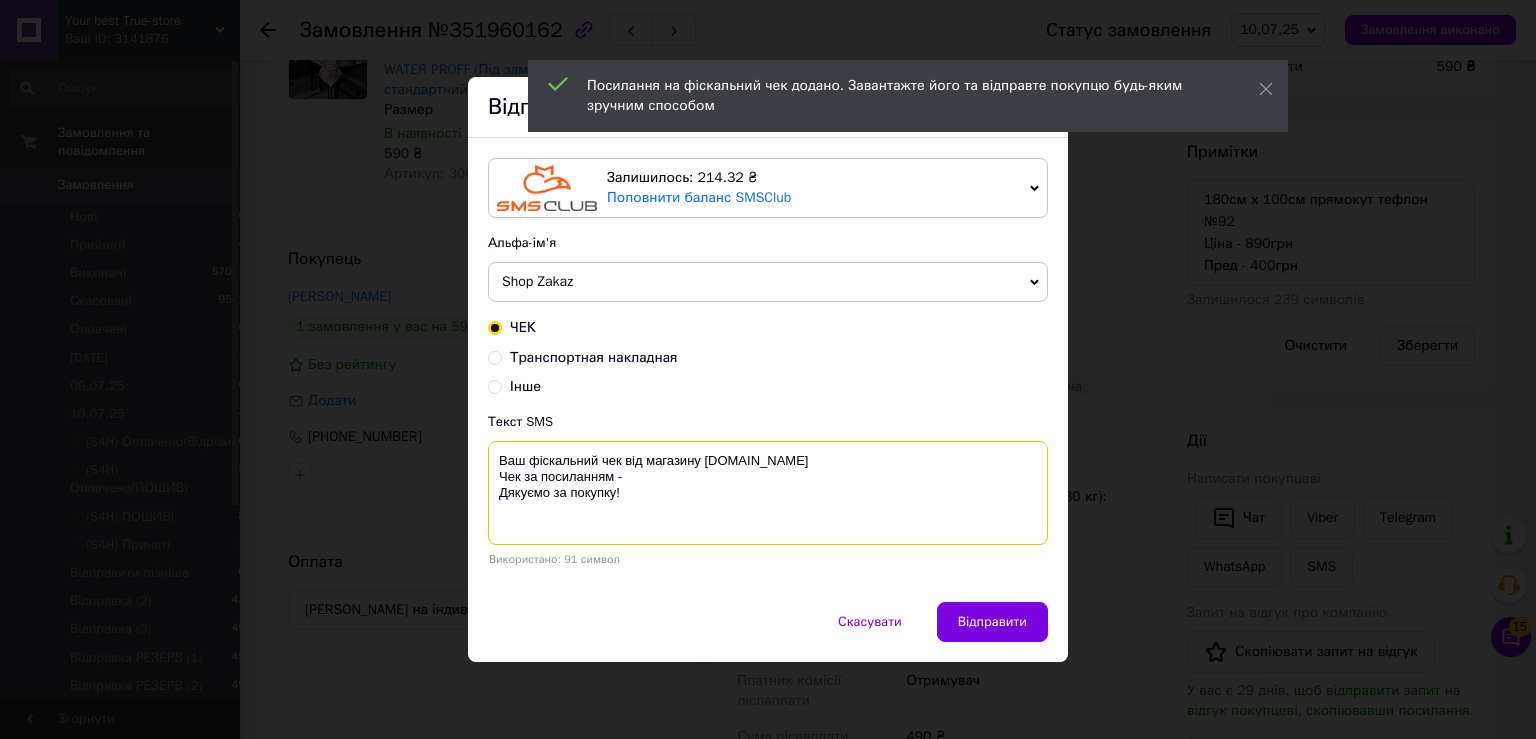 click on "Ваш фіскальний чек від магазину True-store.com.ua
Чек за посиланням -
Дякуємо за покупку!" at bounding box center (768, 493) 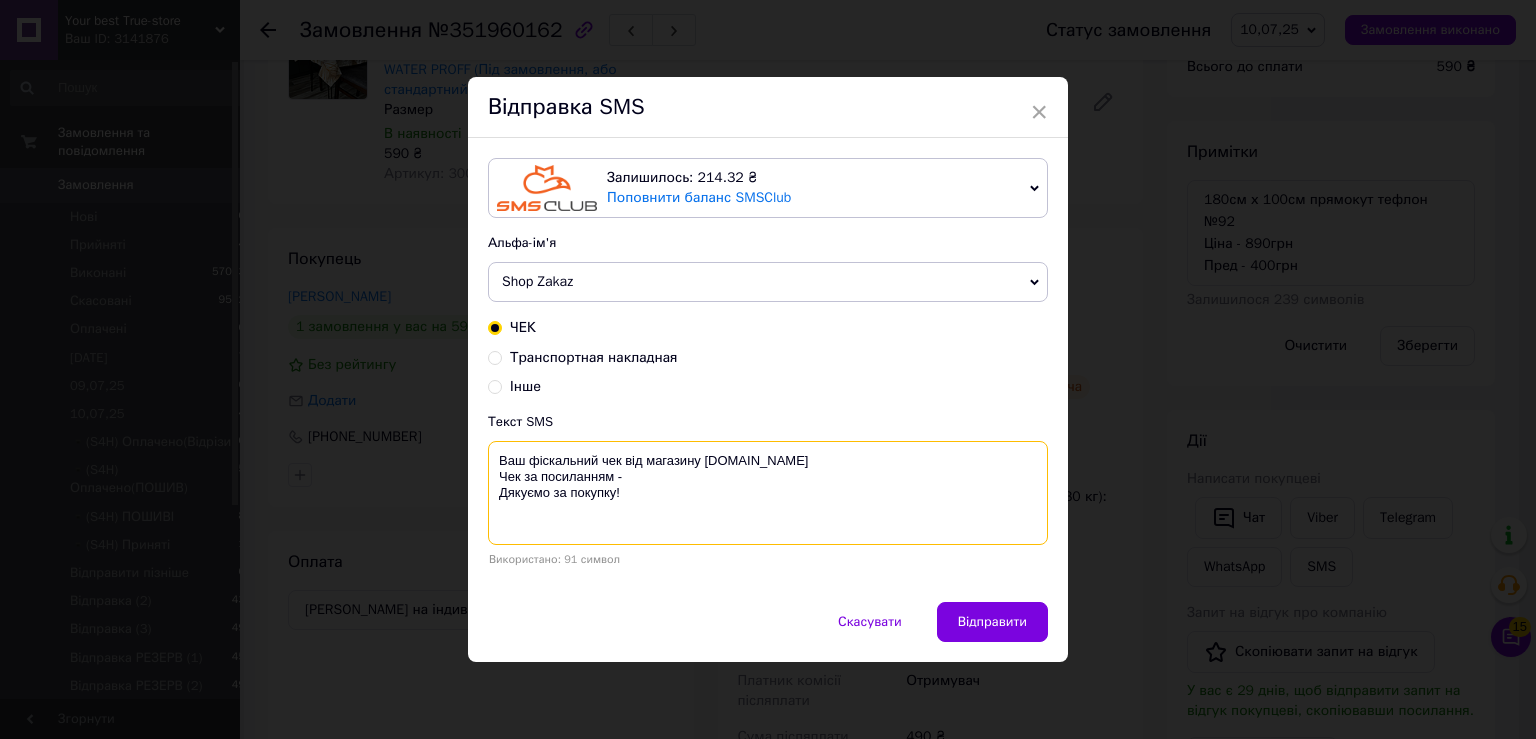 paste on "https://check.checkbox.ua/1e317533-9c86-4129-b7c1-9f78d98930ff" 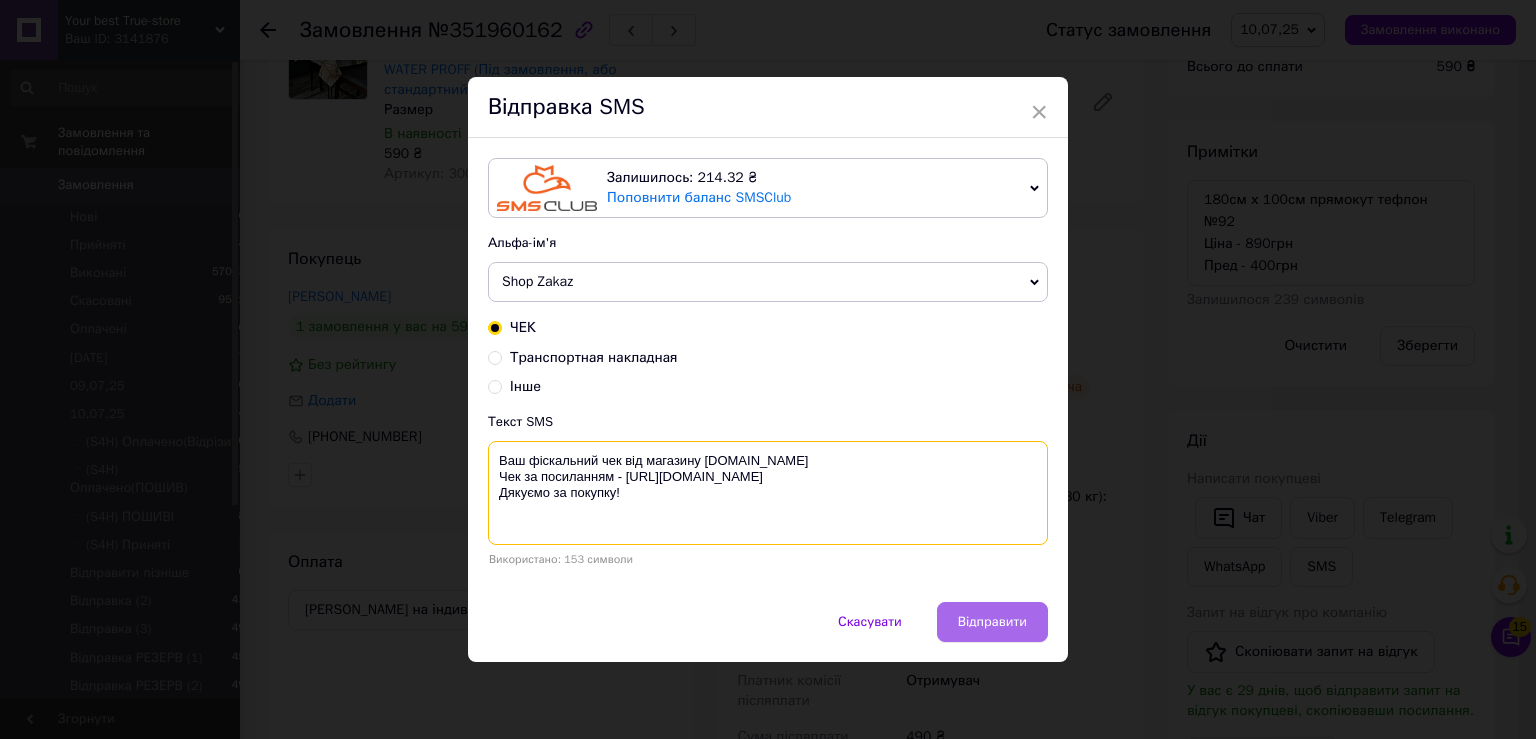 type on "Ваш фіскальний чек від магазину True-store.com.ua
Чек за посиланням - https://check.checkbox.ua/1e317533-9c86-4129-b7c1-9f78d98930ff
Дякуємо за покупку!" 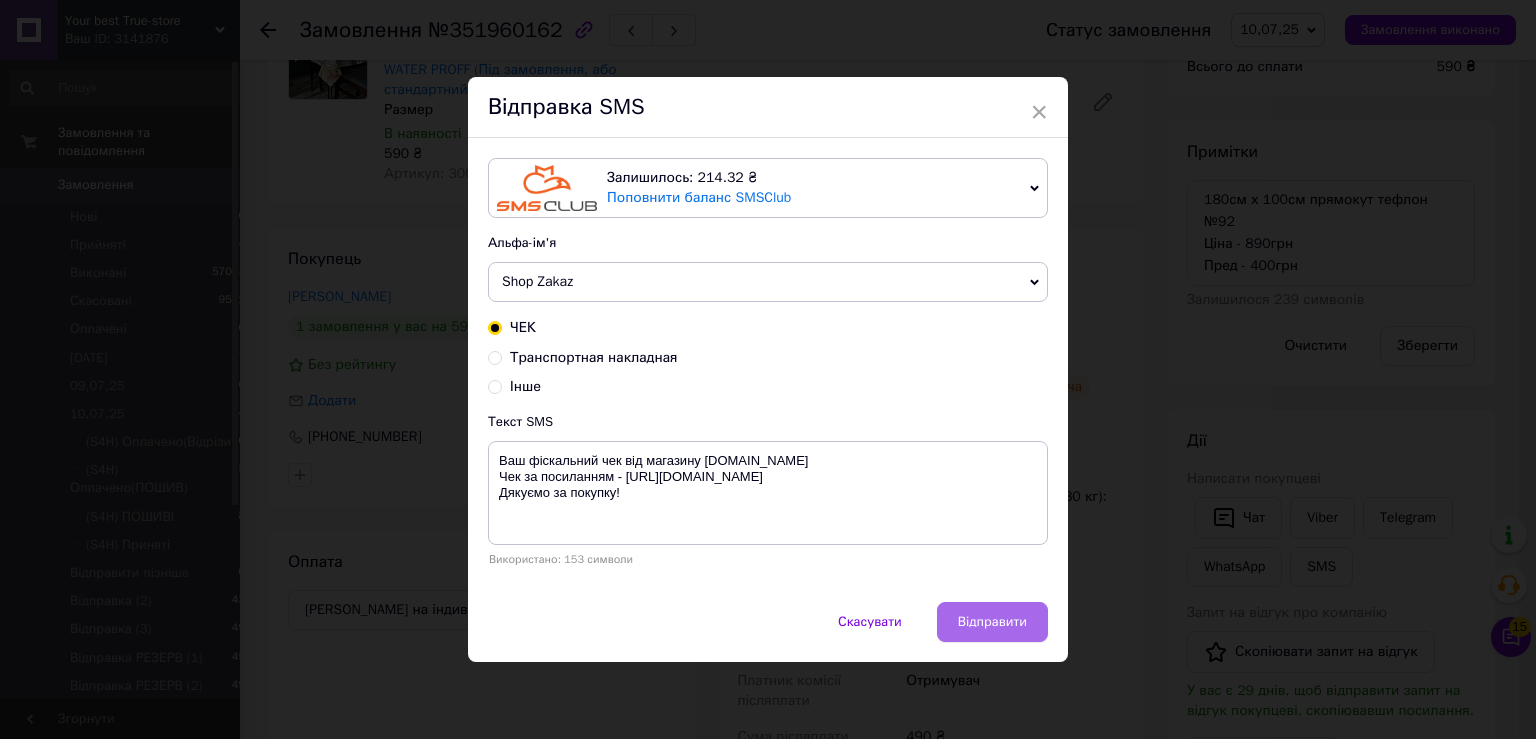 click on "Відправити" at bounding box center (992, 622) 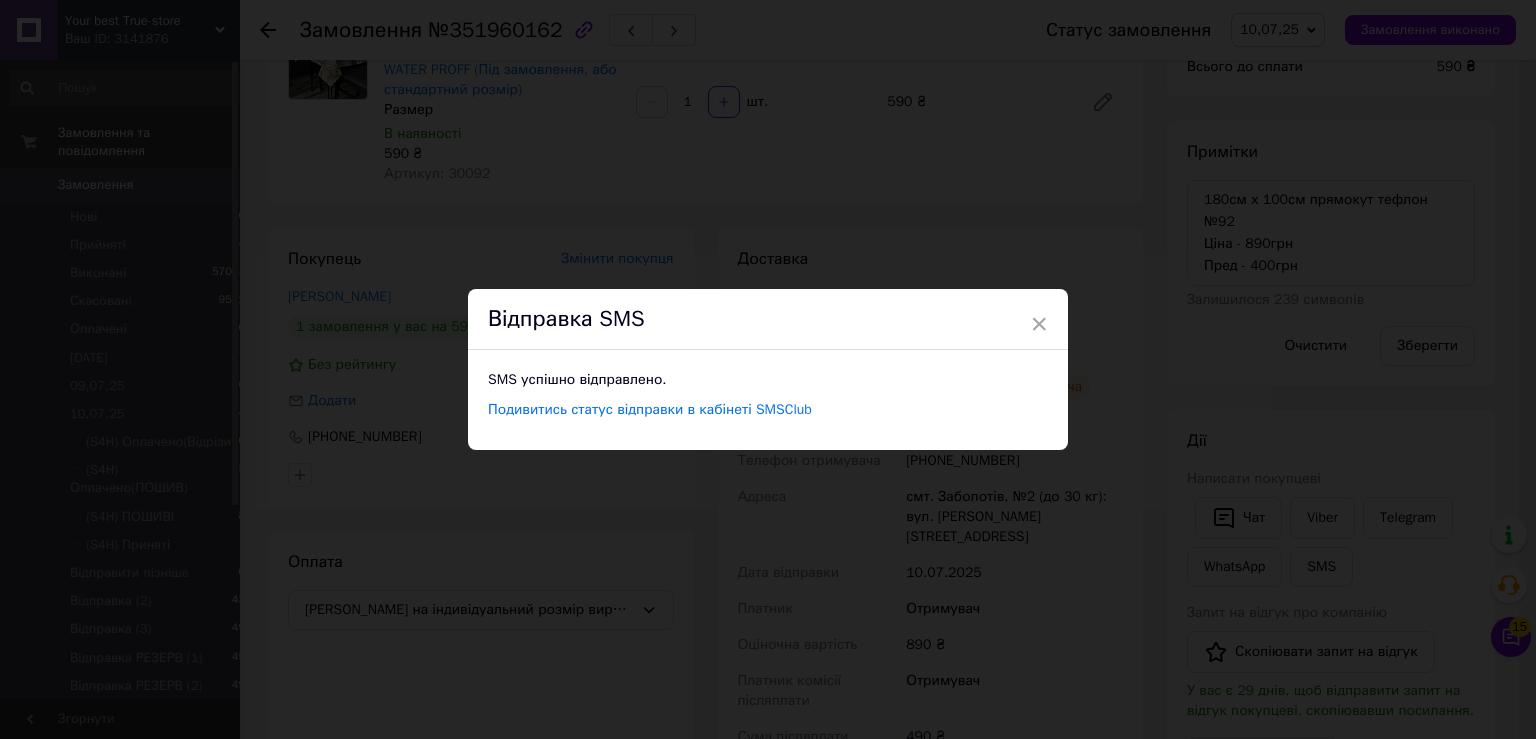 click on "×" at bounding box center [1039, 324] 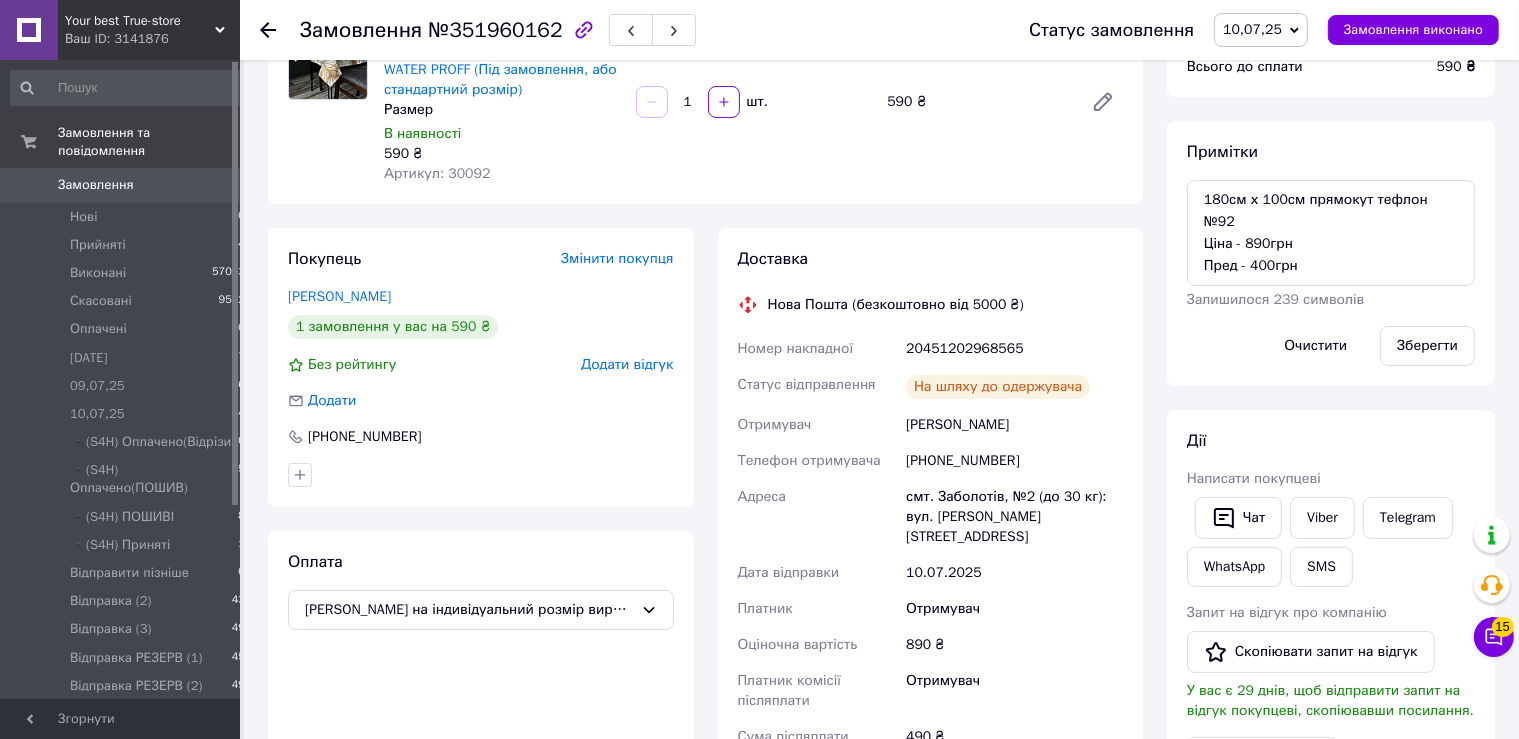 click 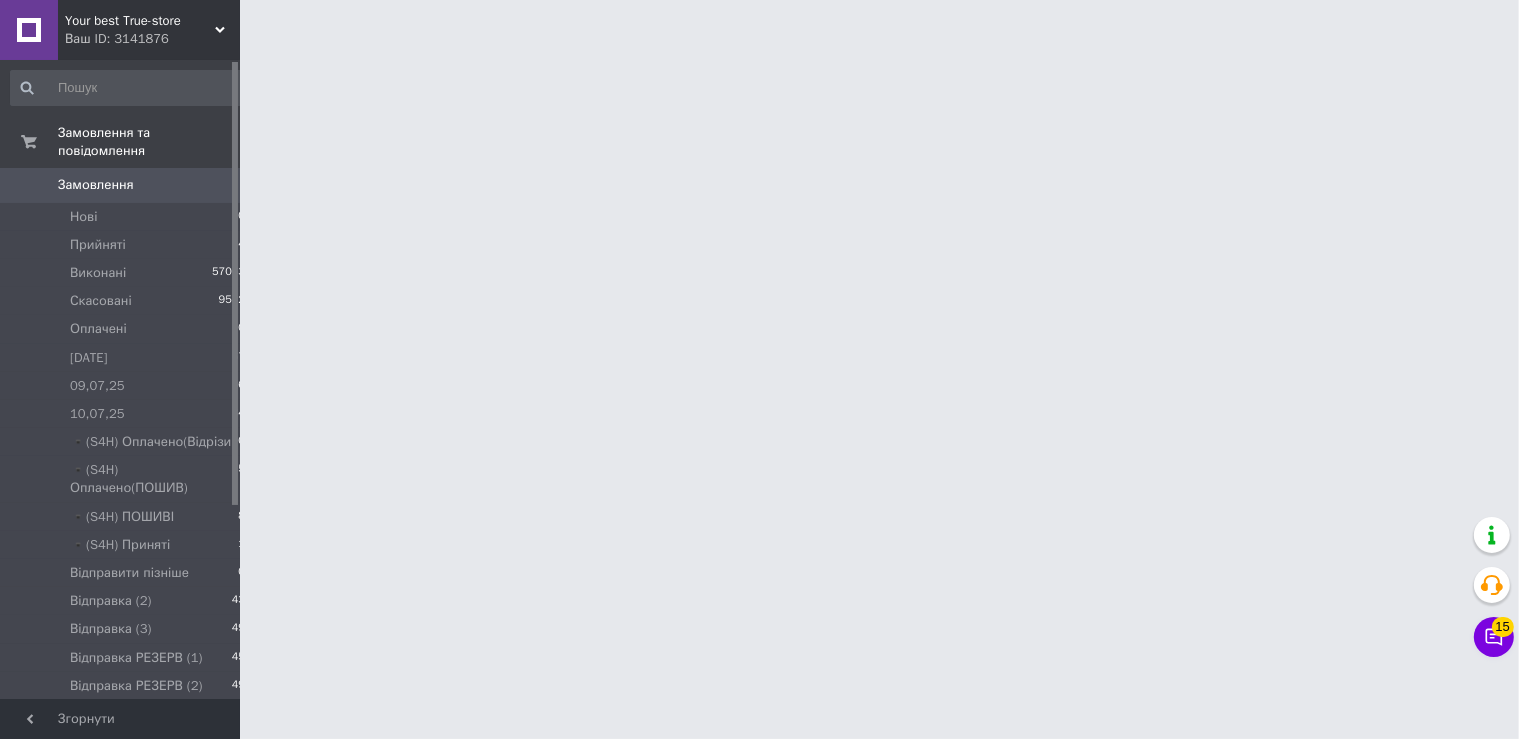 scroll, scrollTop: 0, scrollLeft: 0, axis: both 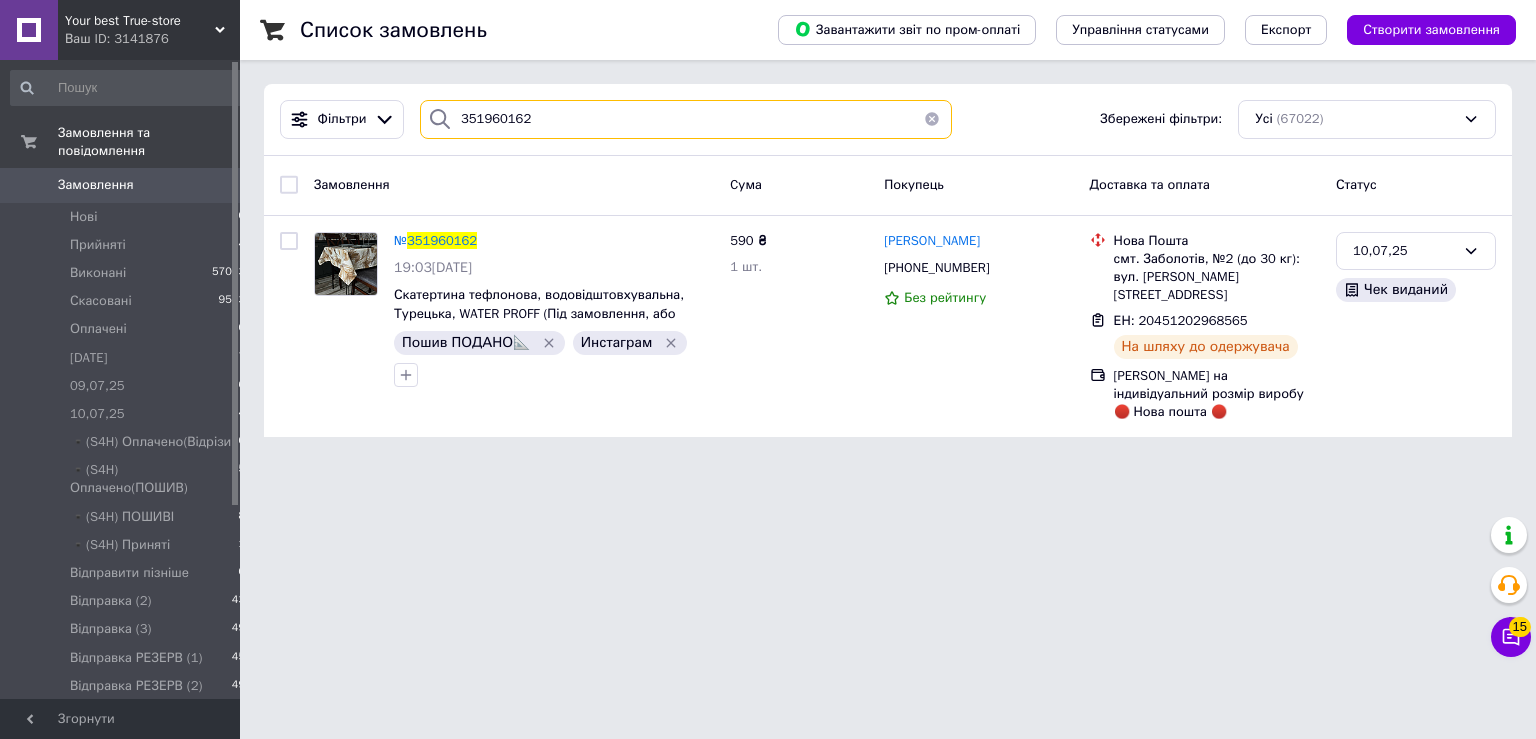 click on "351960162" at bounding box center (686, 119) 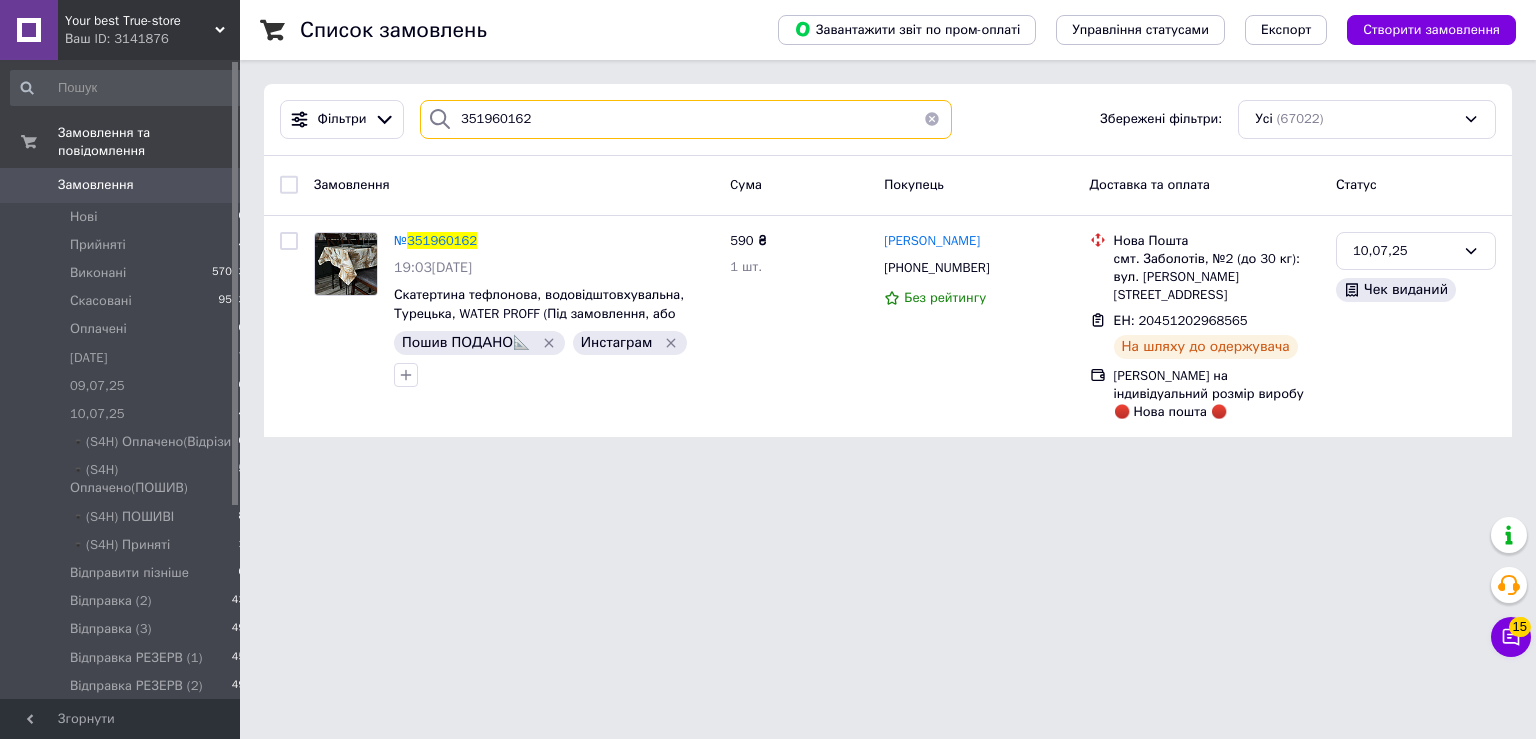 paste on "3250" 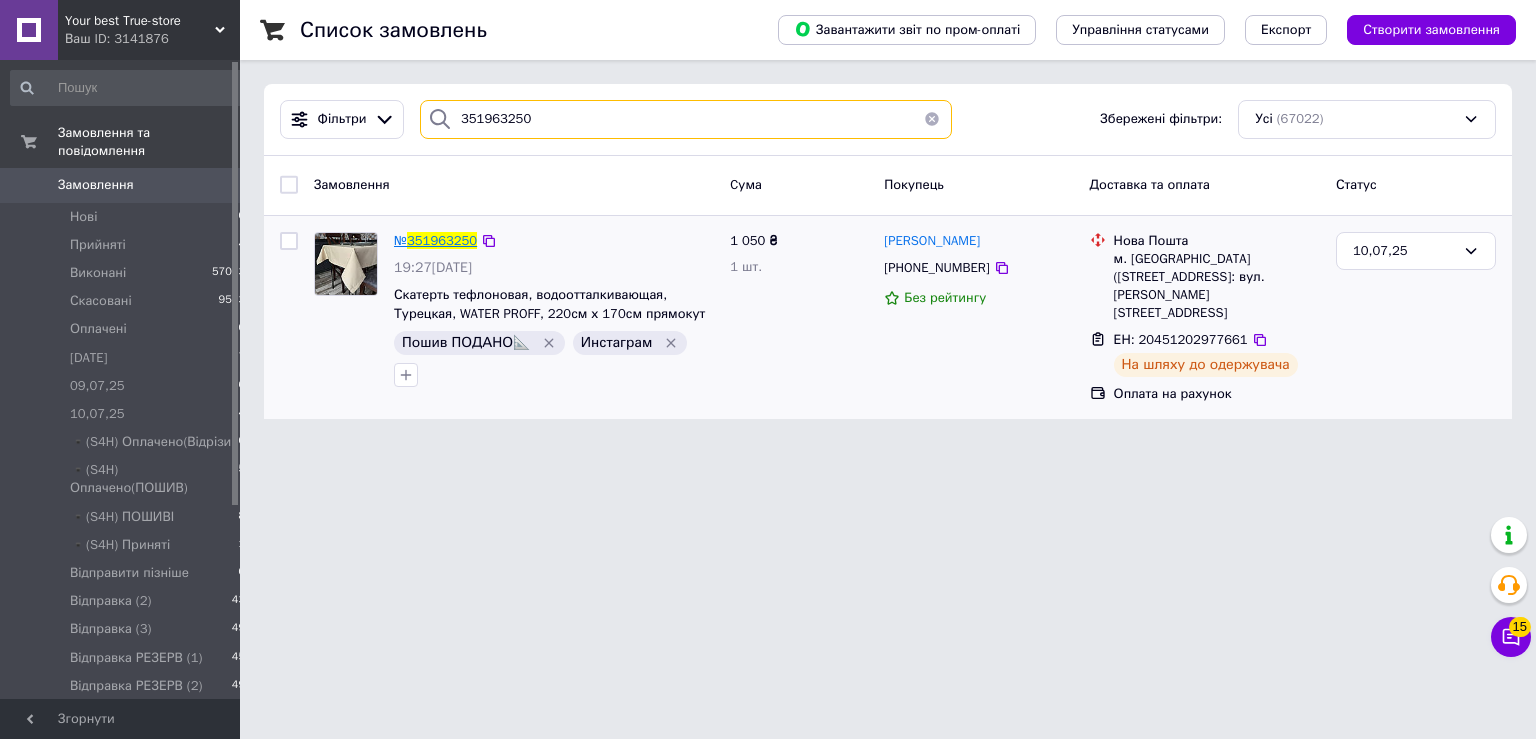 type on "351963250" 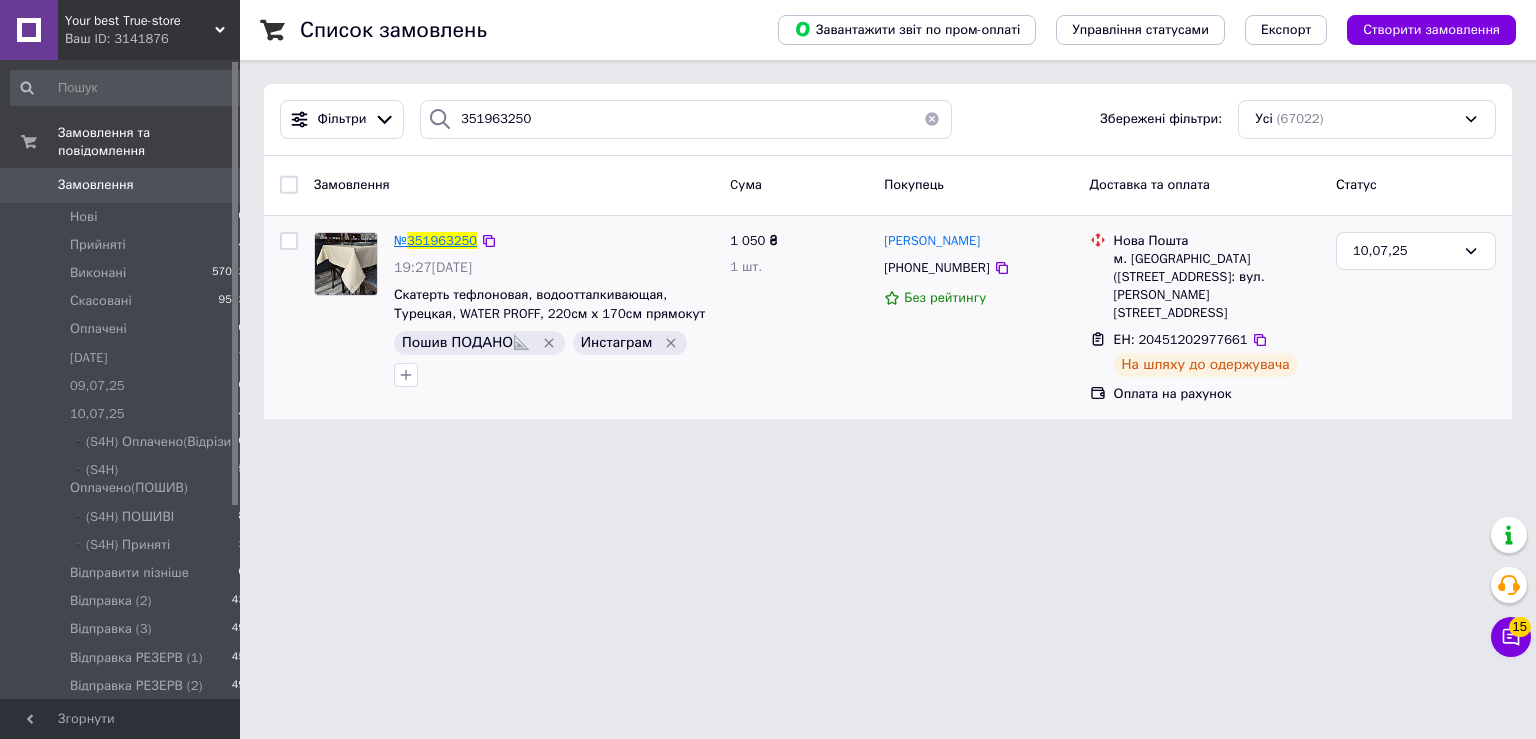click on "351963250" at bounding box center (442, 240) 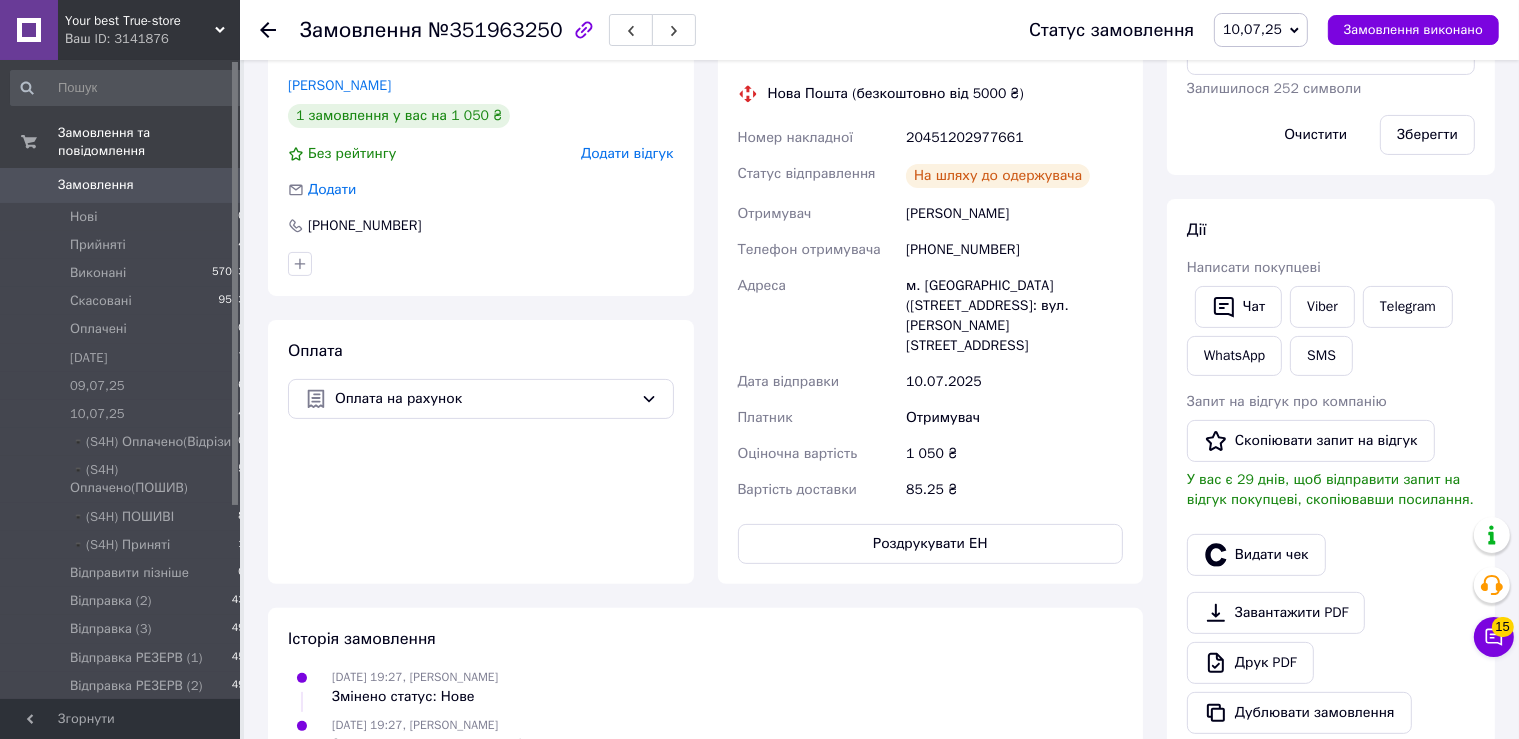 scroll, scrollTop: 0, scrollLeft: 0, axis: both 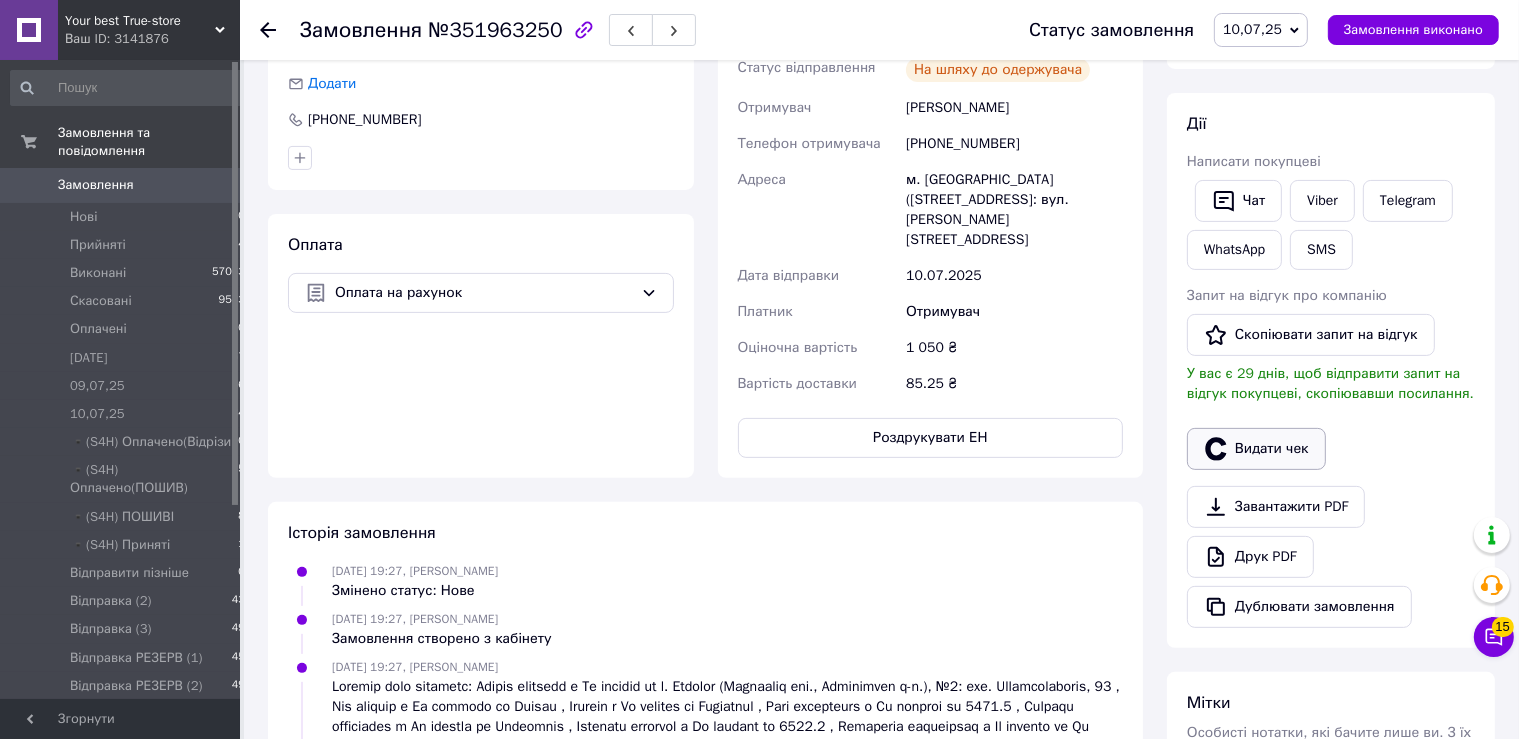 click on "Видати чек" at bounding box center [1256, 449] 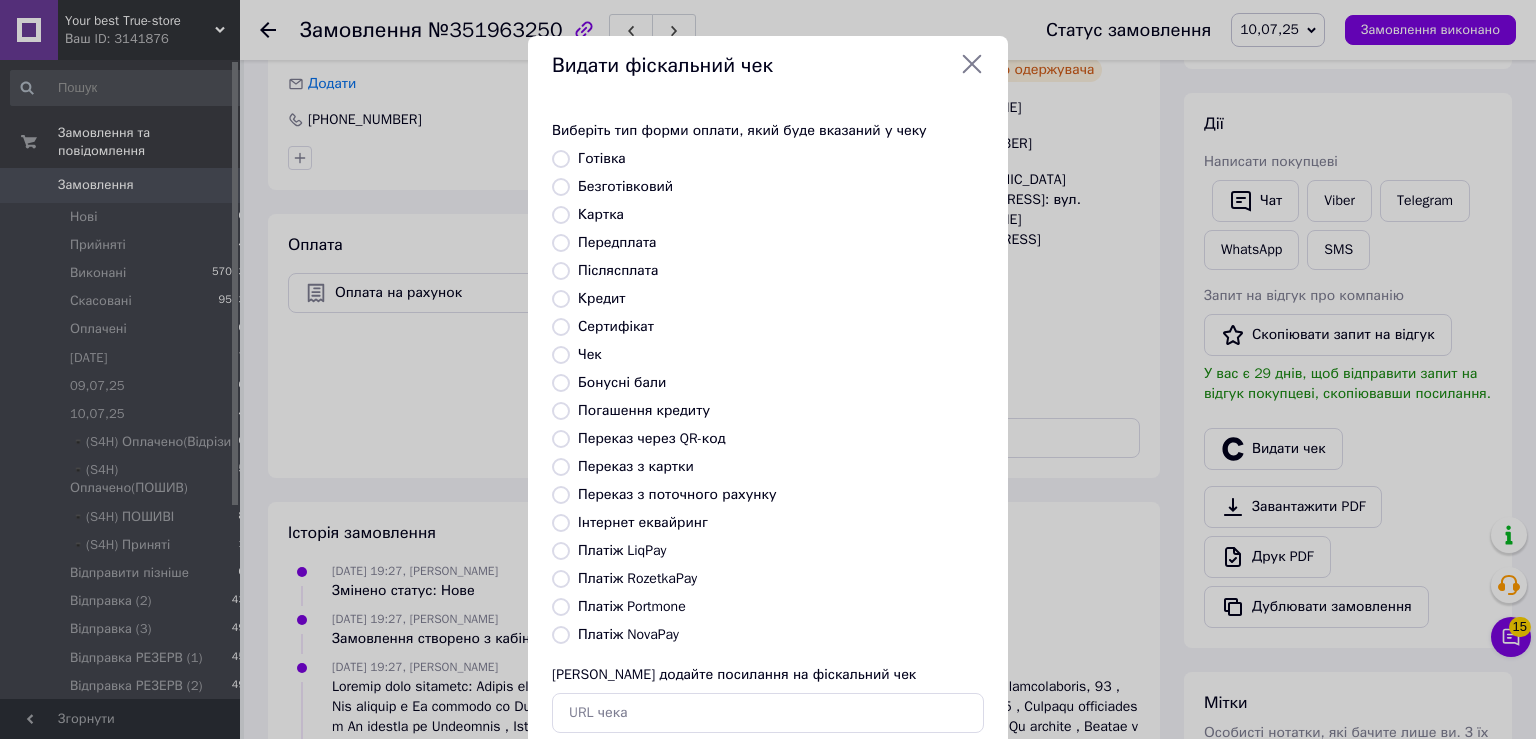 scroll, scrollTop: 119, scrollLeft: 0, axis: vertical 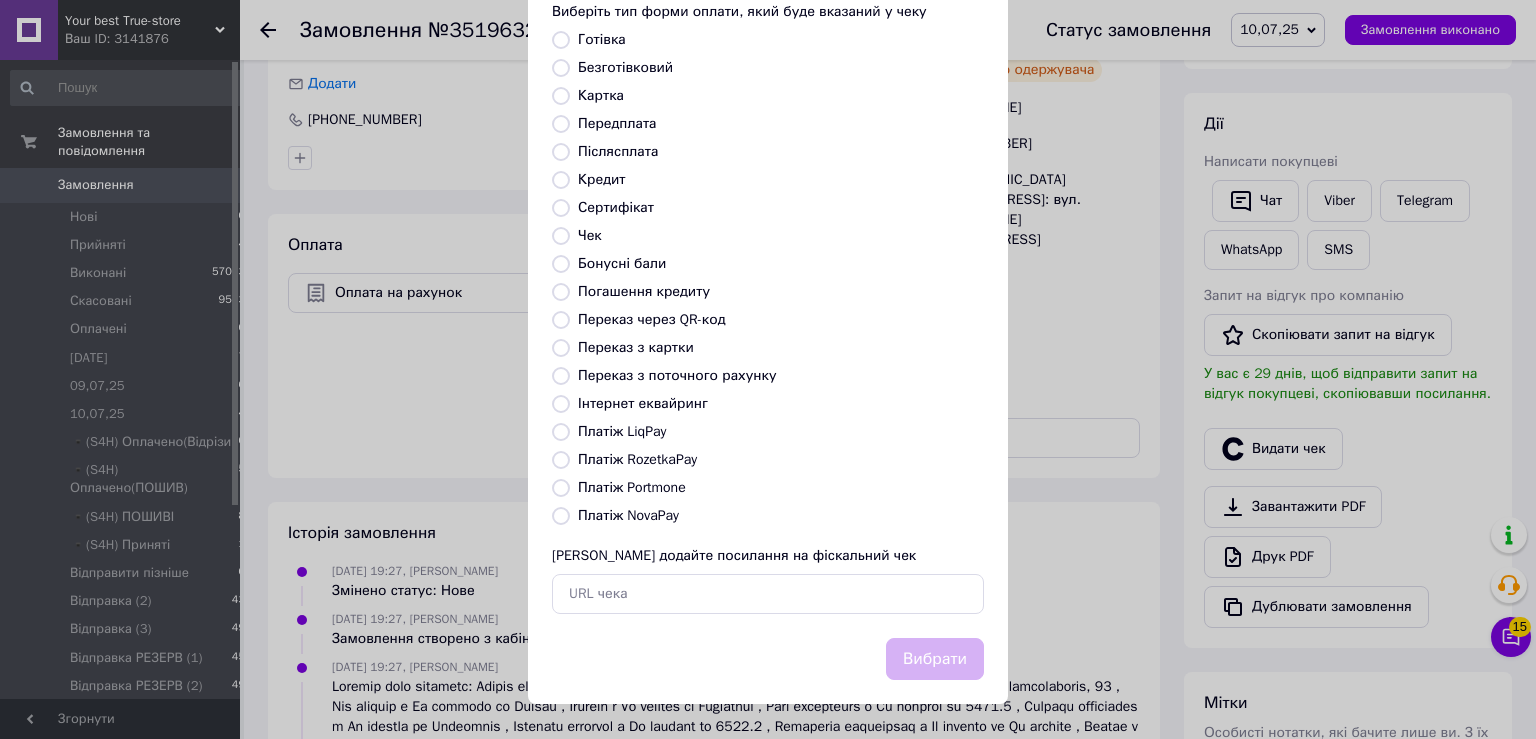 click on "Виберіть тип форми оплати, який буде вказаний у чеку Готівка Безготівковий Картка Передплата Післясплата Кредит Сертифікат Чек Бонусні бали Погашення кредиту Переказ через QR-код Переказ з картки Переказ з поточного рахунку Інтернет еквайринг Платіж LiqPay Платіж RozetkaPay Платіж Portmone Платіж NovaPay Або додайте посилання на фіскальний чек" at bounding box center (768, 308) 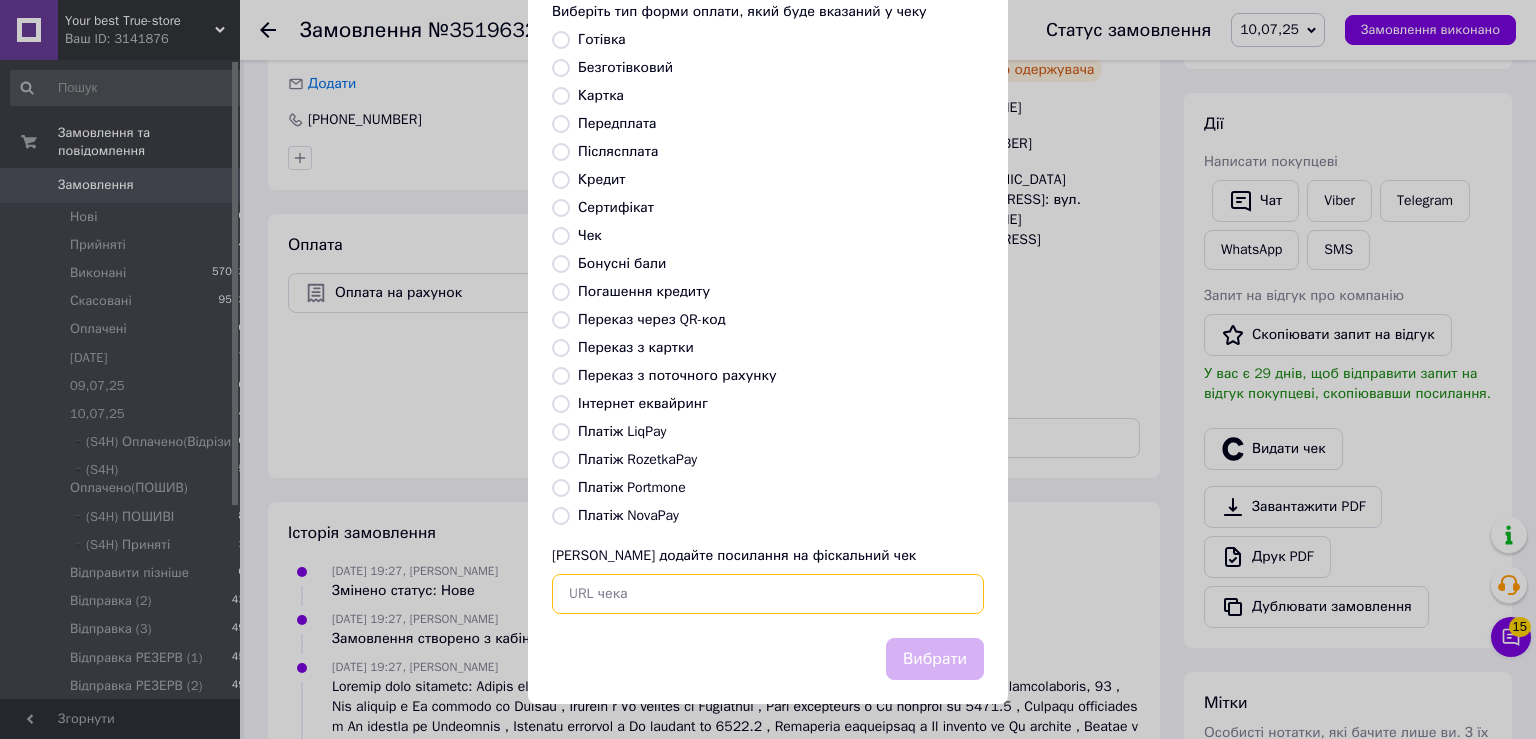 click at bounding box center [768, 594] 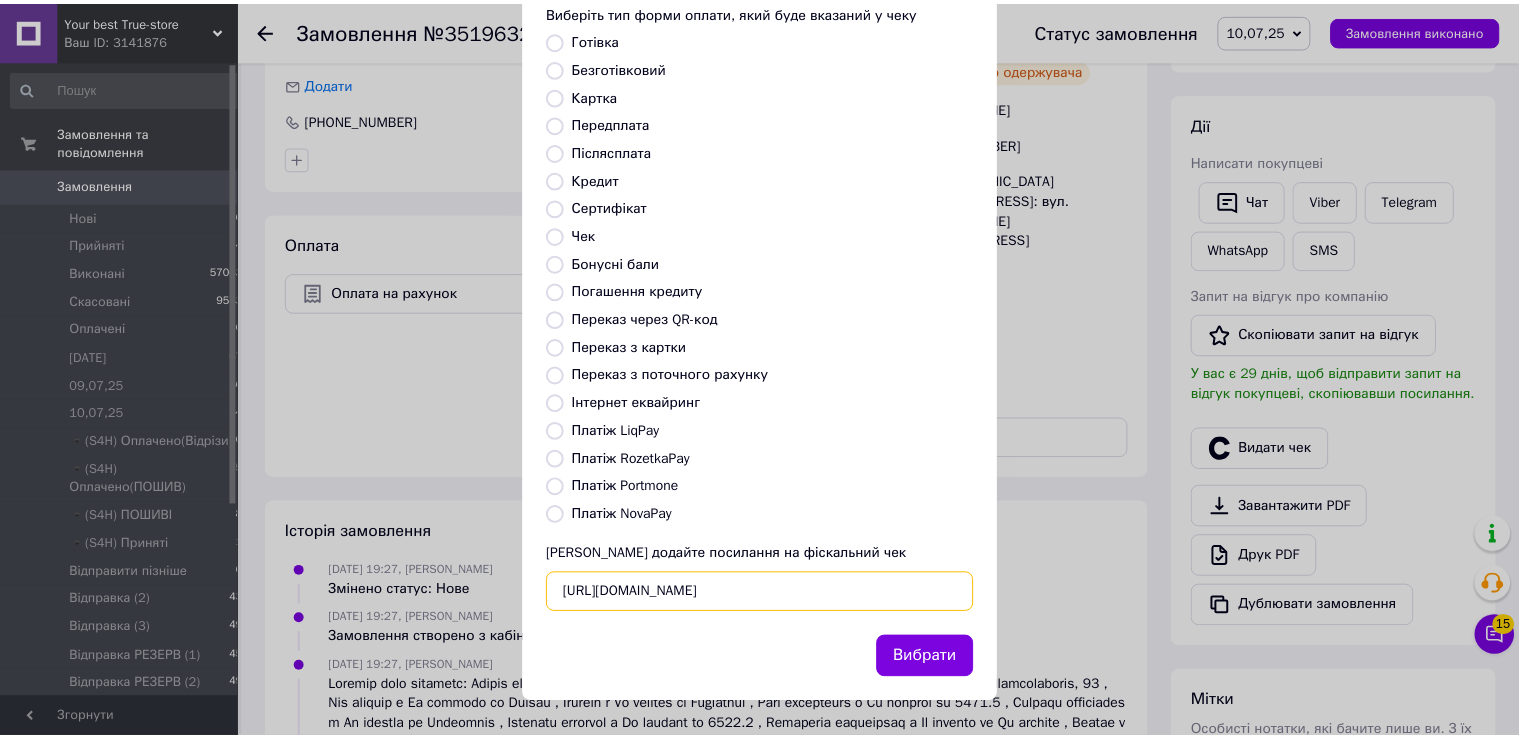 scroll, scrollTop: 0, scrollLeft: 14, axis: horizontal 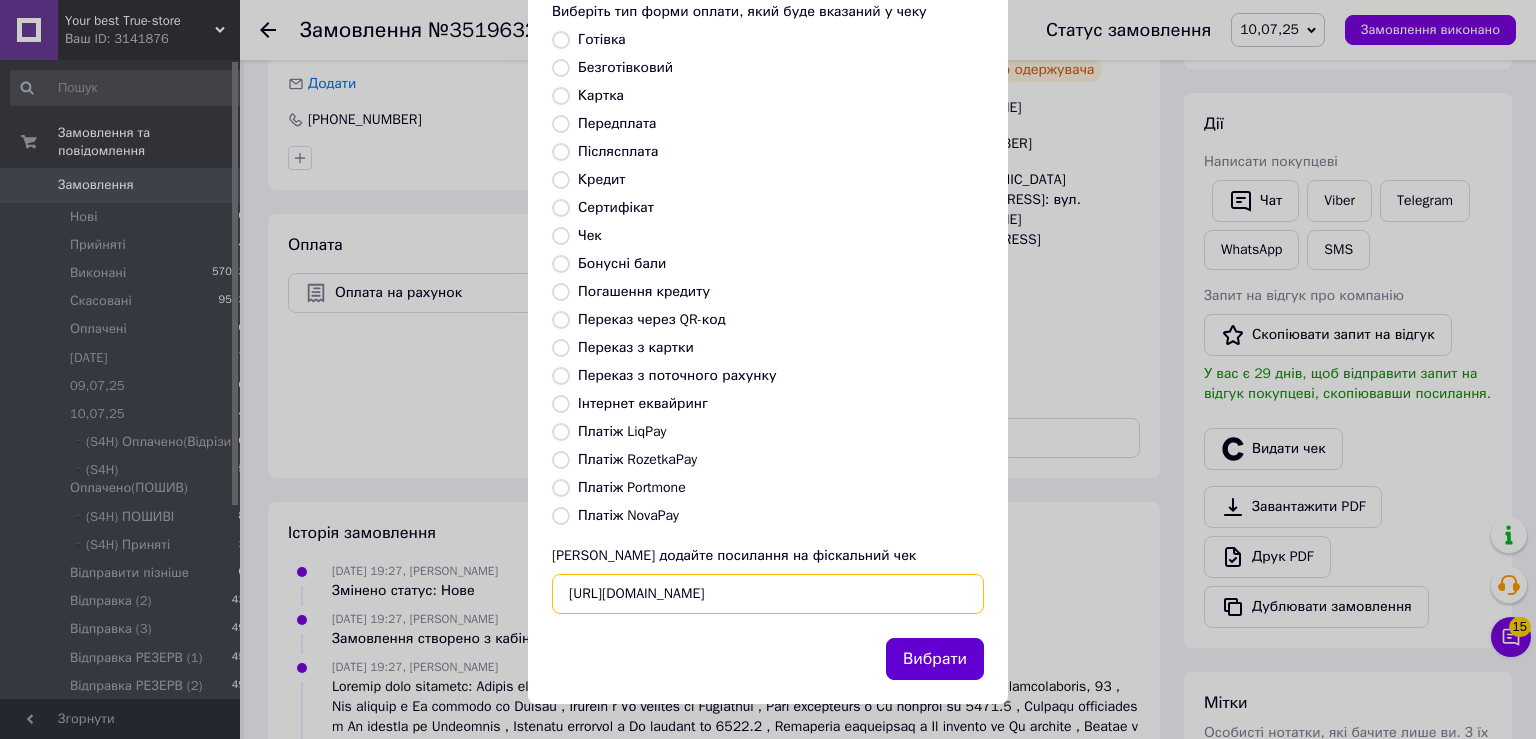 type on "https://check.checkbox.ua/f568094e-5165-4a00-8fea-8c8f3495f5c8" 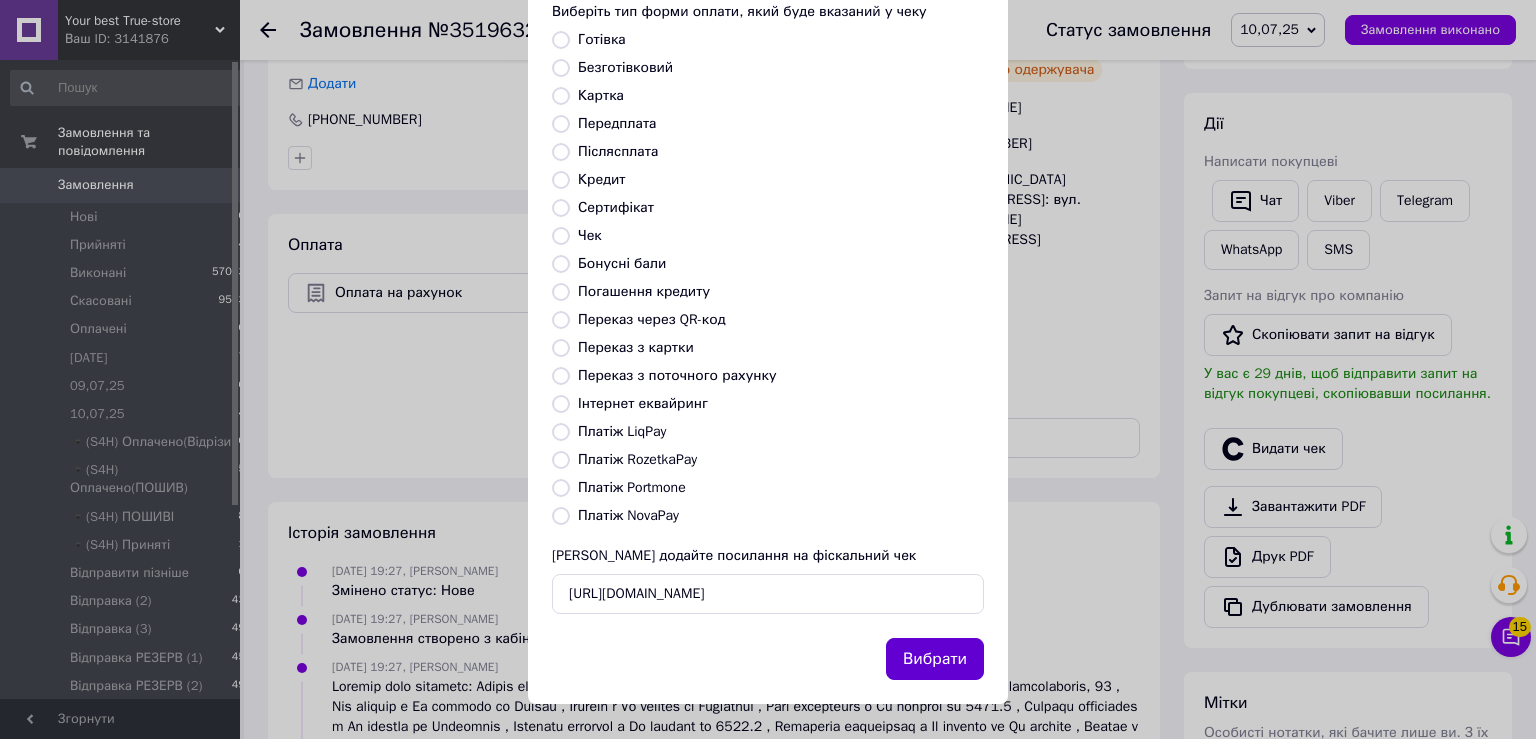 click on "Вибрати" at bounding box center (935, 659) 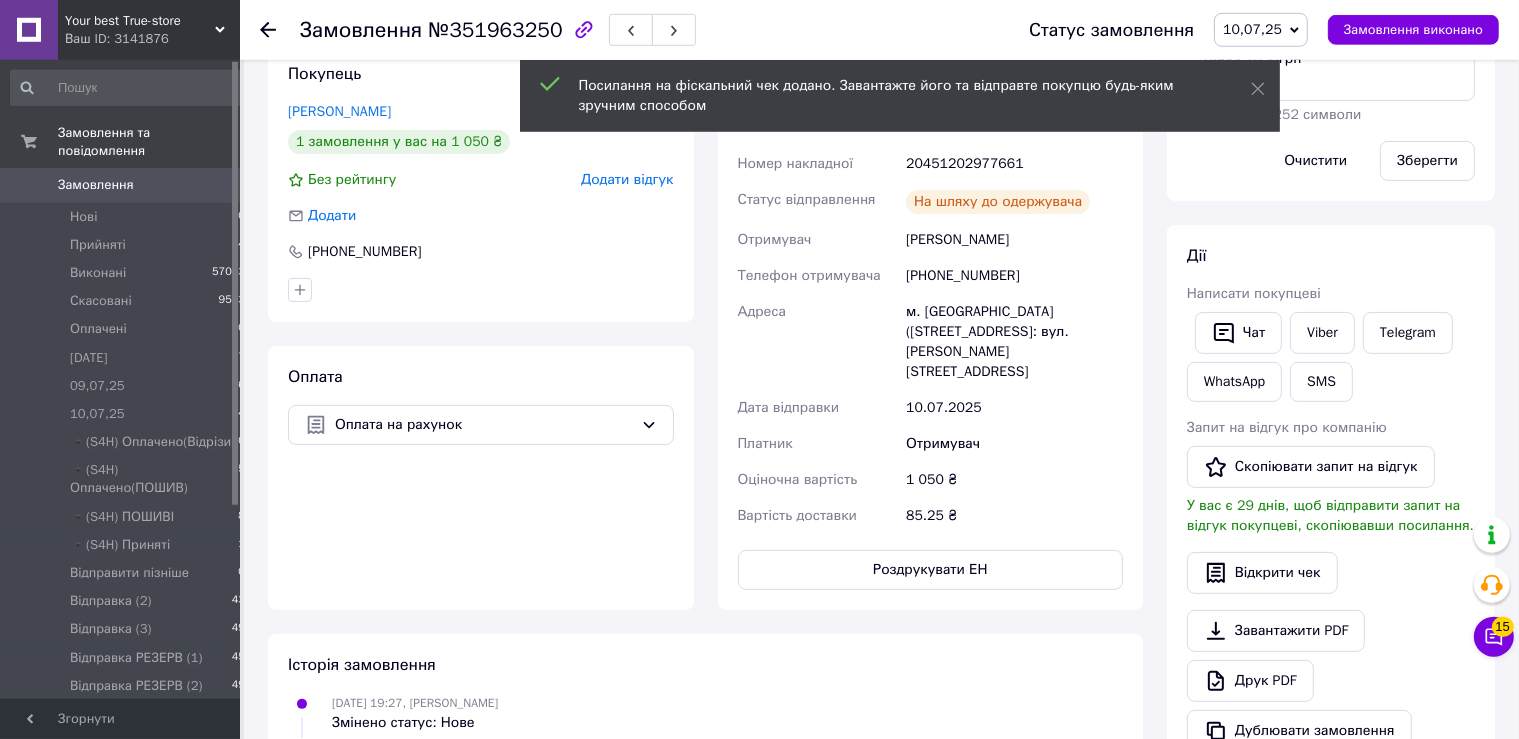 scroll, scrollTop: 316, scrollLeft: 0, axis: vertical 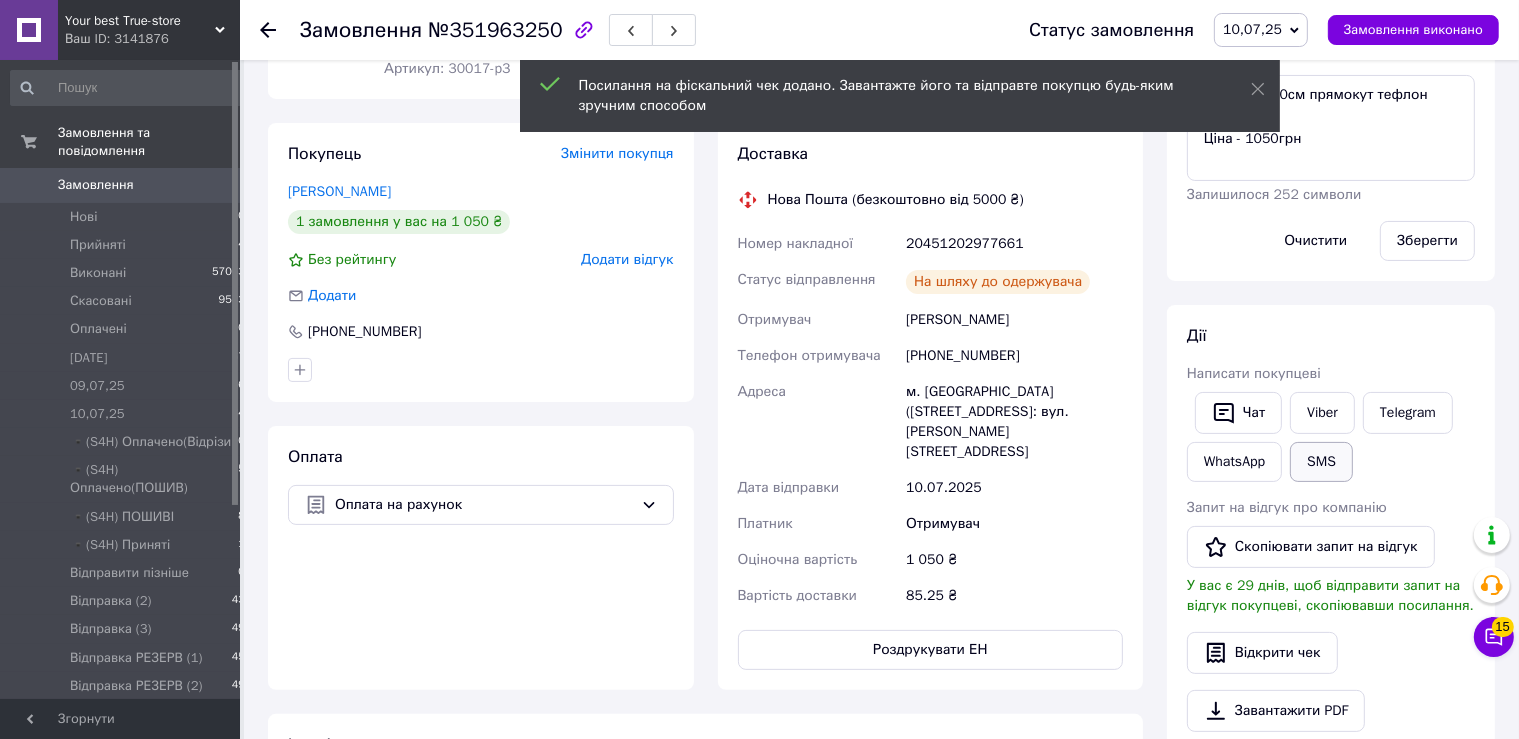 click on "SMS" at bounding box center (1321, 462) 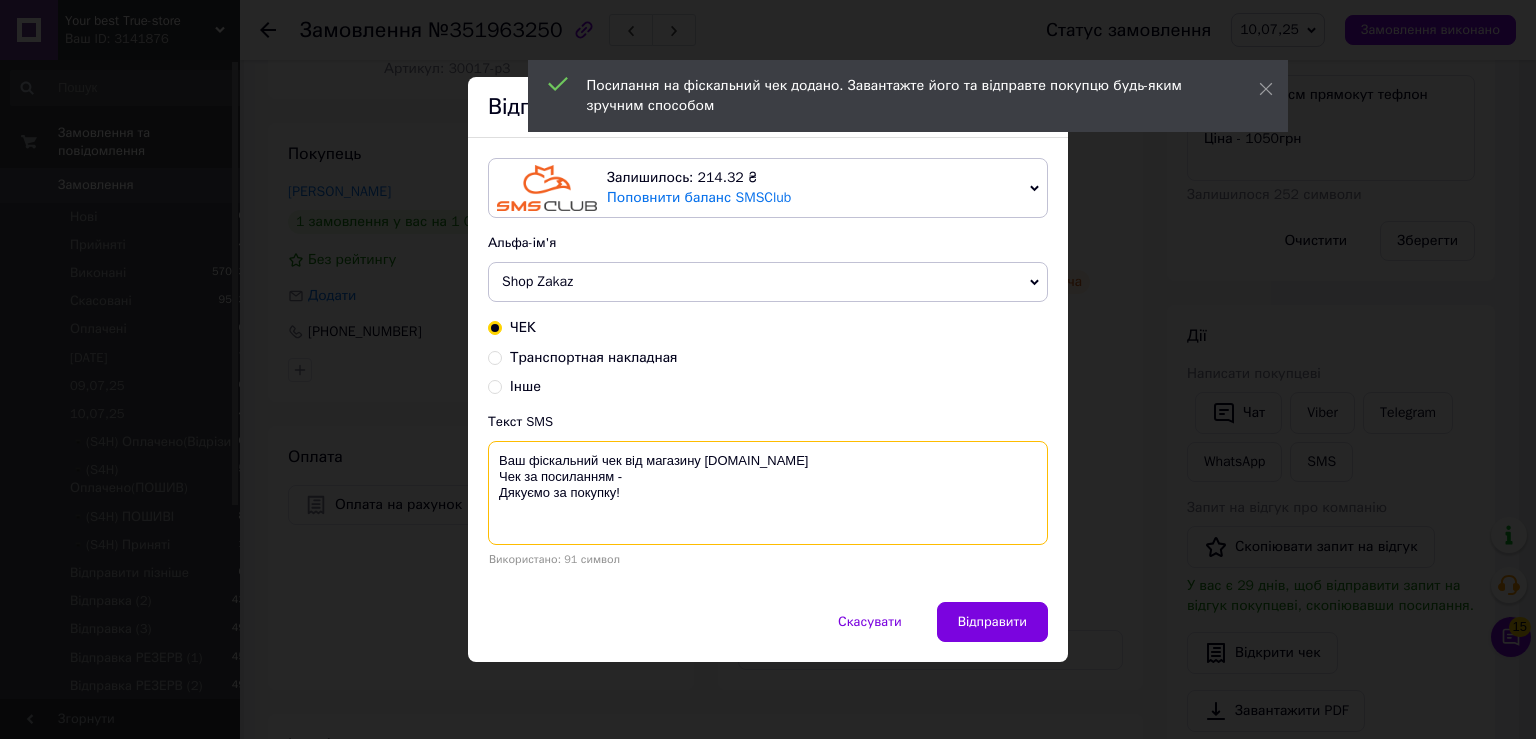 click on "Ваш фіскальний чек від магазину True-store.com.ua
Чек за посиланням -
Дякуємо за покупку!" at bounding box center (768, 493) 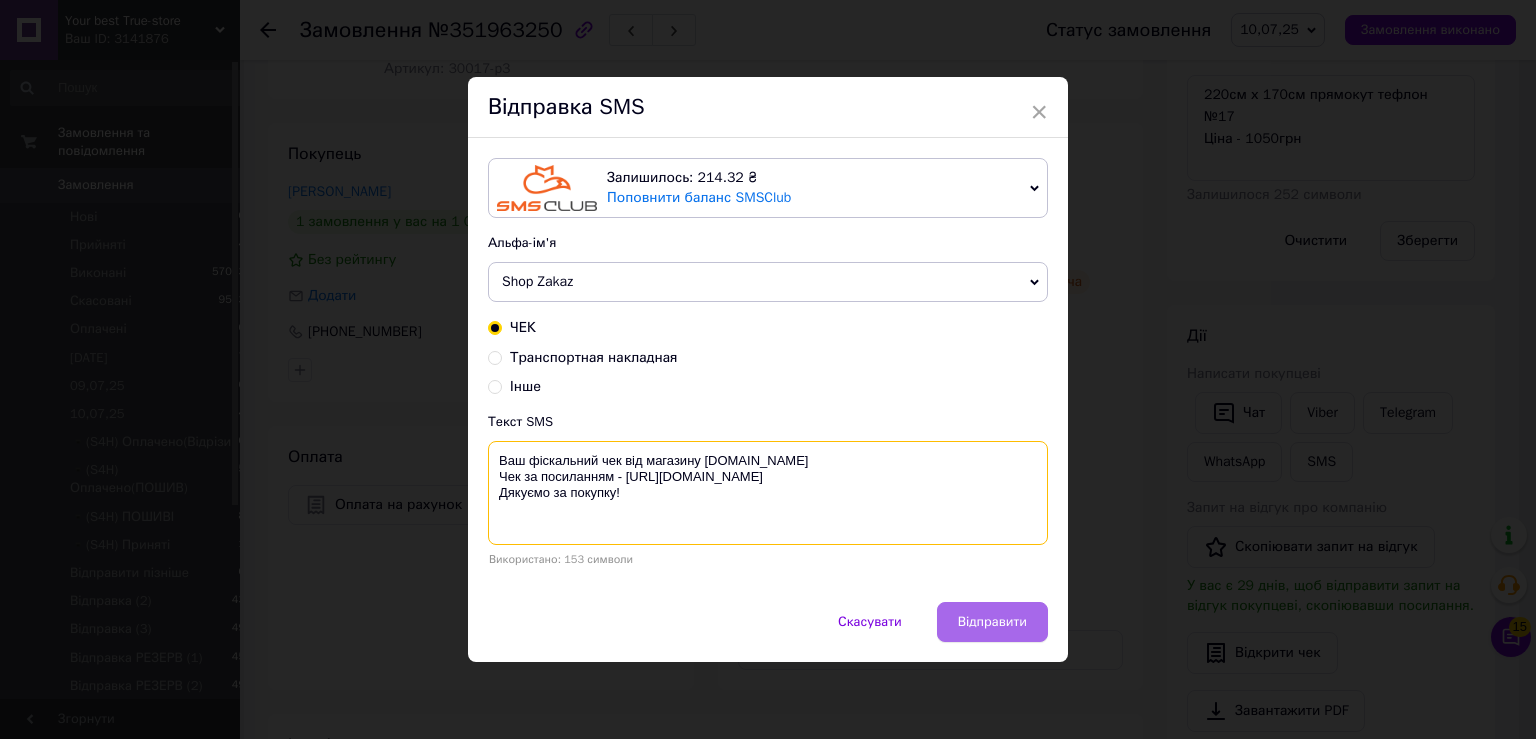 type on "Ваш фіскальний чек від магазину True-store.com.ua
Чек за посиланням - https://check.checkbox.ua/f568094e-5165-4a00-8fea-8c8f3495f5c8
Дякуємо за покупку!" 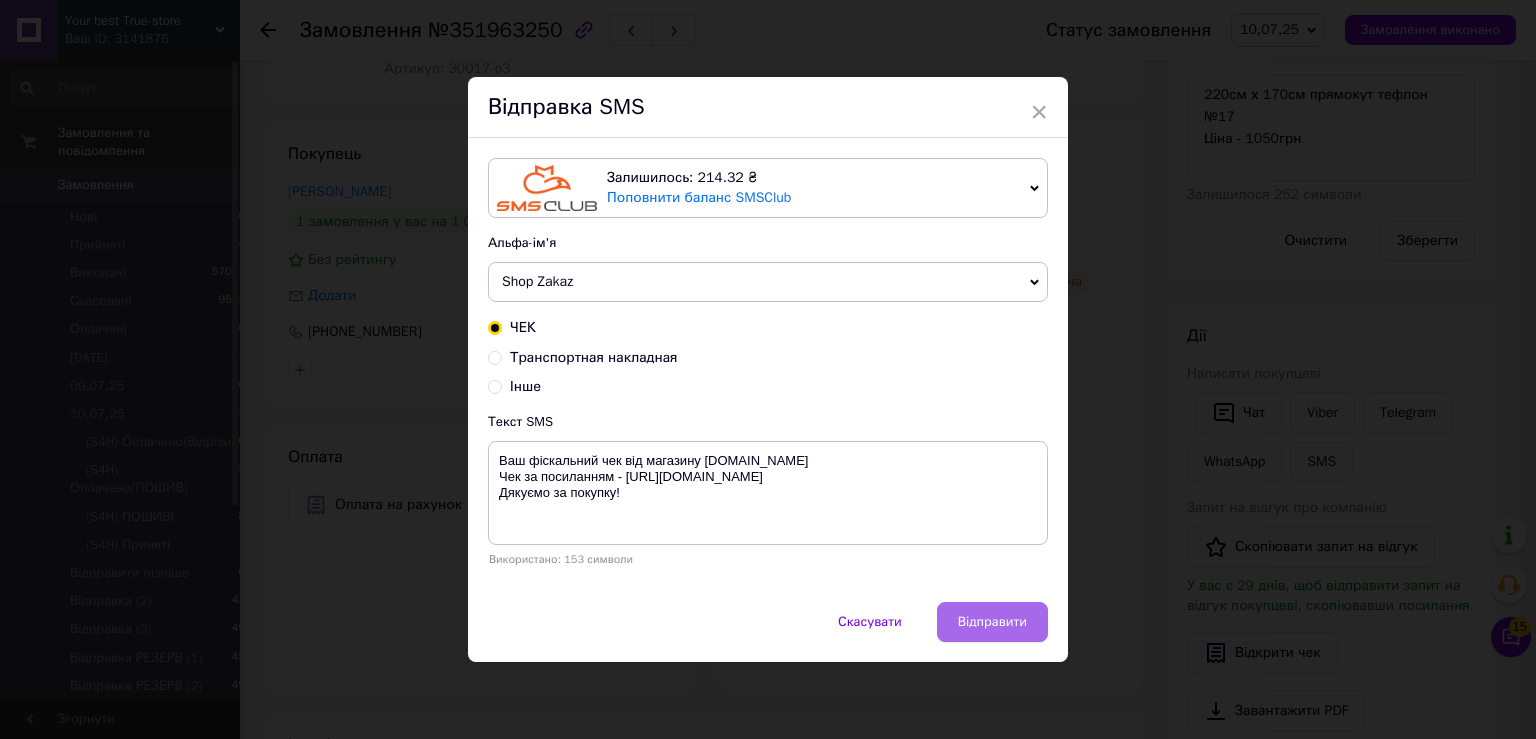 click on "Відправити" at bounding box center (992, 622) 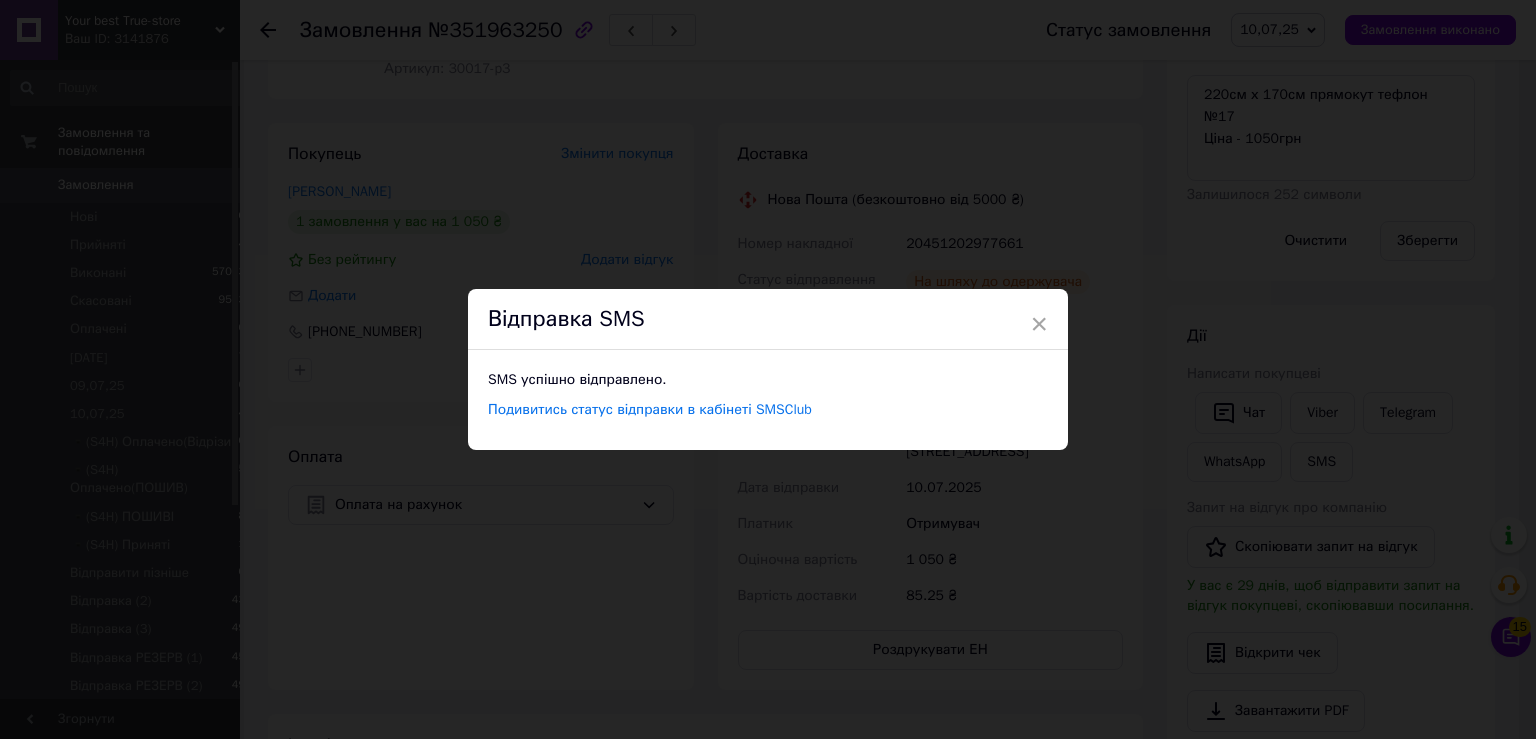 click on "× Відправка SMS SMS успішно відправлено. Подивитись статус відправки в кабінеті SMSClub" at bounding box center (768, 369) 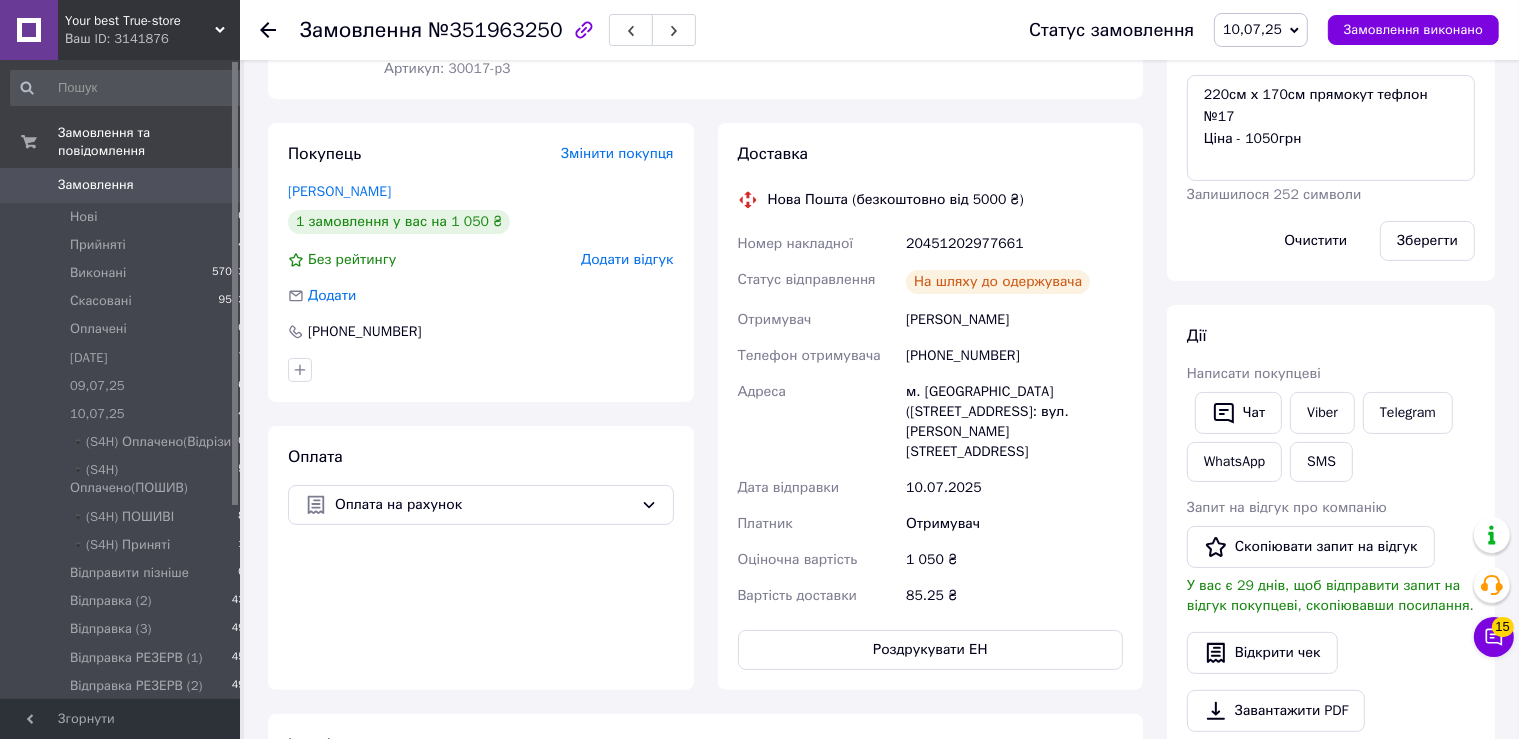 click 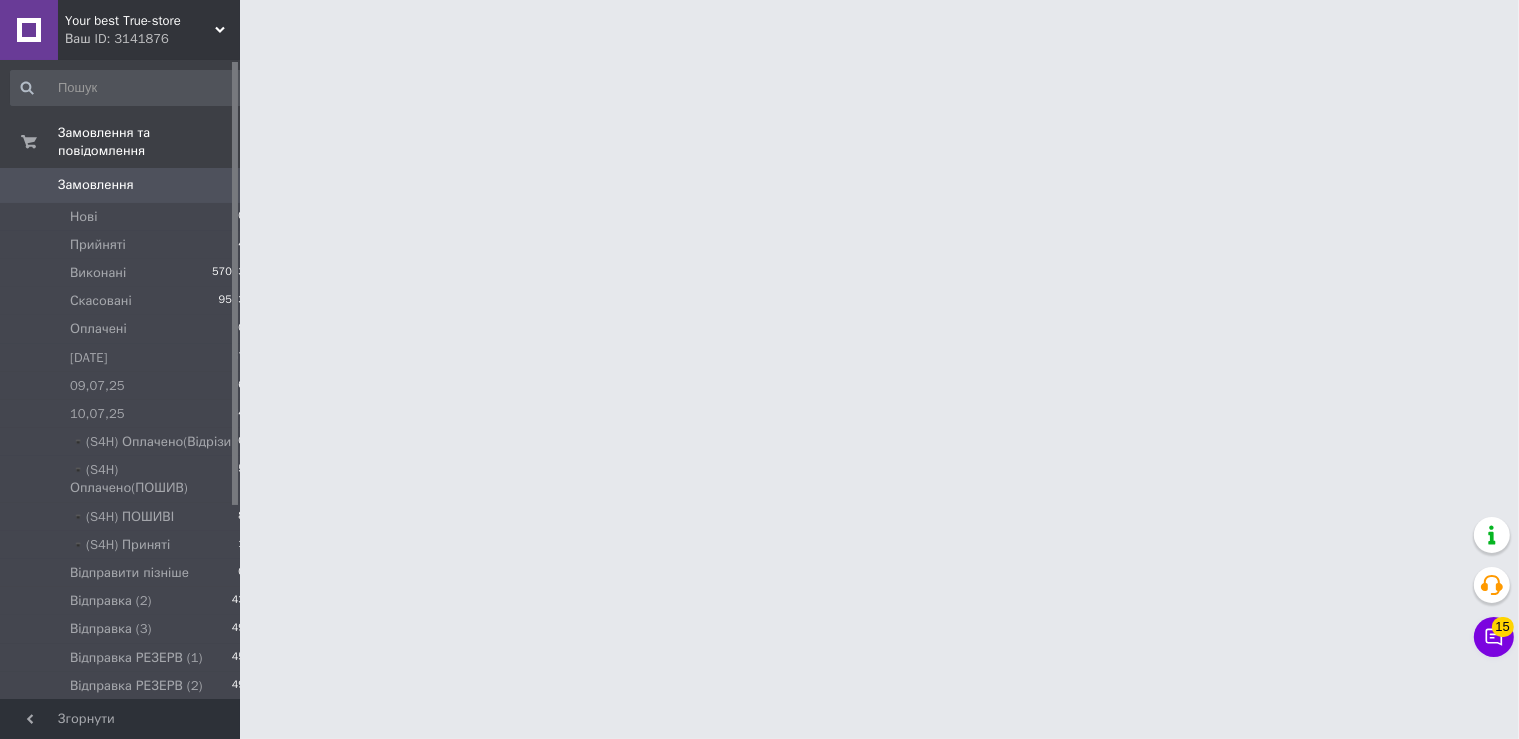 scroll, scrollTop: 0, scrollLeft: 0, axis: both 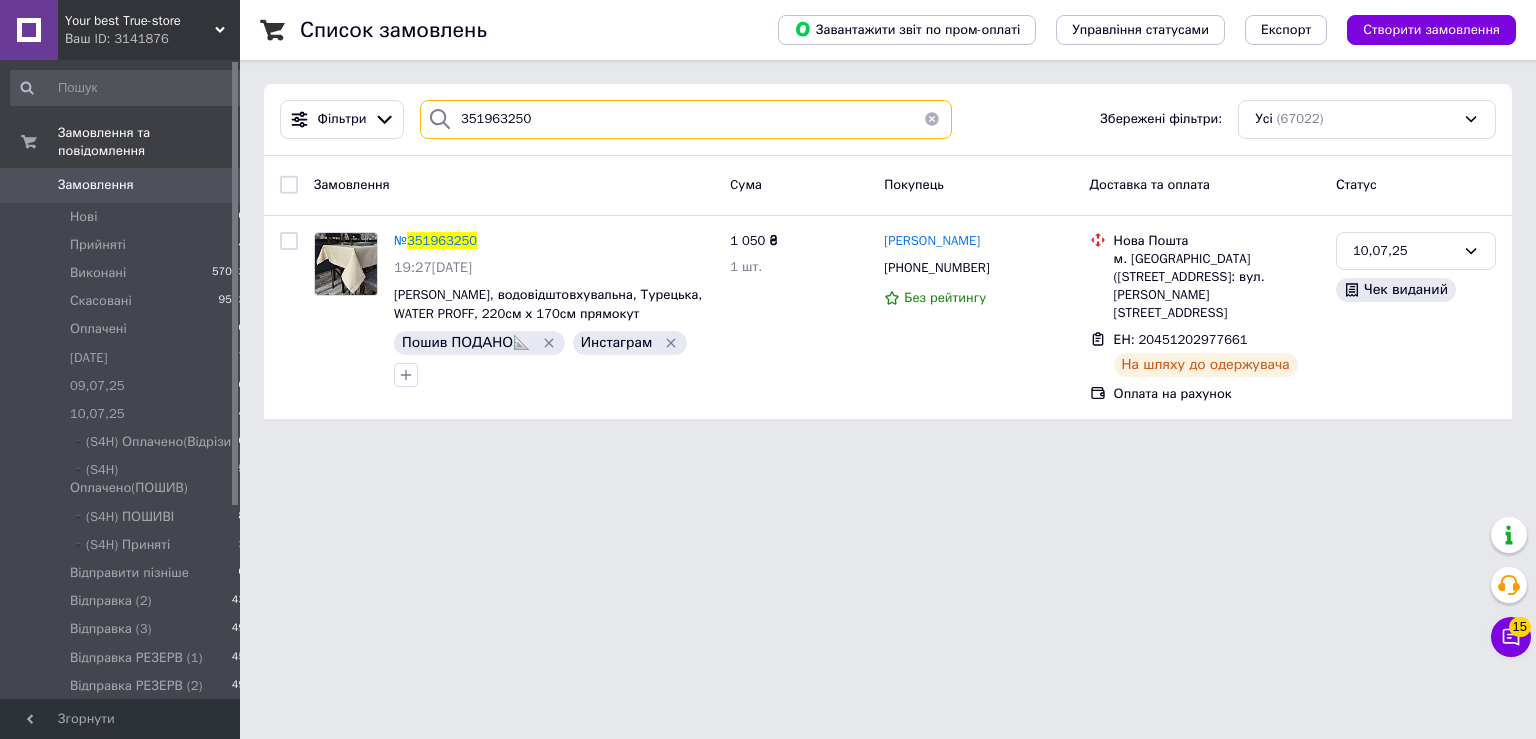 click on "351963250" at bounding box center [686, 119] 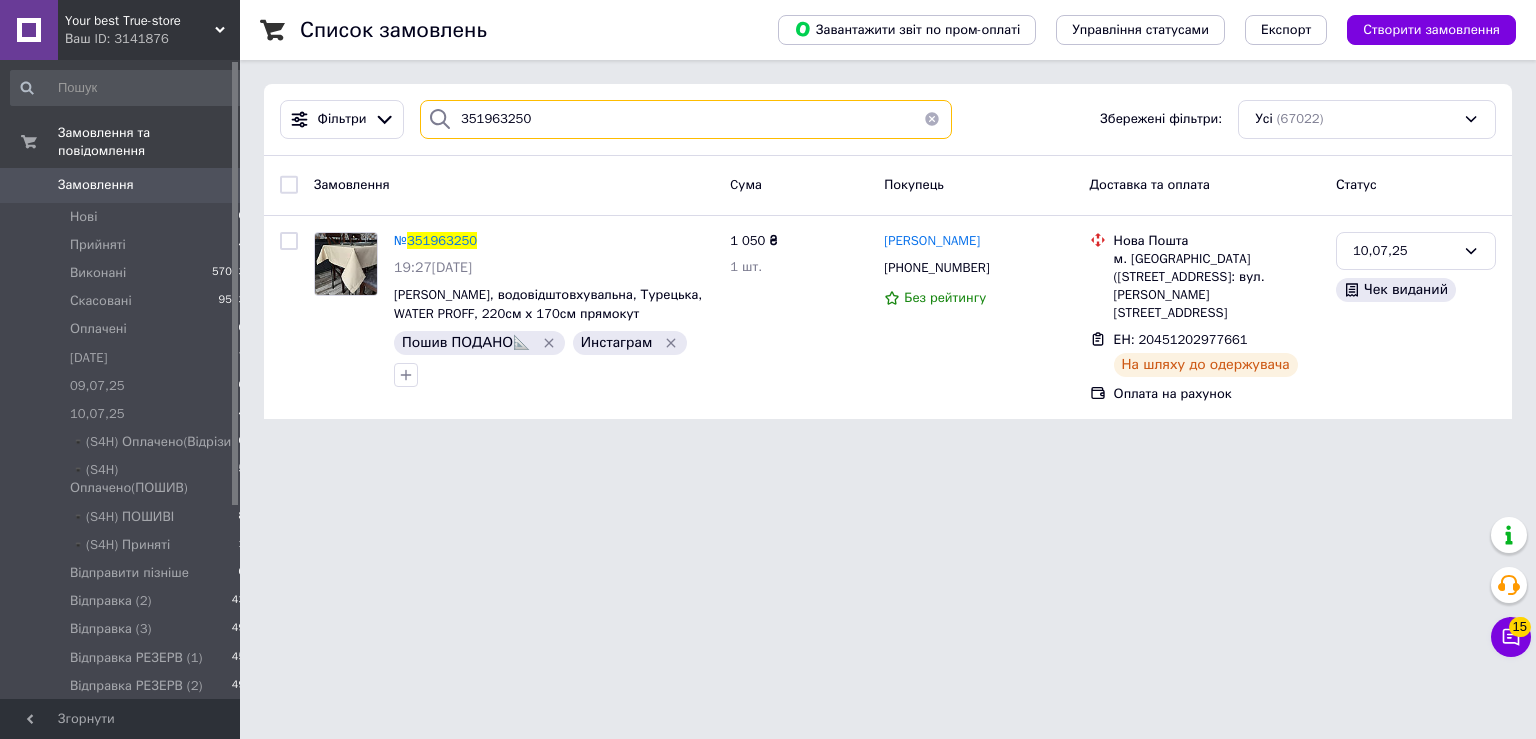 click on "351963250" at bounding box center (686, 119) 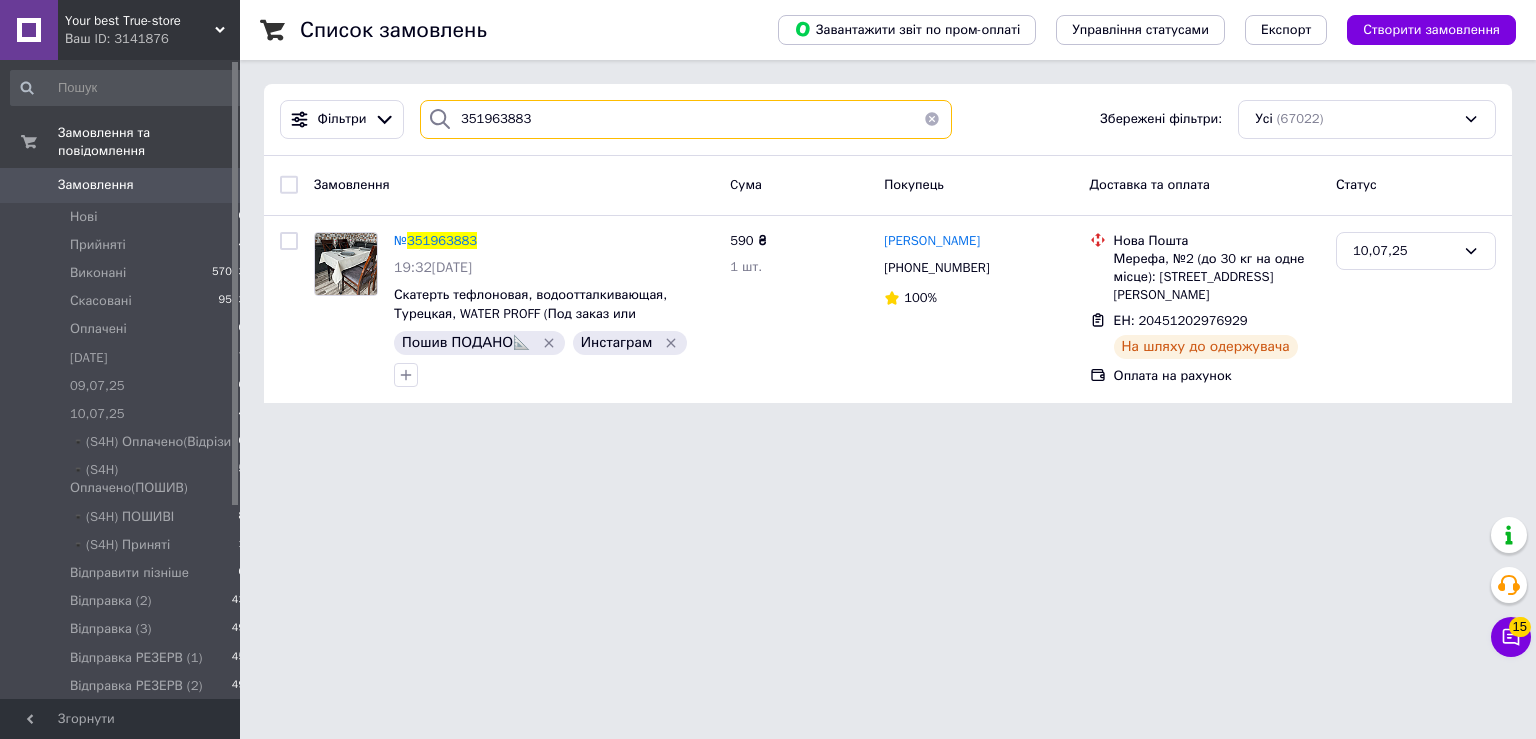 type on "351963883" 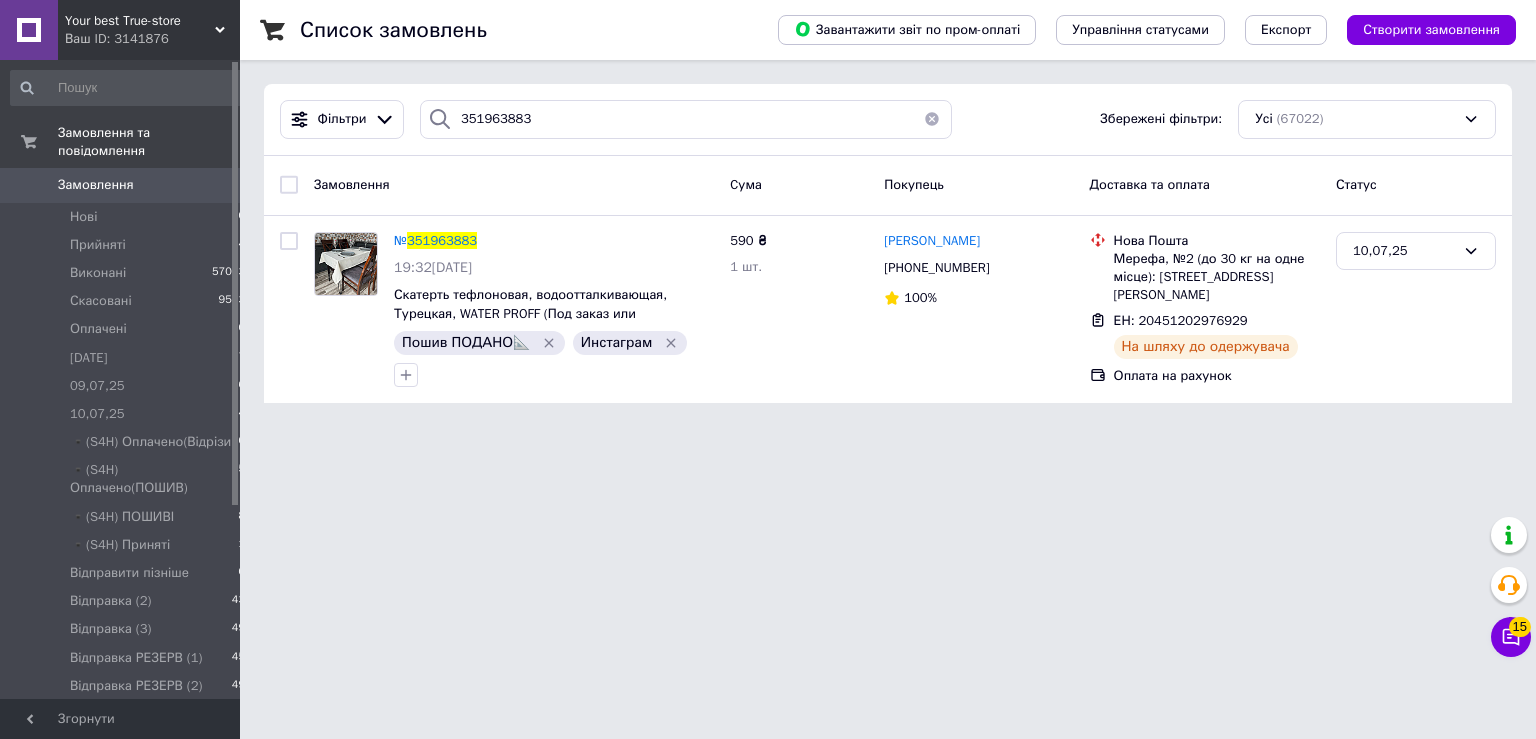 click on "351963883" at bounding box center [442, 240] 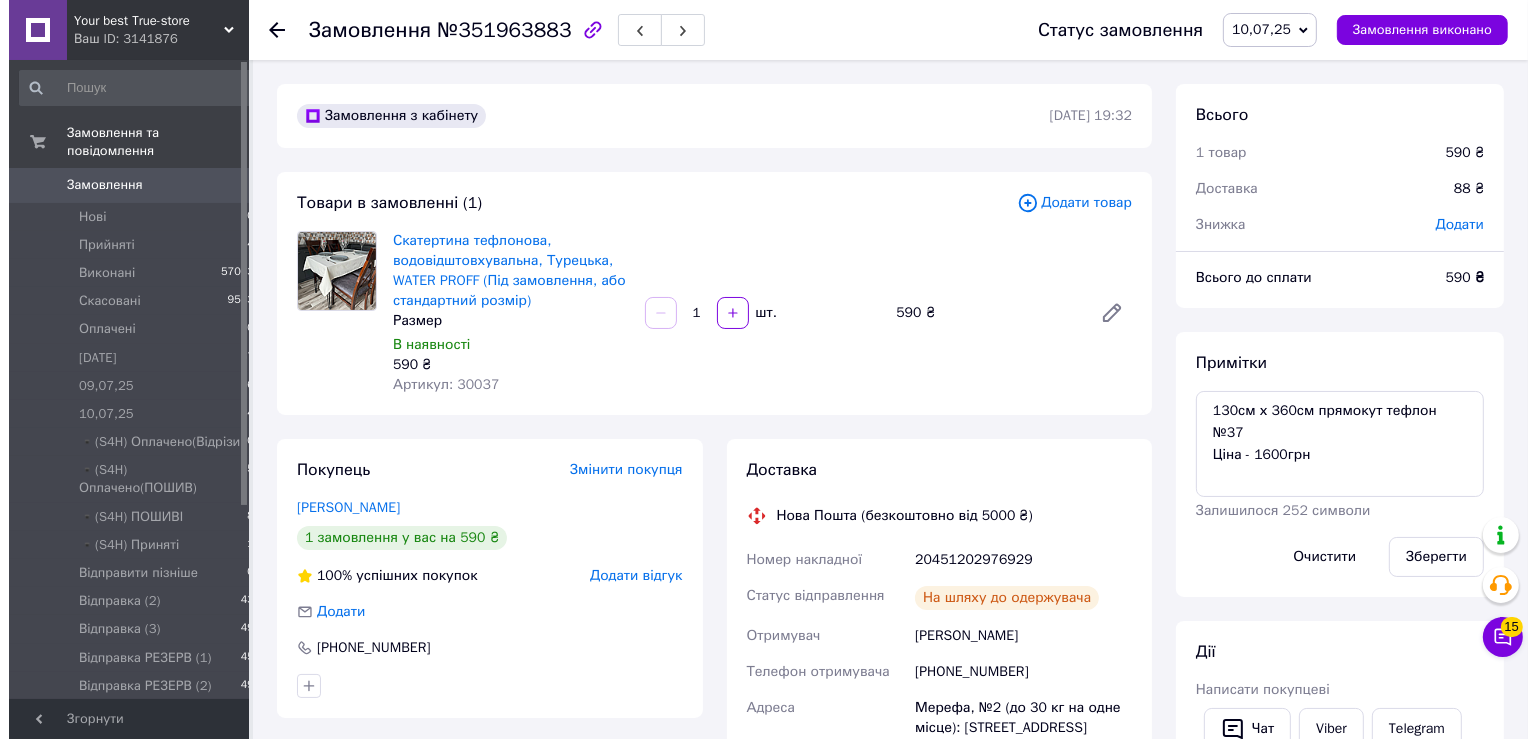 scroll, scrollTop: 528, scrollLeft: 0, axis: vertical 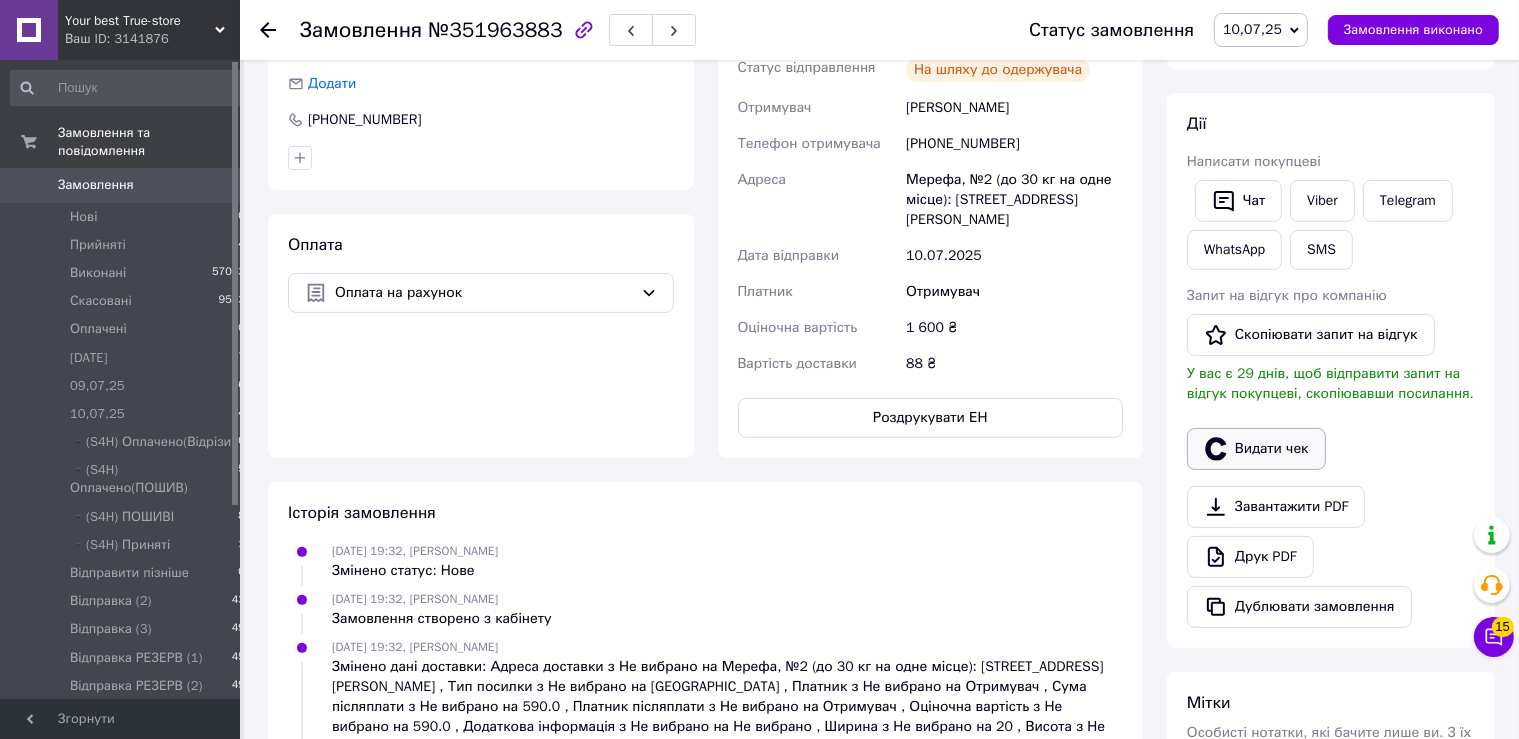 click 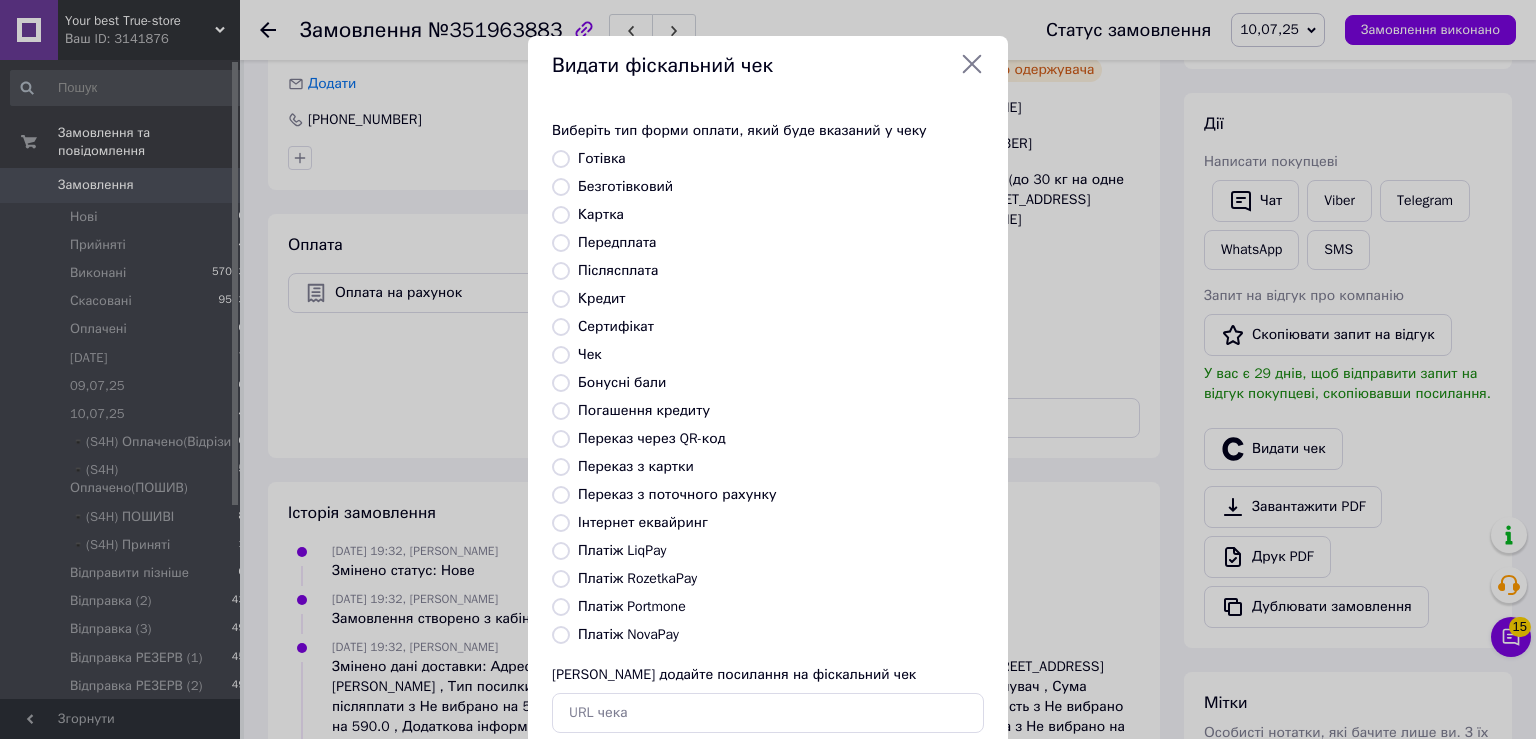 scroll, scrollTop: 119, scrollLeft: 0, axis: vertical 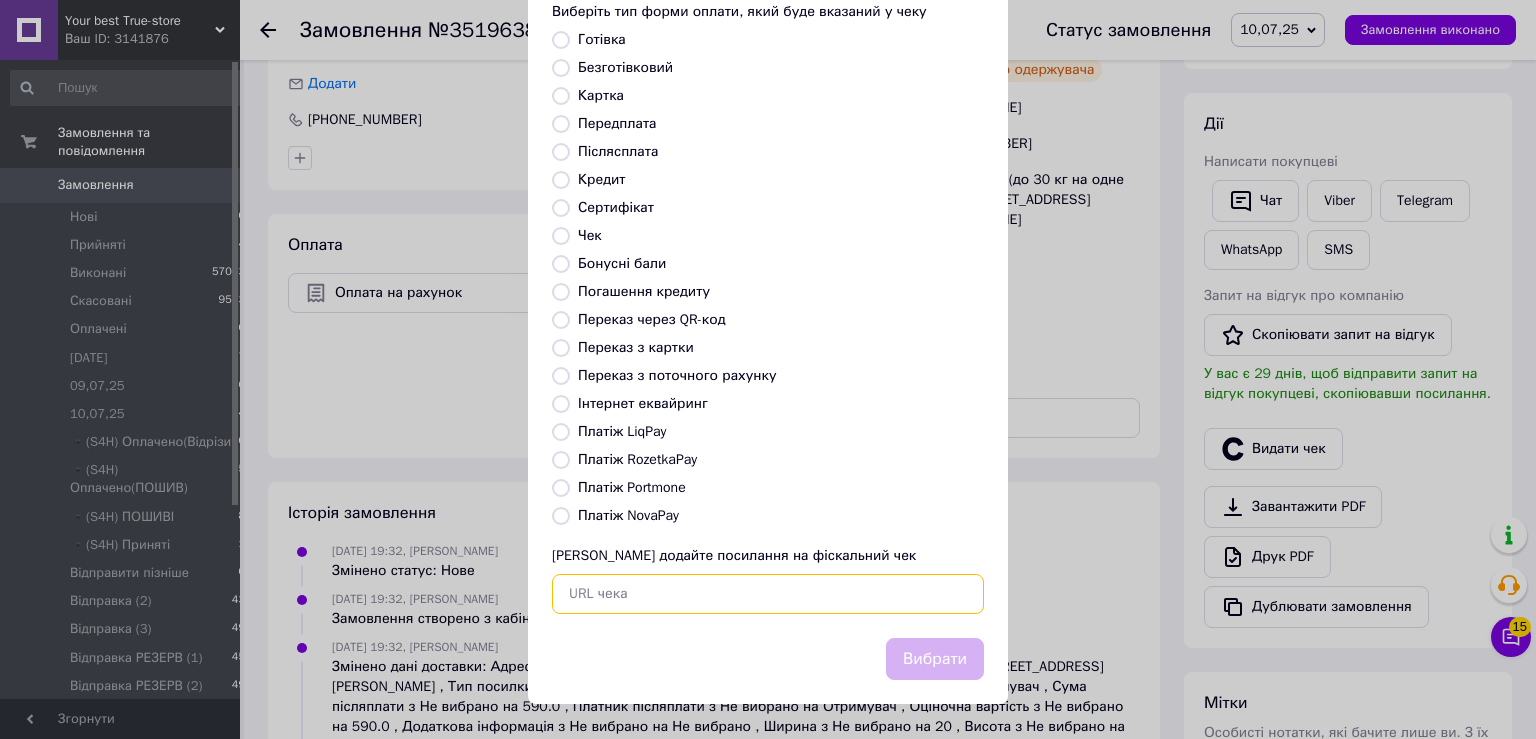 click at bounding box center [768, 594] 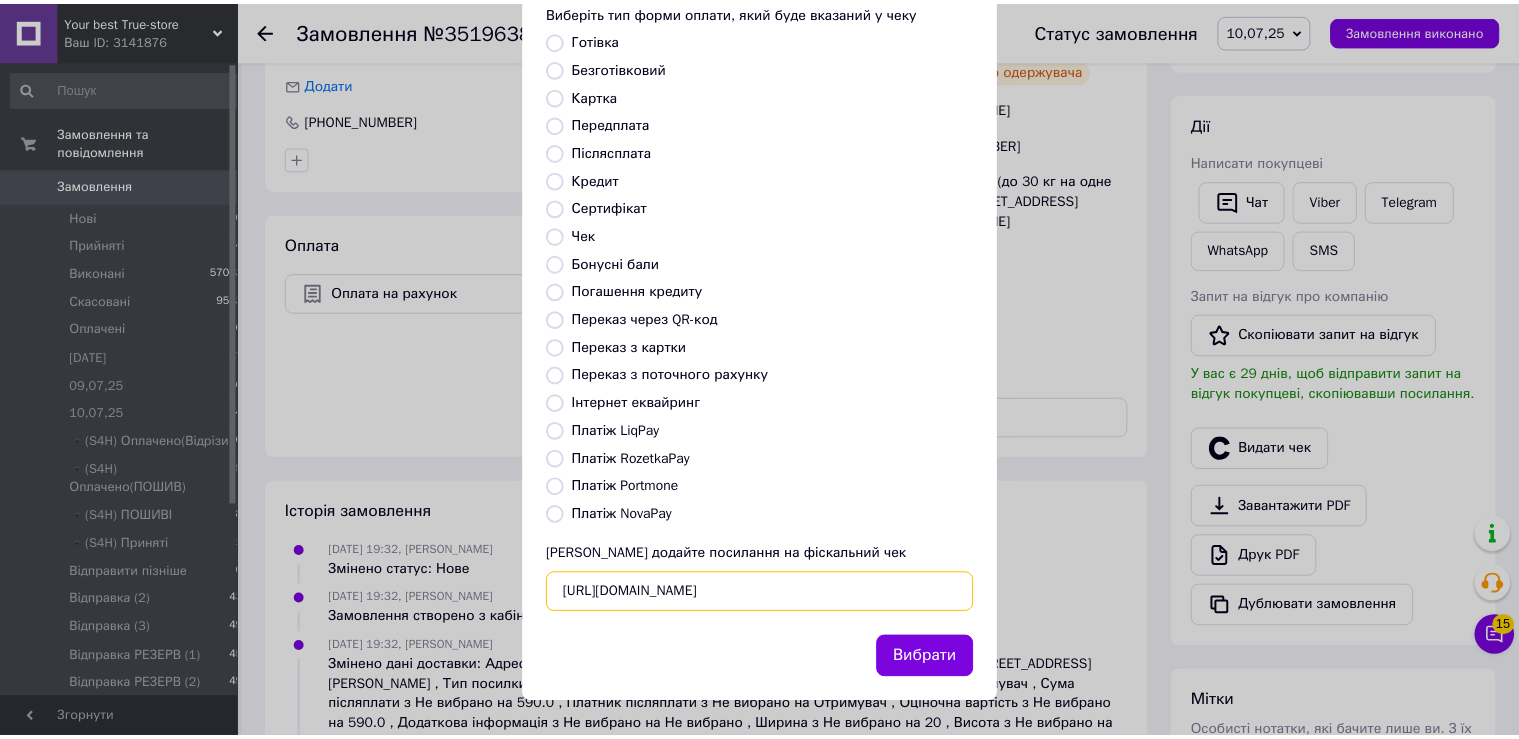 scroll, scrollTop: 0, scrollLeft: 18, axis: horizontal 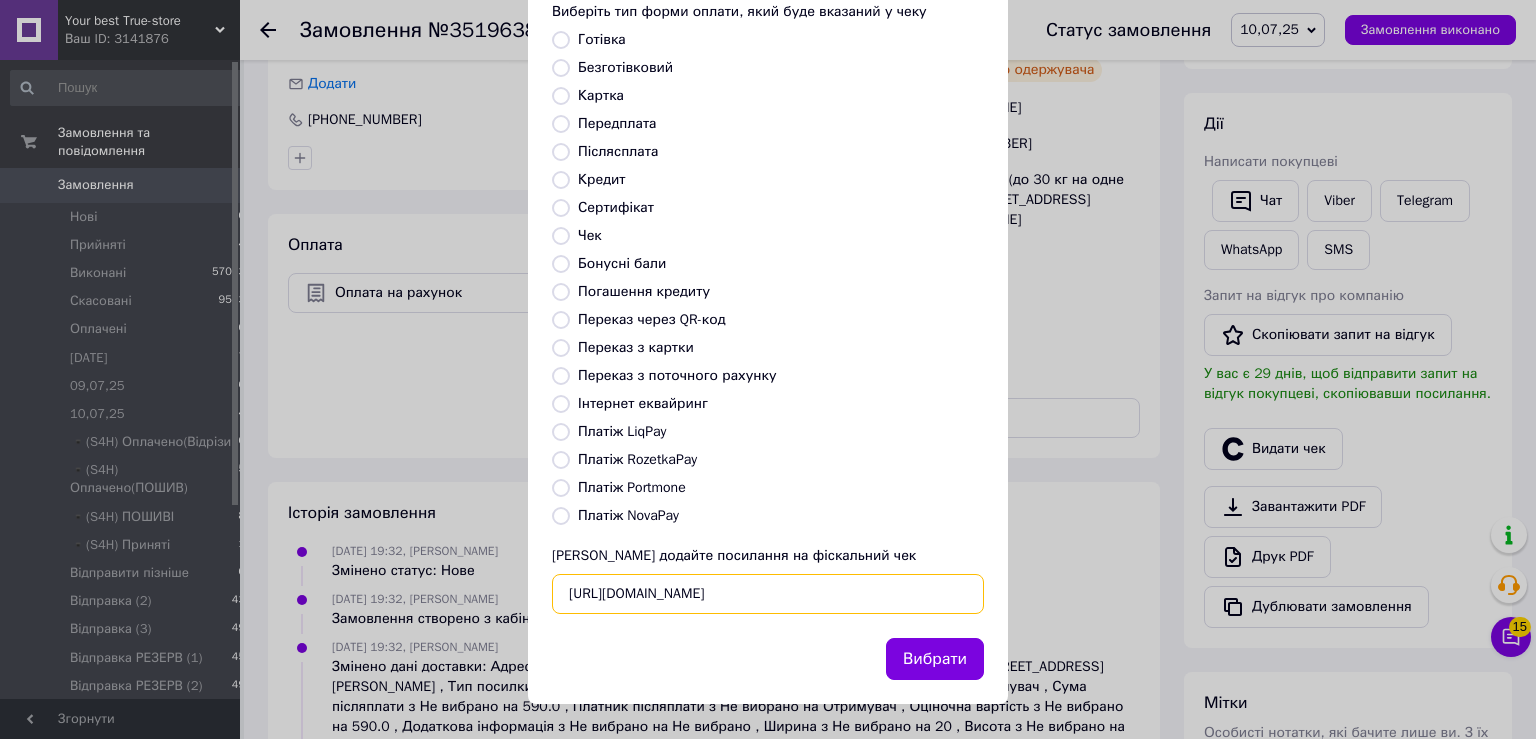 type on "https://check.checkbox.ua/1ca80185-b824-44e8-8328-d63ffcf2e32c" 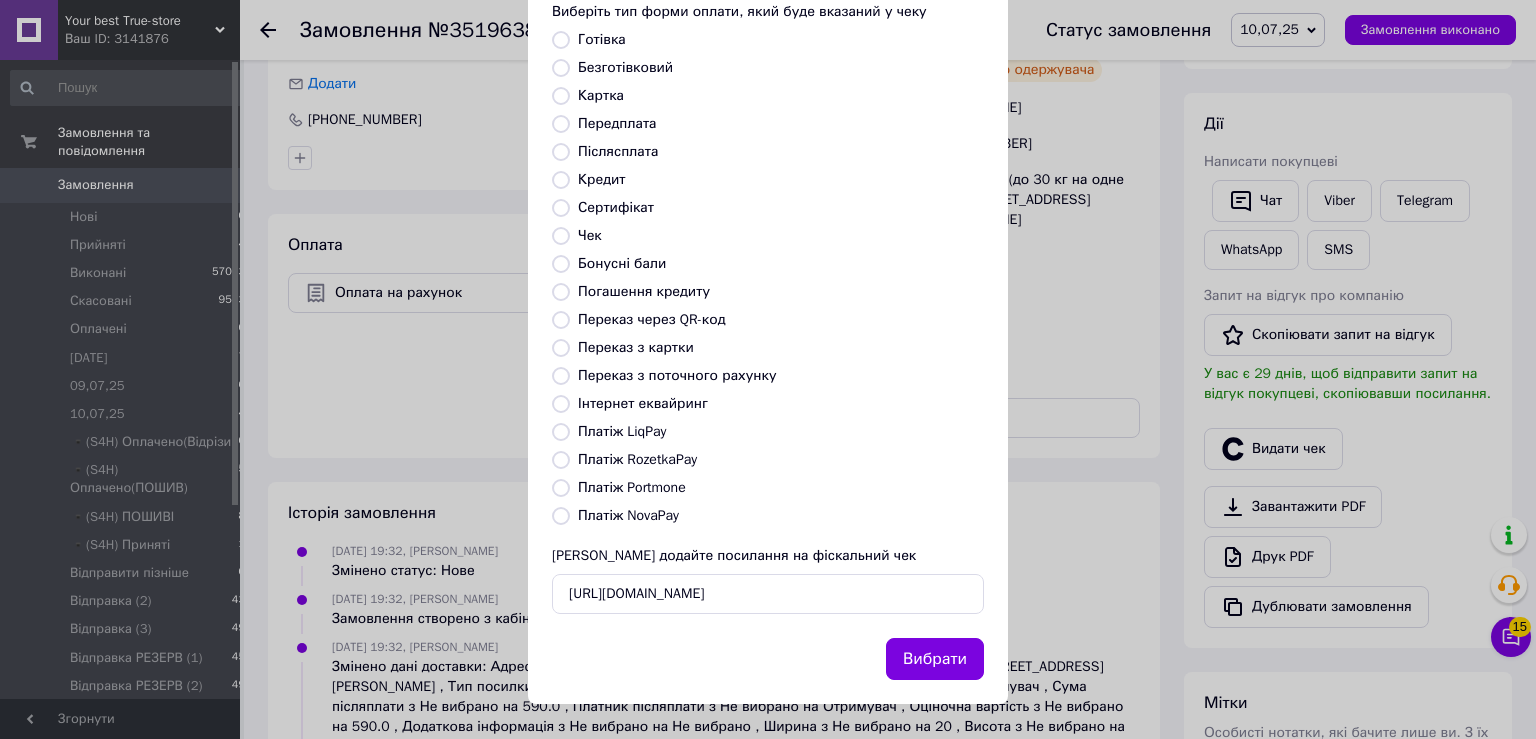 click on "Вибрати" at bounding box center (935, 659) 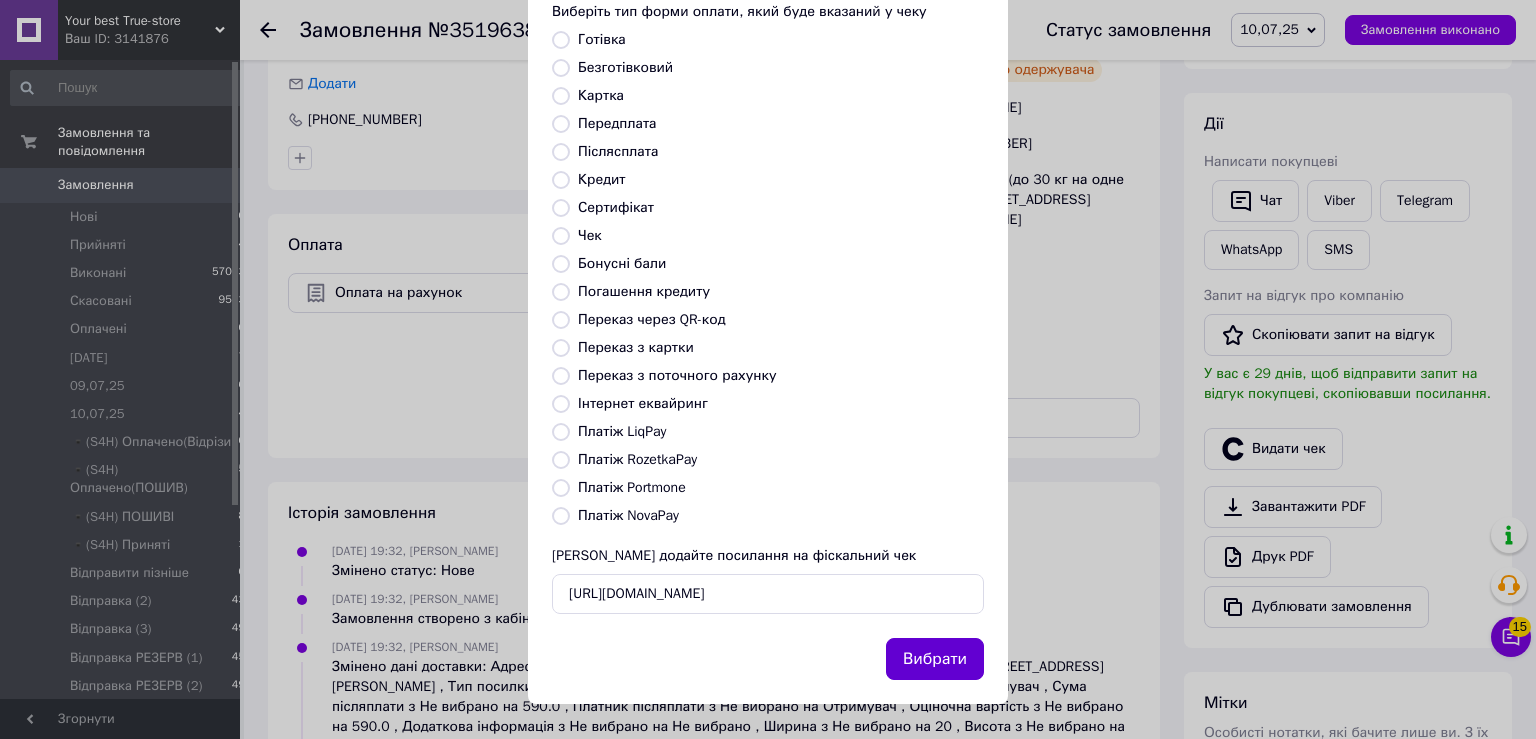 click on "Вибрати" at bounding box center (935, 659) 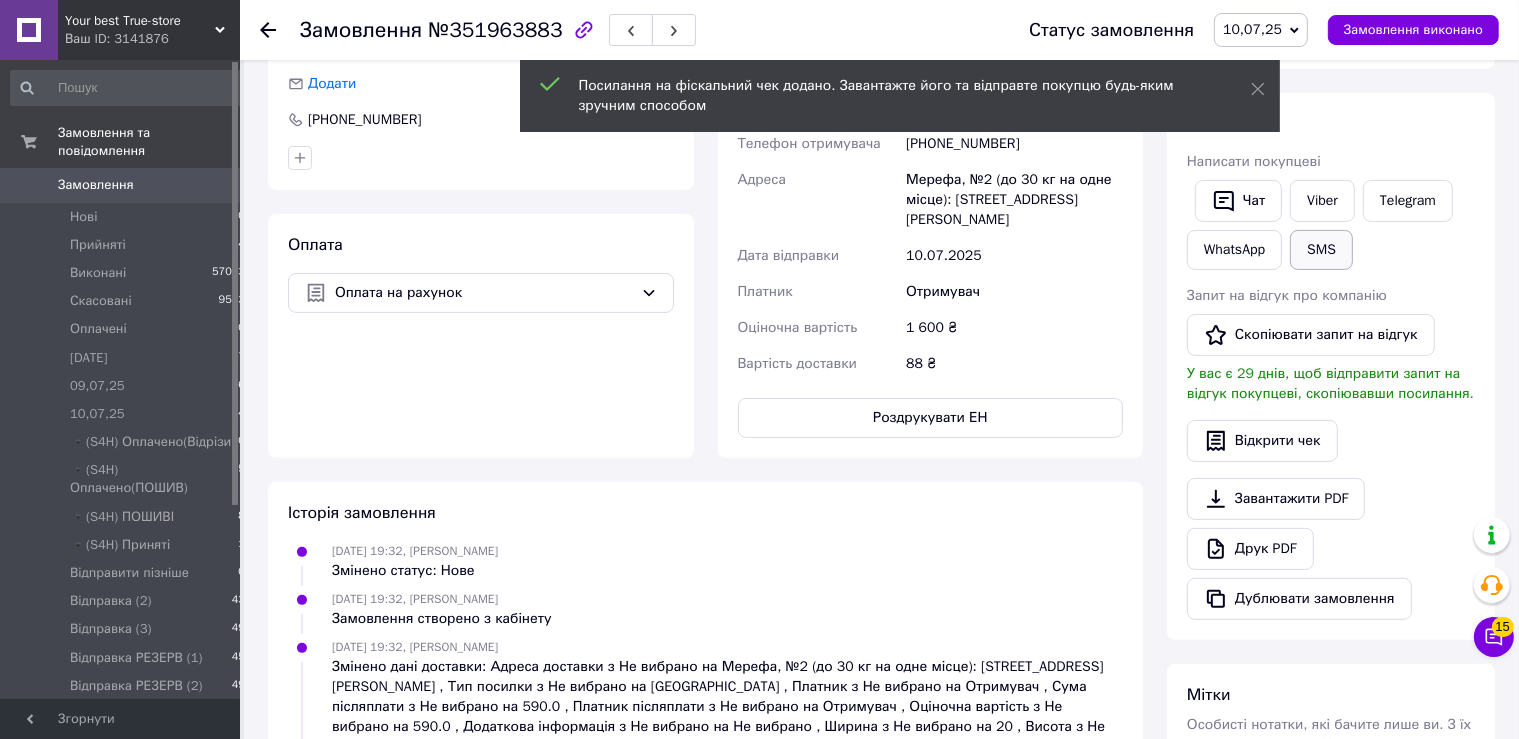 click on "SMS" at bounding box center (1321, 250) 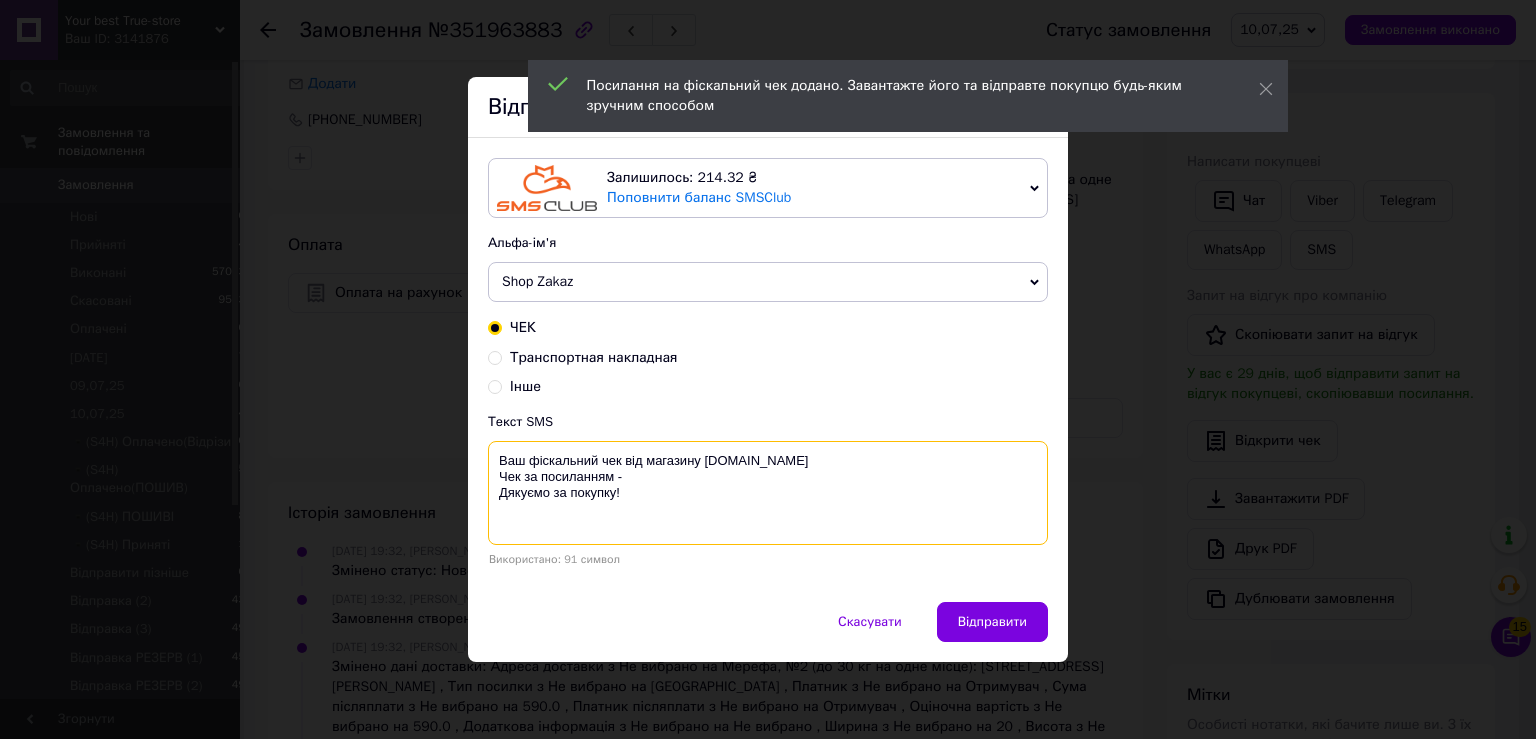 click on "Ваш фіскальний чек від магазину True-store.com.ua
Чек за посиланням -
Дякуємо за покупку!" at bounding box center [768, 493] 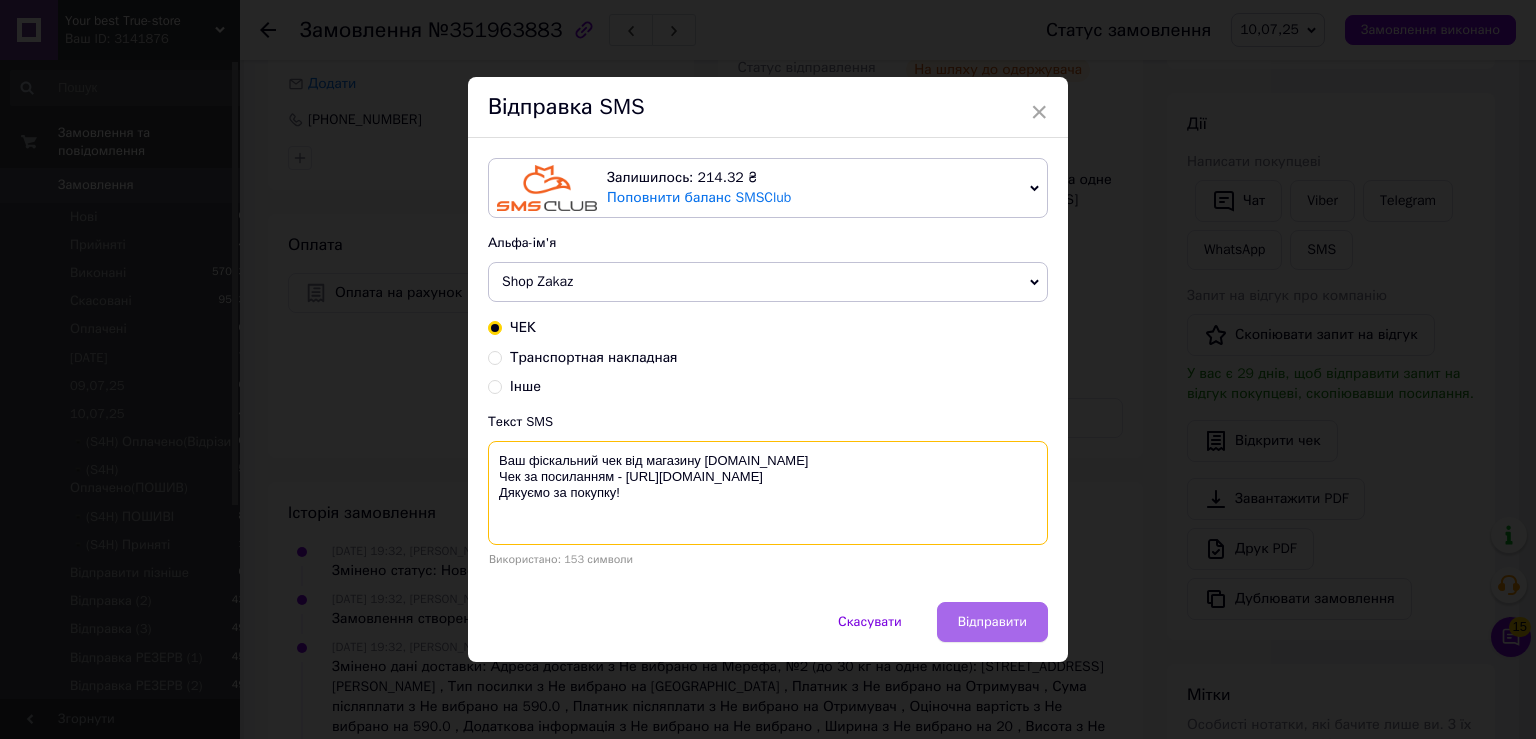 type on "Ваш фіскальний чек від магазину True-store.com.ua
Чек за посиланням - https://check.checkbox.ua/1ca80185-b824-44e8-8328-d63ffcf2e32c
Дякуємо за покупку!" 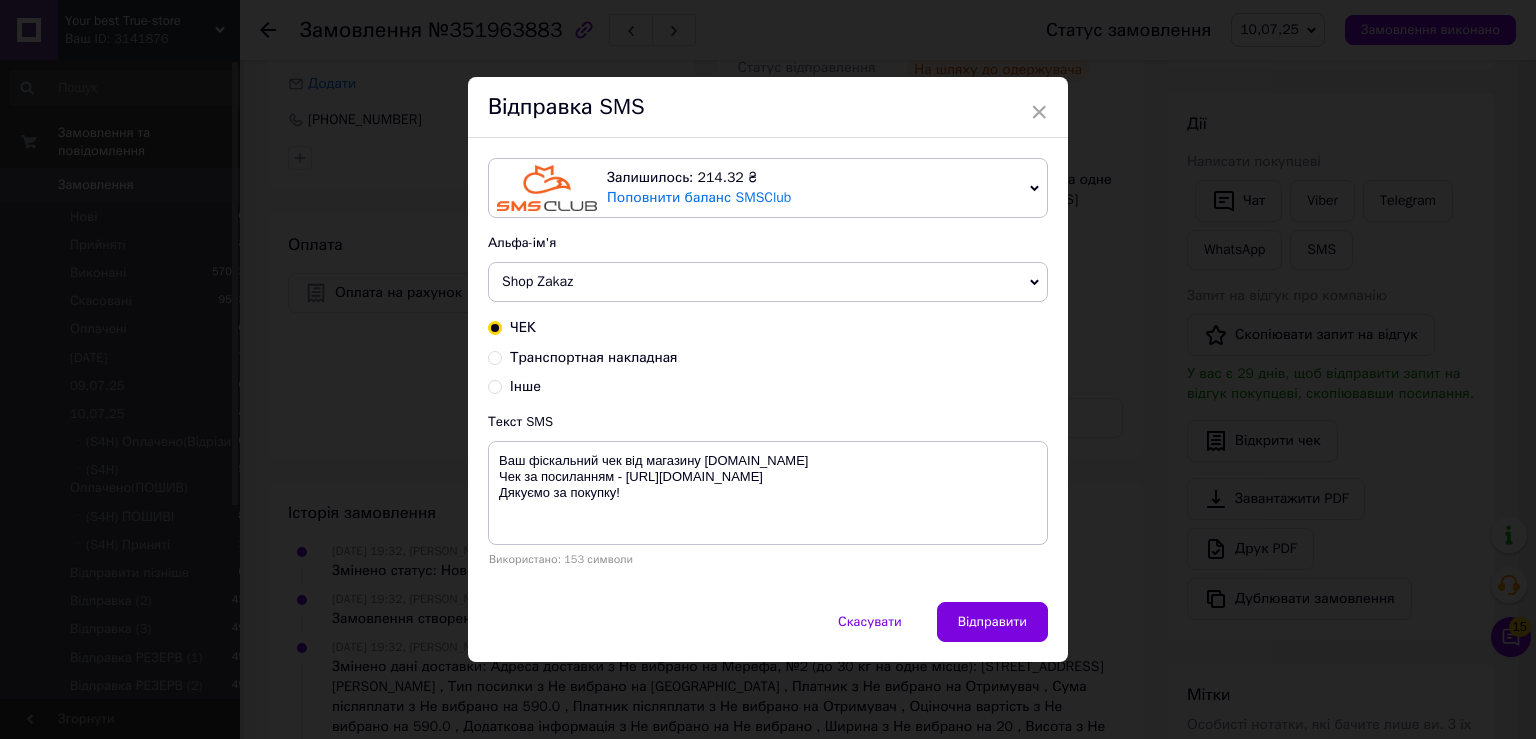 click on "Відправити" at bounding box center [992, 622] 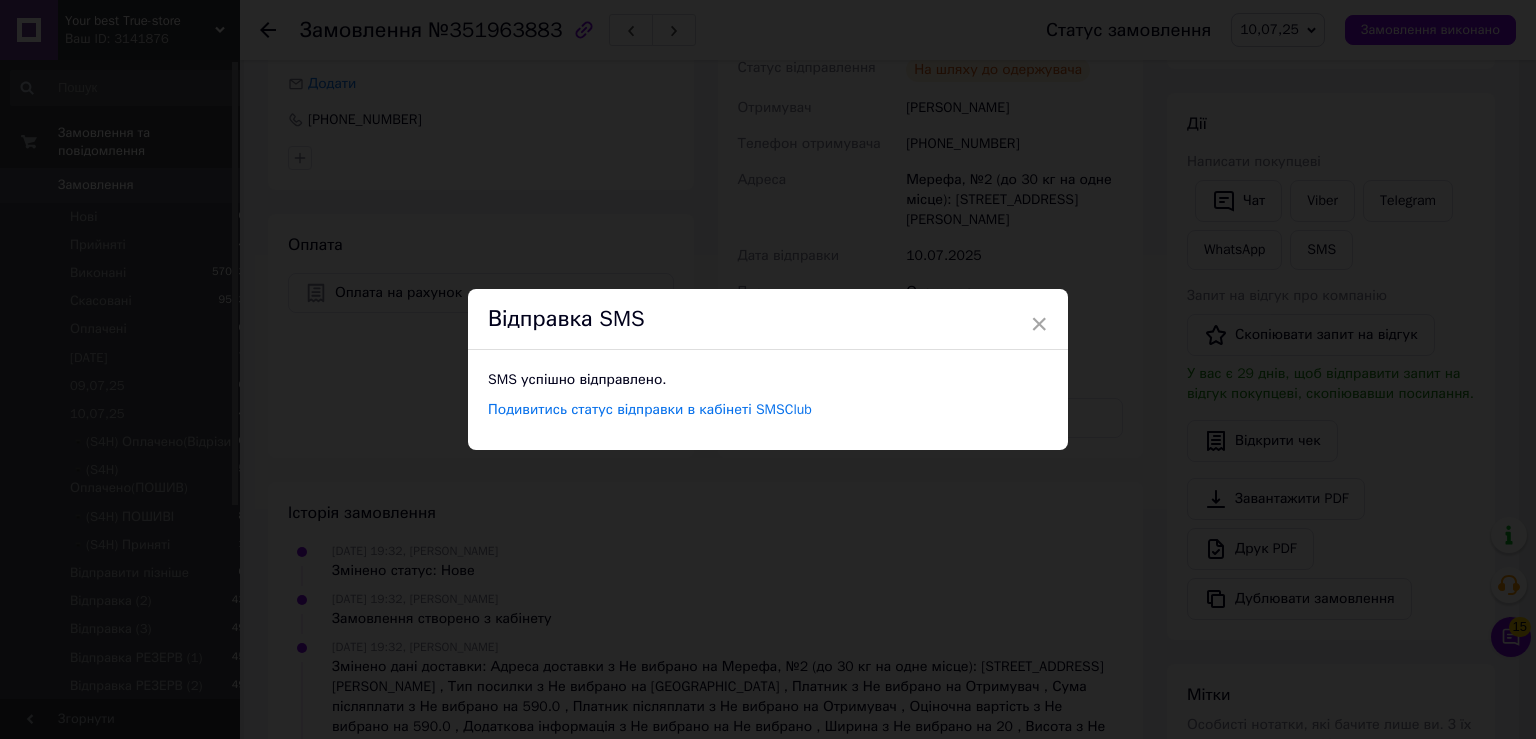 click on "× Відправка SMS SMS успішно відправлено. Подивитись статус відправки в кабінеті SMSClub" at bounding box center (768, 369) 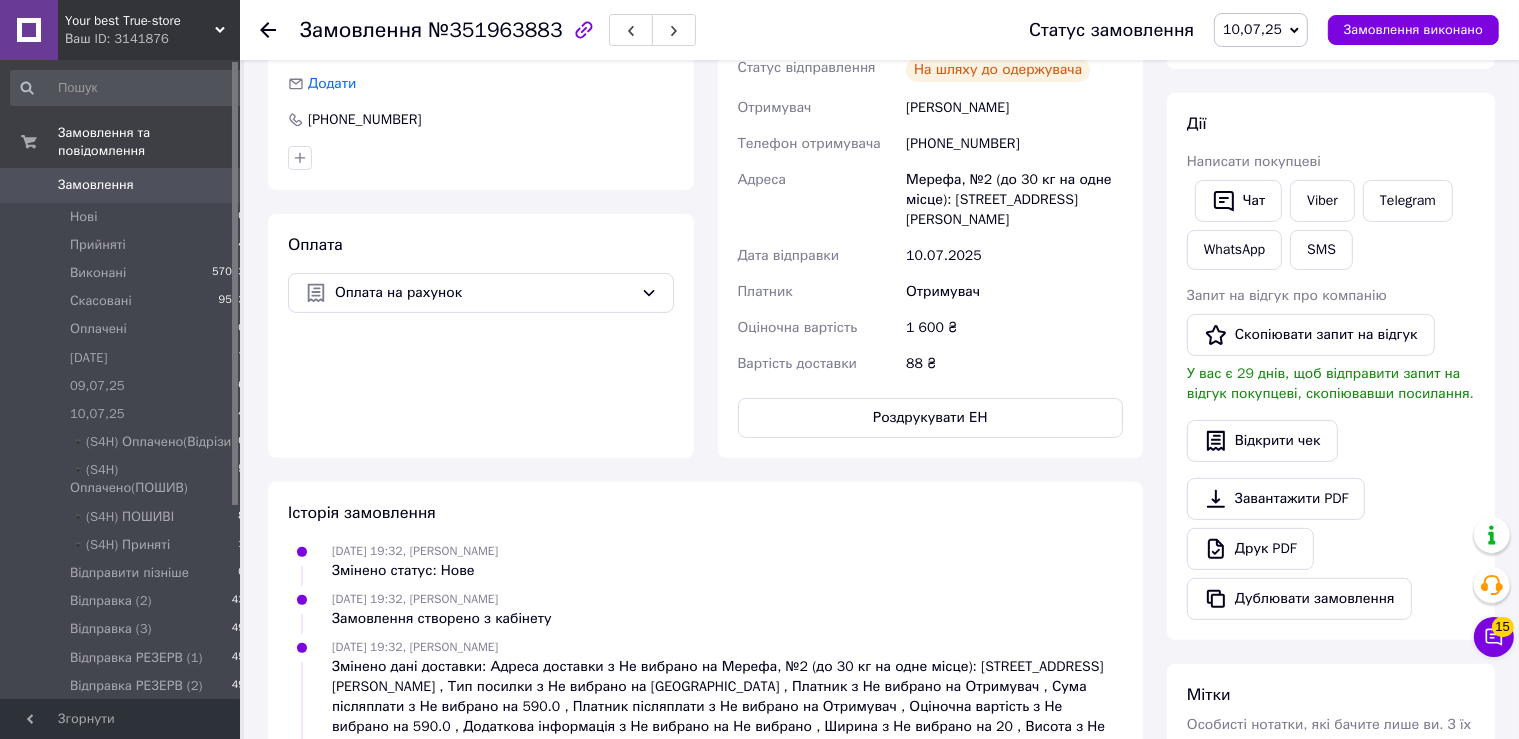 click 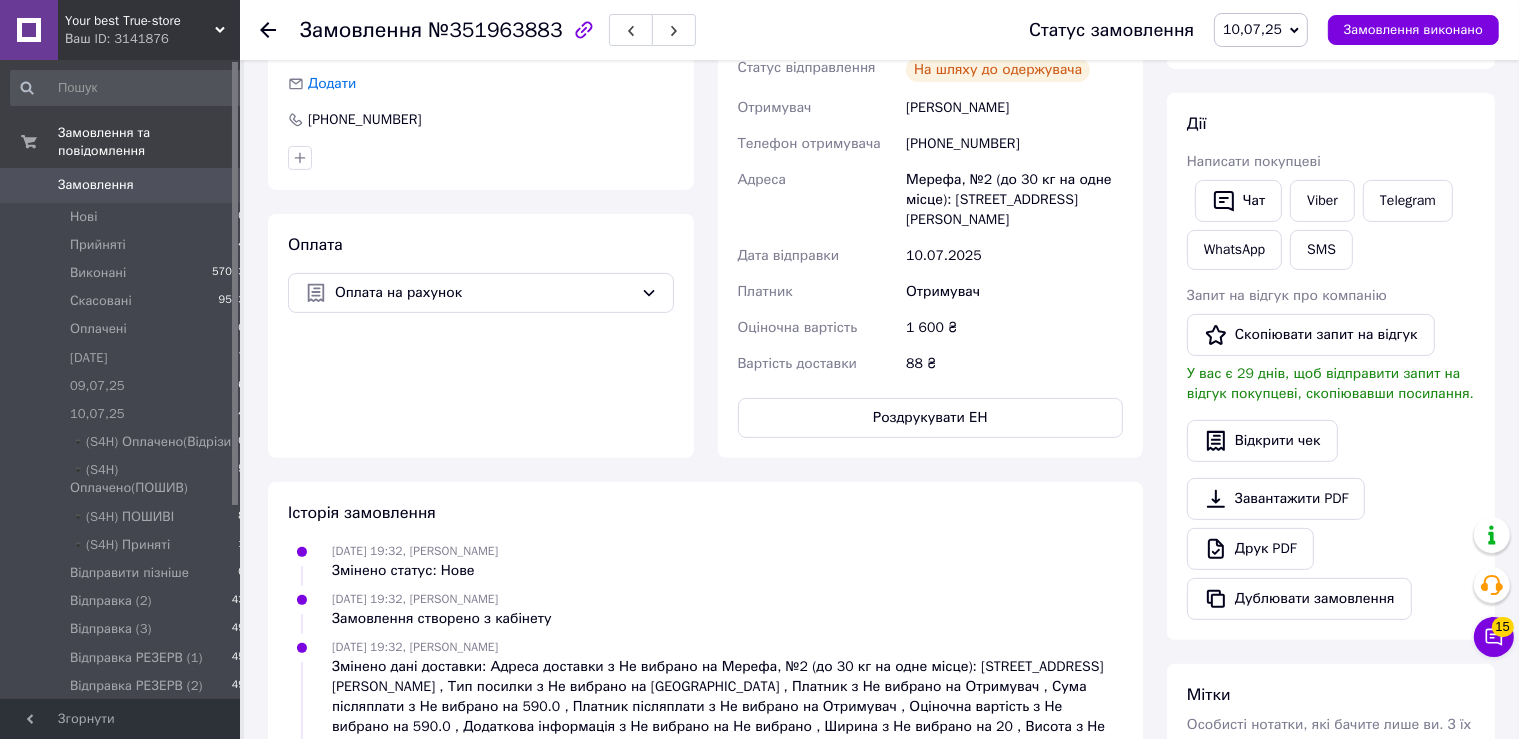 scroll, scrollTop: 0, scrollLeft: 0, axis: both 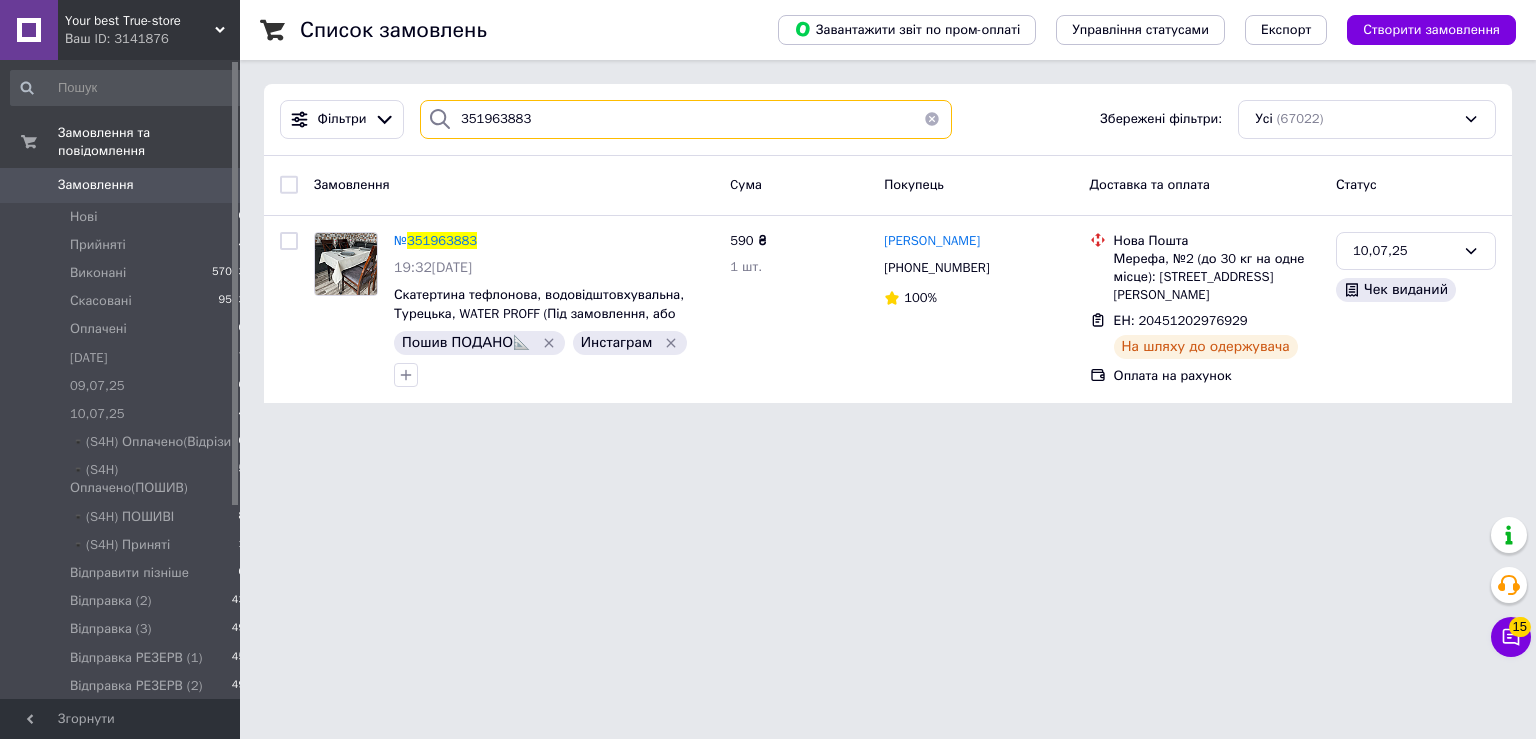 click on "351963883" at bounding box center [686, 119] 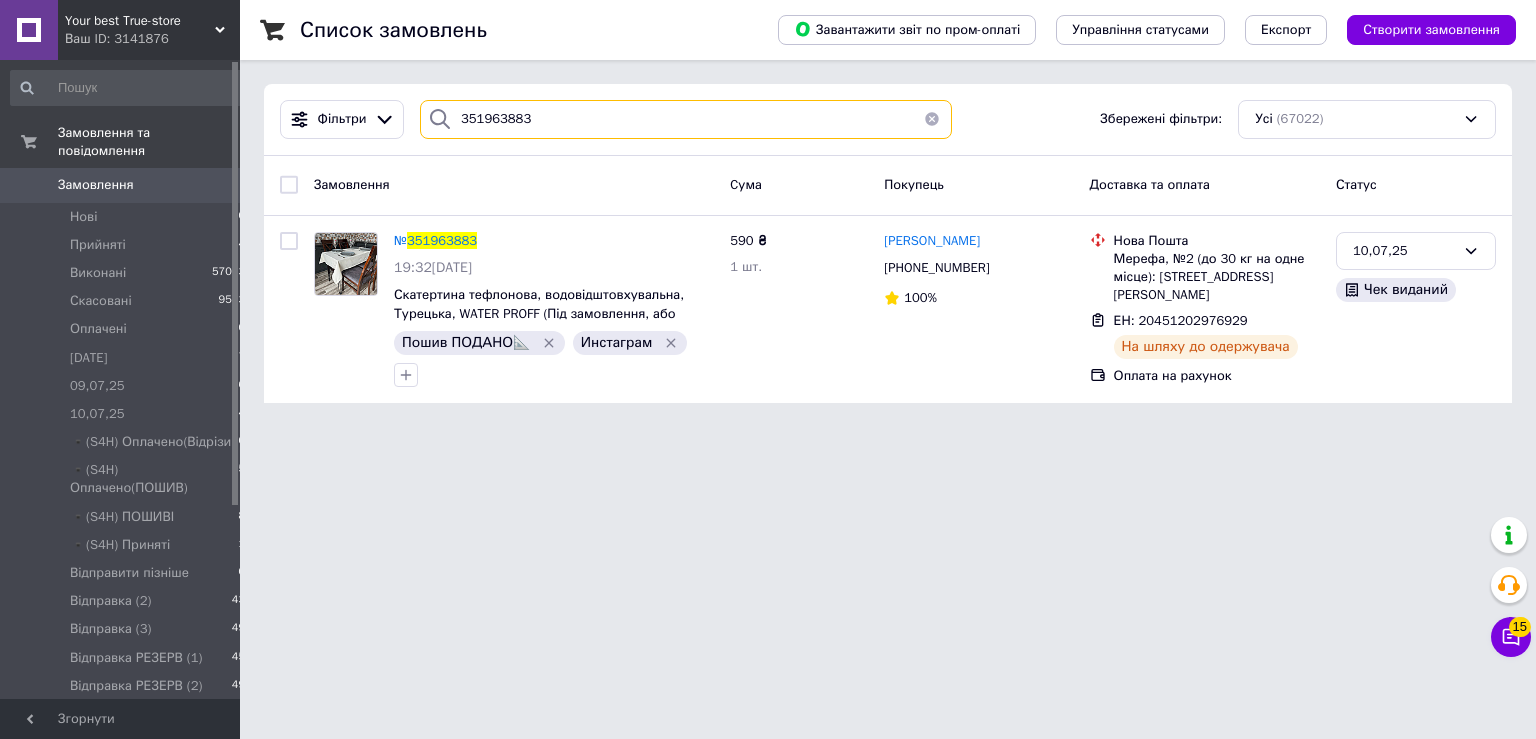 click on "351963883" at bounding box center (686, 119) 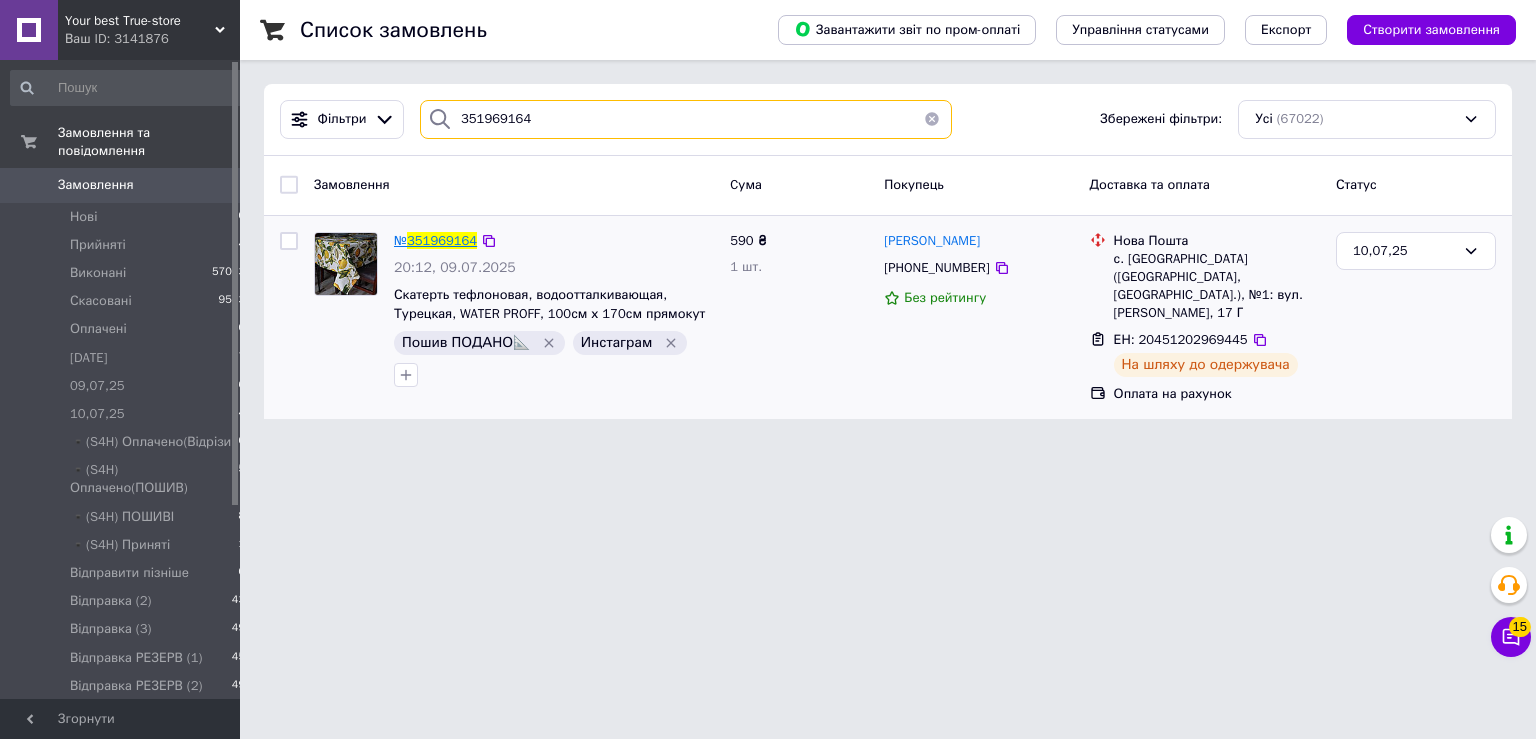 type on "351969164" 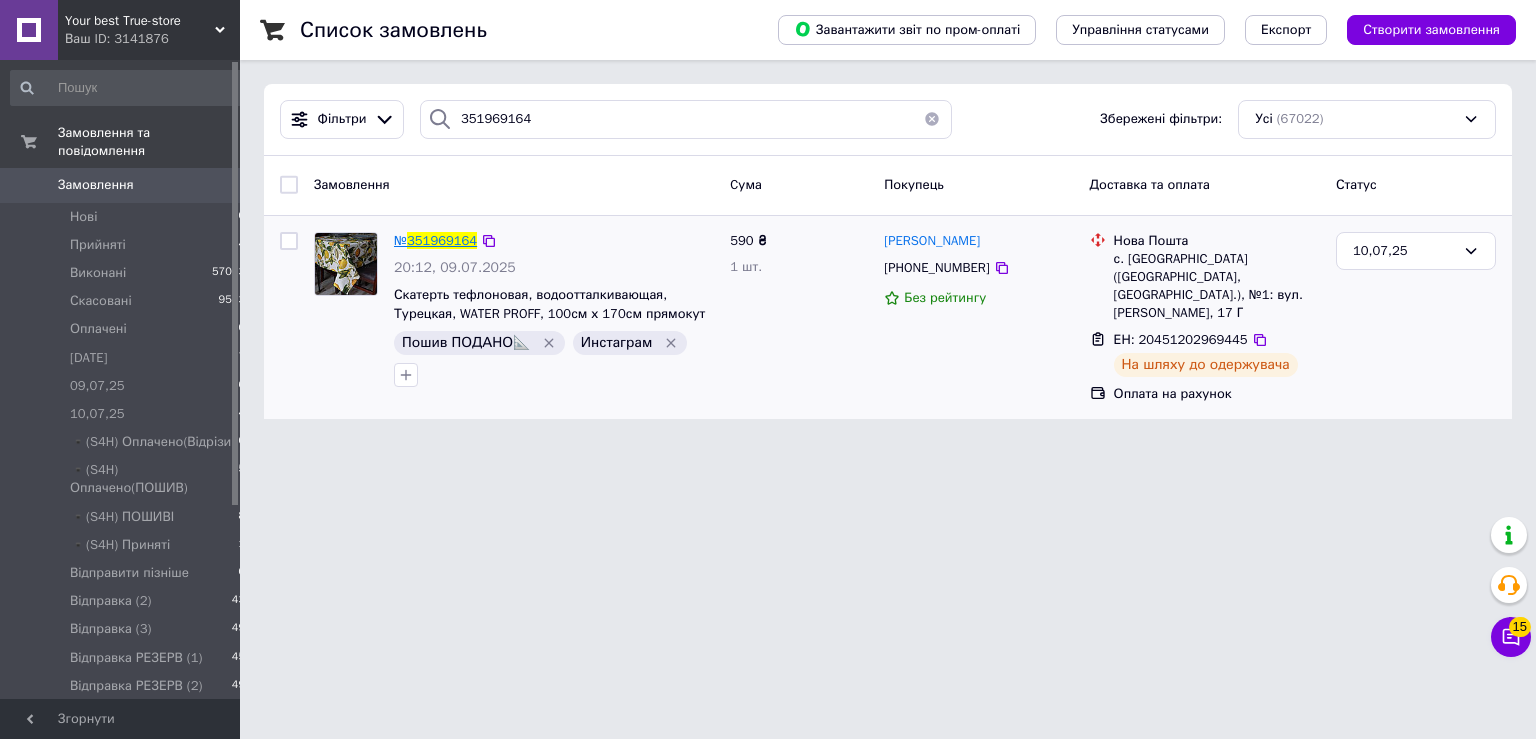click on "351969164" at bounding box center [442, 240] 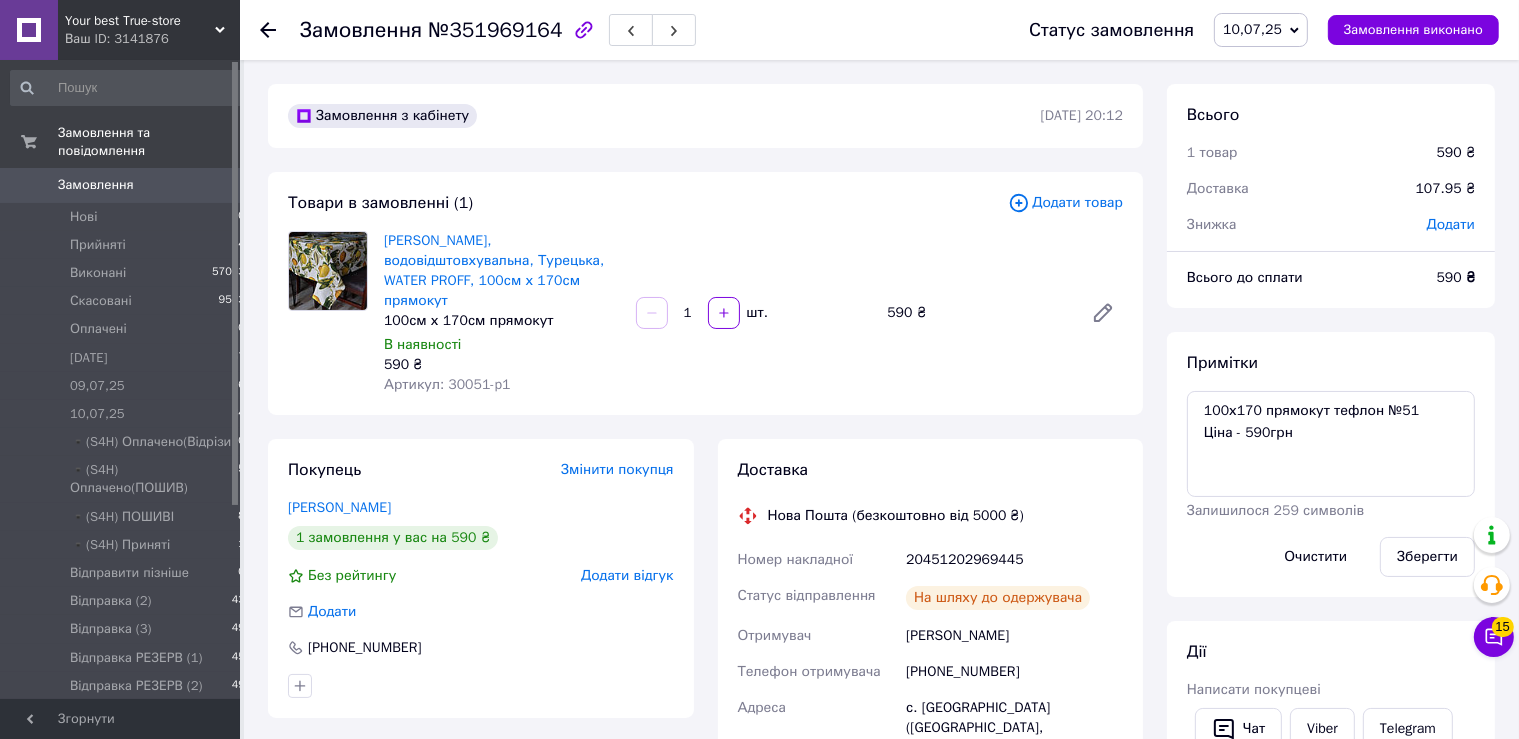 click on "Доставка Нова Пошта (безкоштовно від 5000 ₴) Номер накладної 20451202969445 Статус відправлення На шляху до одержувача Отримувач Ігнатенко Вікторія Телефон отримувача +380975404680 Адреса с. Голубівка (Дніпропетровська обл., Новомосковський р-н.), №1: вул. Лесі Українки, 17 Г Дата відправки 10.07.2025 Платник Отримувач Оціночна вартість 590 ₴ Вартість доставки 107.95 ₴ Роздрукувати ЕН Платник Отримувач Відправник Прізвище отримувача Ігнатенко Ім'я отримувача Вікторія По батькові отримувача Телефон отримувача +380975404680 Тип доставки У відділенні Кур'єром В поштоматі Місто 590 < 2025" at bounding box center [931, 722] 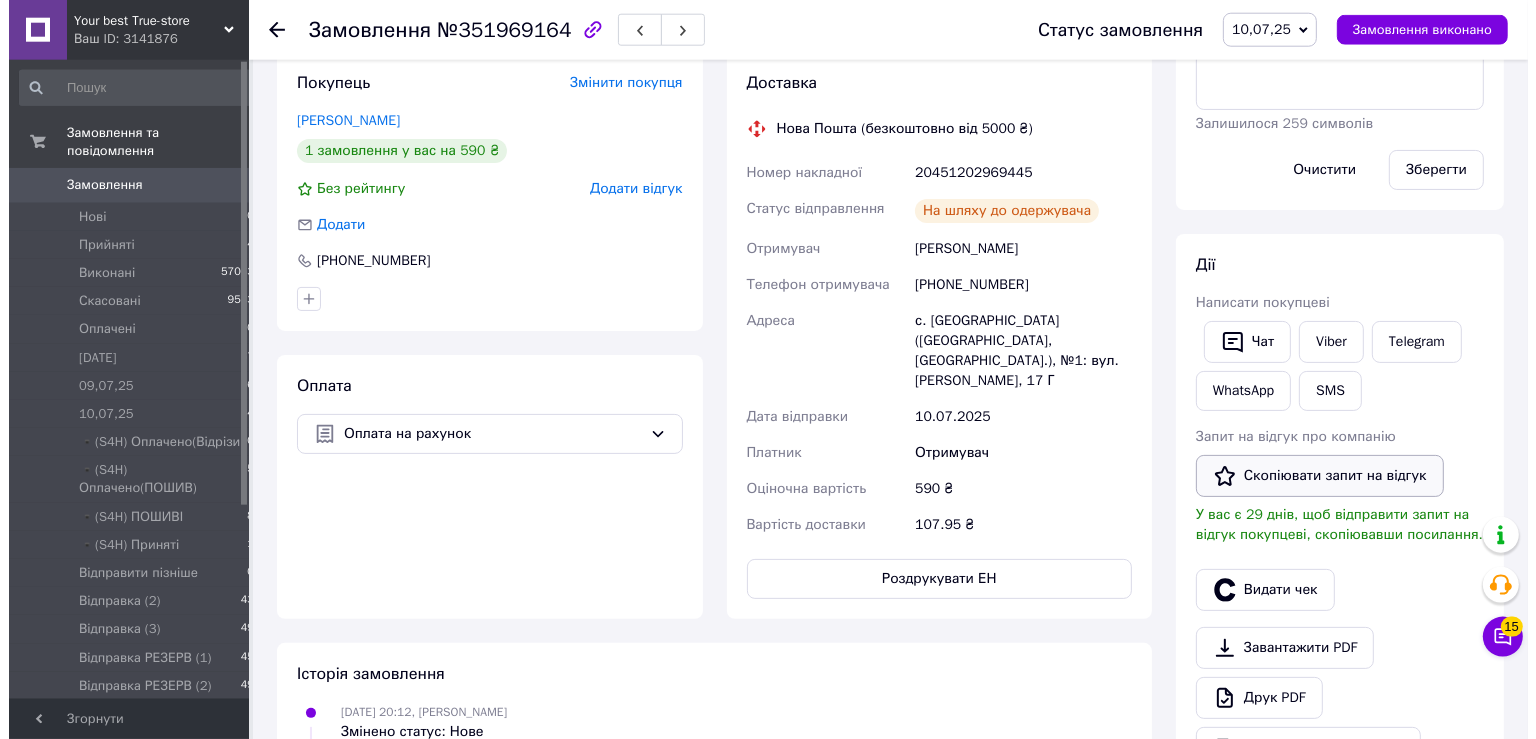 scroll, scrollTop: 422, scrollLeft: 0, axis: vertical 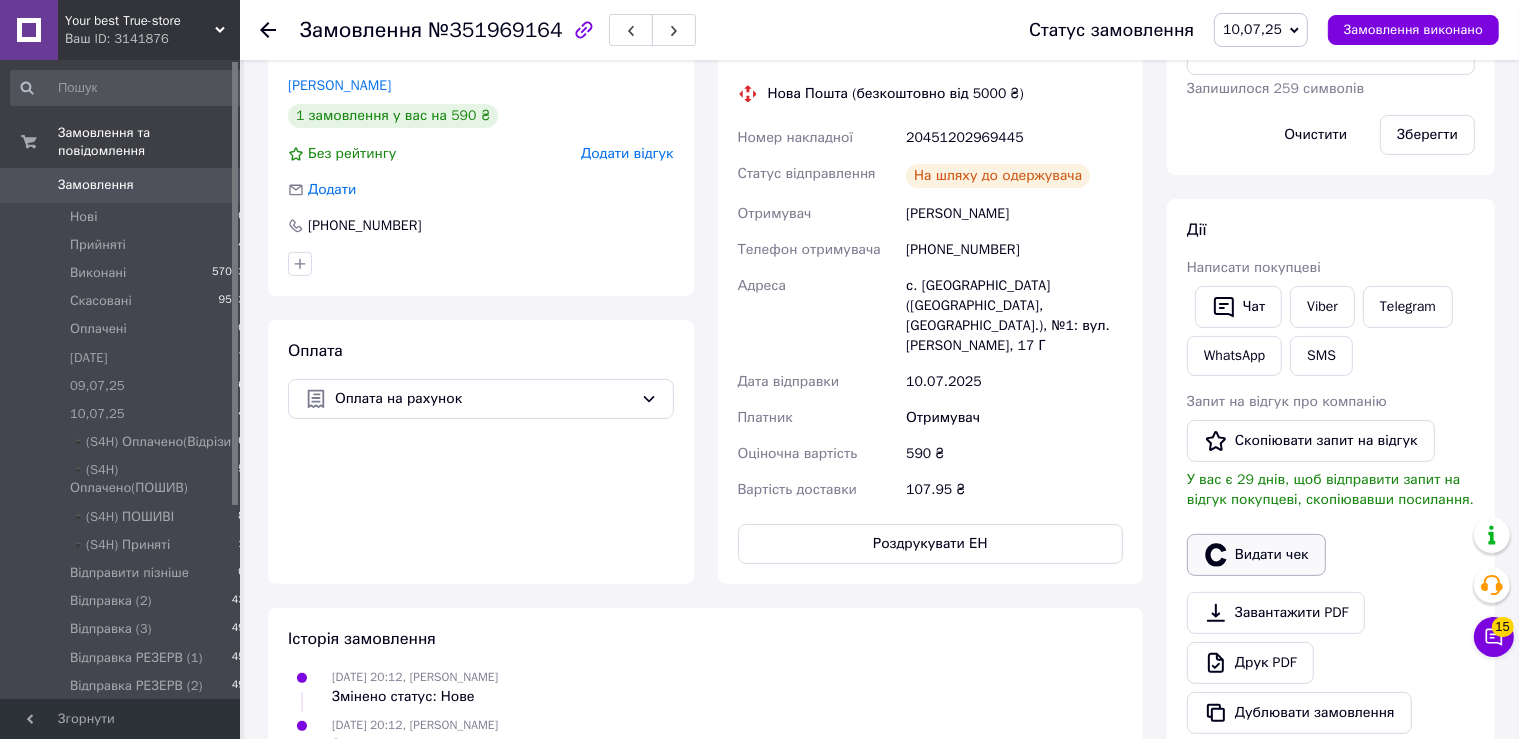 click on "Видати чек" at bounding box center (1256, 555) 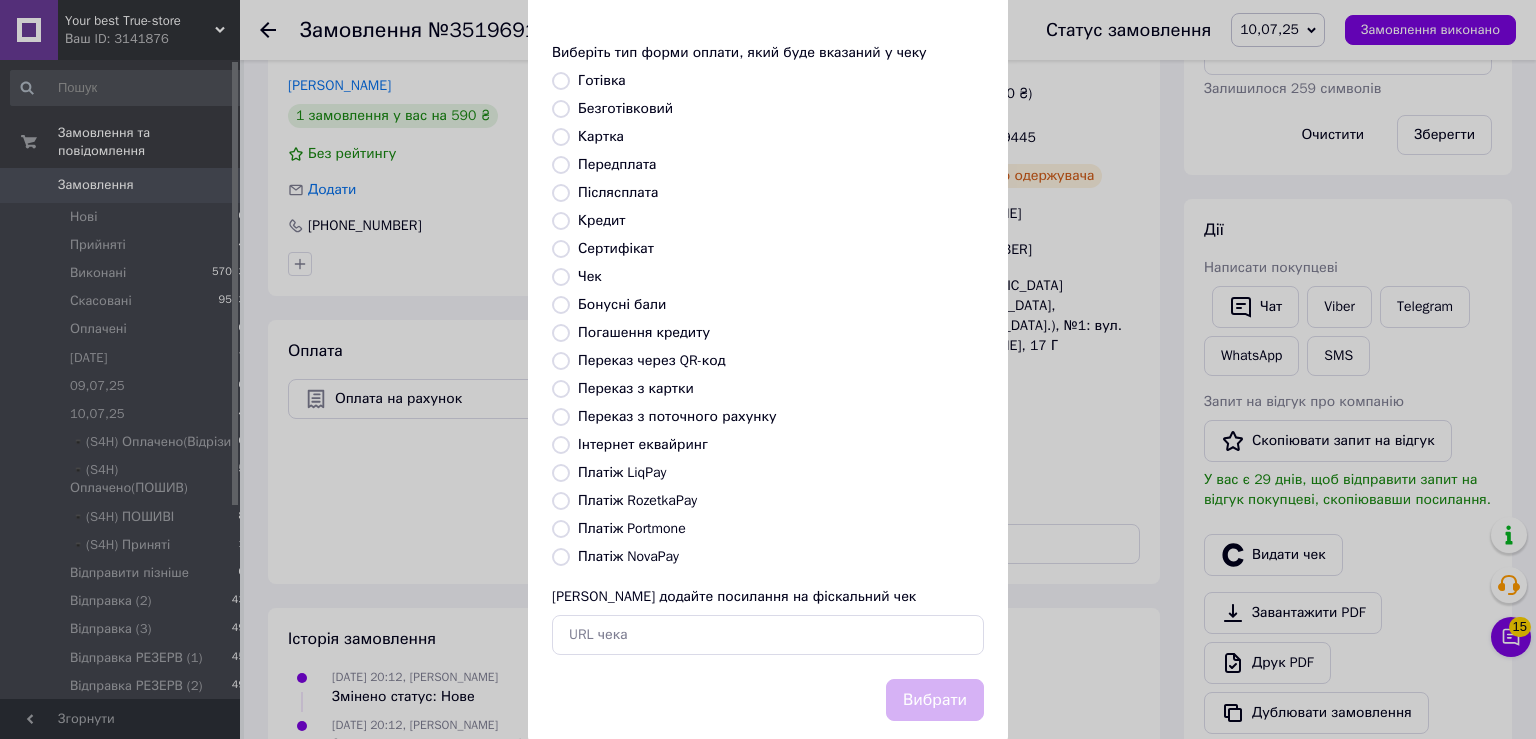 scroll, scrollTop: 119, scrollLeft: 0, axis: vertical 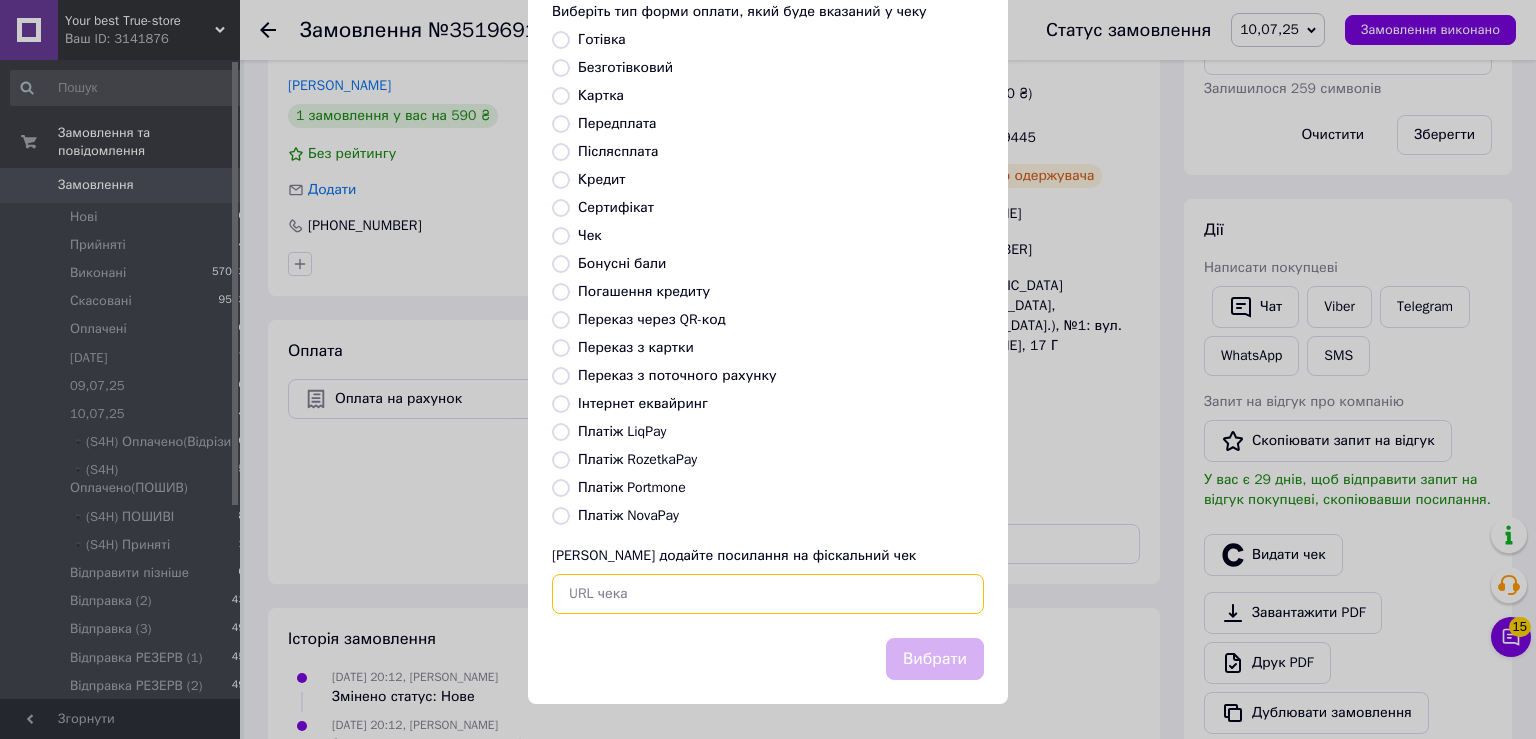 click at bounding box center [768, 594] 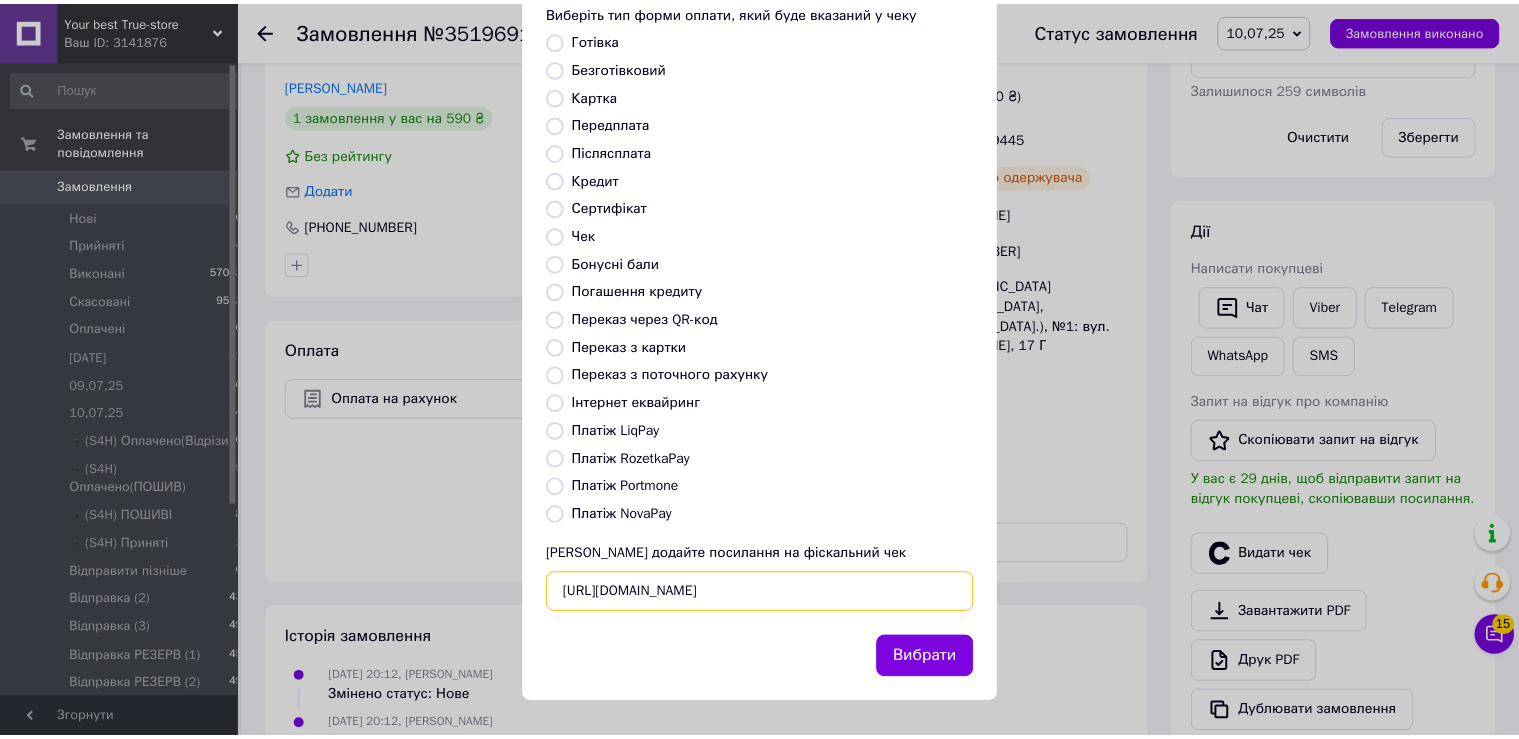 scroll, scrollTop: 0, scrollLeft: 18, axis: horizontal 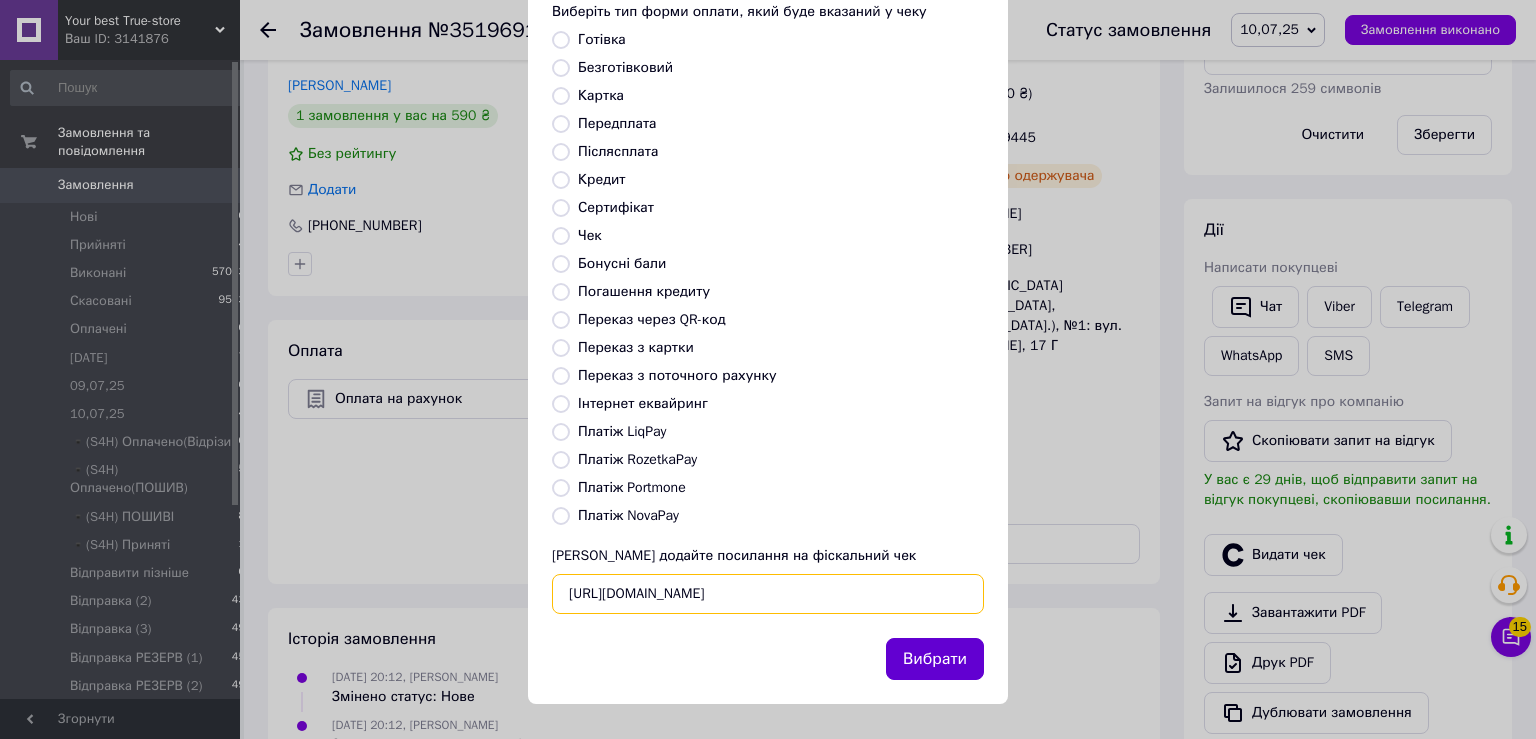 type on "https://check.checkbox.ua/c3fa3167-6af3-4ef2-a242-e1cadd965693" 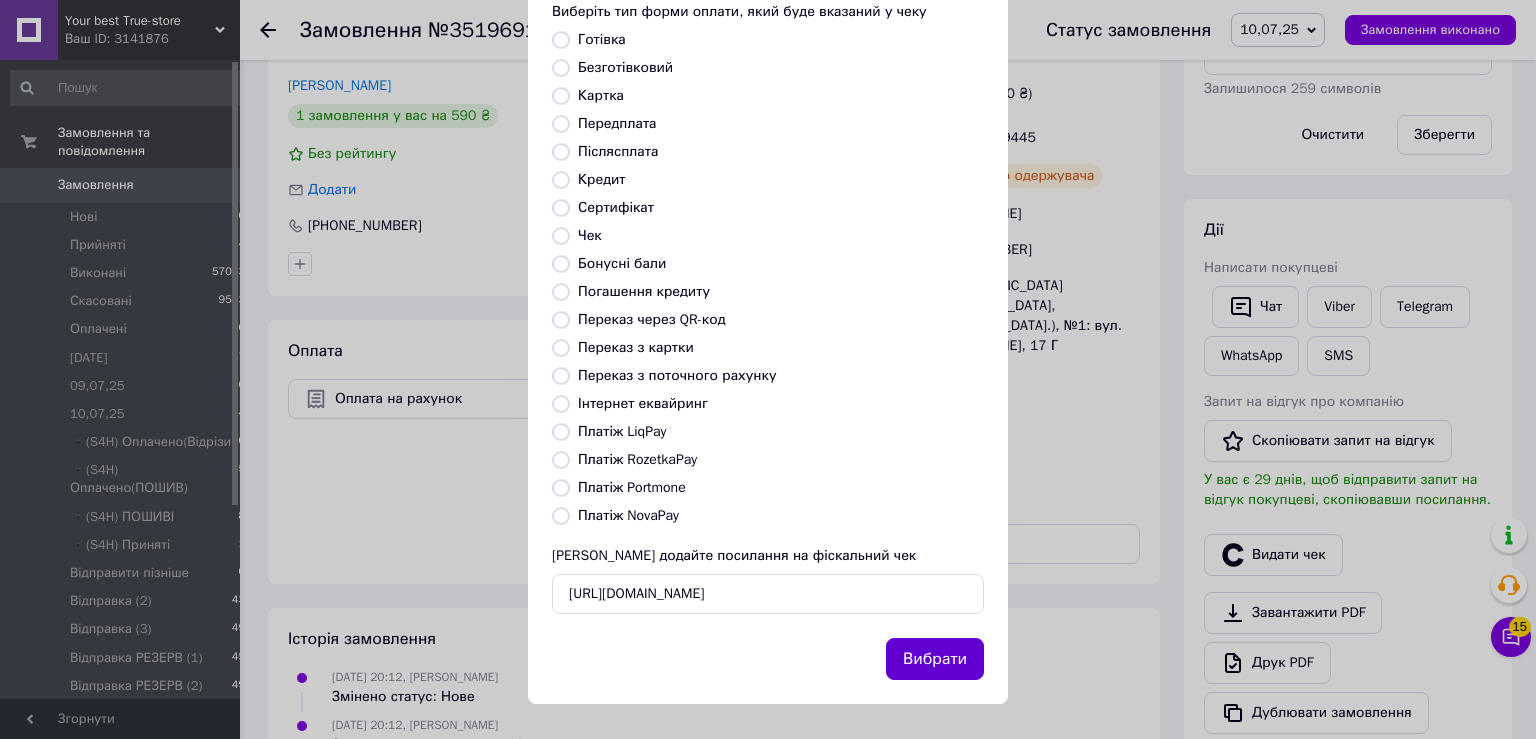 click on "Вибрати" at bounding box center [935, 659] 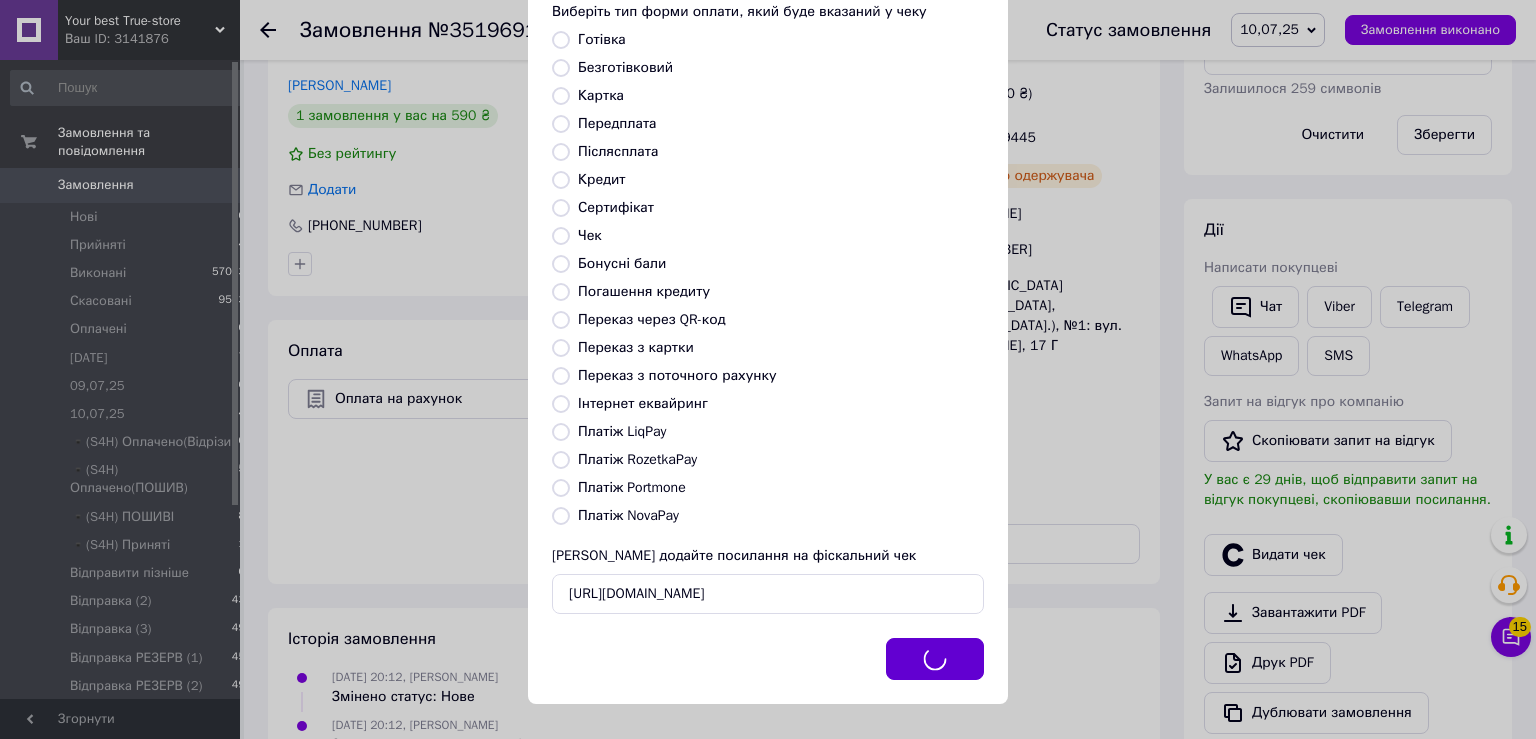 type 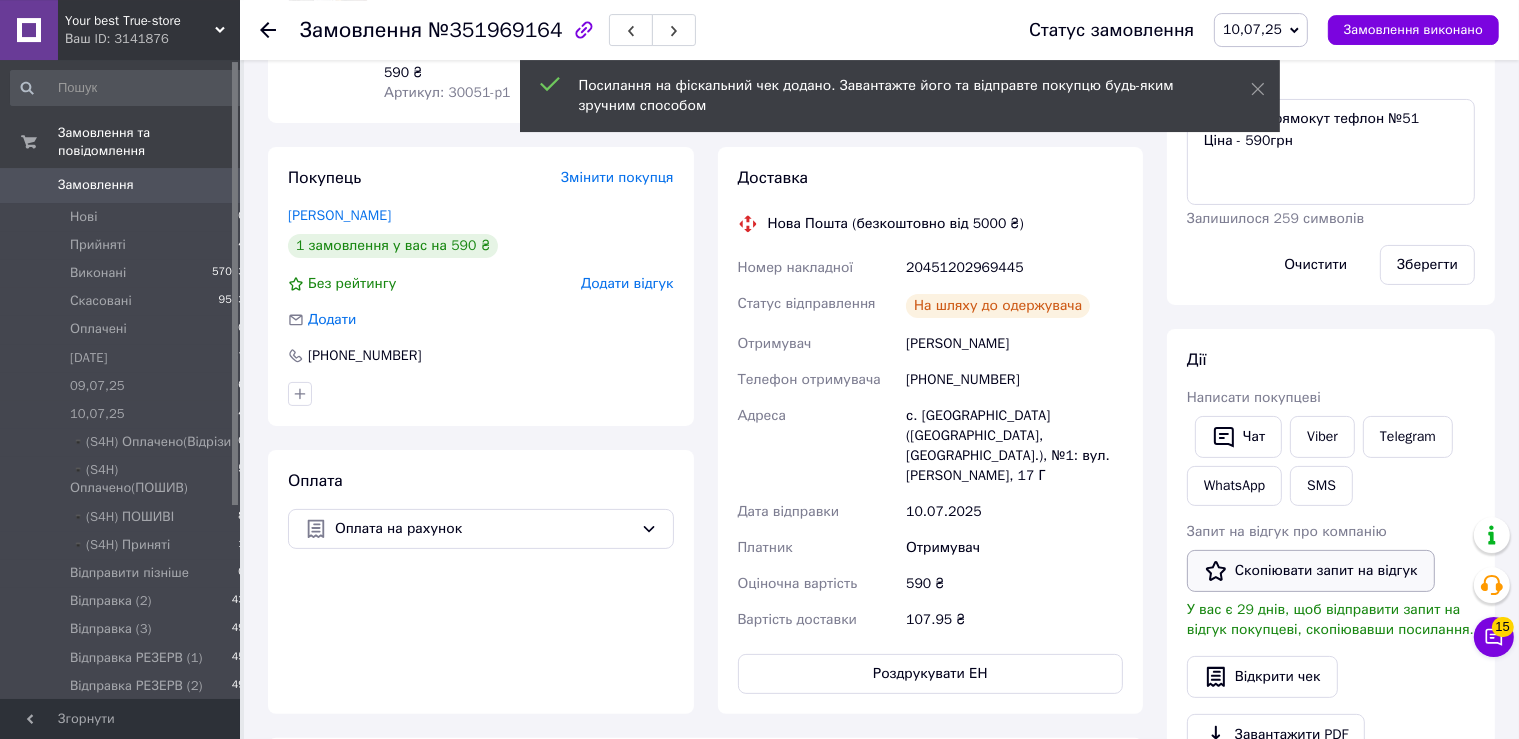 scroll, scrollTop: 316, scrollLeft: 0, axis: vertical 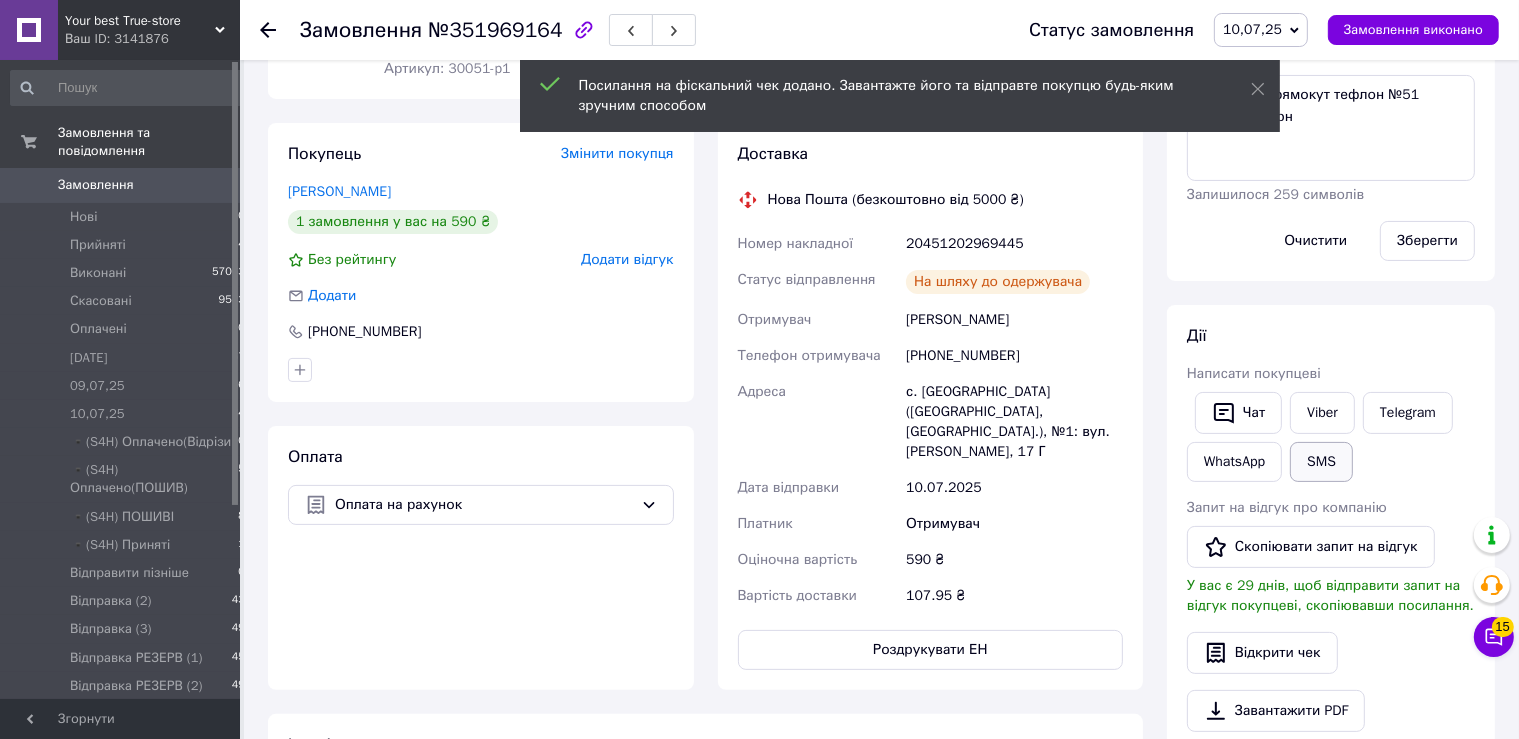 click on "SMS" at bounding box center [1321, 462] 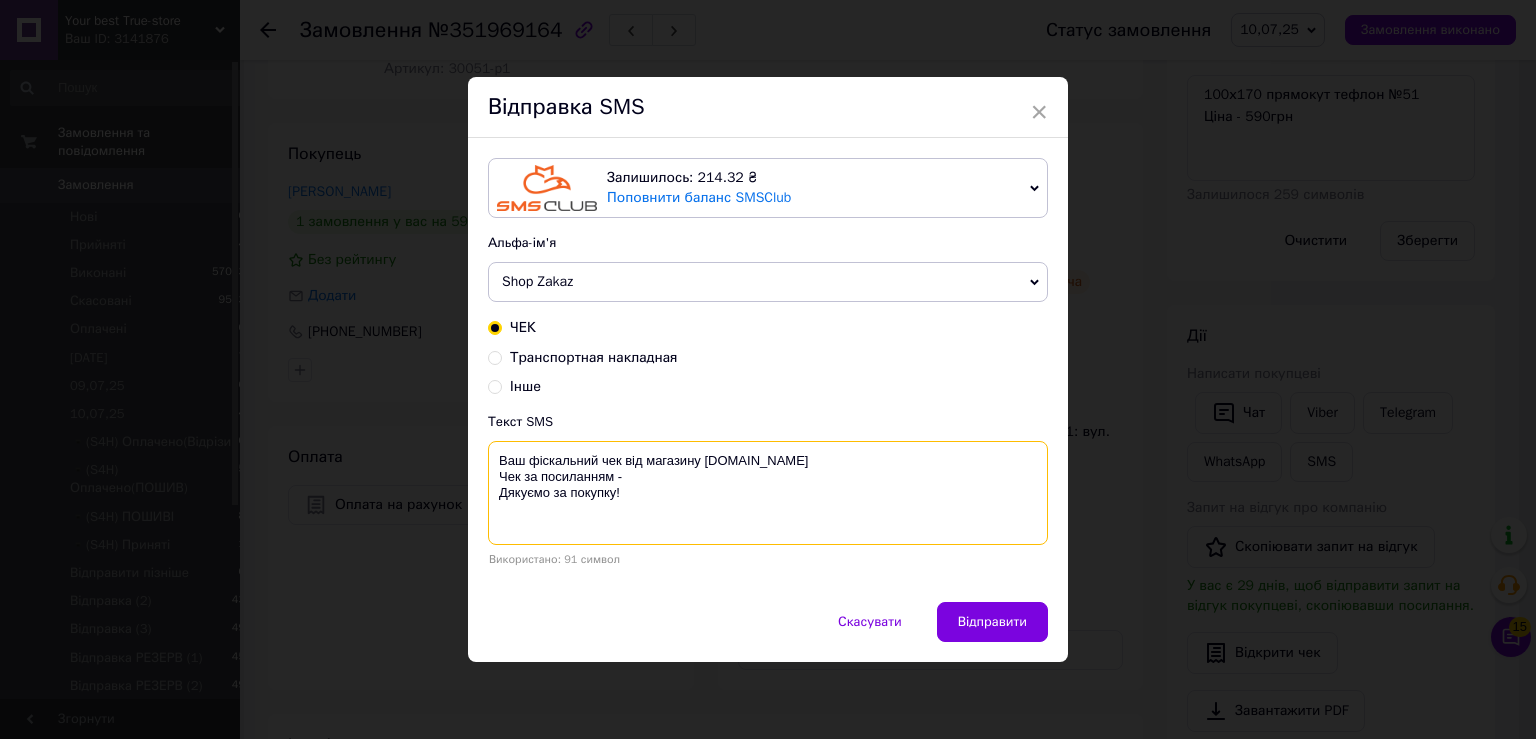 click on "Ваш фіскальний чек від магазину True-store.com.ua
Чек за посиланням -
Дякуємо за покупку!" at bounding box center (768, 493) 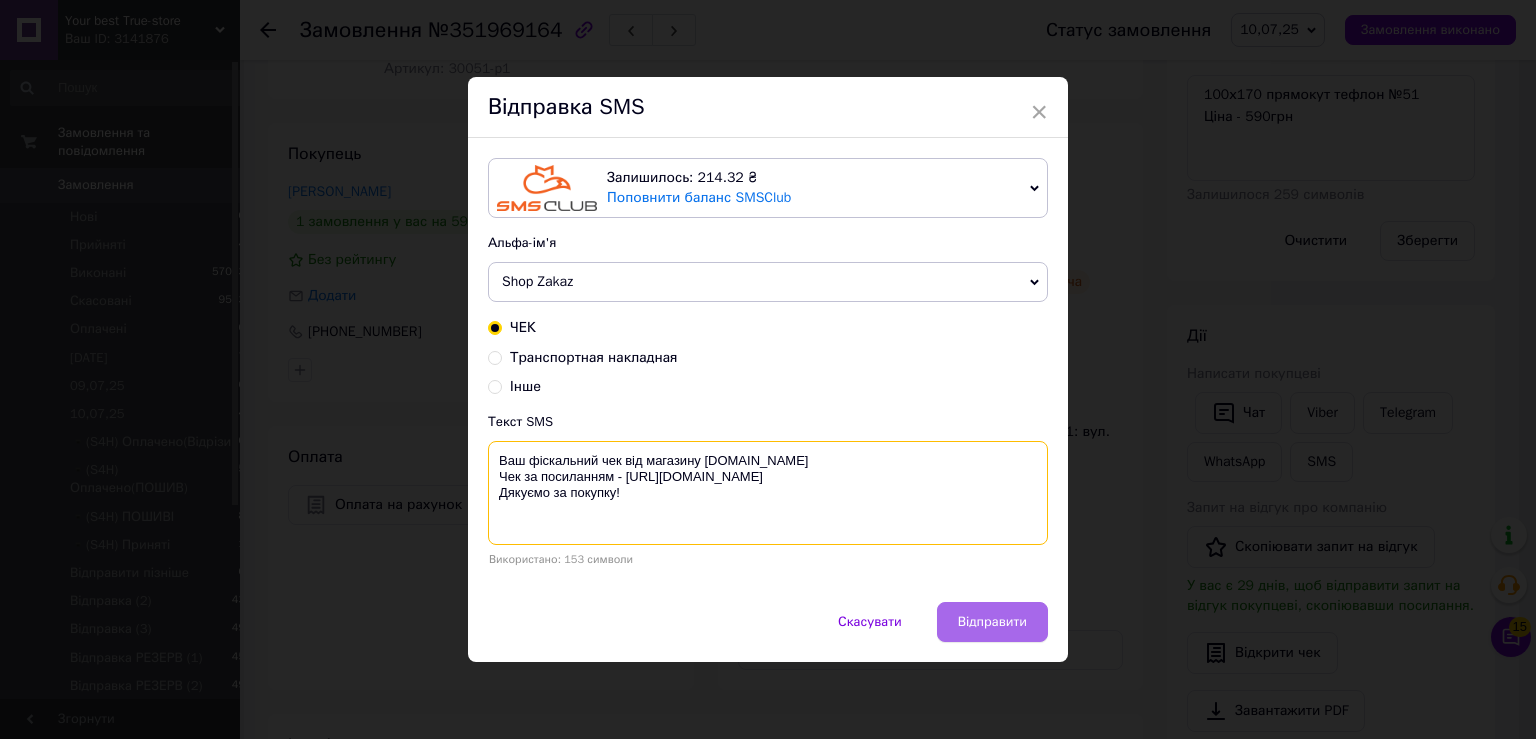 type on "Ваш фіскальний чек від магазину True-store.com.ua
Чек за посиланням - https://check.checkbox.ua/c3fa3167-6af3-4ef2-a242-e1cadd965693
Дякуємо за покупку!" 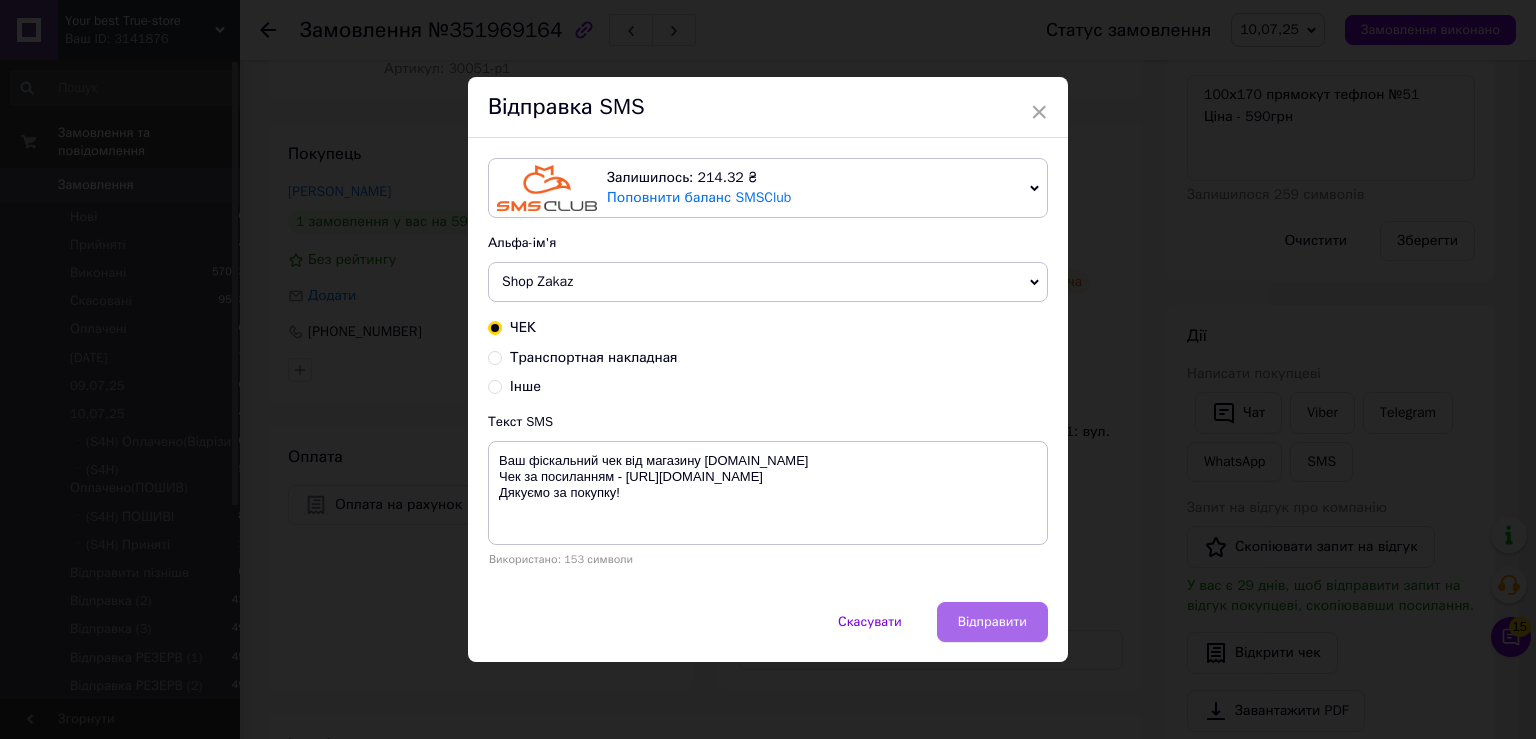 click on "Відправити" at bounding box center (992, 622) 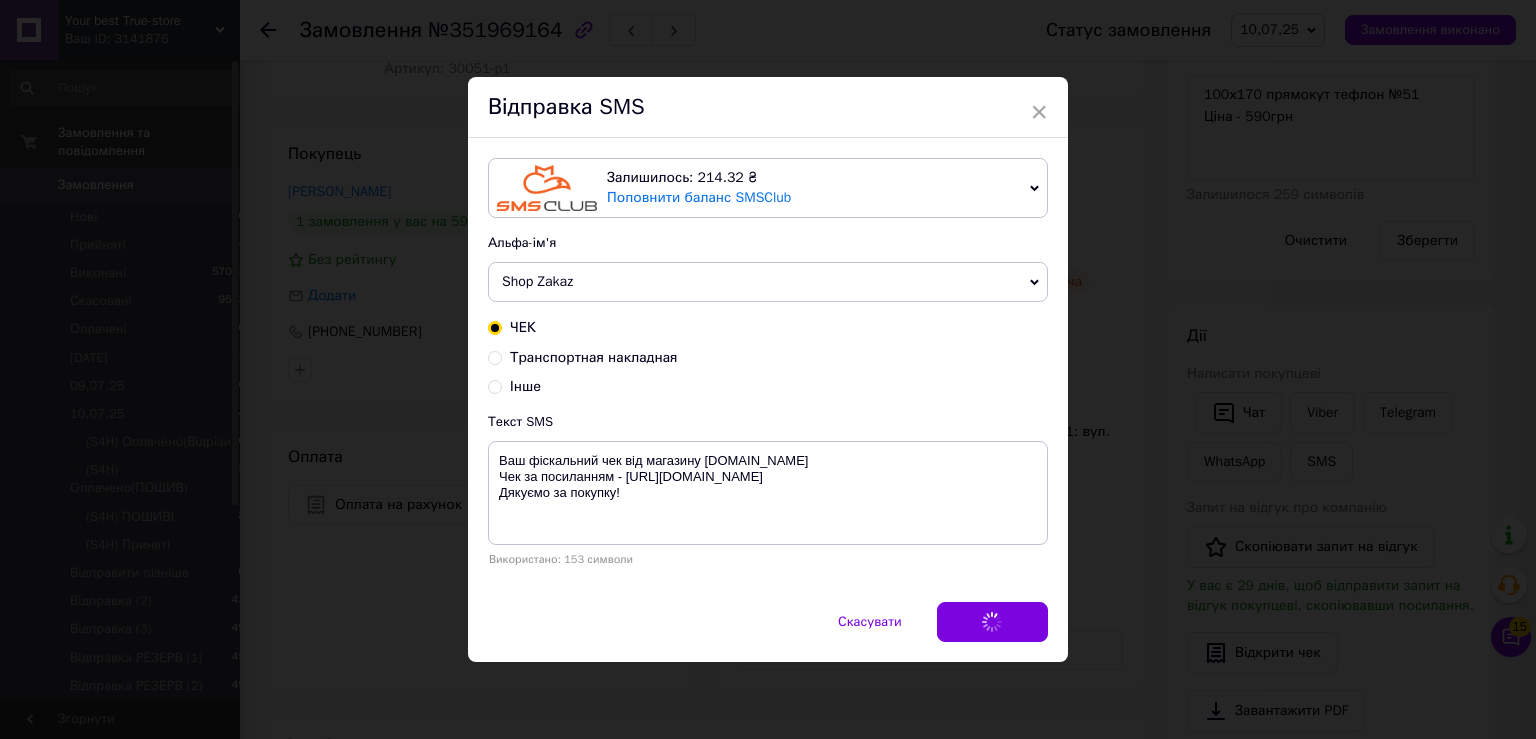 type 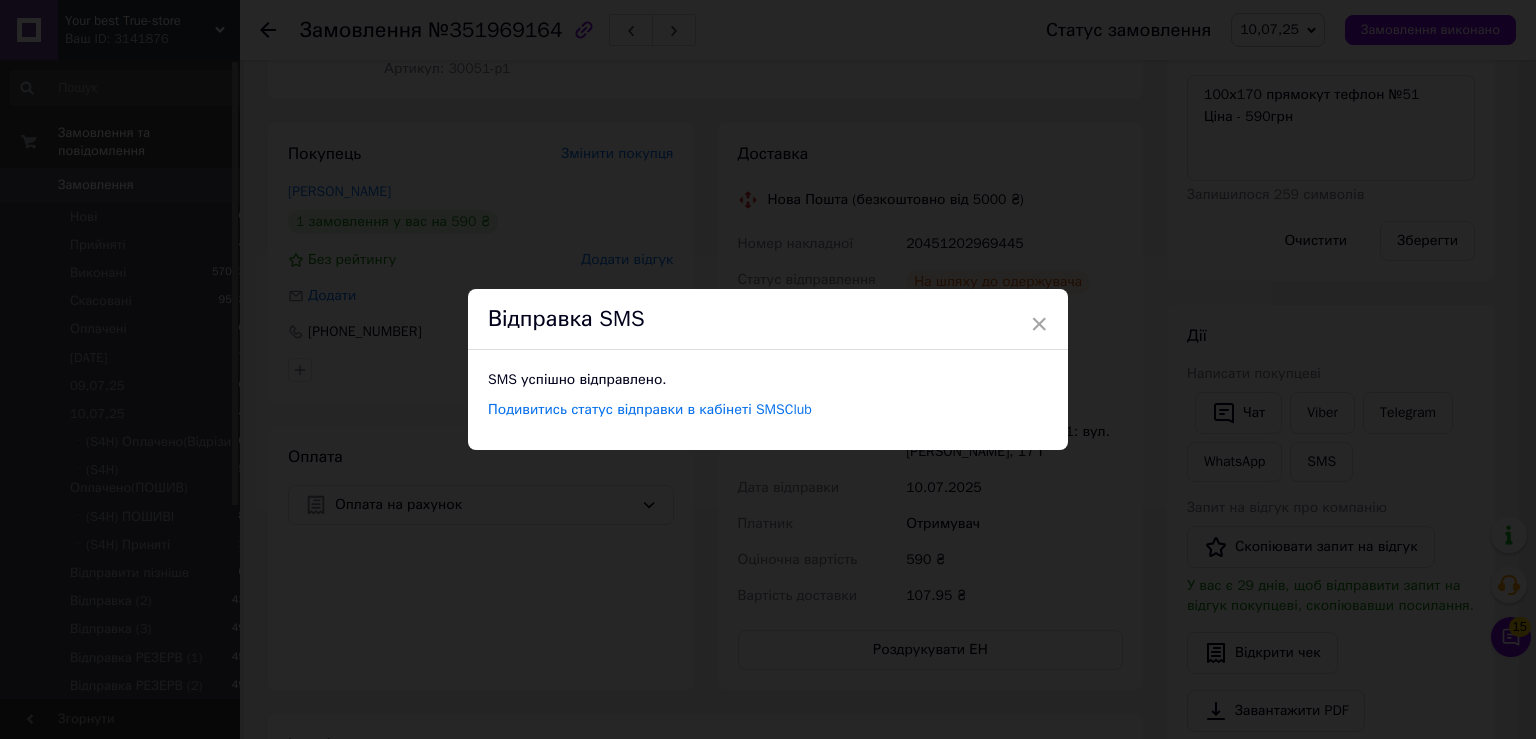 click on "× Відправка SMS SMS успішно відправлено. Подивитись статус відправки в кабінеті SMSClub" at bounding box center (768, 369) 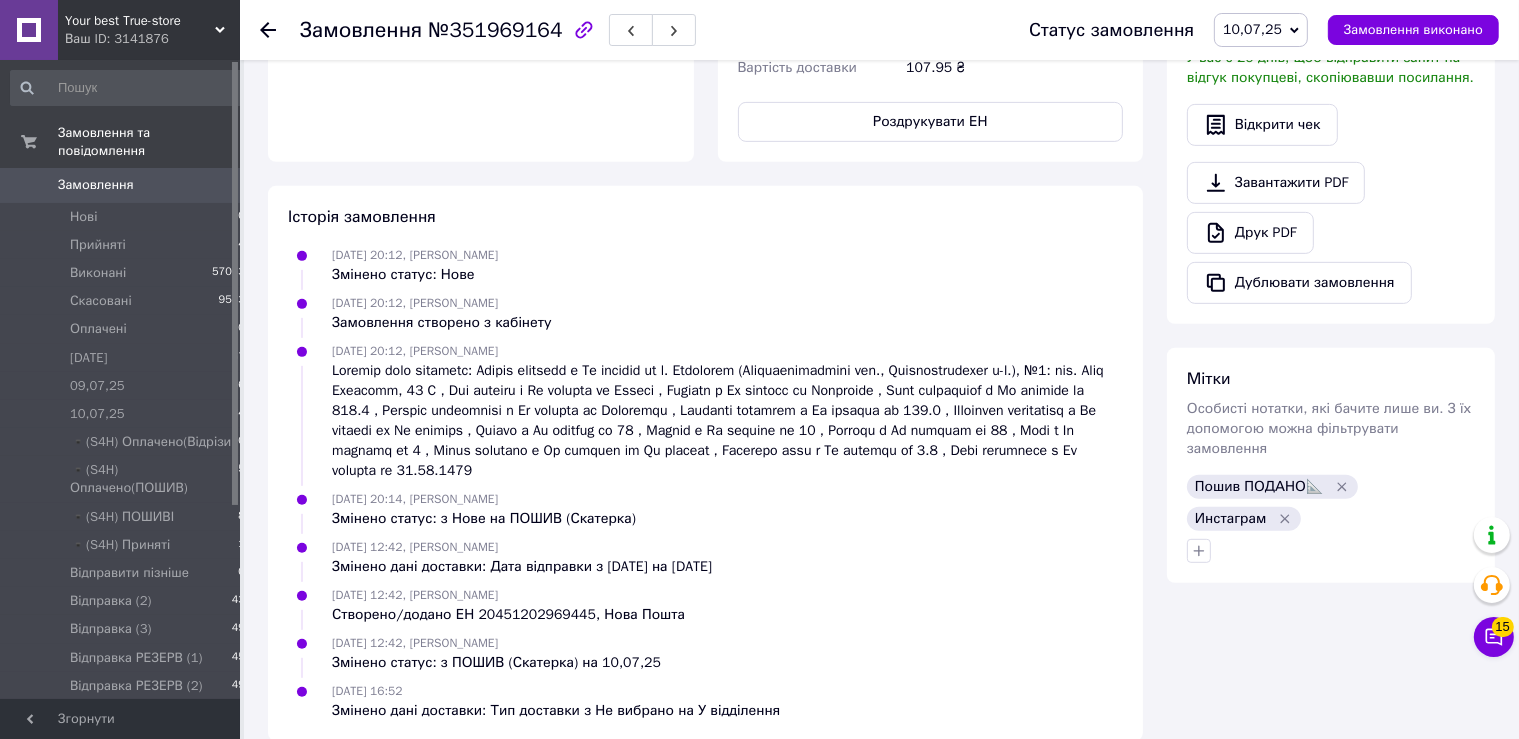 scroll, scrollTop: 850, scrollLeft: 0, axis: vertical 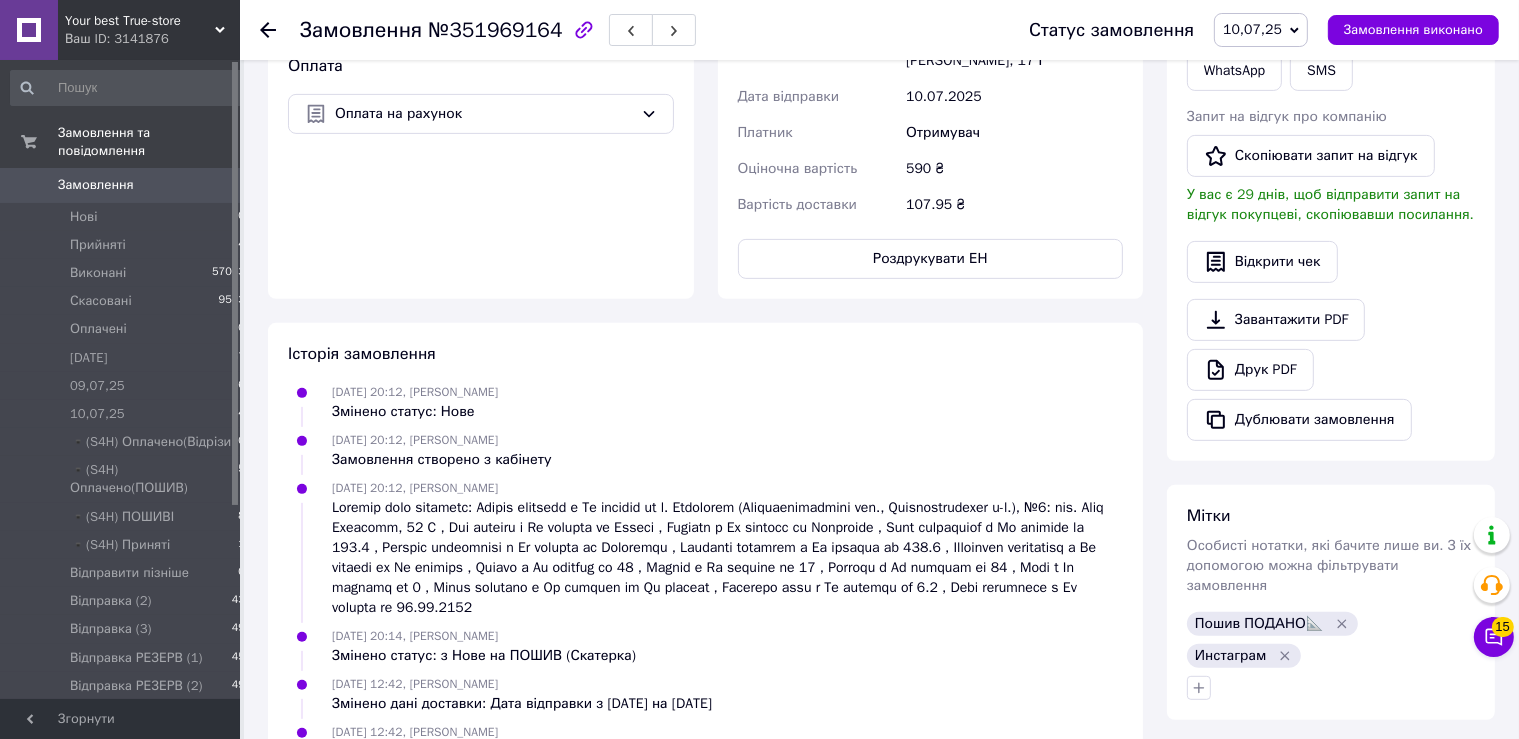 click on "Замовлення" at bounding box center [121, 185] 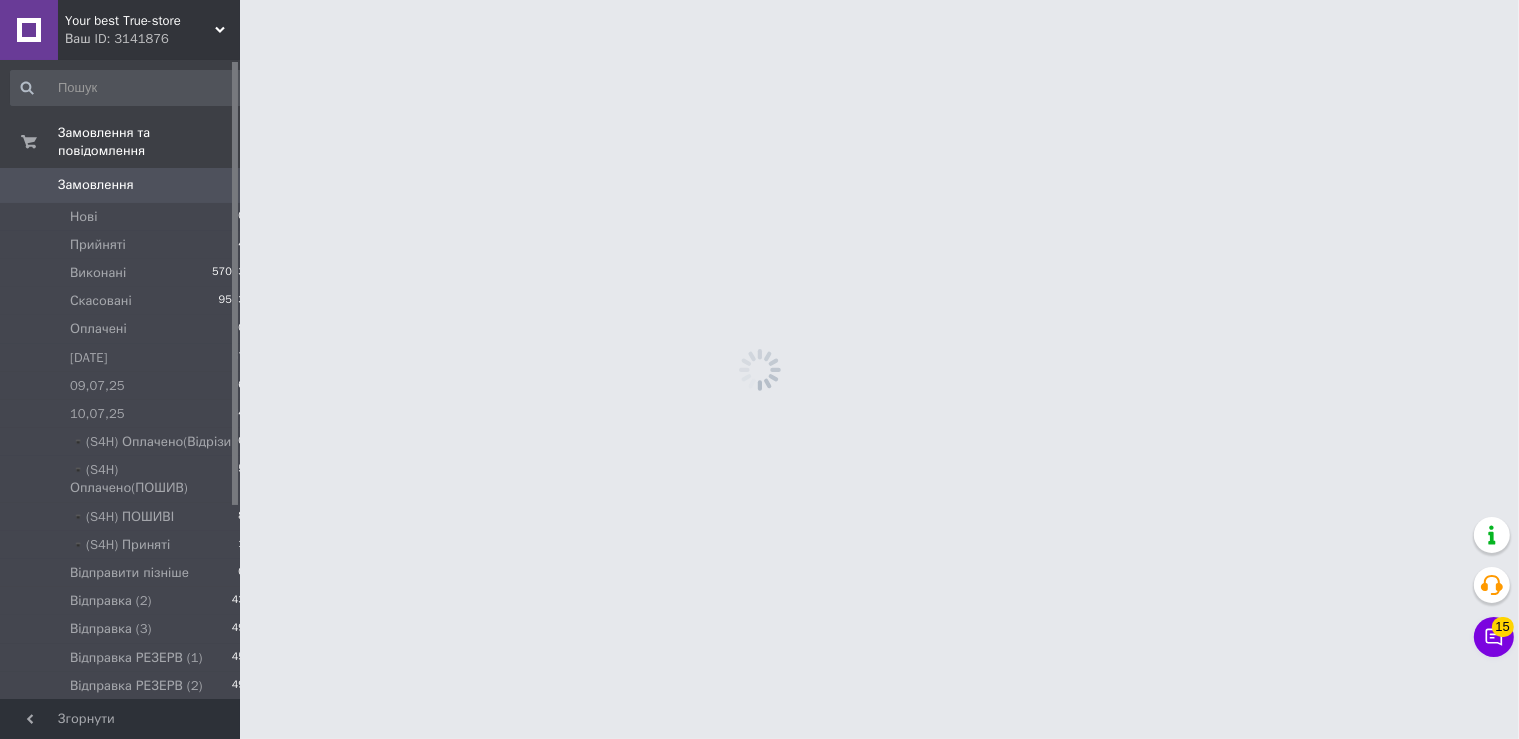scroll, scrollTop: 0, scrollLeft: 0, axis: both 